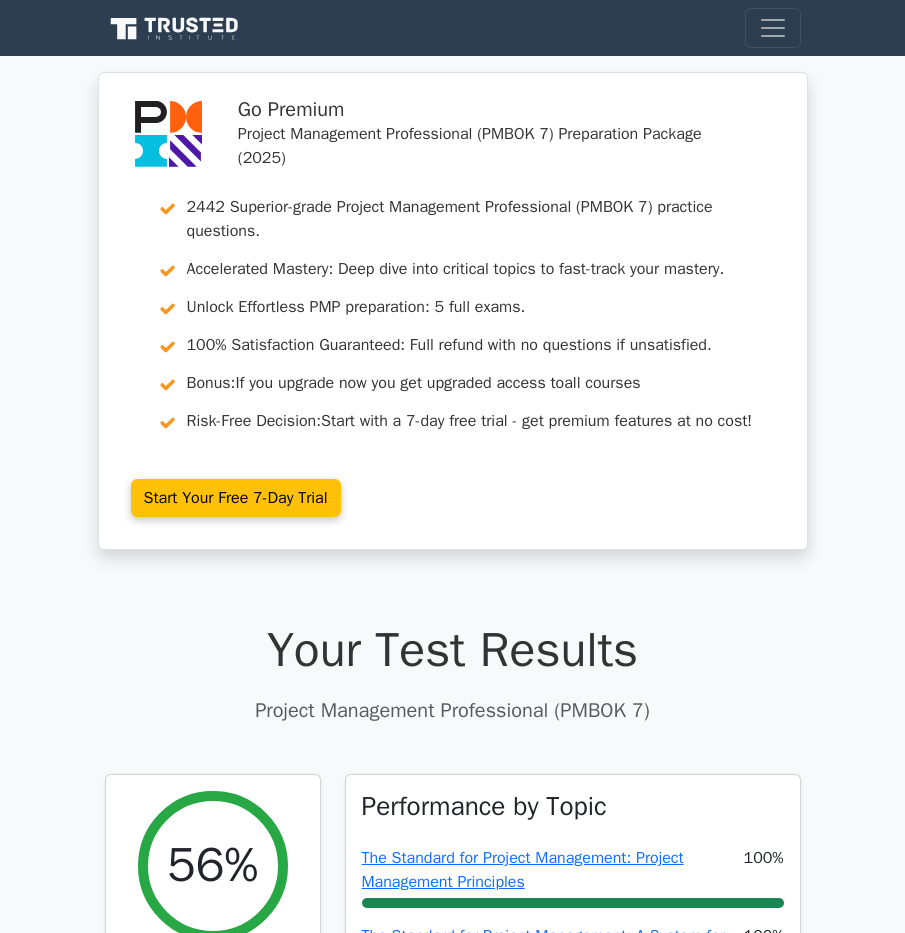 scroll, scrollTop: 133537, scrollLeft: 0, axis: vertical 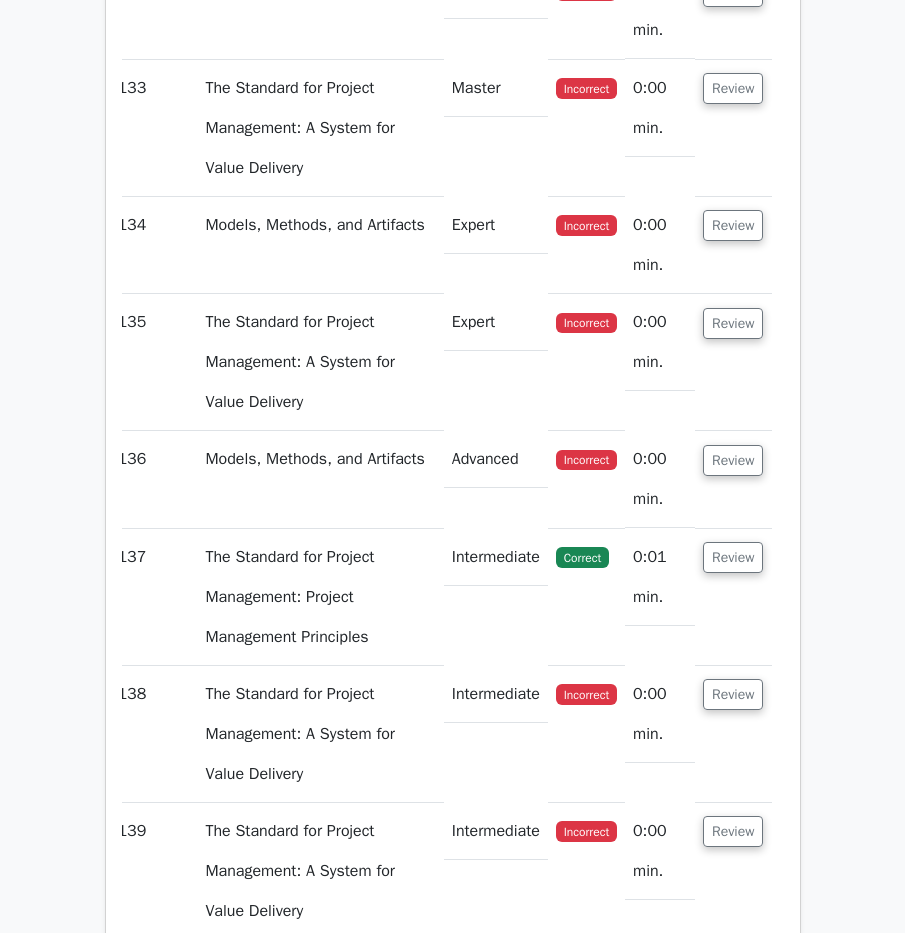 click on "Review" at bounding box center [733, -204] 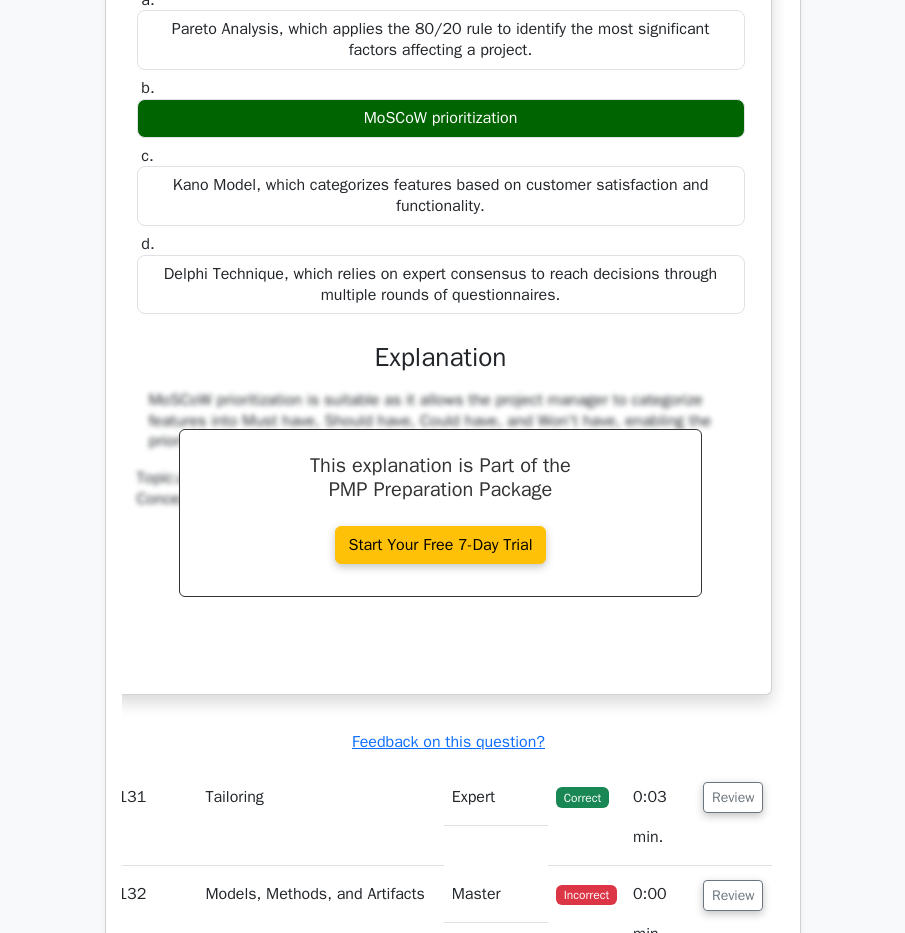 scroll, scrollTop: 138737, scrollLeft: 0, axis: vertical 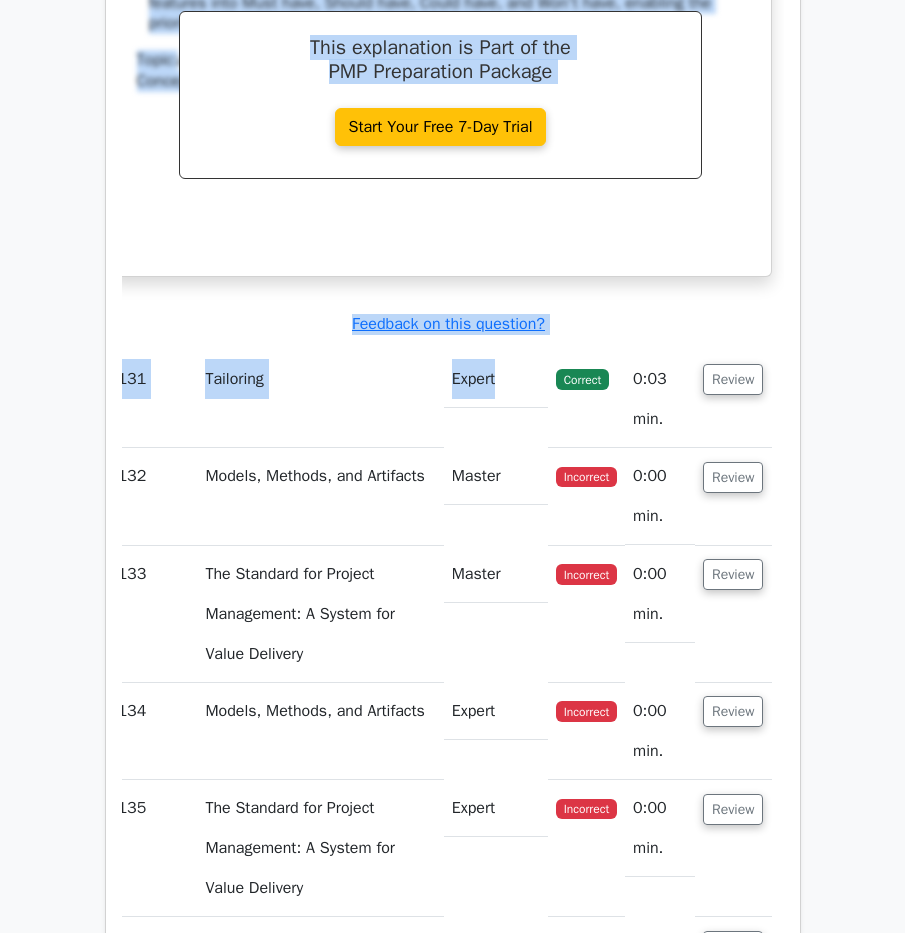drag, startPoint x: 138, startPoint y: 56, endPoint x: 748, endPoint y: 580, distance: 804.1617 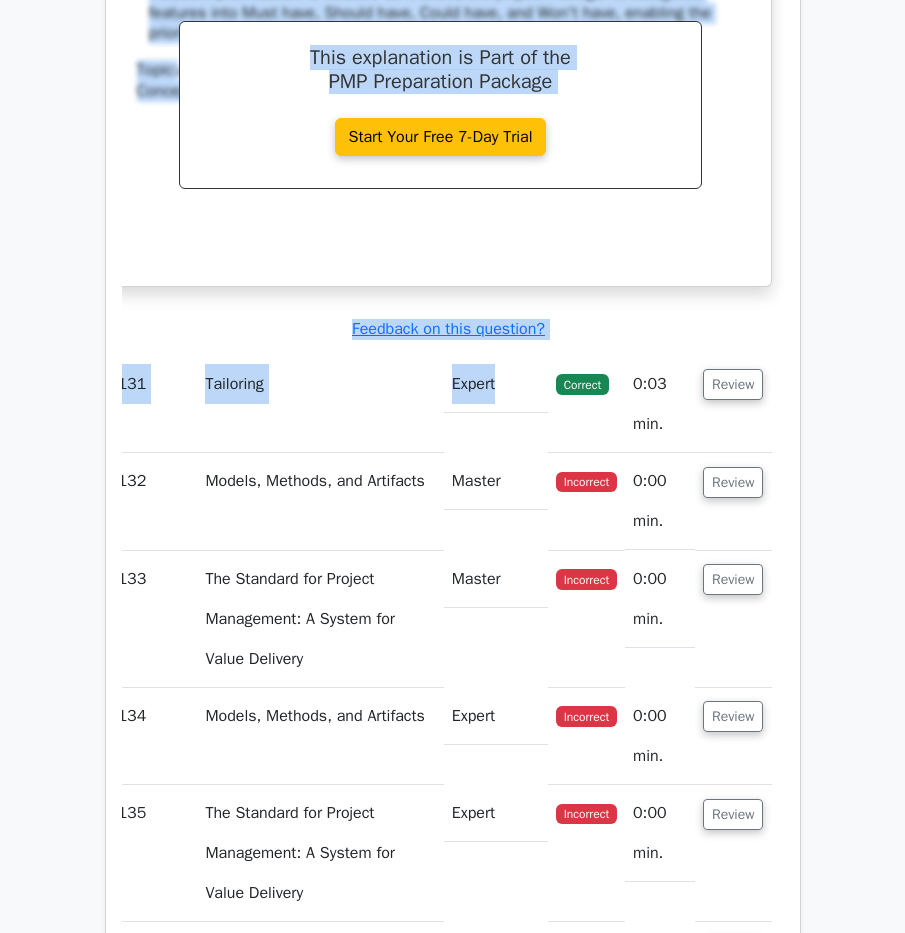 copy on "The project manager is overseeing the launch of a mobile banking application aimed at enhancing user experience and security. Multiple stakeholders, including customers, IT specialists, and marketing teams, have proposed a wide range of features. These features include enhanced security measures, personalized user dashboards, integration with third-party services like payment gateways, and advanced data analytics for user behavior tracking. Additionally, there are suggestions for implementing multi-language support, in-app customer service chatbots, and robust reporting tools. With a constrained budget and a tight deadline, the project manager faces the challenge of incorporating these diverse features without overextending resources. The project manager needs to systematically prioritize these features to ensure that the most essential functionalities are developed first, thereby minimizing the risk of project delays and cost overruns. Furthermore, maintaining flexibility in addressing additional requirem..." 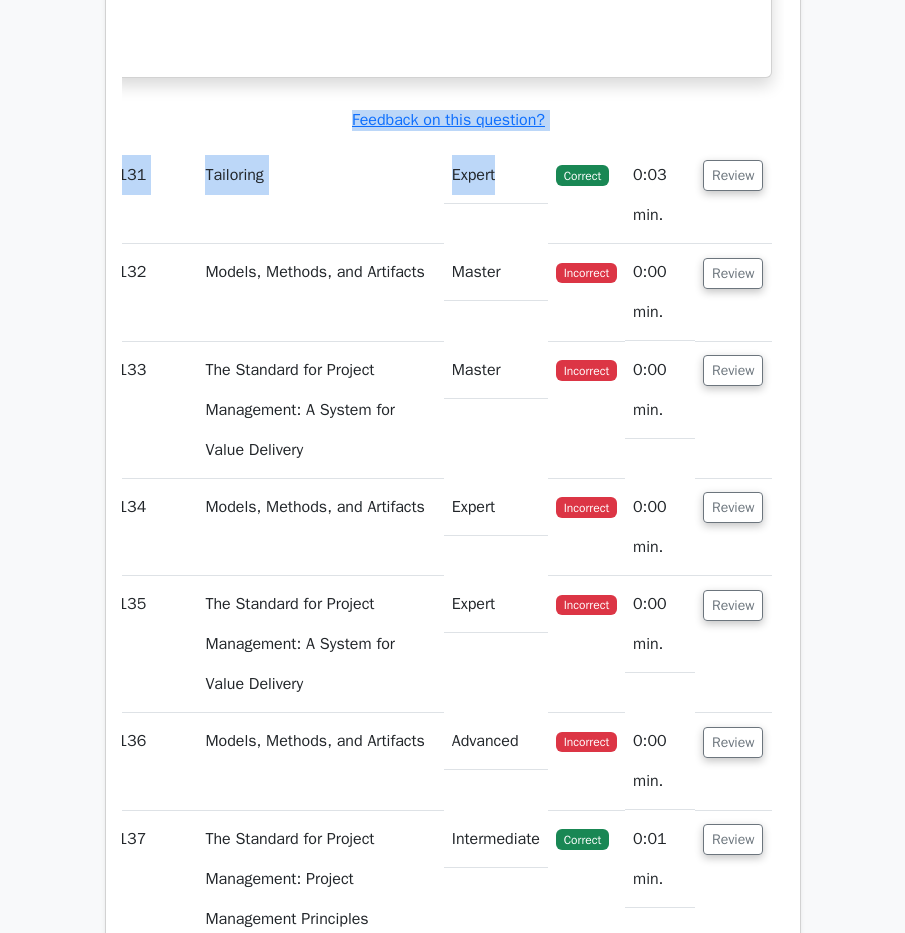 scroll, scrollTop: 139450, scrollLeft: 0, axis: vertical 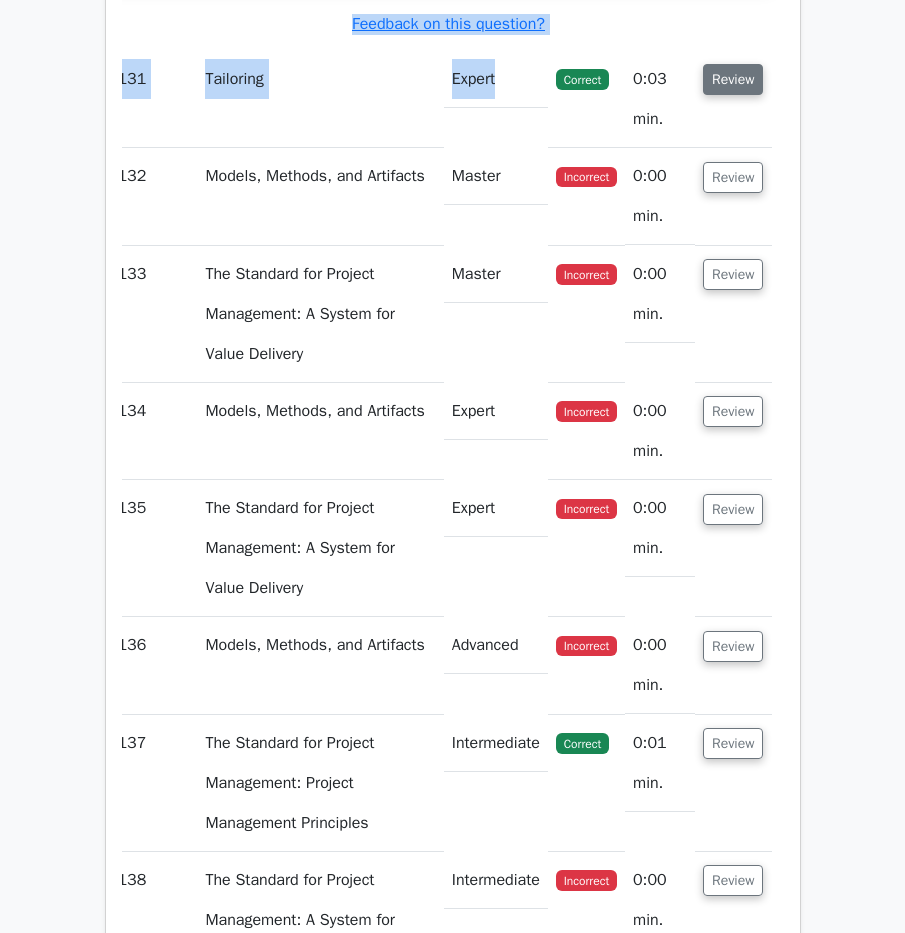 click on "Review" at bounding box center [733, 79] 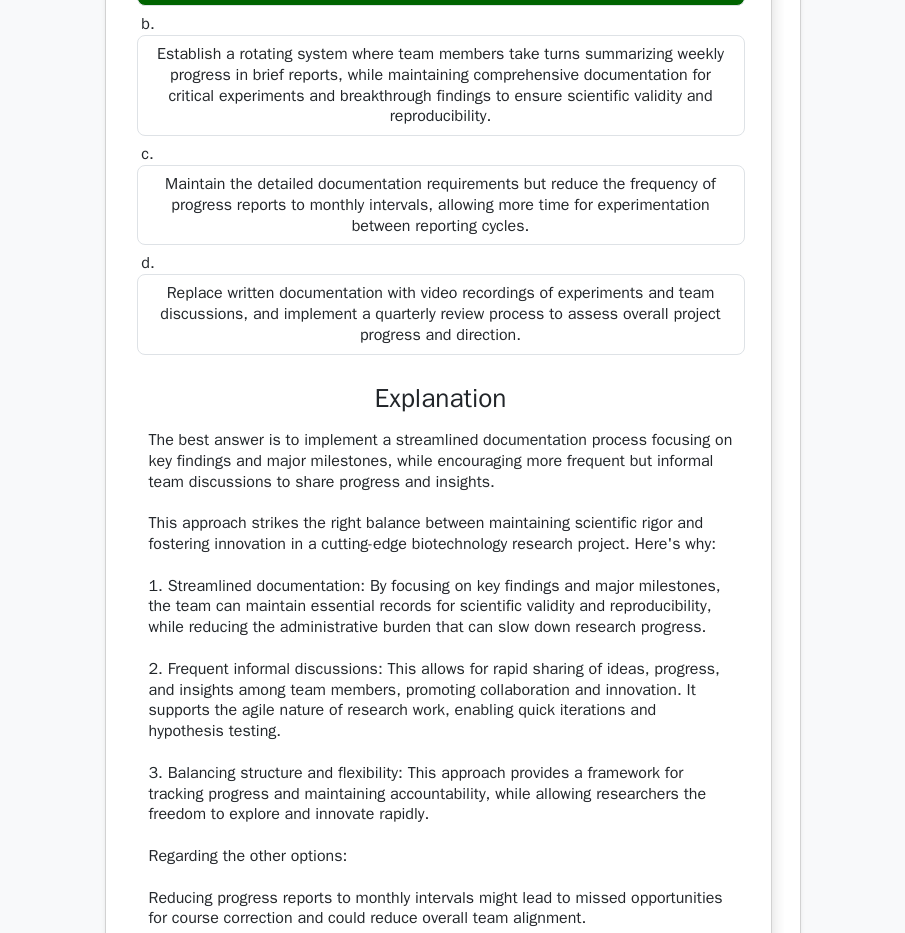 scroll, scrollTop: 140050, scrollLeft: 0, axis: vertical 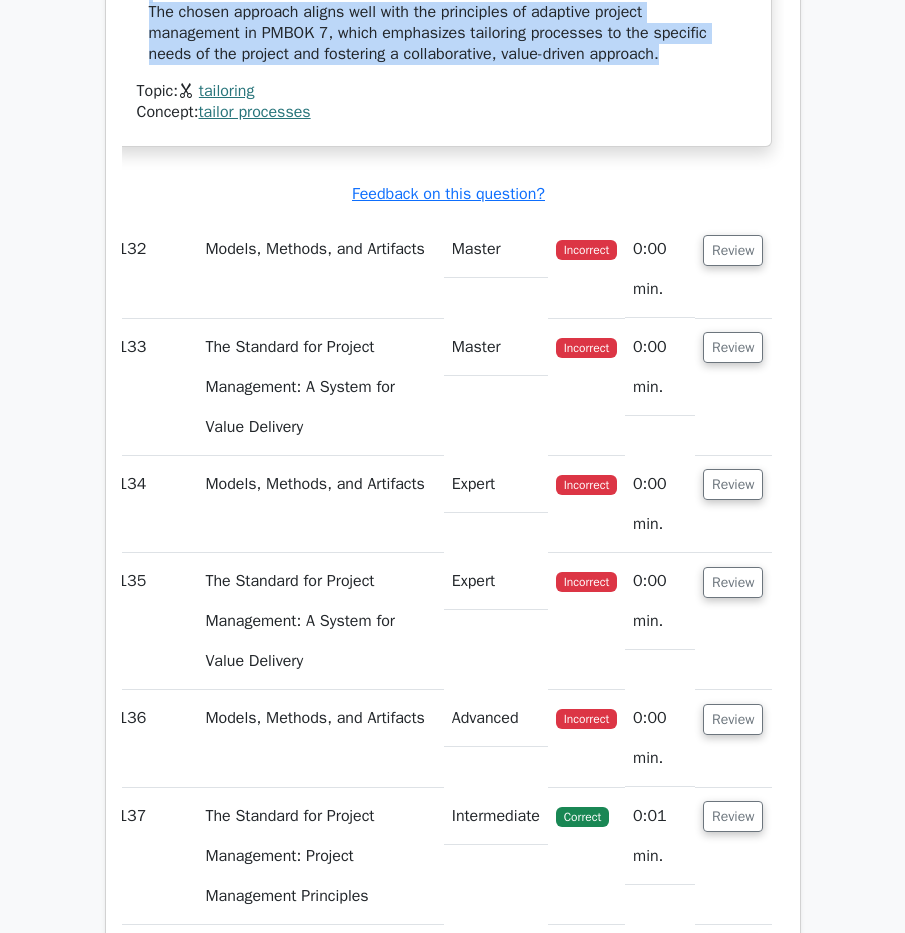 drag, startPoint x: 171, startPoint y: 140, endPoint x: 692, endPoint y: 607, distance: 699.6642 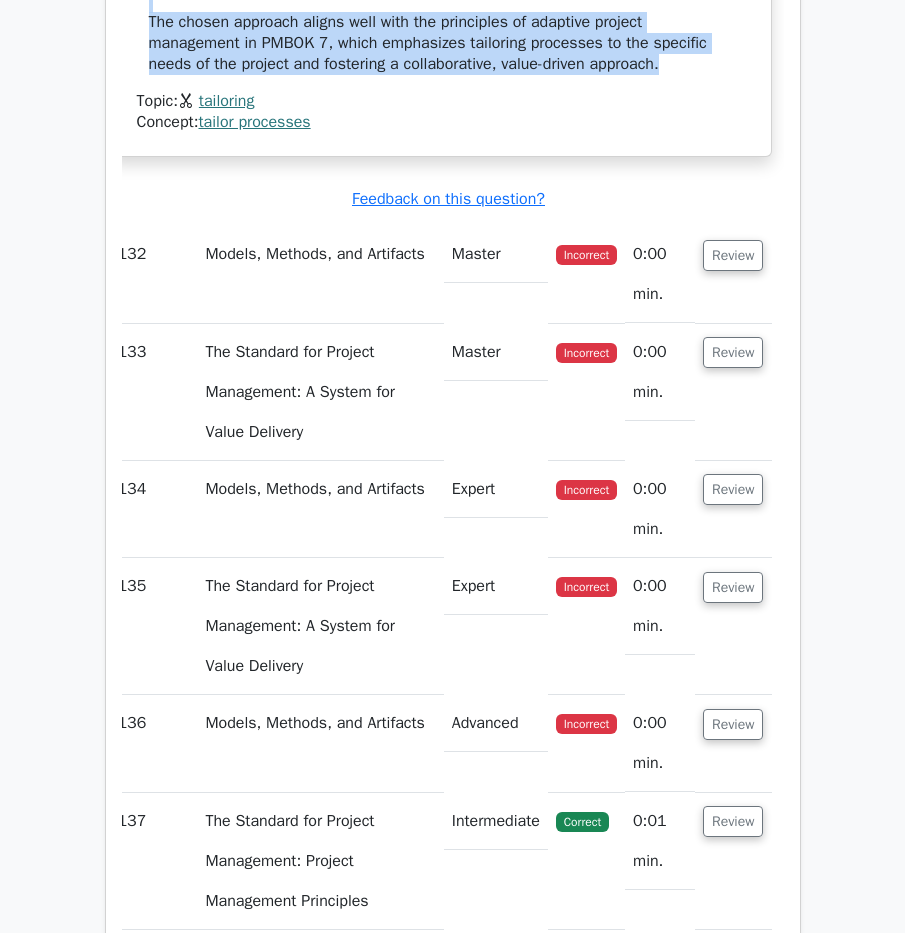 copy on "A project manager is leading a cutting-edge biotechnology research project with a diverse team of scientists from multiple disciplines. The standard project management processes require detailed documentation of every experiment and weekly progress reports. However, this approach is hindering the team's ability to rapidly test hypotheses and iterate on their research. The project manager recognizes the need to adapt the processes to foster innovation while maintaining scientific rigor. What tailoring action should the project manager implement to optimize the project management processes for this research environment?
a.
Implement a streamlined documentation process focusing on key findings and major milestones, while encouraging more frequent but informal team discussions to share progress and insights.
b.
Establish a rotating system where team members take turns summ..." 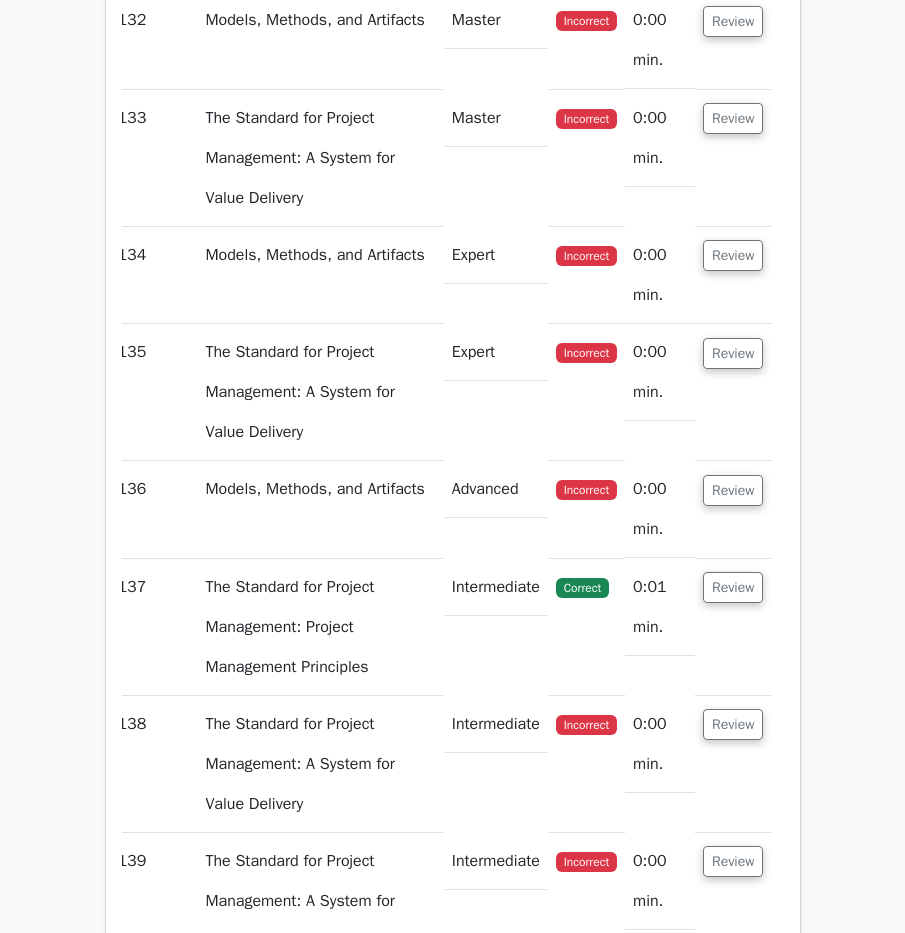 scroll, scrollTop: 141487, scrollLeft: 0, axis: vertical 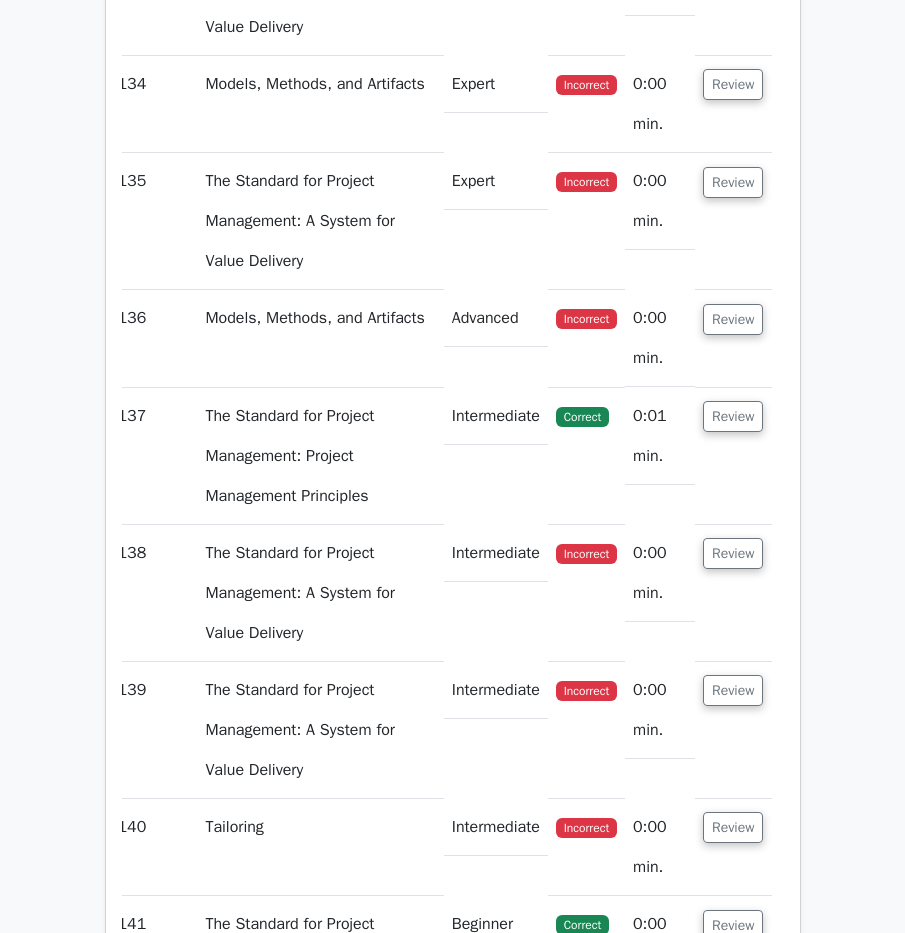 click on "Review" at bounding box center [733, -150] 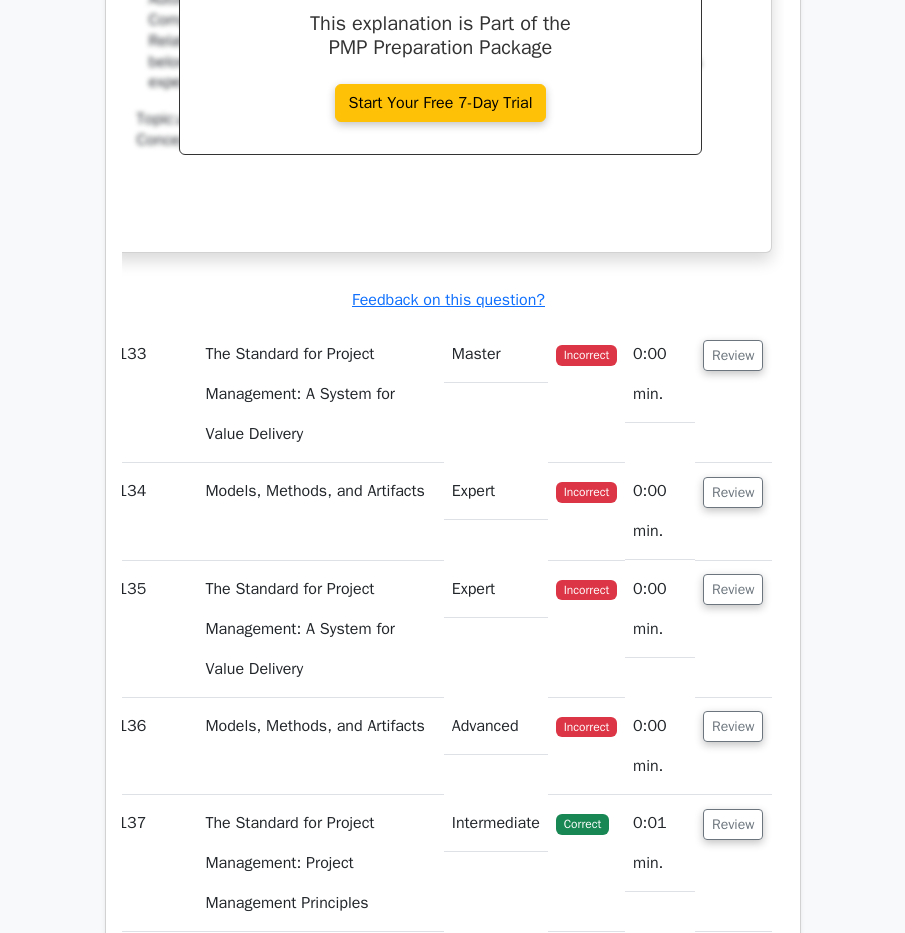 scroll, scrollTop: 141887, scrollLeft: 0, axis: vertical 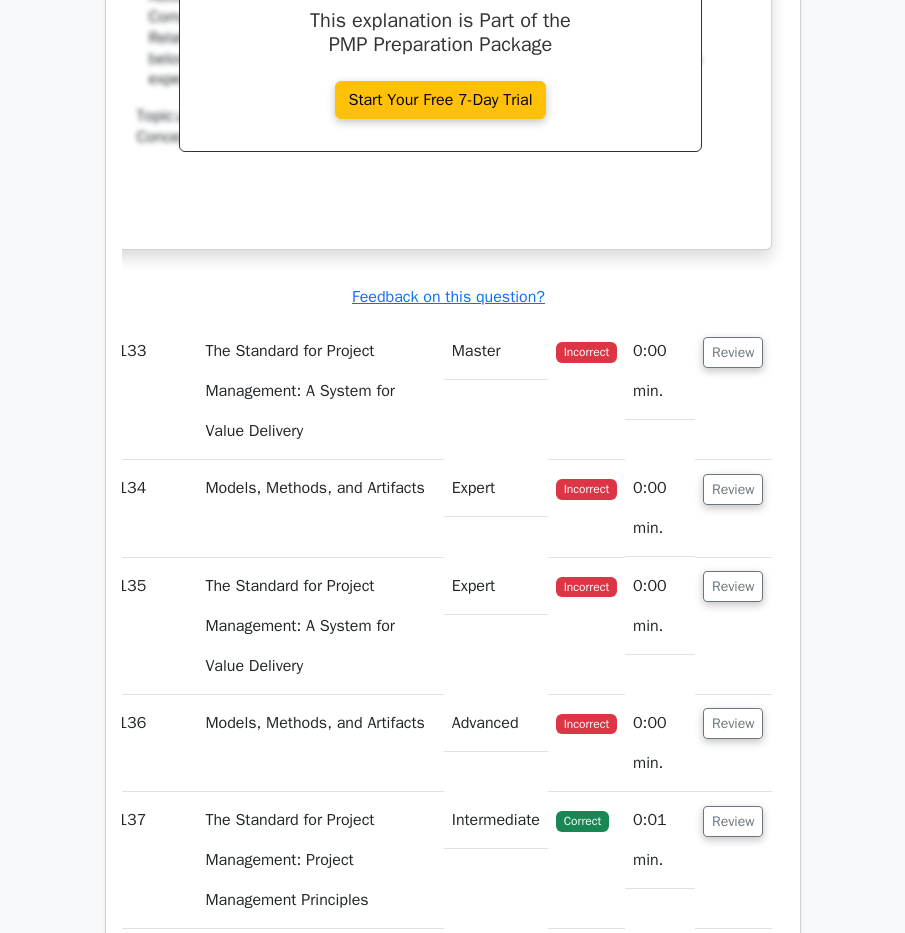 drag, startPoint x: 148, startPoint y: 106, endPoint x: 720, endPoint y: 620, distance: 769.0123 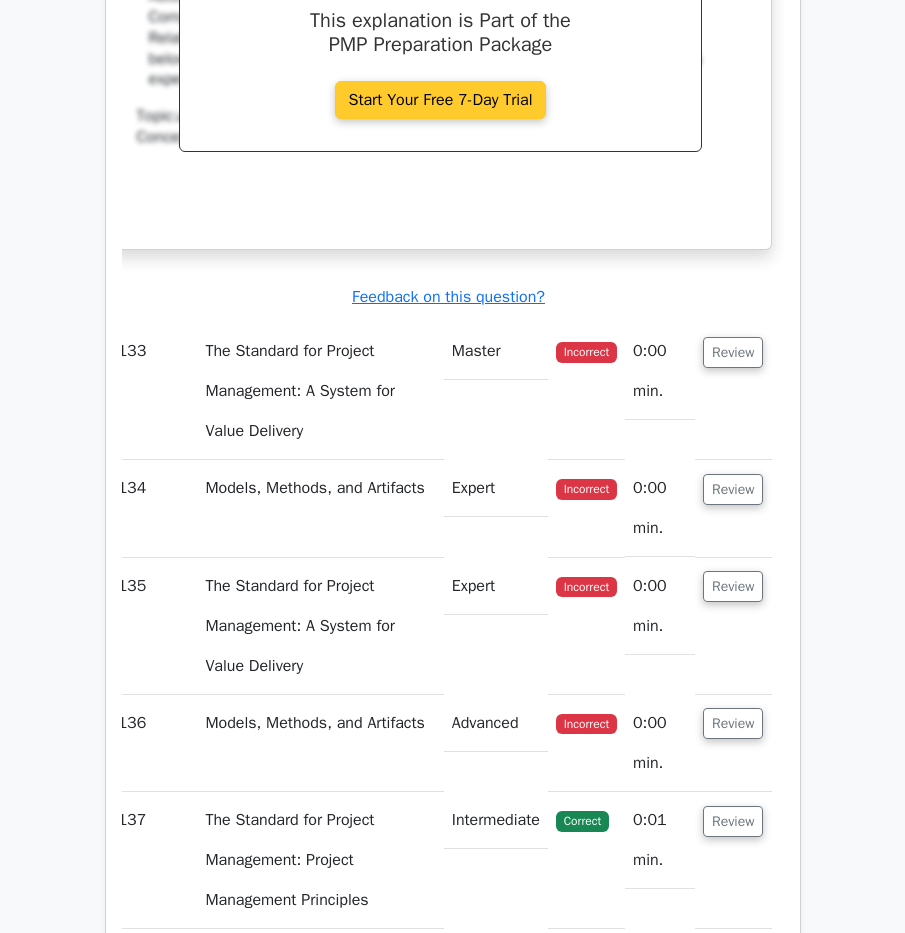 copy on "Según ________, los individuos están motivados por las necesidades de autonomía, competencia y relación.
a.
Jerarquía de Necesidades de Maslow
b.
Teoría de las Necesidades de McClelland
c.
Teoría de la Autodeterminación
d.
Teoría de los Dos Factores de Herzberg
Esta explicación es Parte del Paquete de Preparación PMP
Comienza Tu Prueba Gratuita de 7 Días
Explicación
La Teoría de la Autodeterminación postula que los individuos están intrínsecamente motivados por tres necesidades psicológicas fundamentales: autonomía, competencia y relación. La autonomía es la necesidad de sentirse en control de las propias conductas y objetivos. La competencia se refiere a la necesidad de dominar tareas y aprender nuevas habilidades. La relación es la necesidad de sentirse conectado ..." 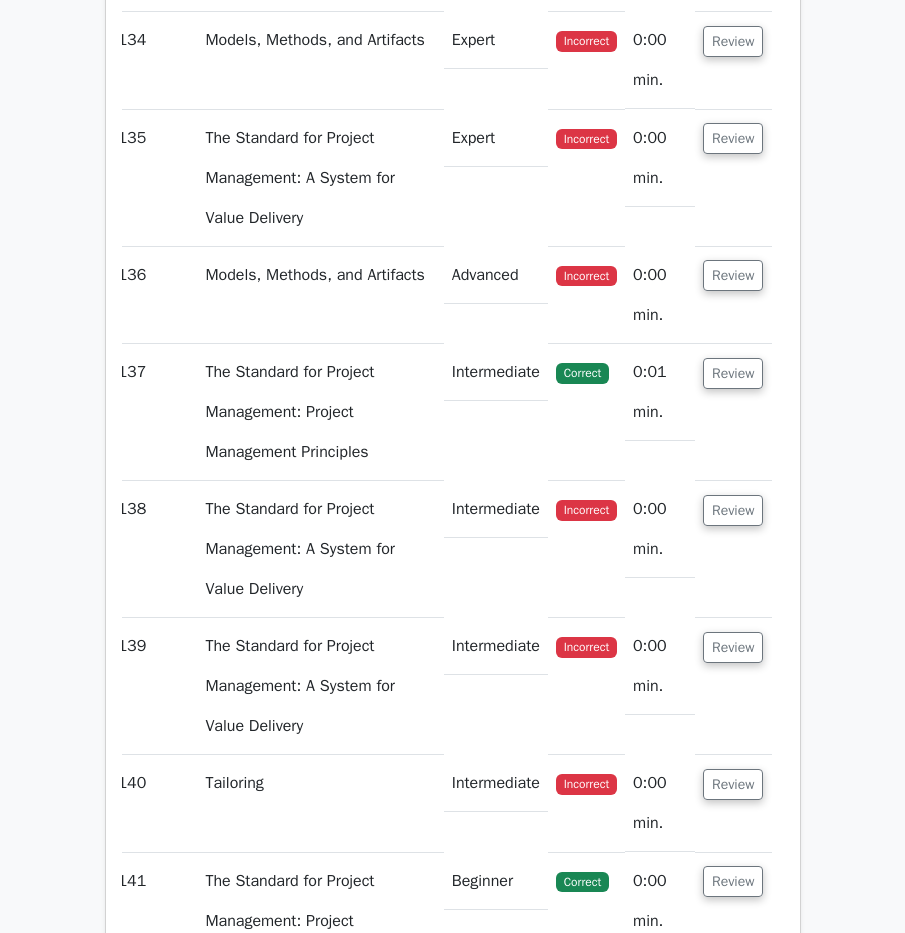 scroll, scrollTop: 142387, scrollLeft: 0, axis: vertical 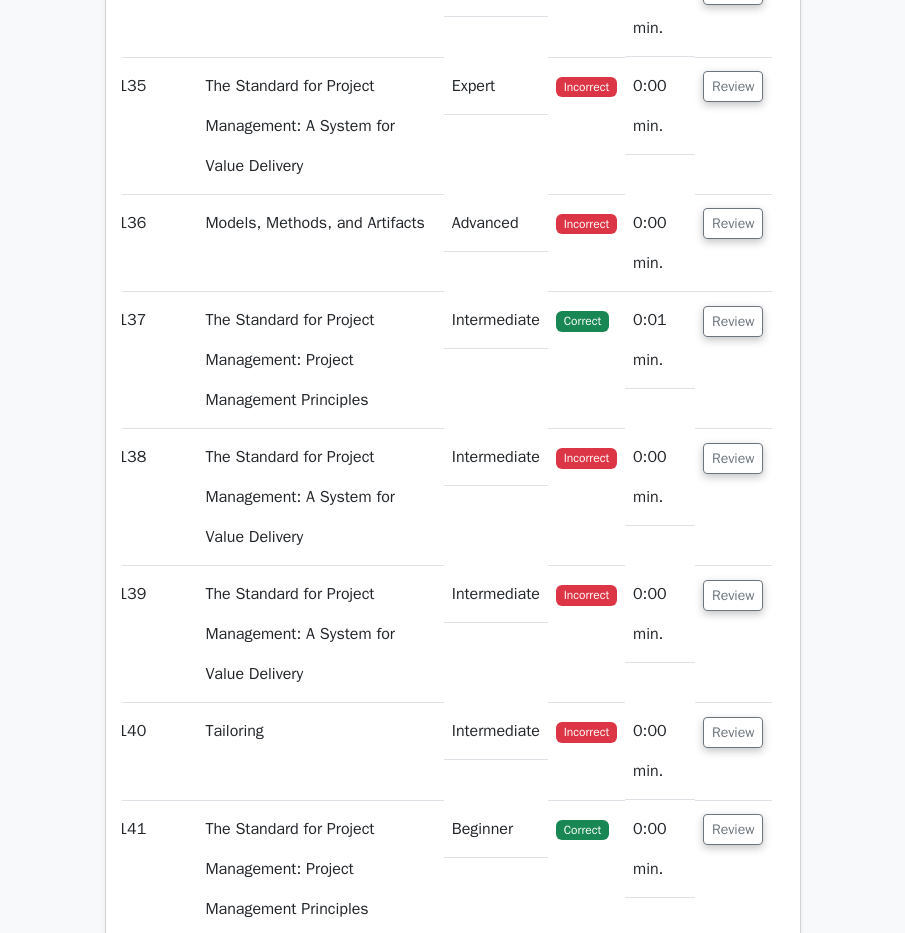 click on "Review" at bounding box center (733, -148) 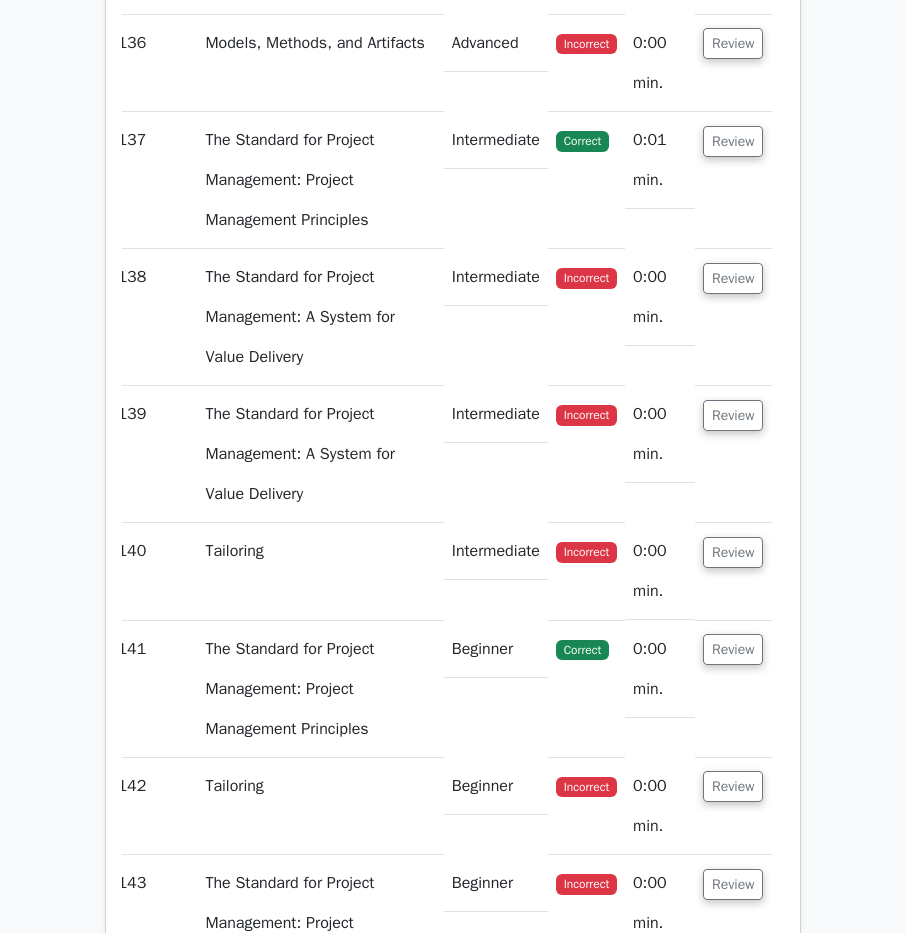 scroll, scrollTop: 142587, scrollLeft: 0, axis: vertical 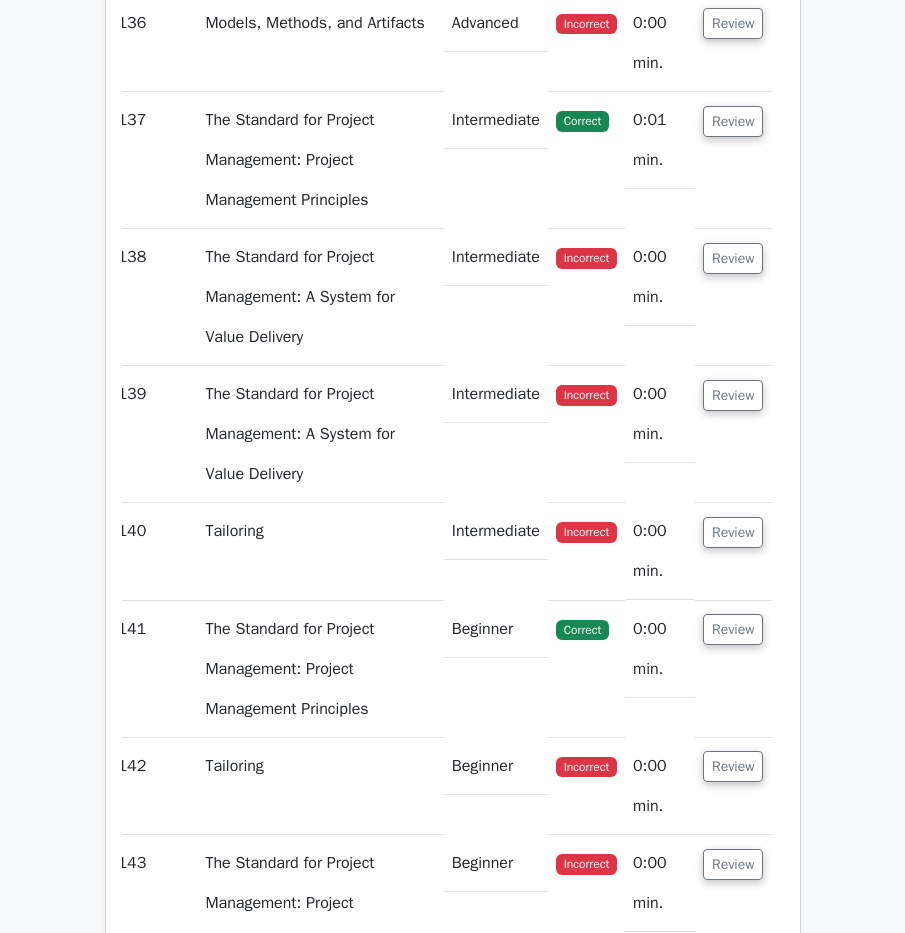 click on "Review" at bounding box center [733, -348] 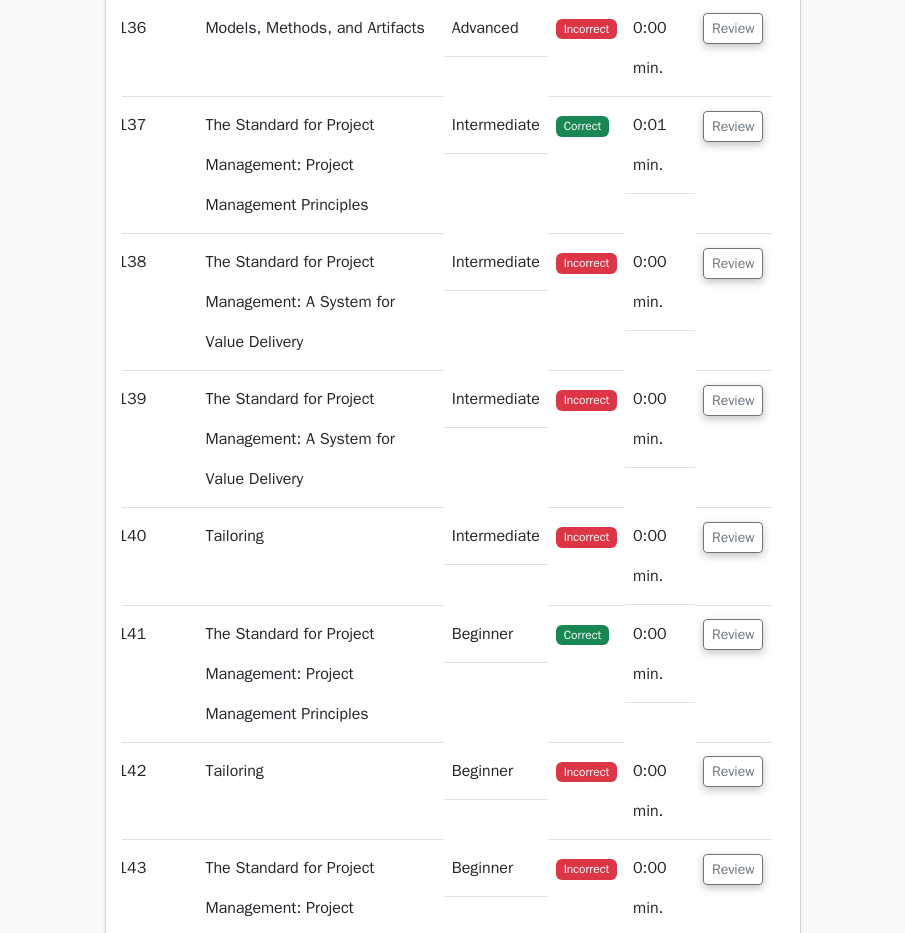 click on "Question Analysis
Question  #
Topic
Difficulty
Result
Time Spent
Action
1
Tailoring
Advanced
Incorrect" at bounding box center [453, -66855] 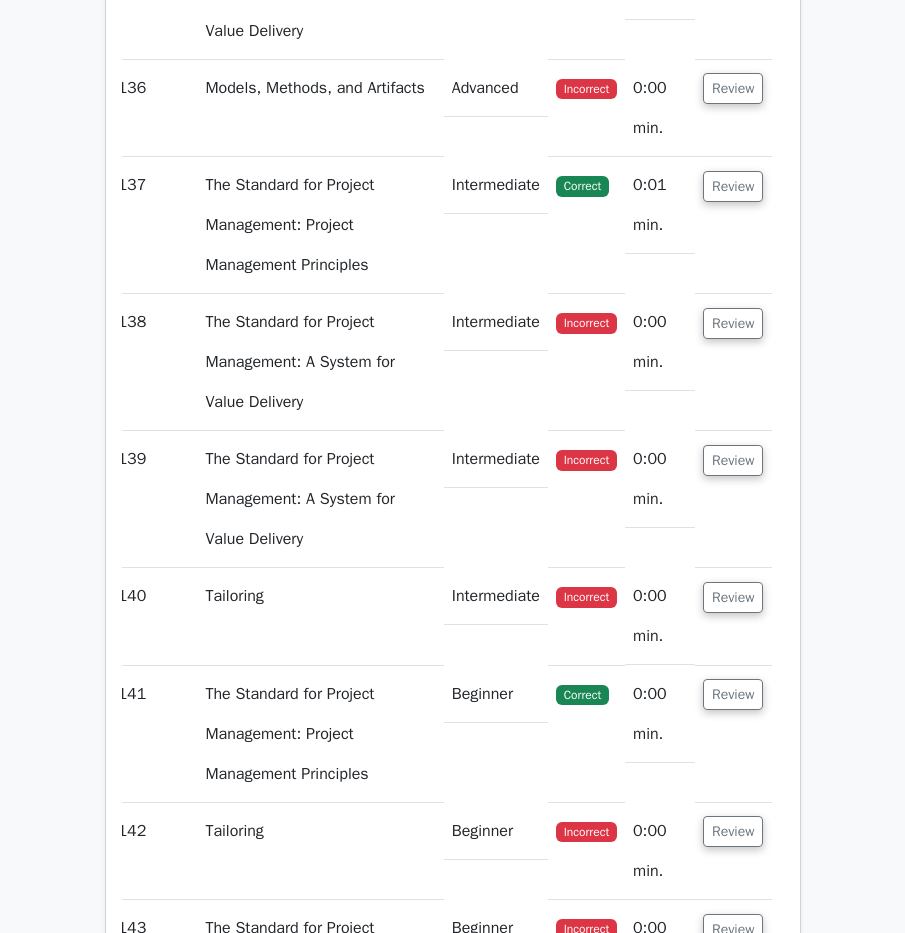 scroll, scrollTop: 142487, scrollLeft: 0, axis: vertical 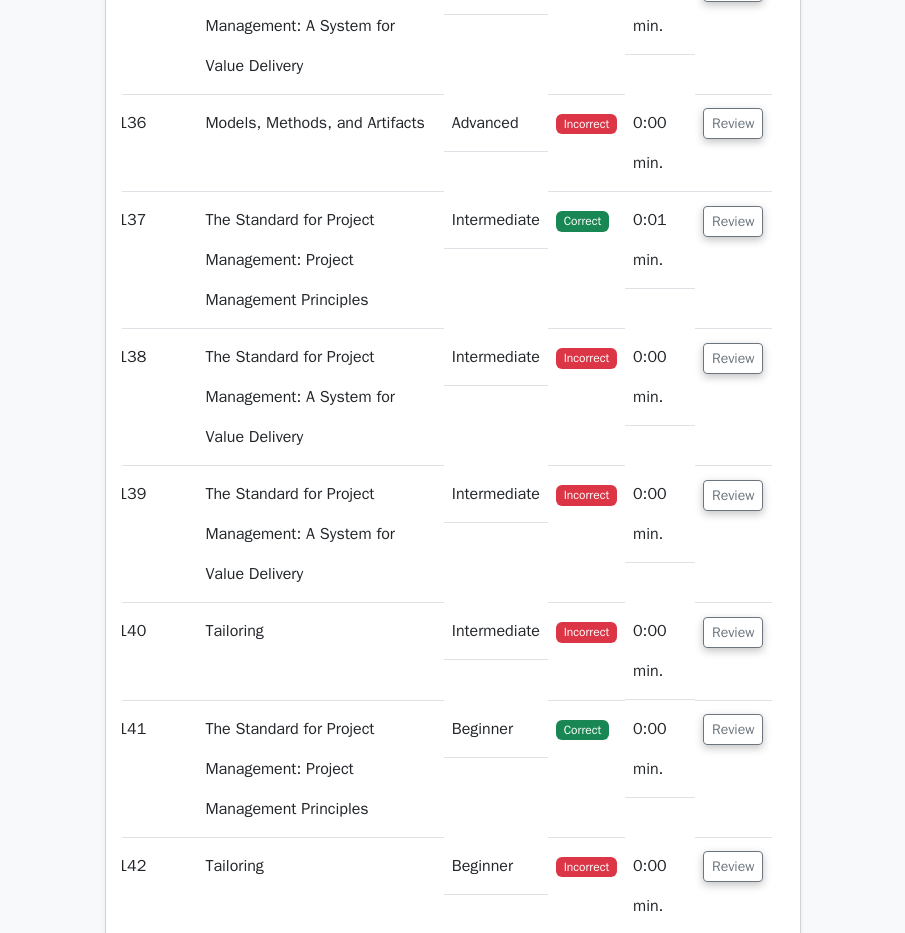 click on "The Standard for Project Management: A System for Value Delivery" at bounding box center [320, -209] 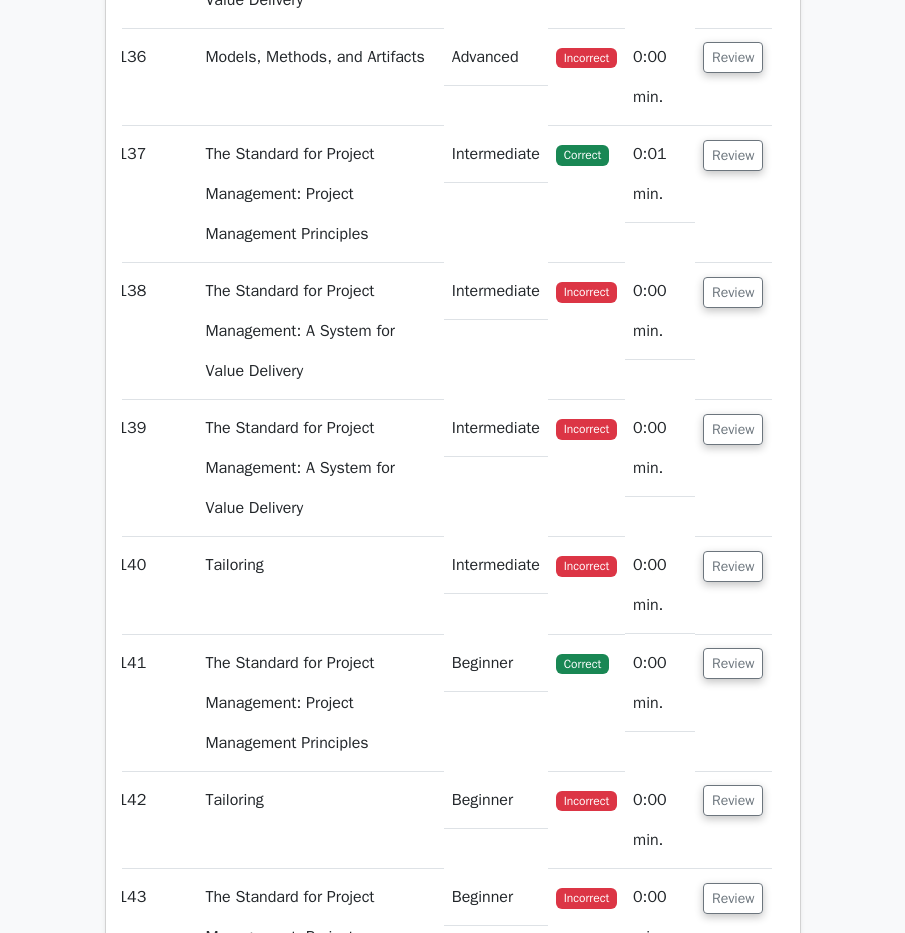 scroll, scrollTop: 142687, scrollLeft: 0, axis: vertical 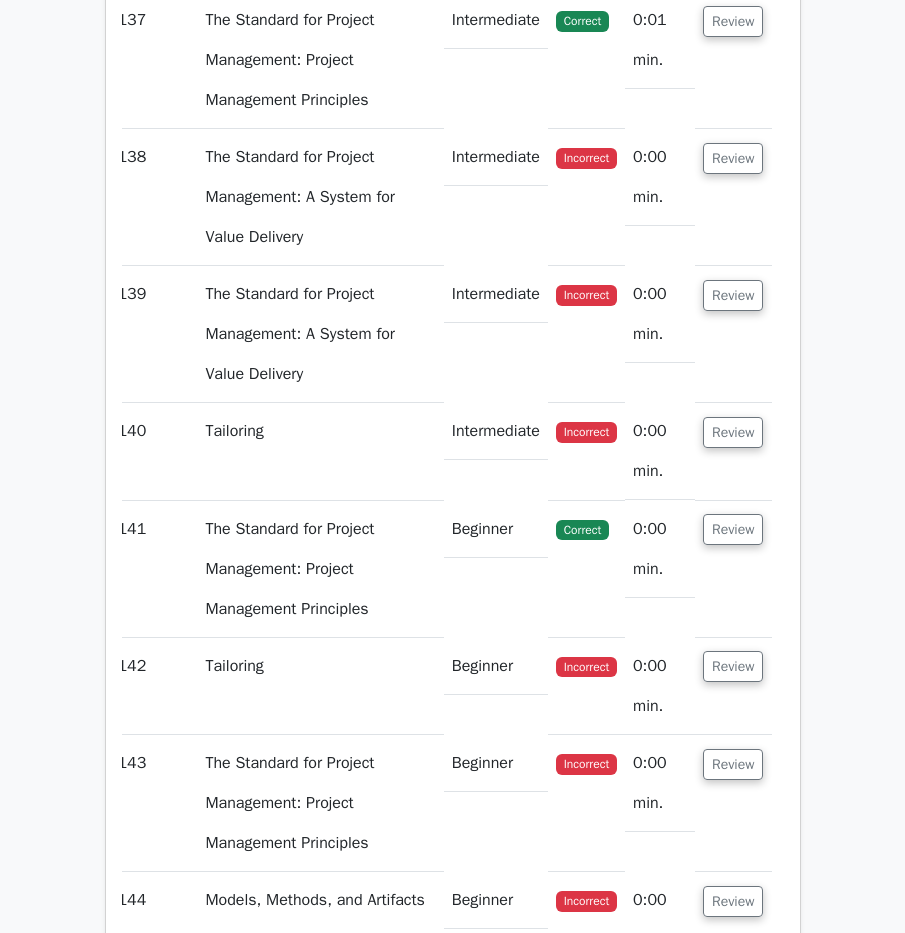 click on "Review" at bounding box center (733, -448) 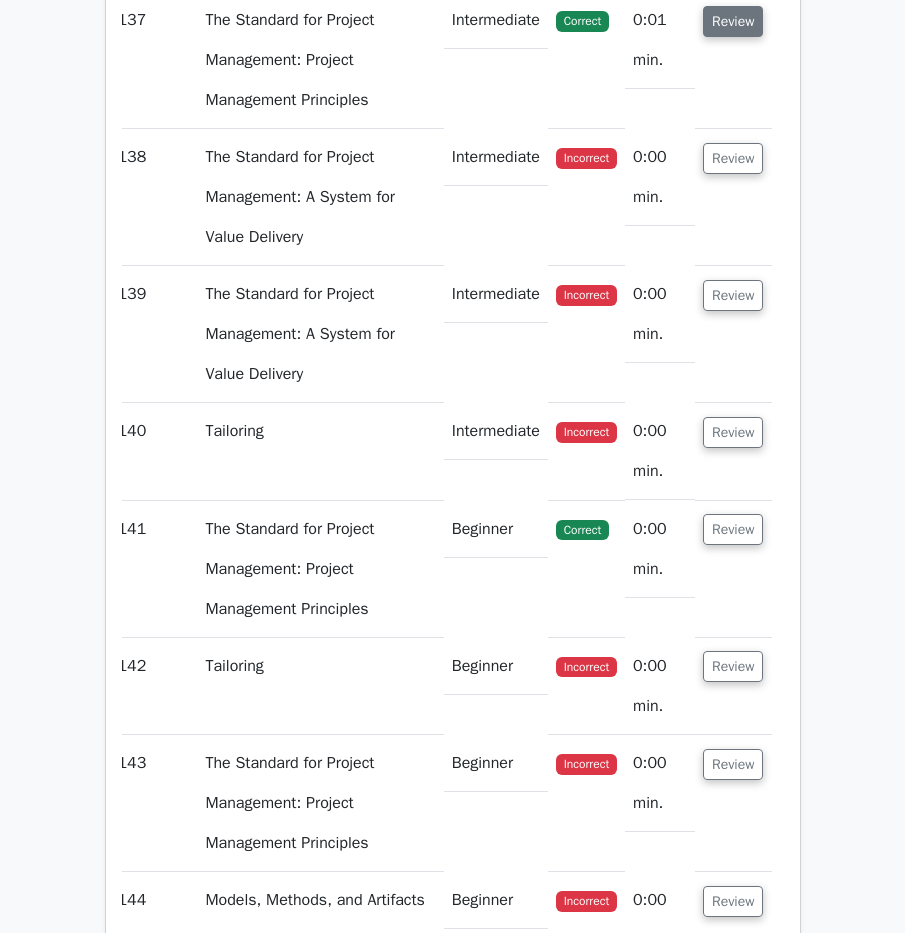 click on "Review" at bounding box center [733, 21] 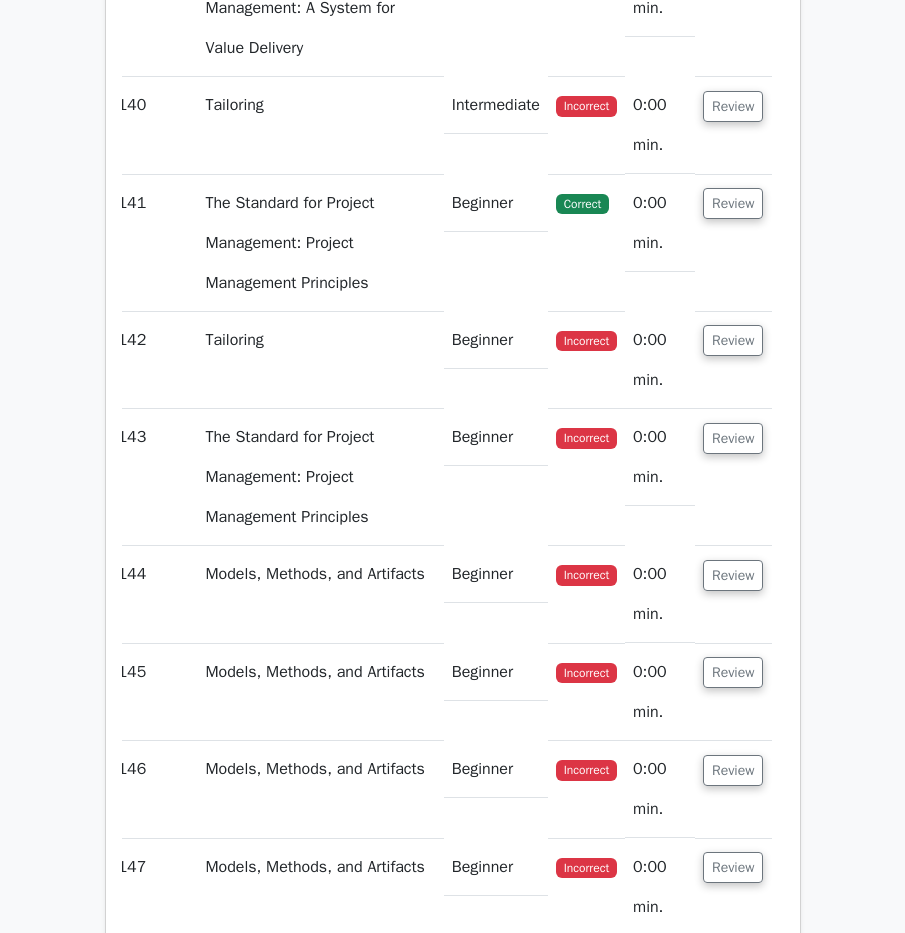 scroll, scrollTop: 142987, scrollLeft: 0, axis: vertical 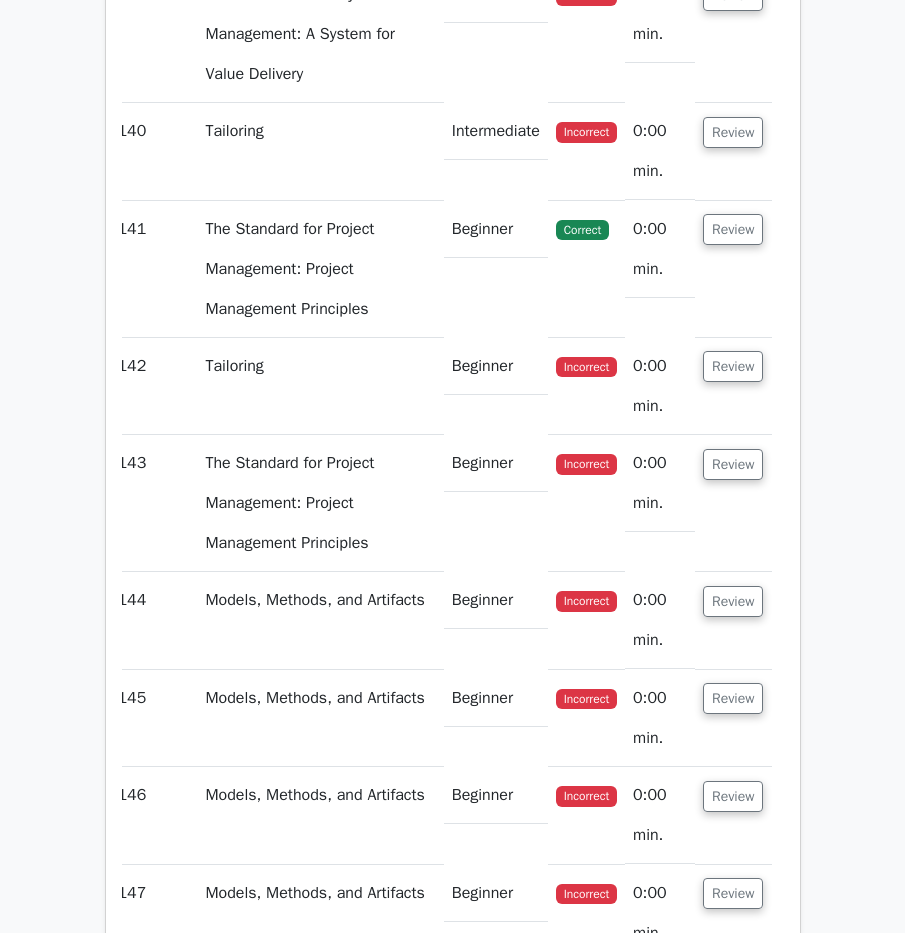 click on "Review" at bounding box center [733, -142] 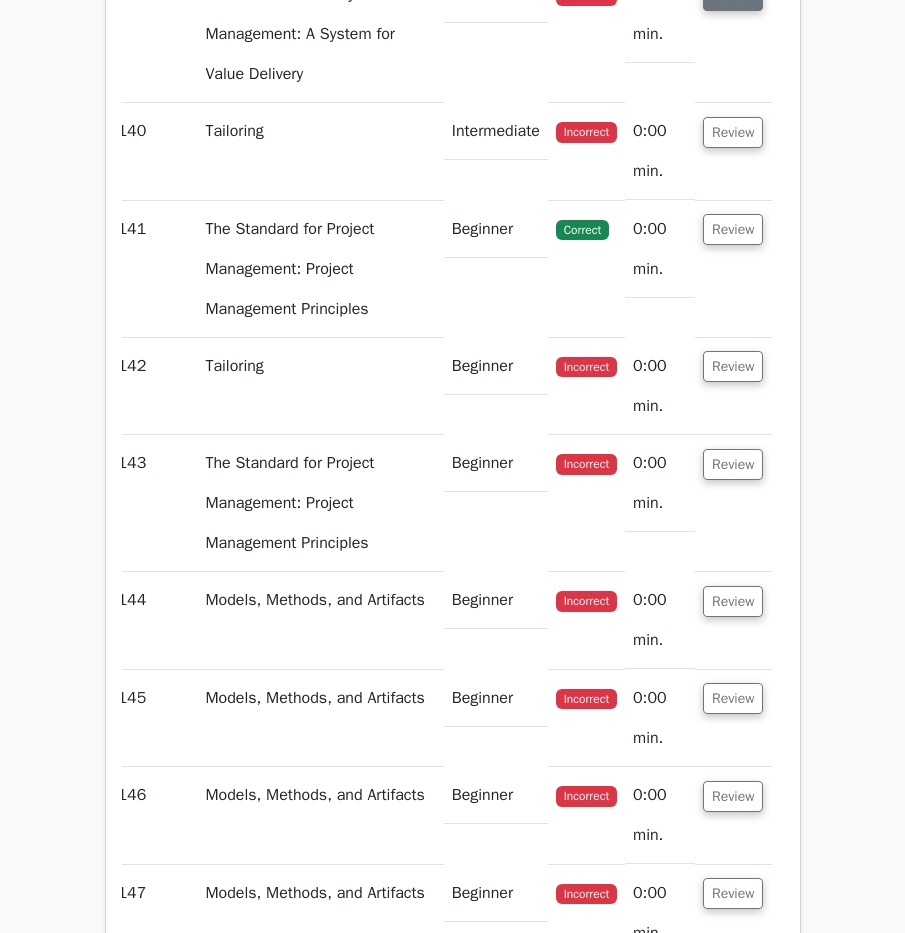 click on "Review" at bounding box center (733, -5) 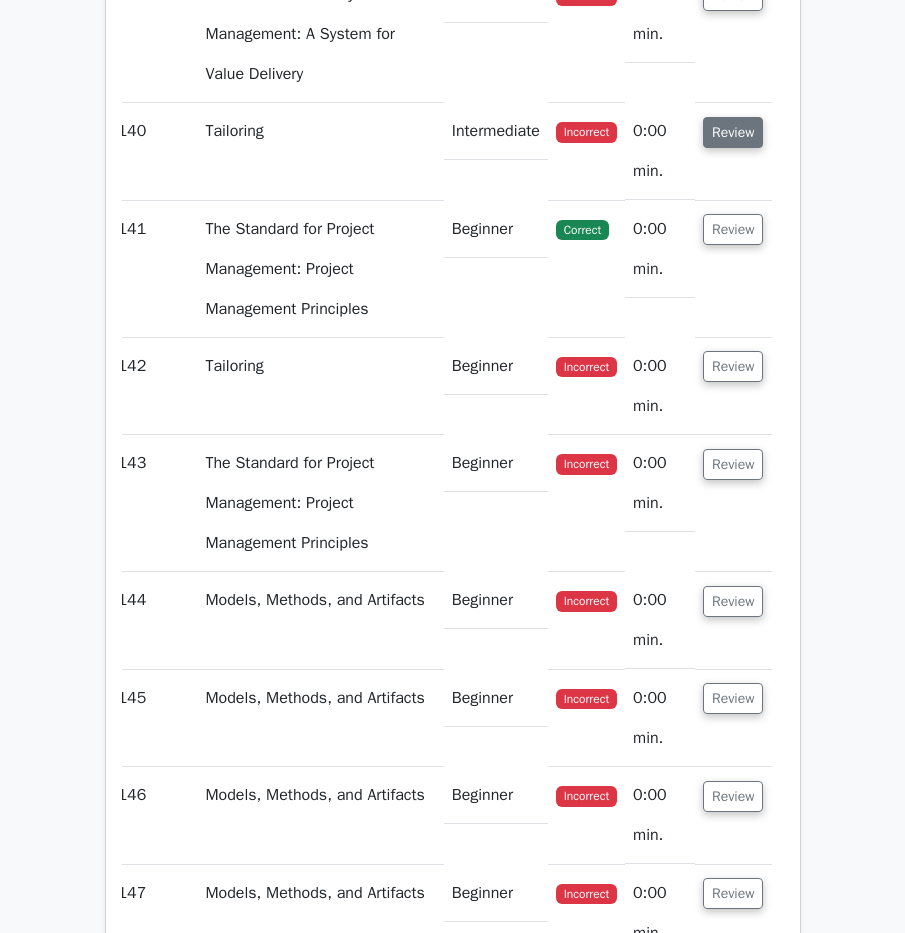 click on "Review" at bounding box center [733, 132] 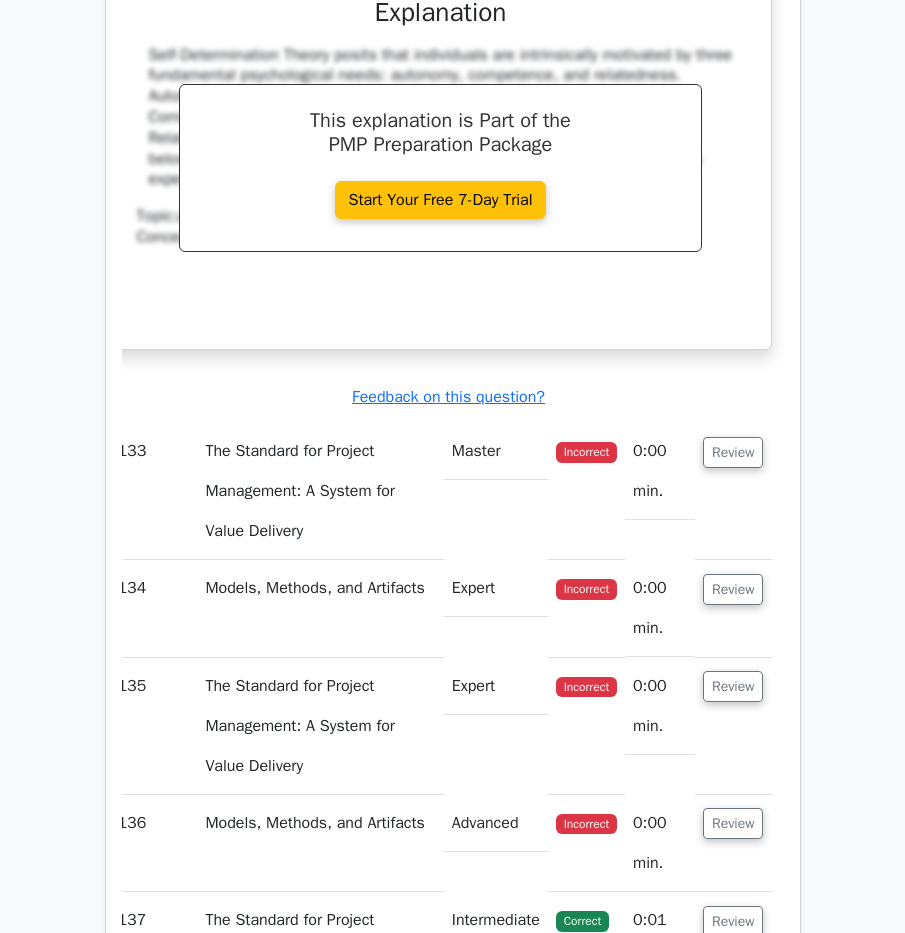 scroll, scrollTop: 141587, scrollLeft: 0, axis: vertical 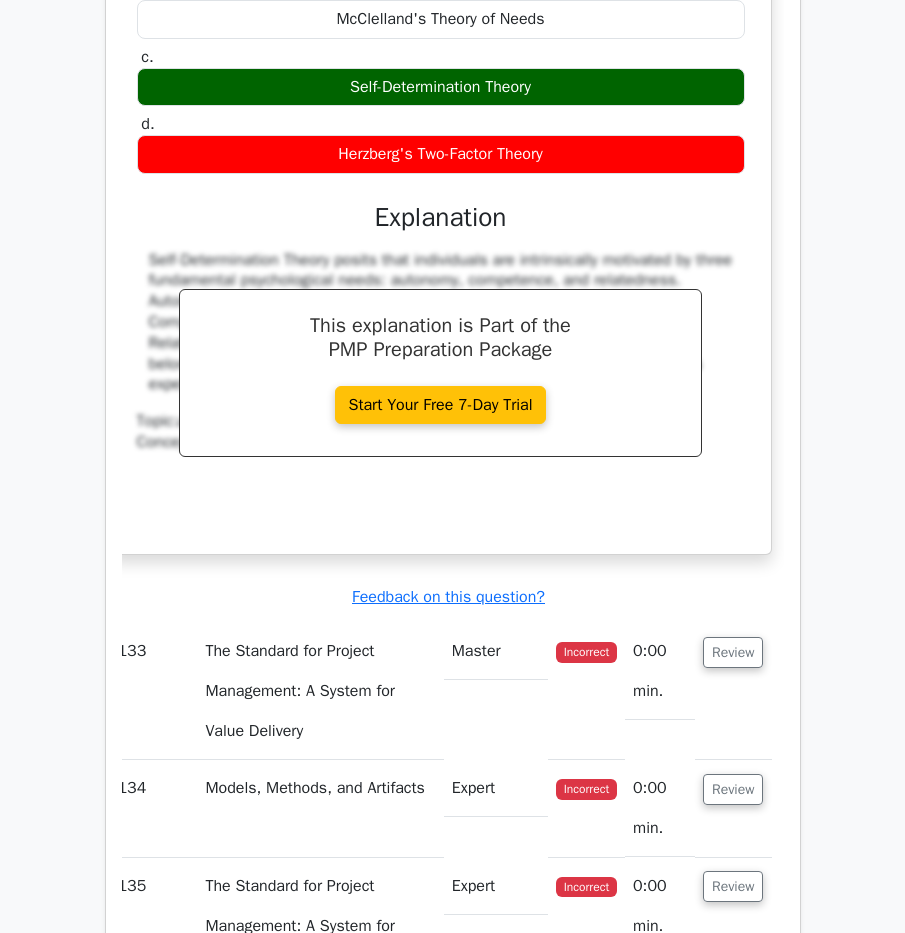 click on "Review" at bounding box center (733, -231) 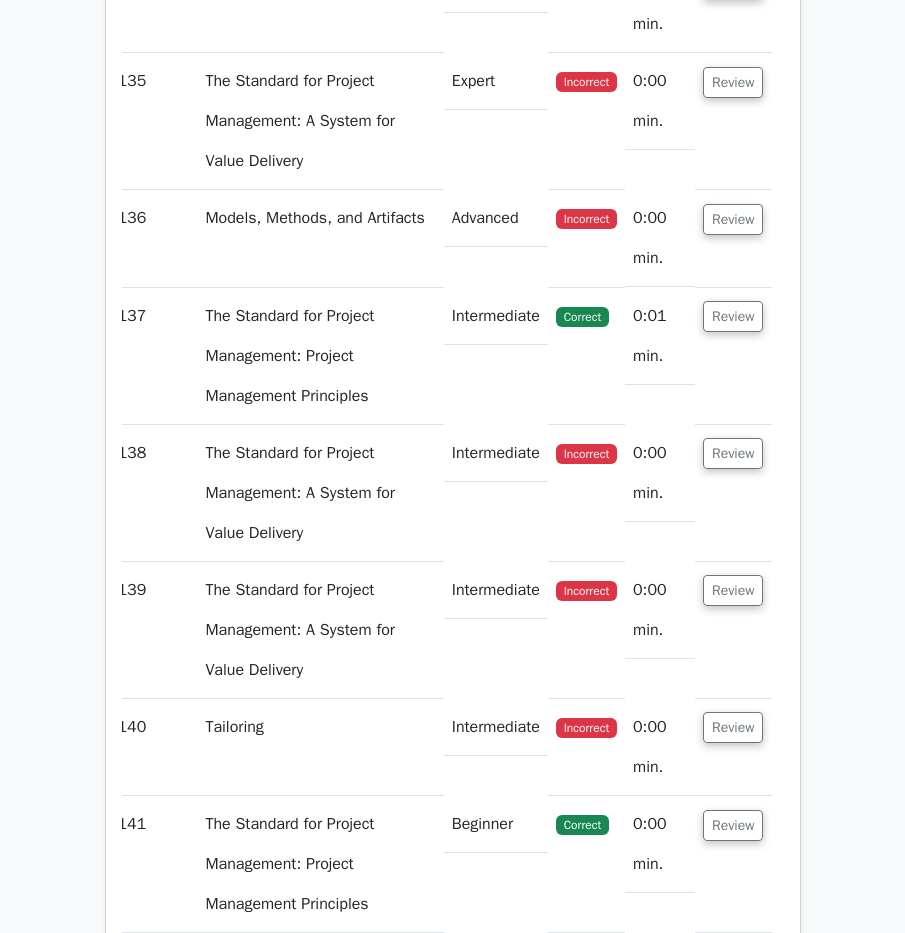 click on "Review" at bounding box center (733, -153) 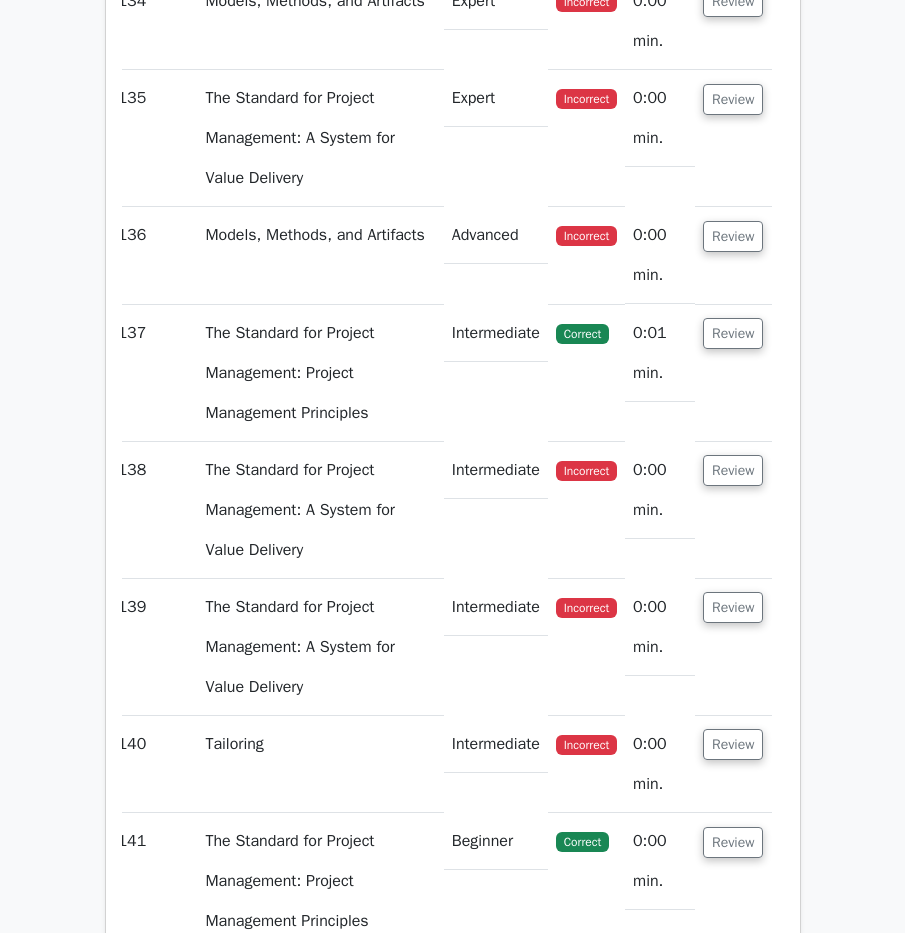 scroll, scrollTop: 141587, scrollLeft: 0, axis: vertical 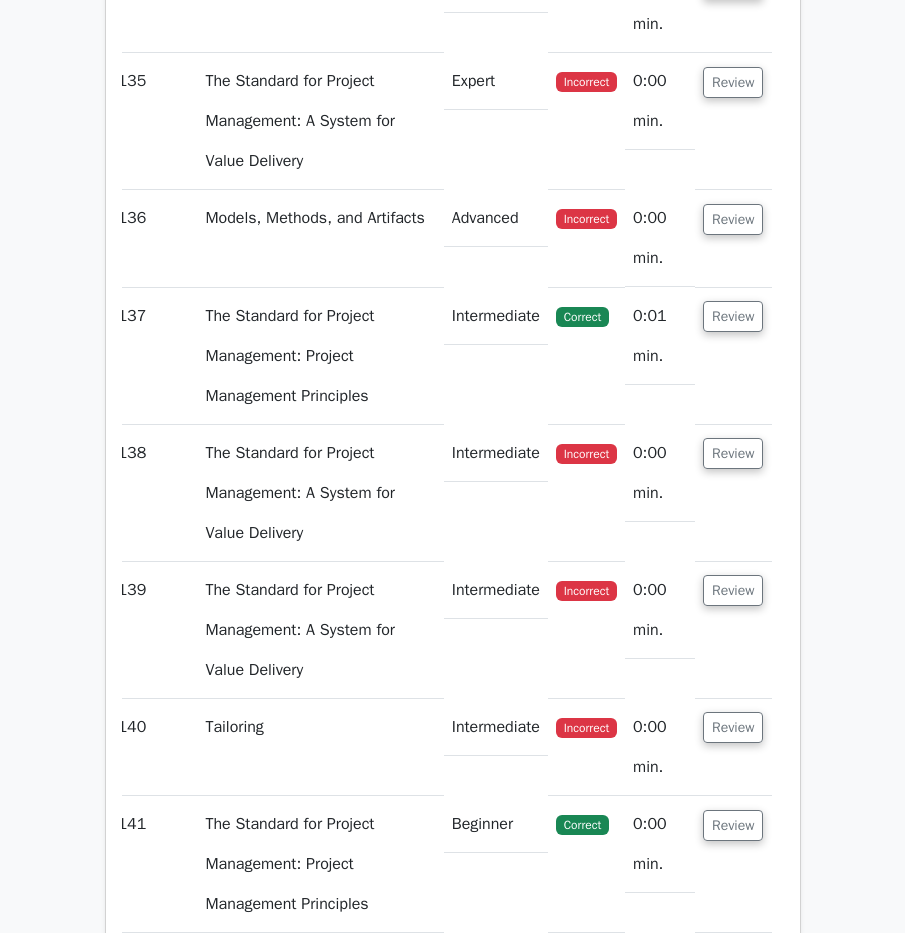 click on "The Standard for Project Management: A System for Value Delivery" at bounding box center (320, -113) 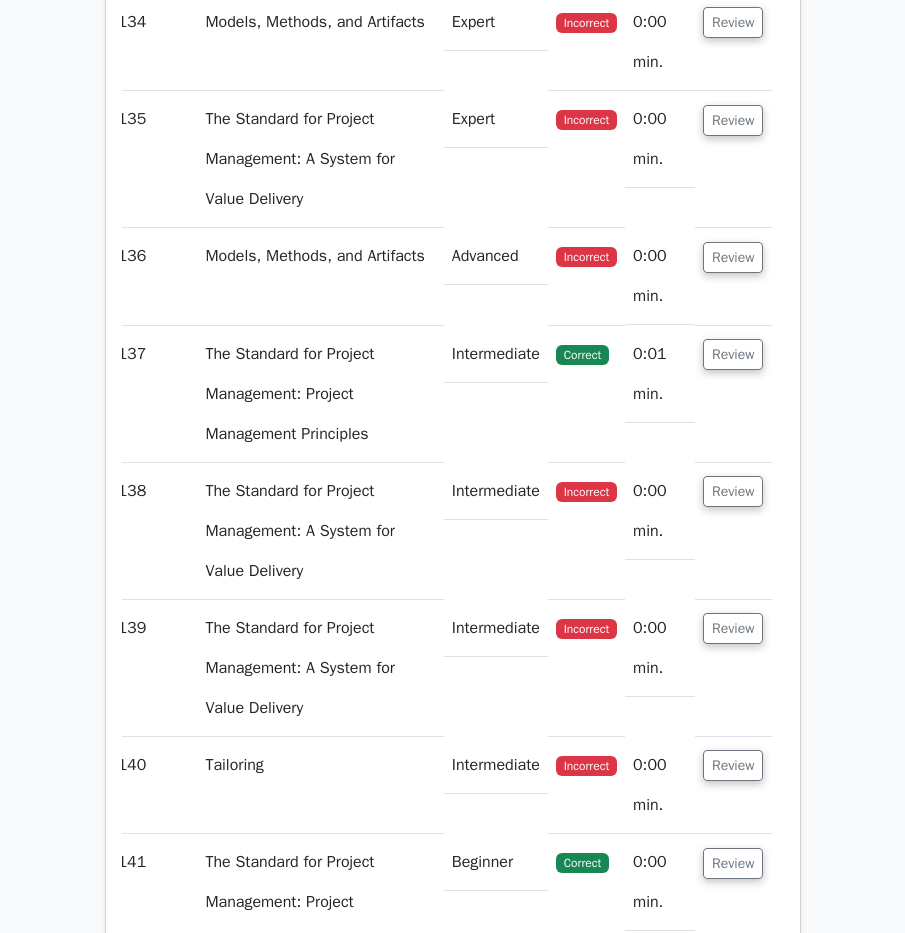 scroll, scrollTop: 141687, scrollLeft: 0, axis: vertical 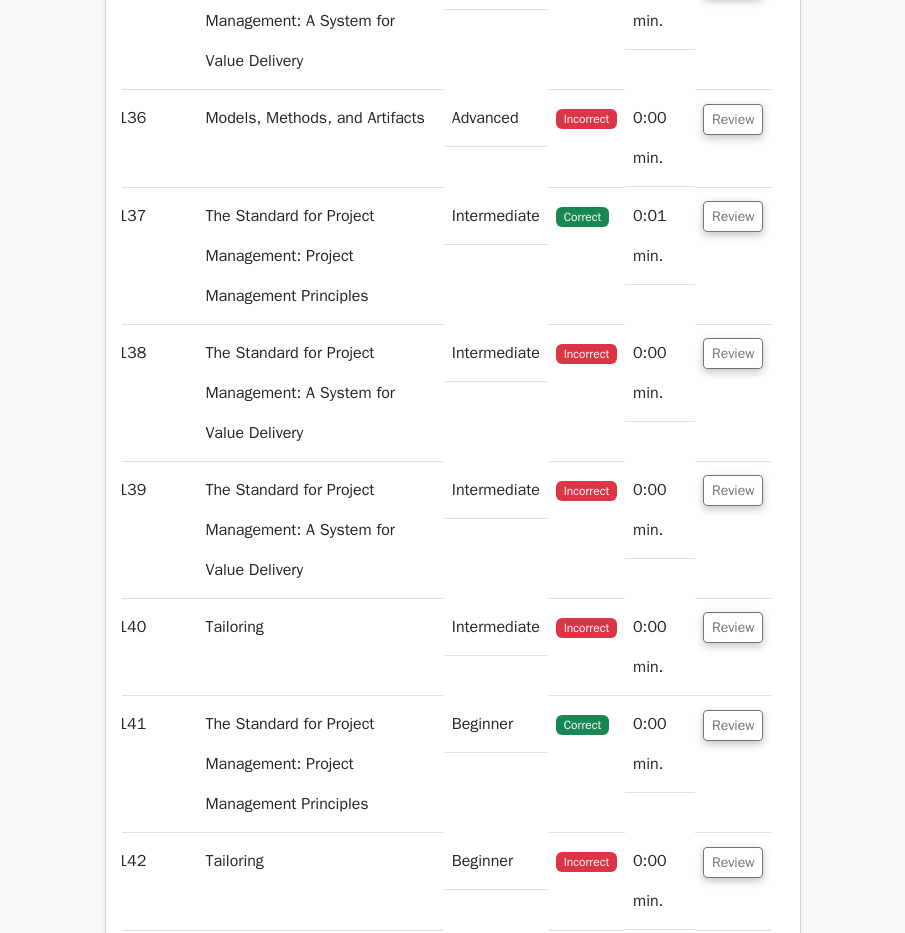 click on "Review" at bounding box center [733, -253] 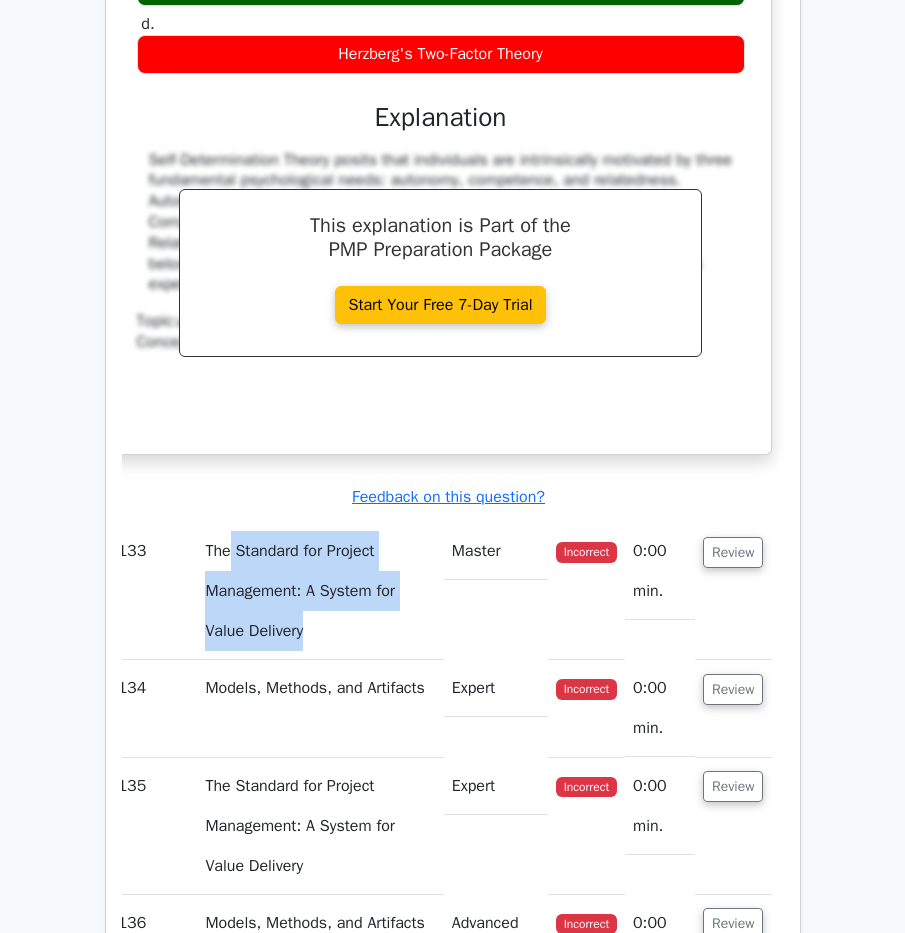 click on "Review" at bounding box center [733, -350] 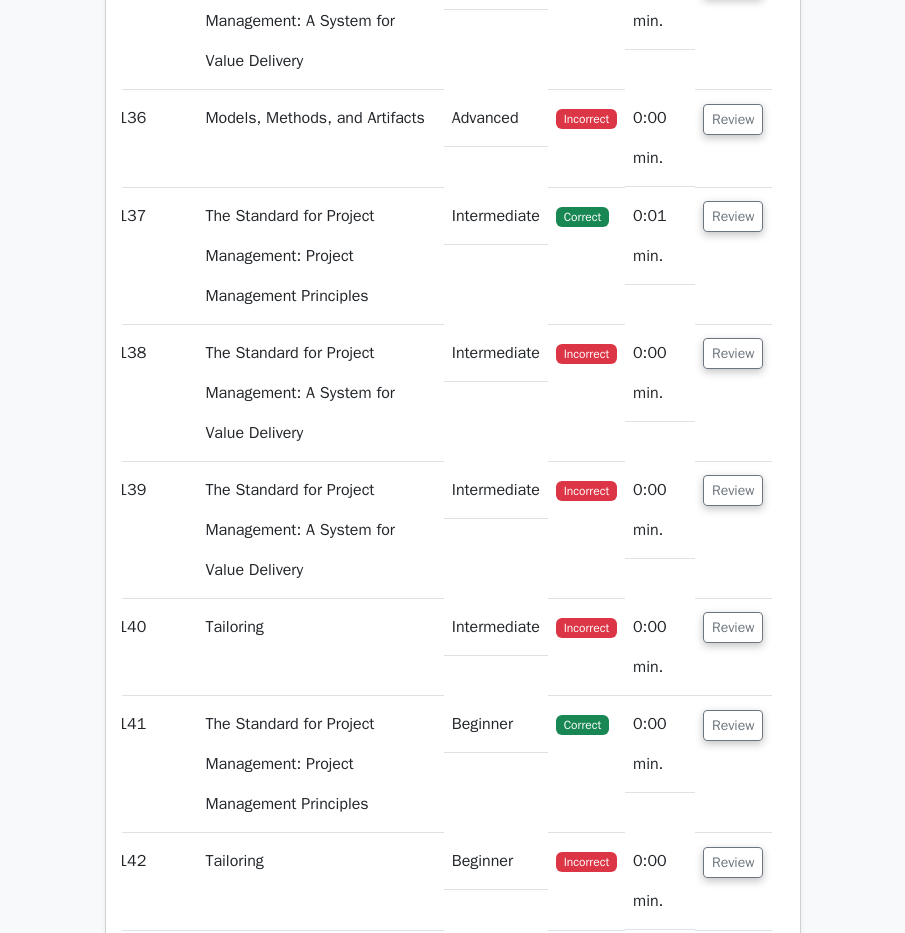 click on "Review" at bounding box center [733, -253] 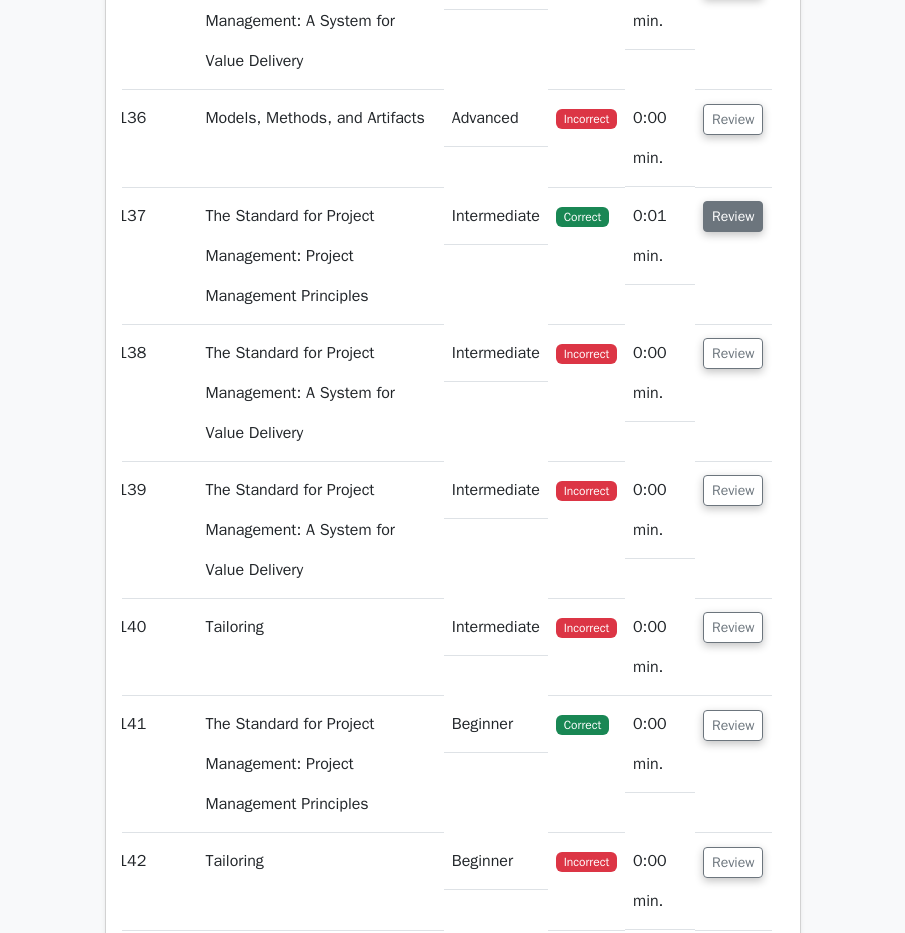 click on "Review" at bounding box center (733, 216) 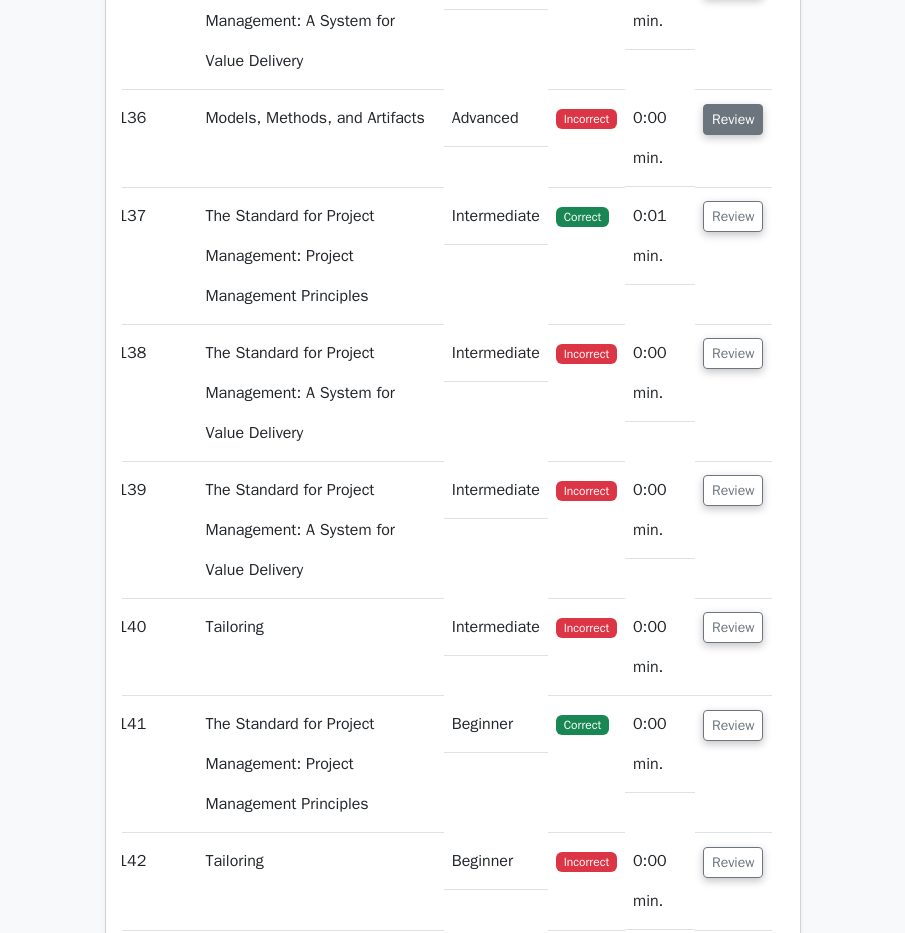 click on "Review" at bounding box center (733, 119) 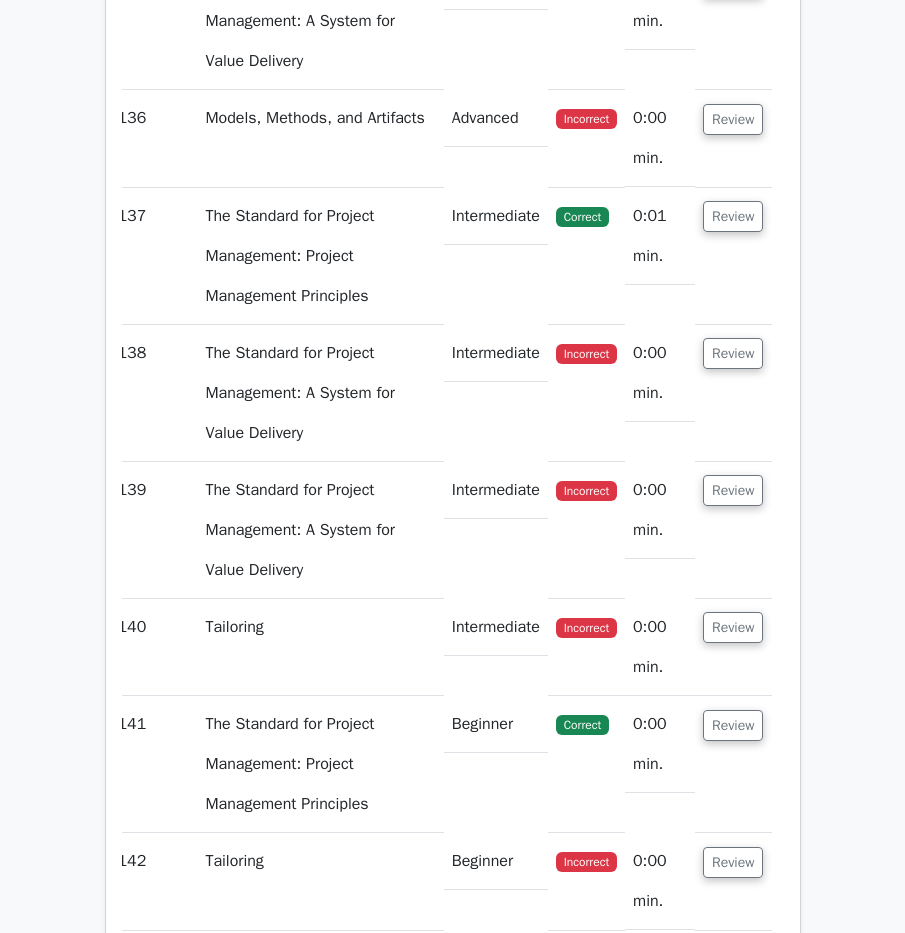 click on "Review" at bounding box center [733, -18] 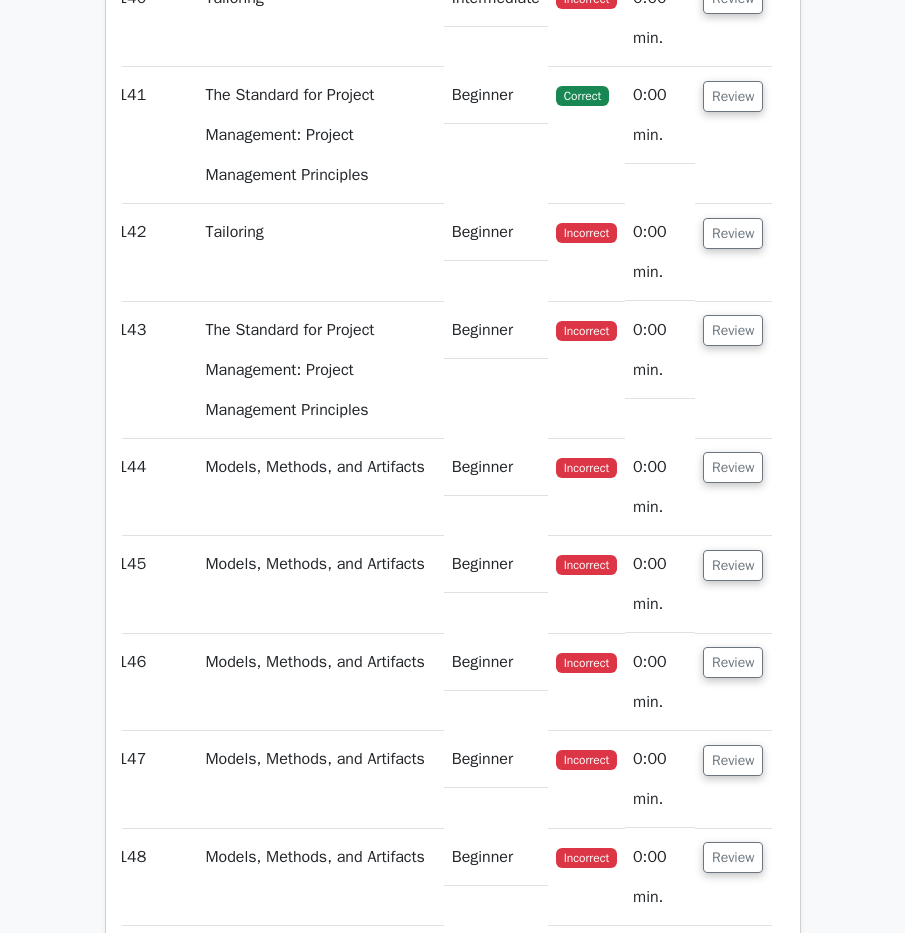 scroll, scrollTop: 142327, scrollLeft: 0, axis: vertical 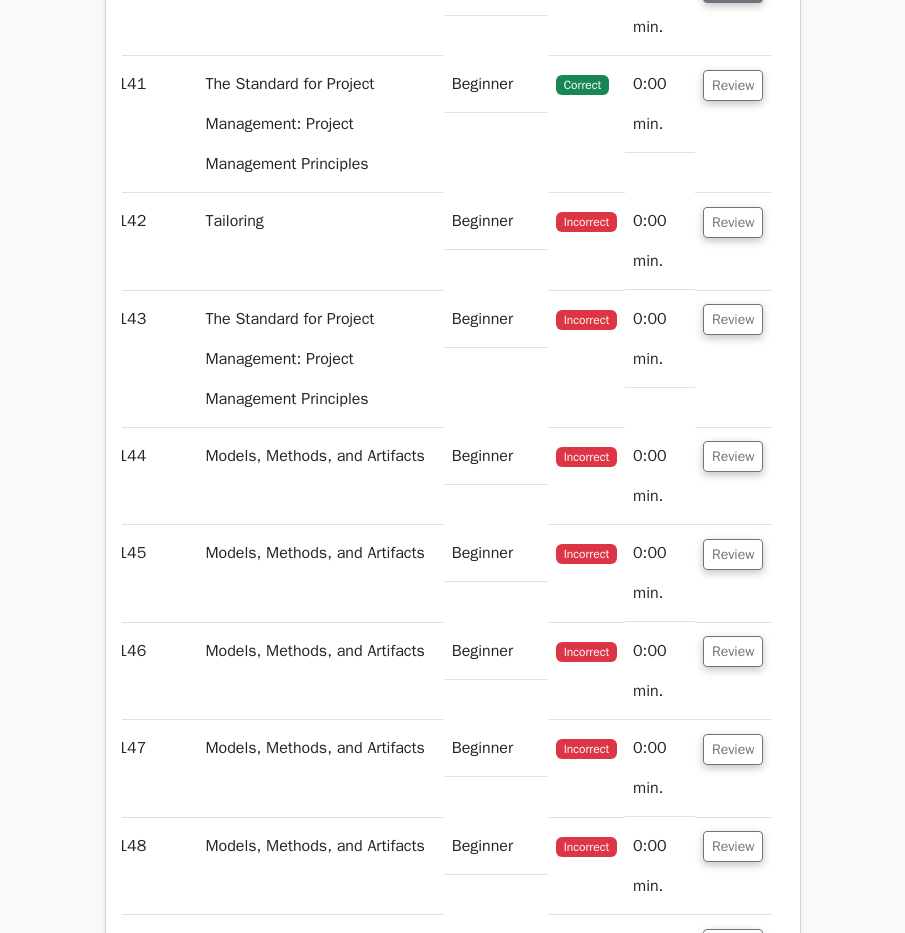 click on "Review" at bounding box center (733, -13) 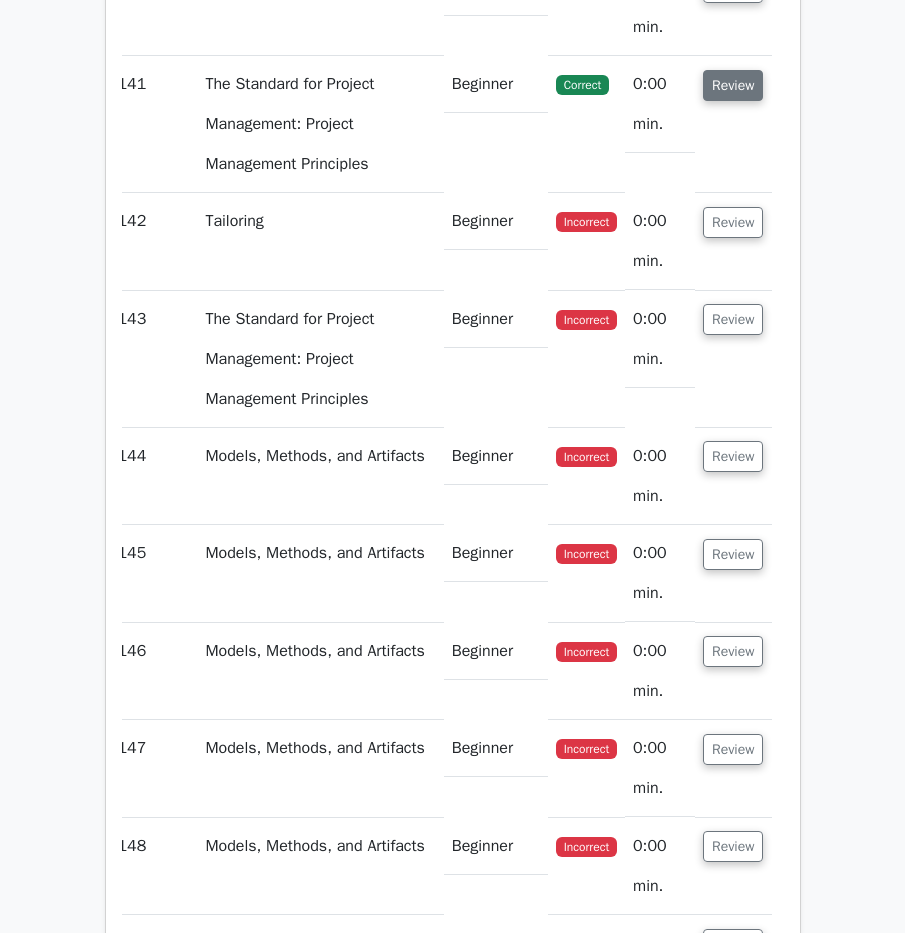 click on "Review" at bounding box center [733, 85] 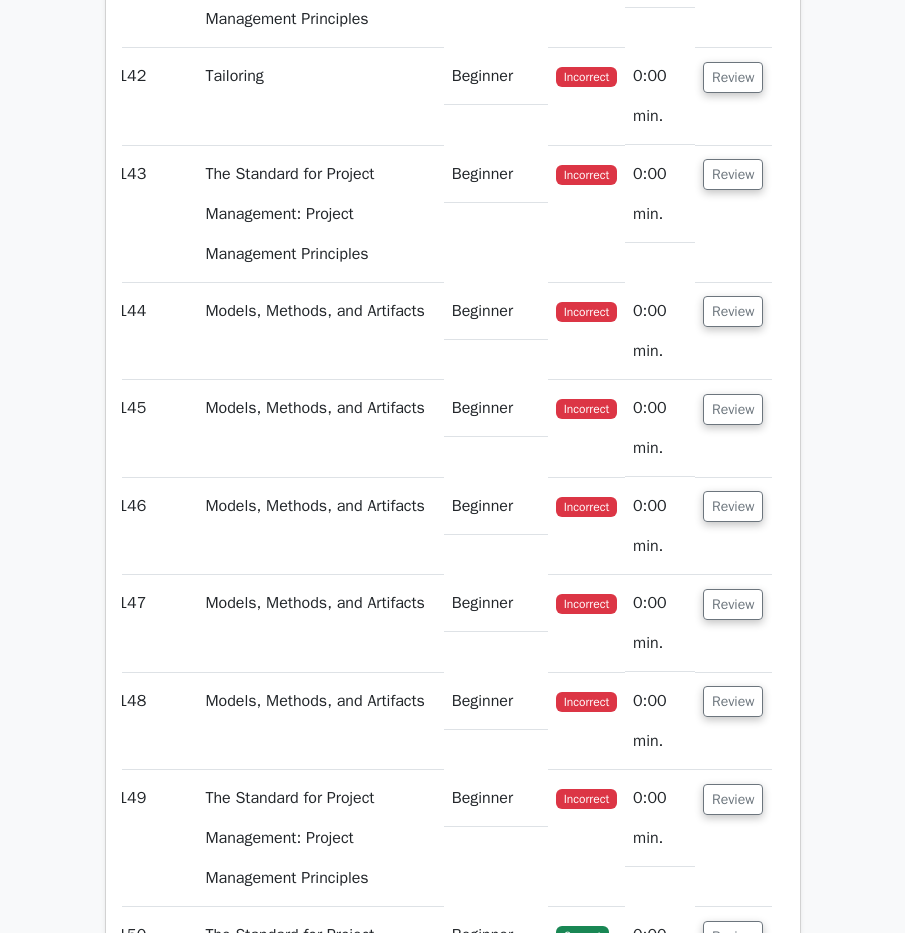 scroll, scrollTop: 142507, scrollLeft: 0, axis: vertical 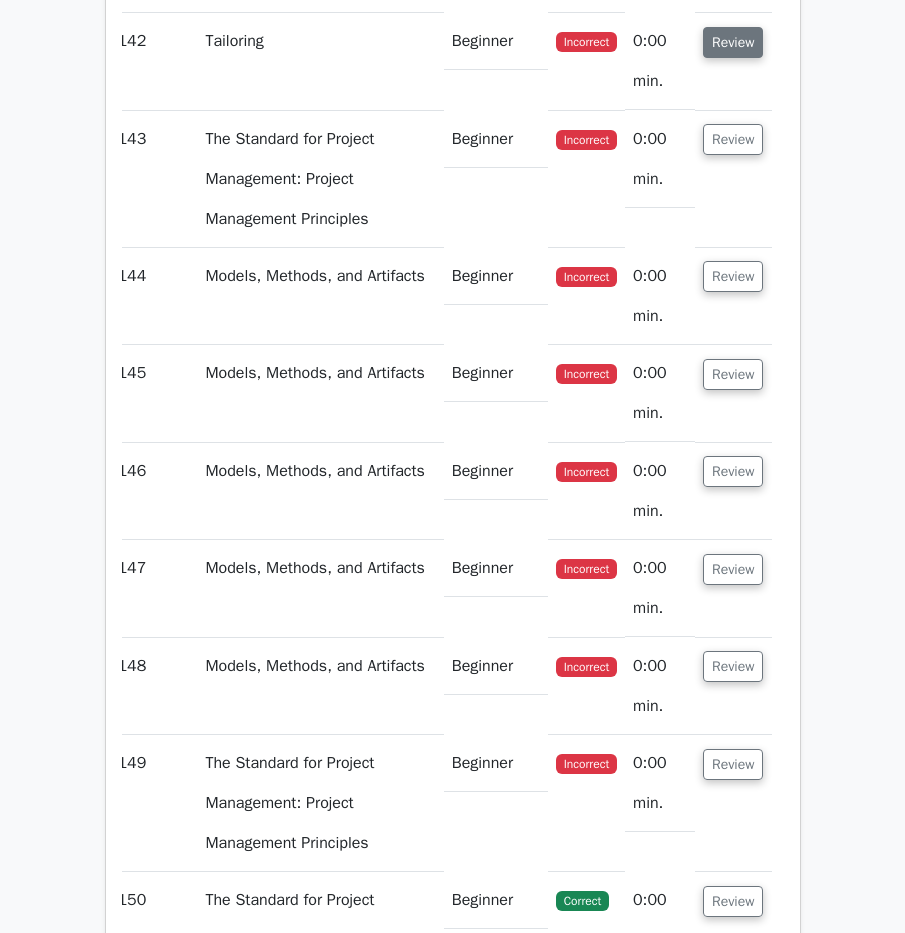 click on "Review" at bounding box center (733, 42) 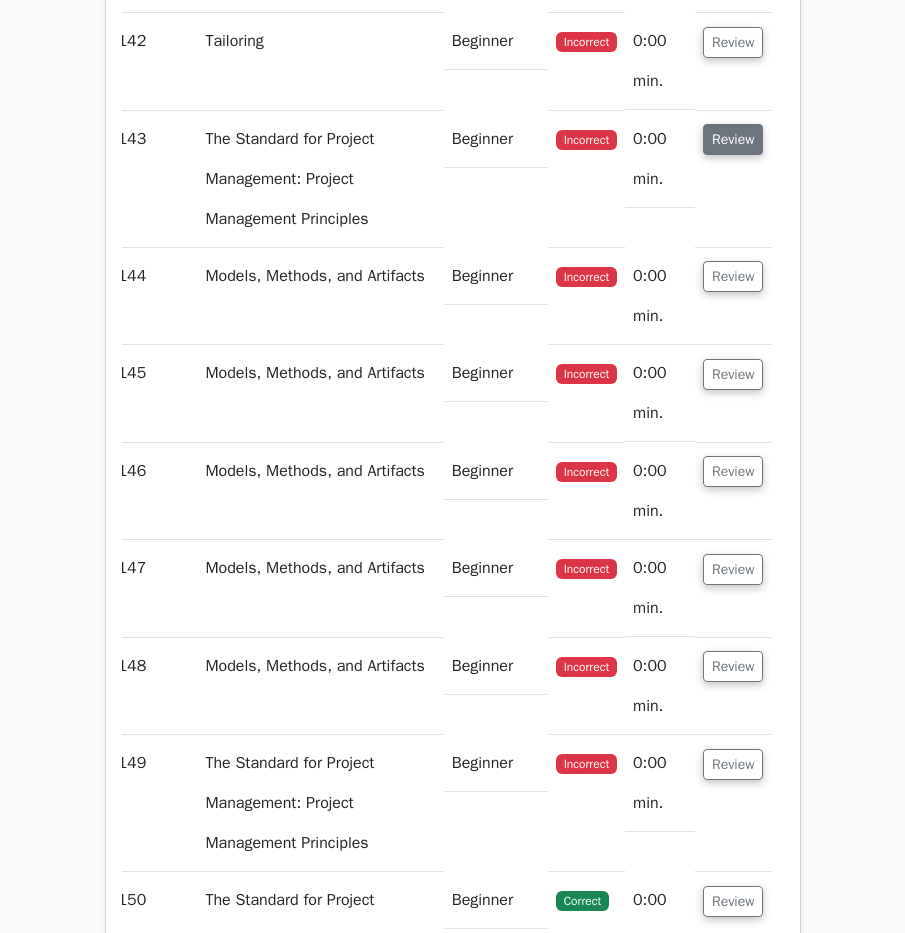 click on "Review" at bounding box center [733, 139] 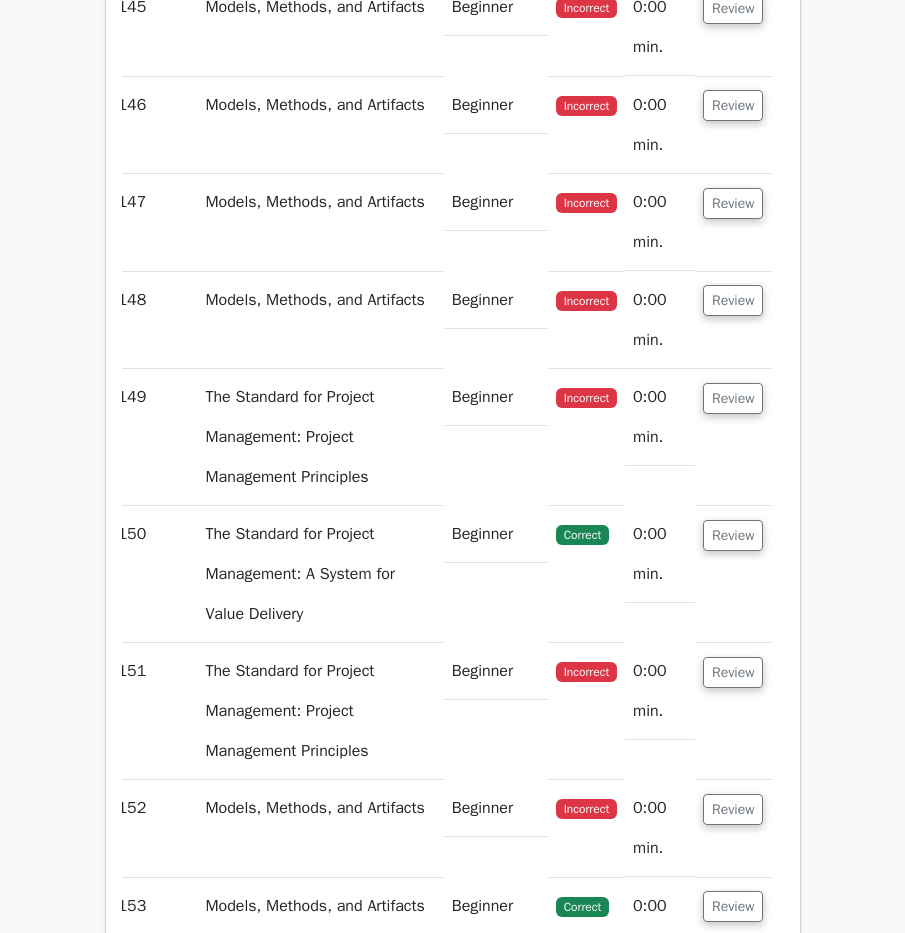 scroll, scrollTop: 142907, scrollLeft: 0, axis: vertical 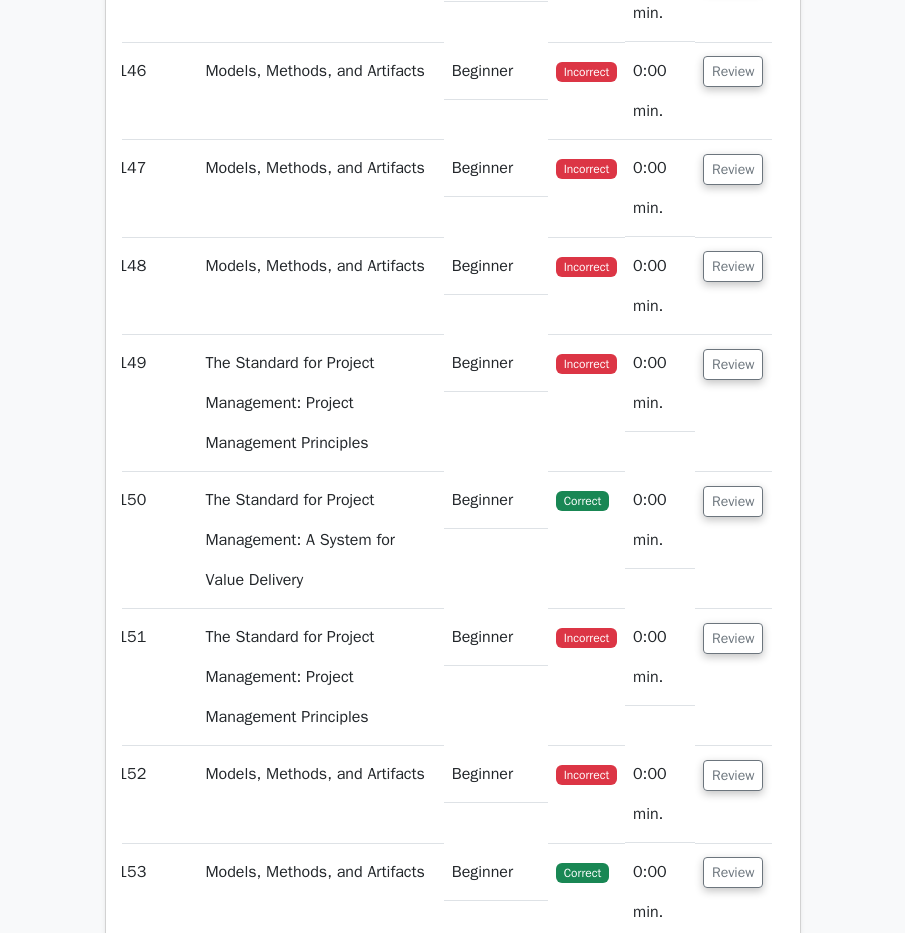 click on "Review" at bounding box center [733, -124] 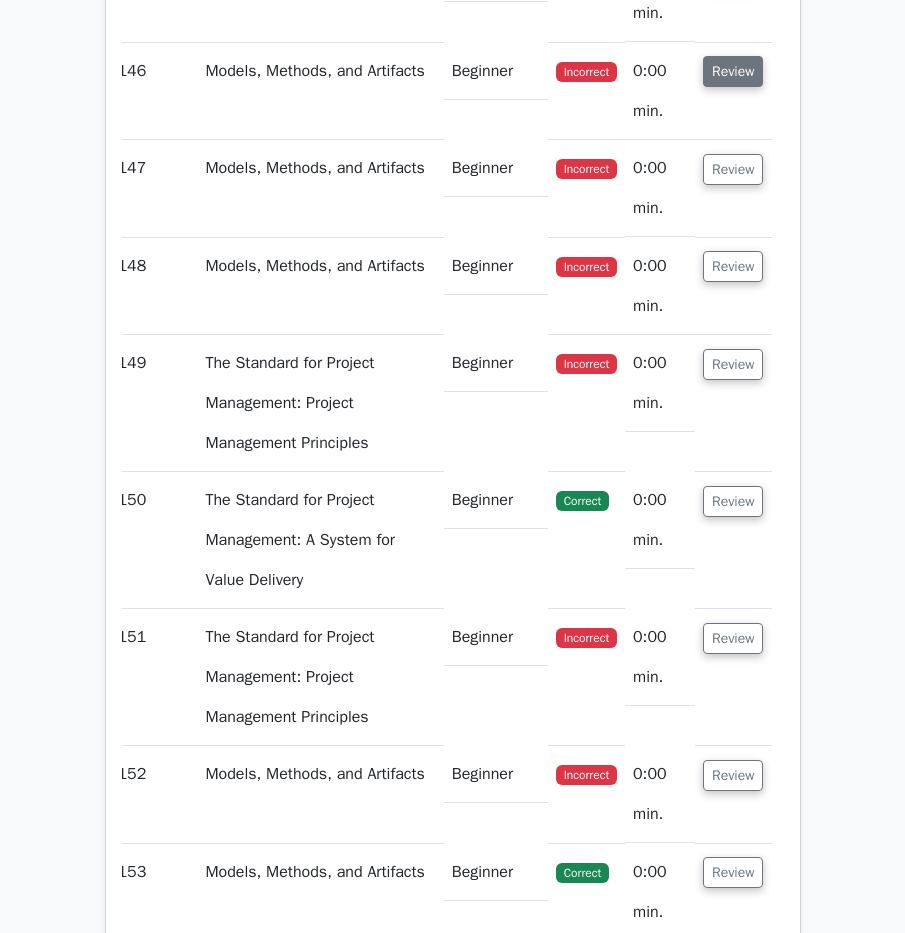 click on "Review" at bounding box center [733, 71] 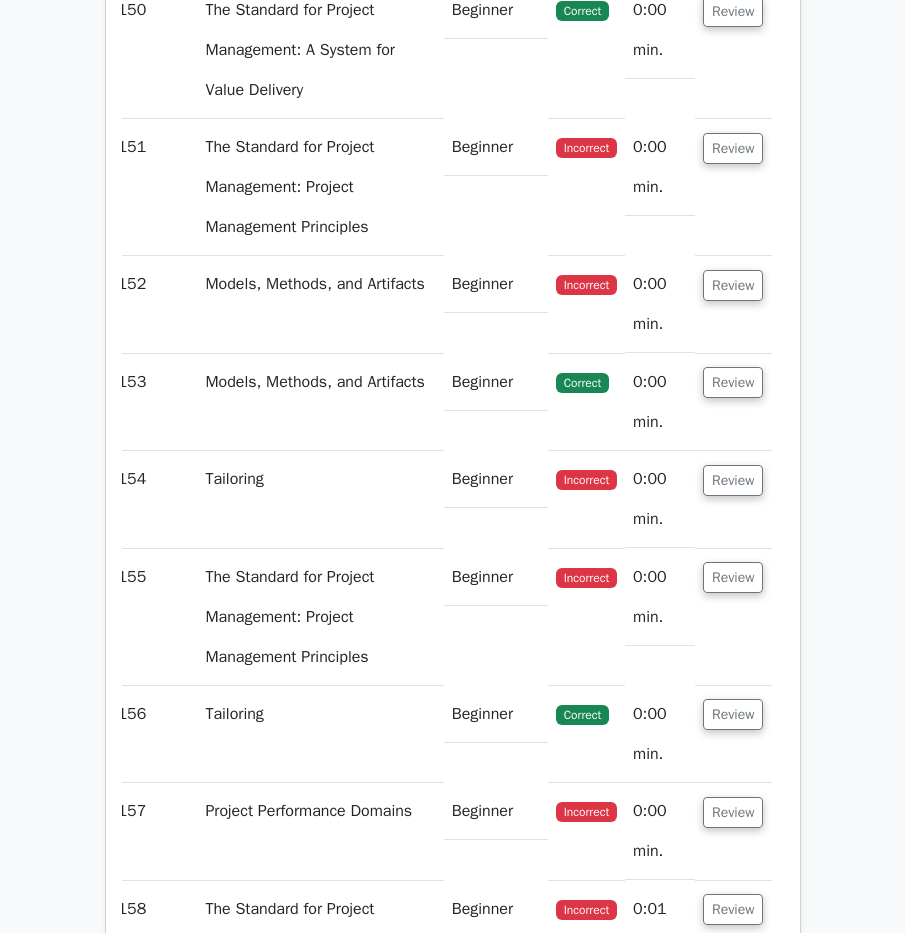 scroll, scrollTop: 143407, scrollLeft: 0, axis: vertical 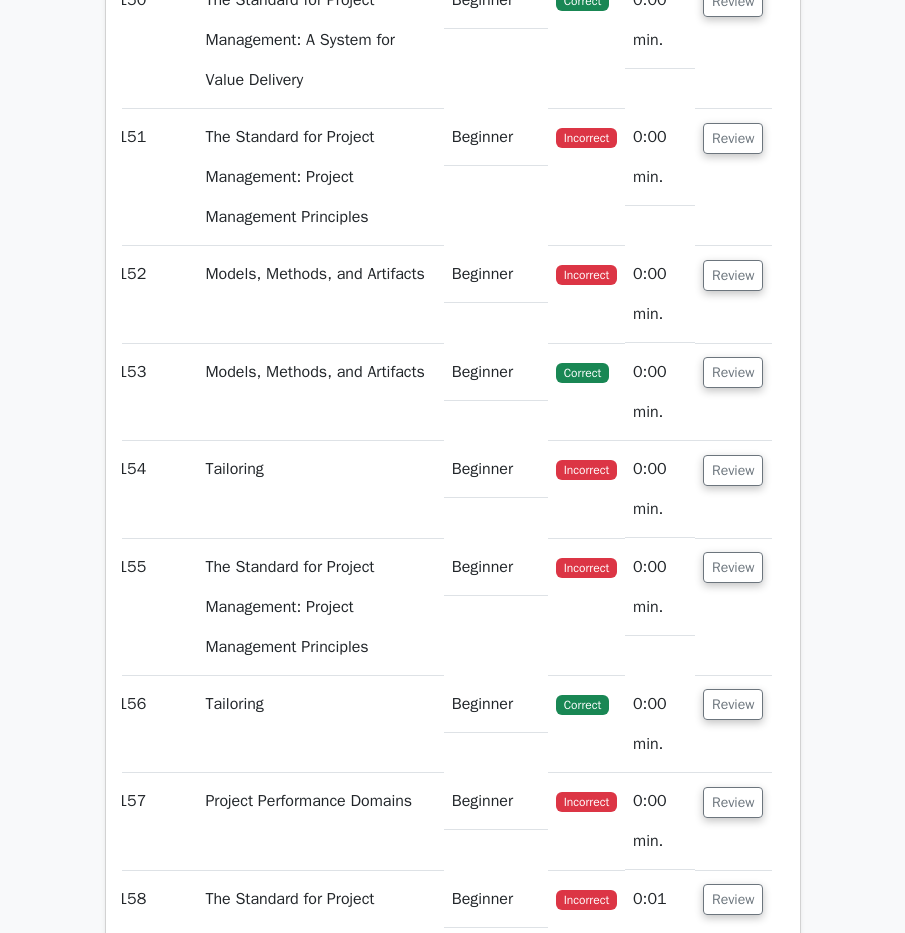 click on "Review" at bounding box center (733, -331) 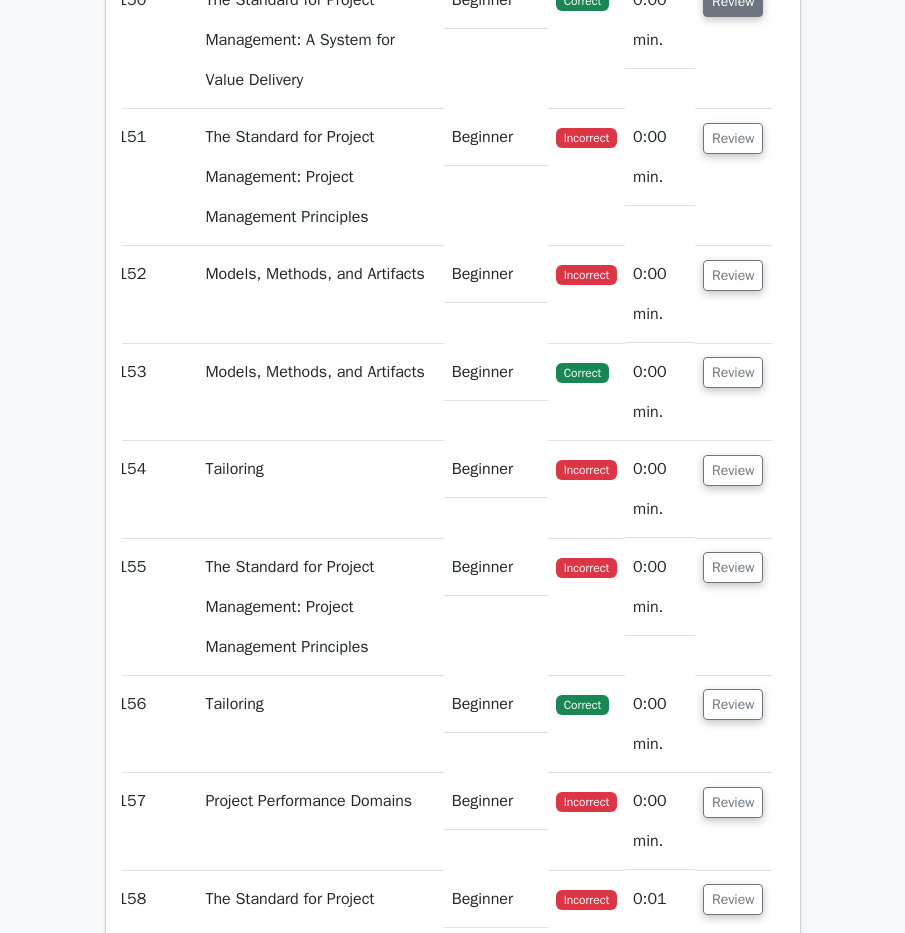 click on "Review" at bounding box center (733, 1) 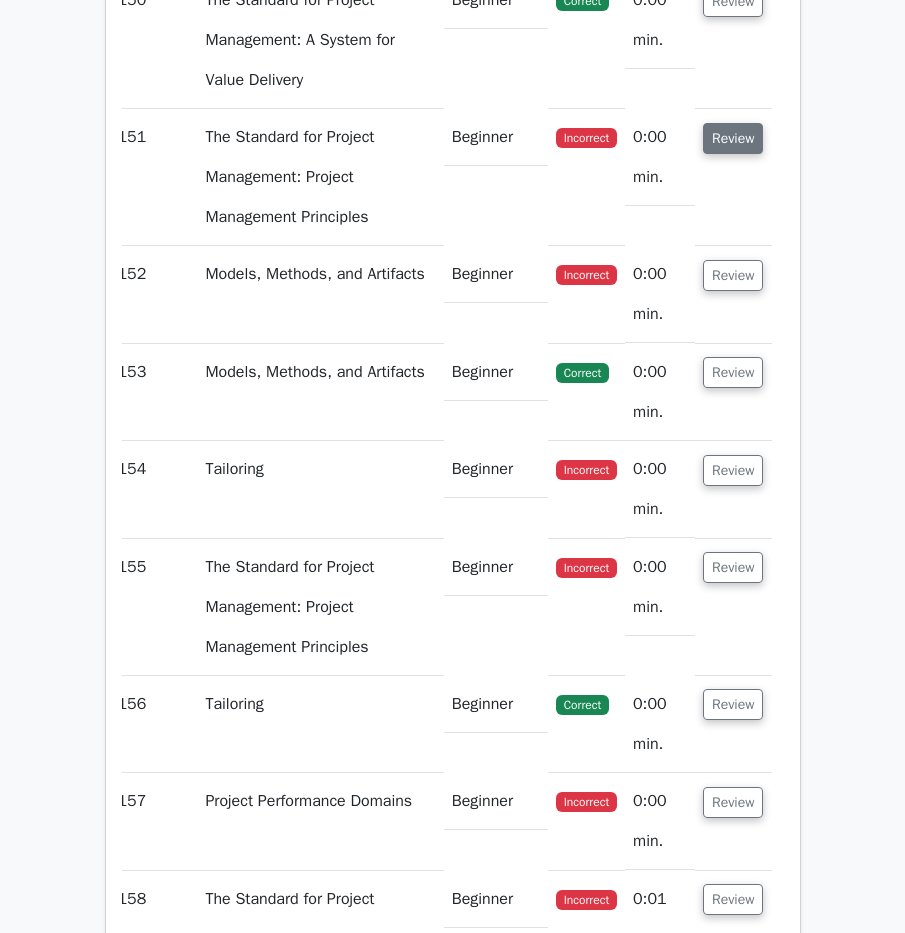 click on "Review" at bounding box center (733, 138) 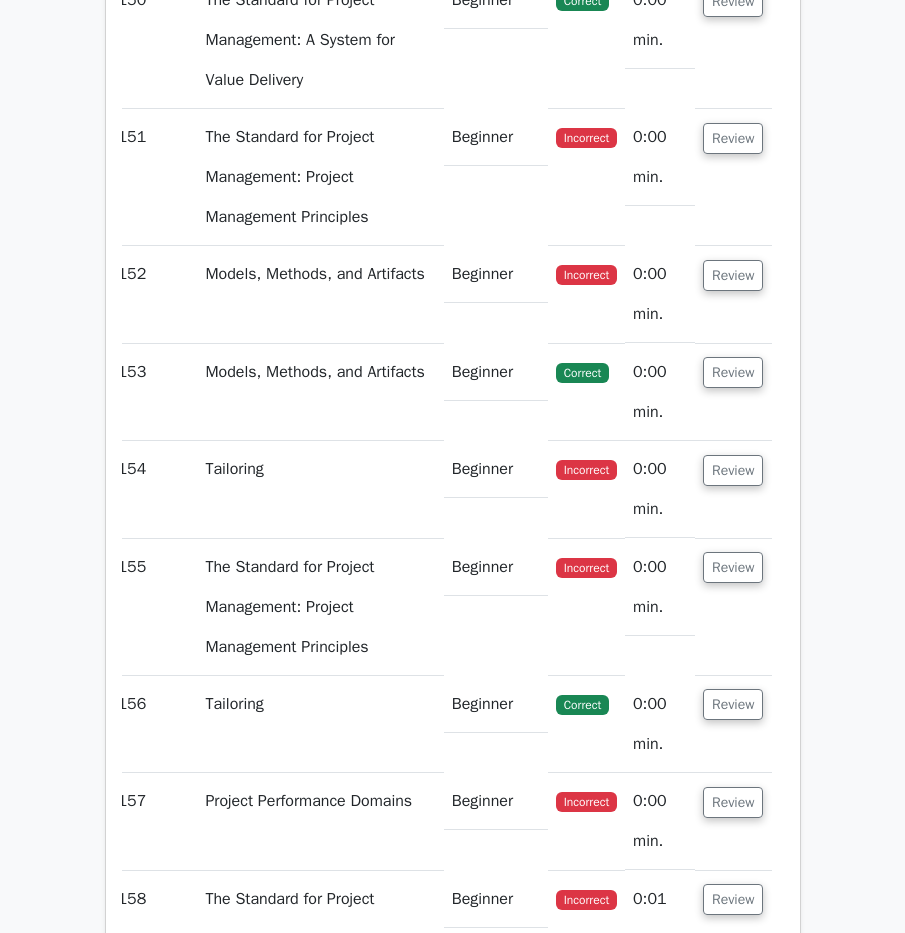 drag, startPoint x: 719, startPoint y: 815, endPoint x: 758, endPoint y: 718, distance: 104.54664 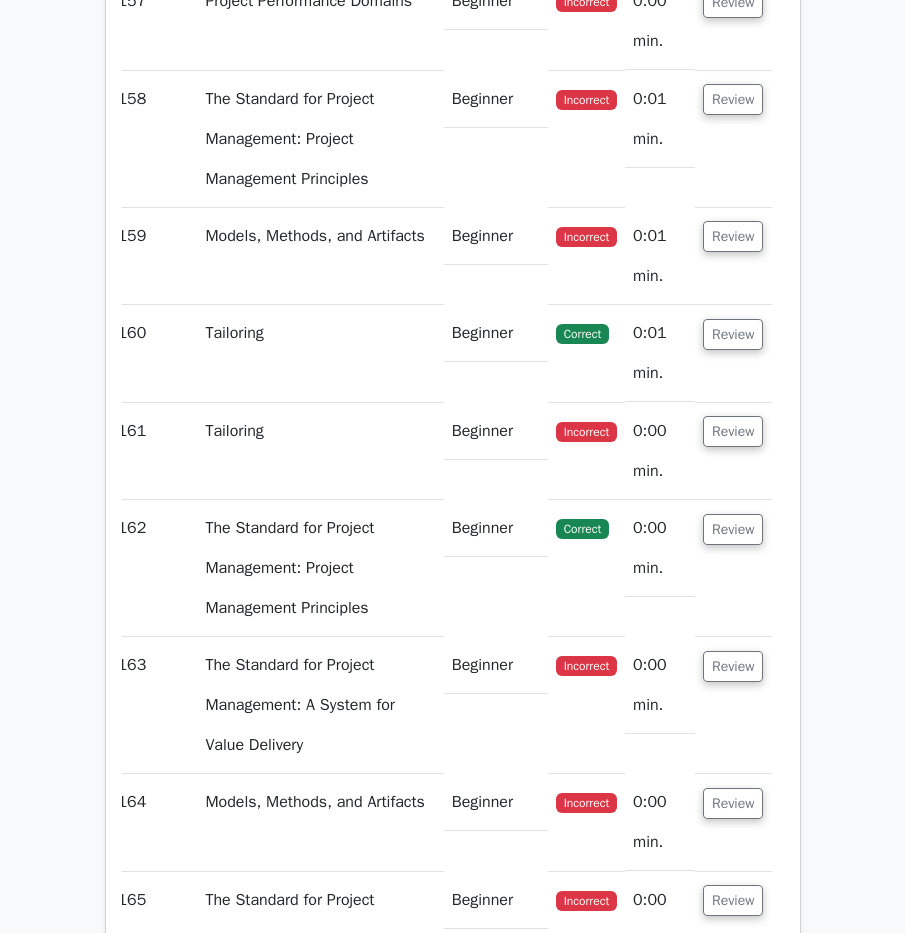 scroll, scrollTop: 144307, scrollLeft: 0, axis: vertical 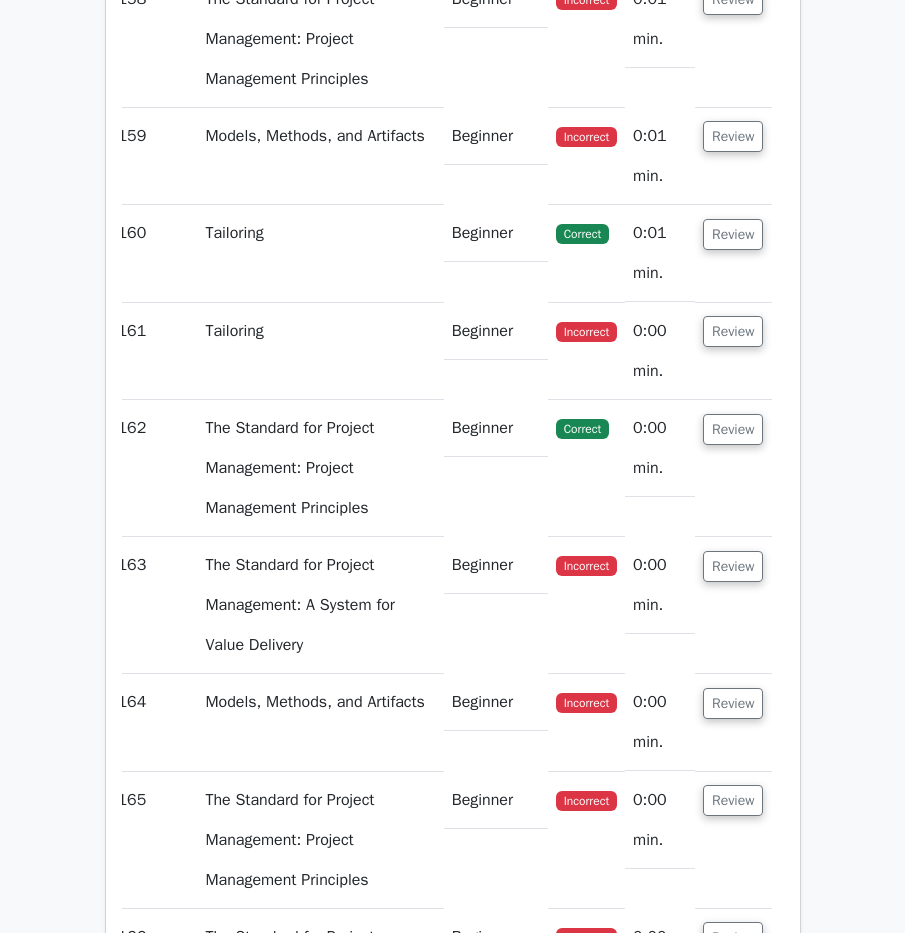 click on "Review" at bounding box center (733, -528) 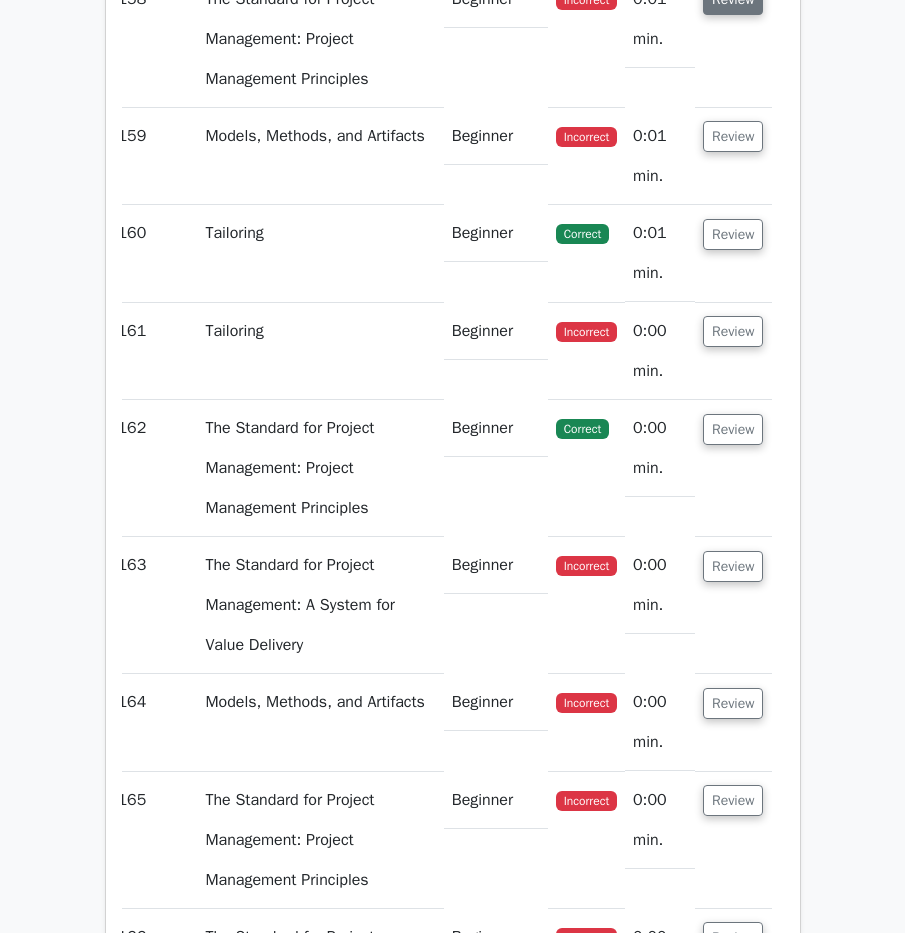 click on "Review" at bounding box center [733, -1] 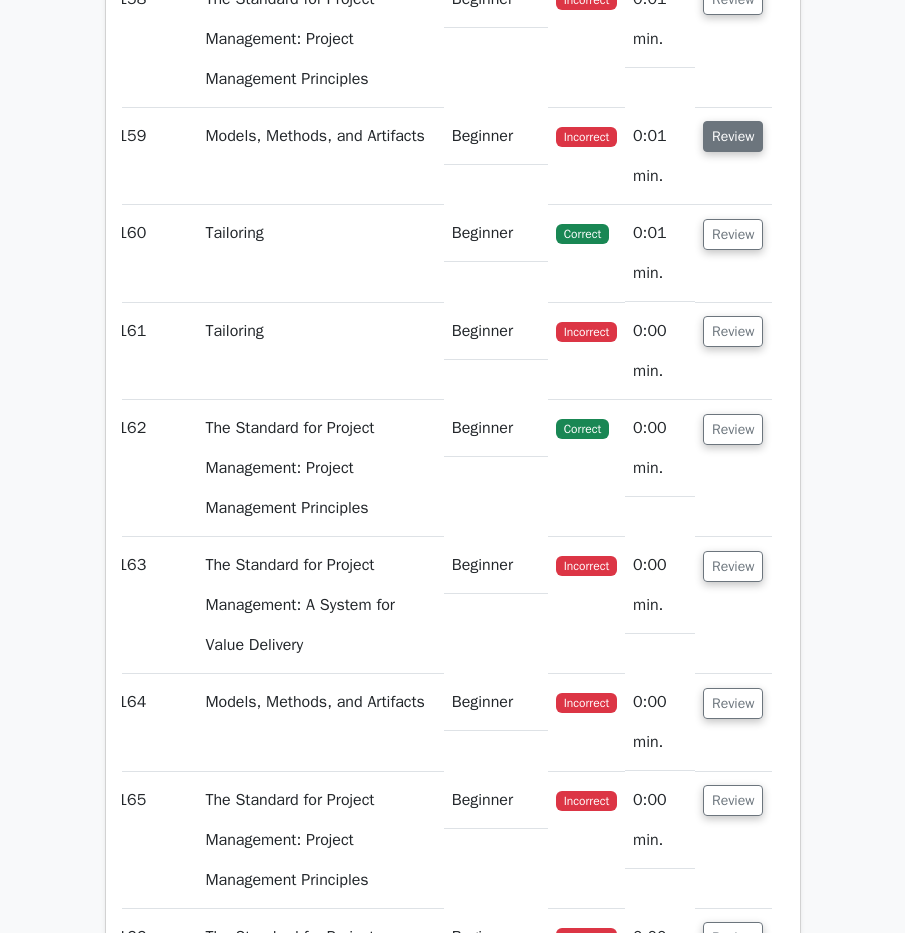 click on "Review" at bounding box center [733, 136] 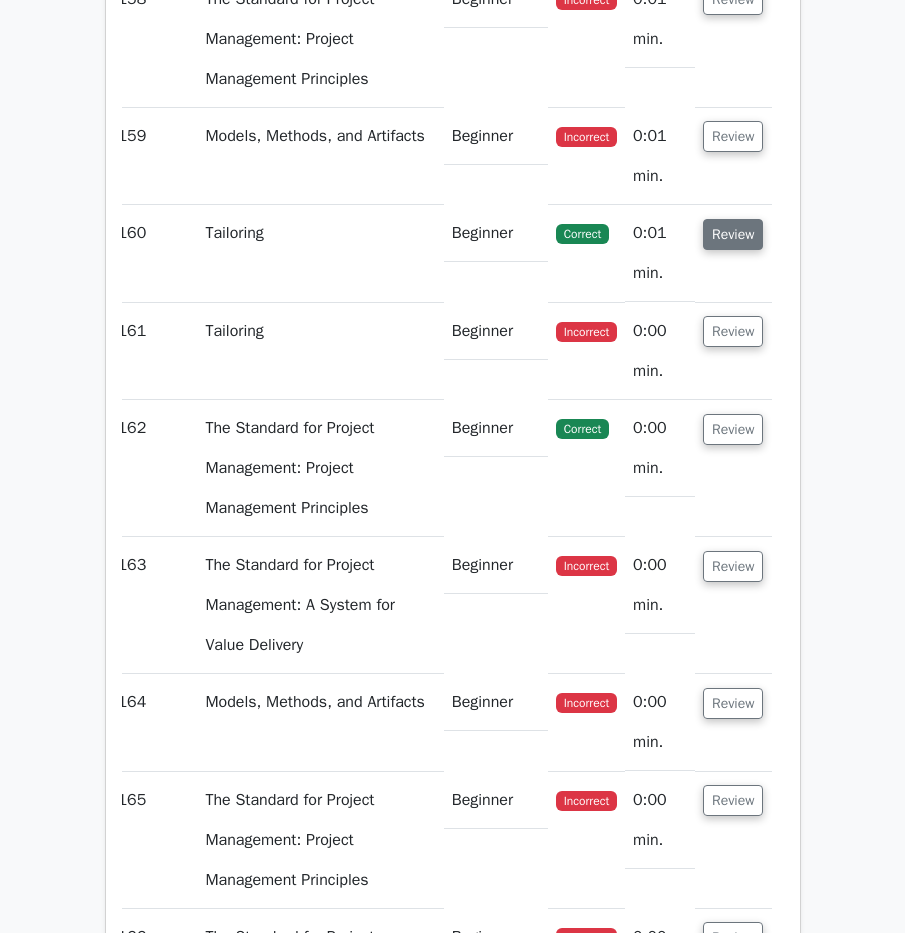 click on "Review" at bounding box center [733, 234] 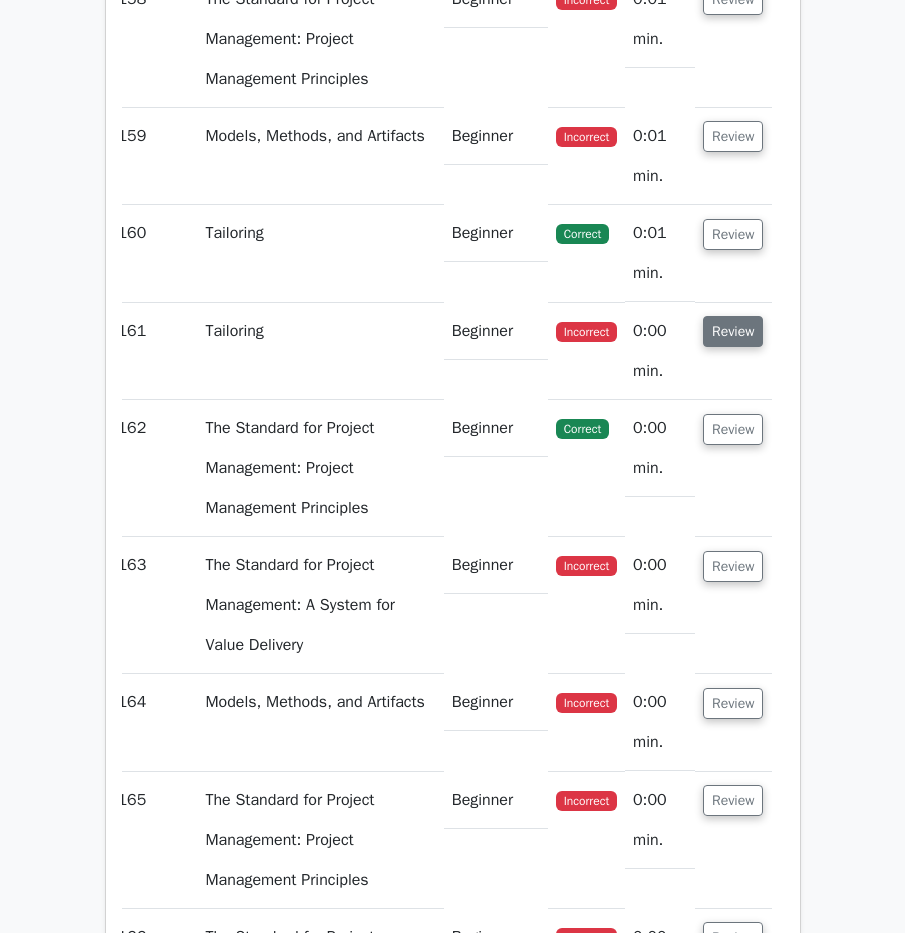 click on "Review" at bounding box center [733, 331] 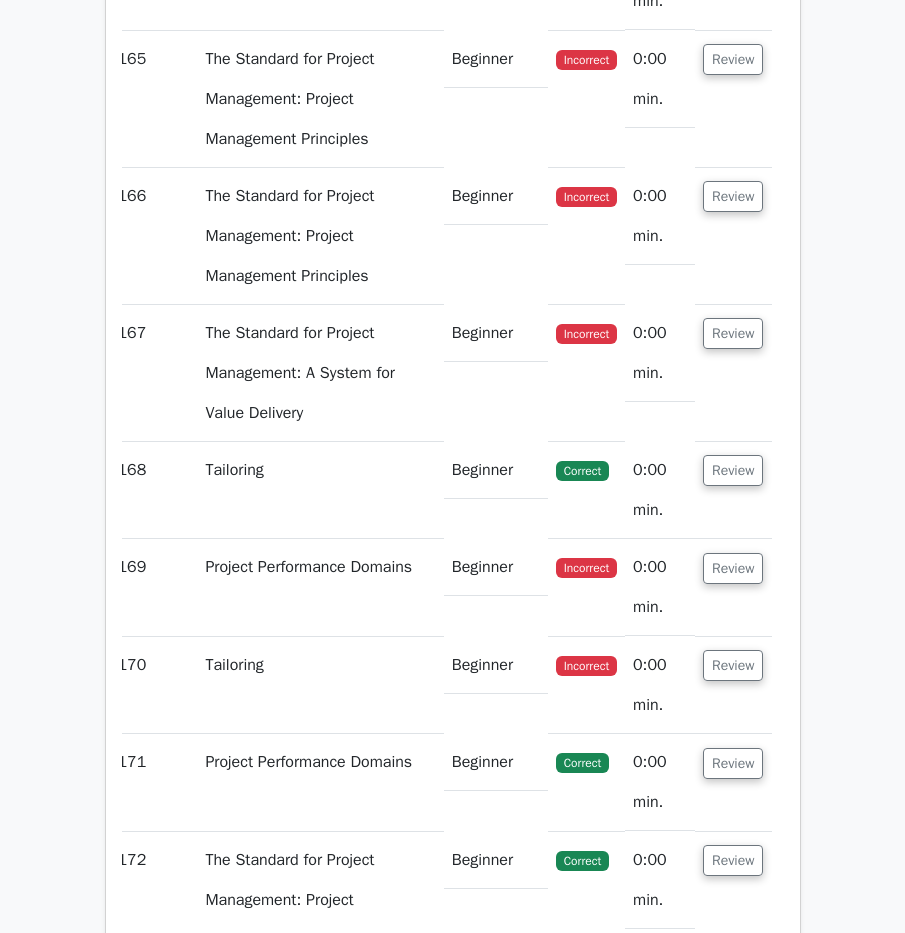scroll, scrollTop: 145107, scrollLeft: 0, axis: vertical 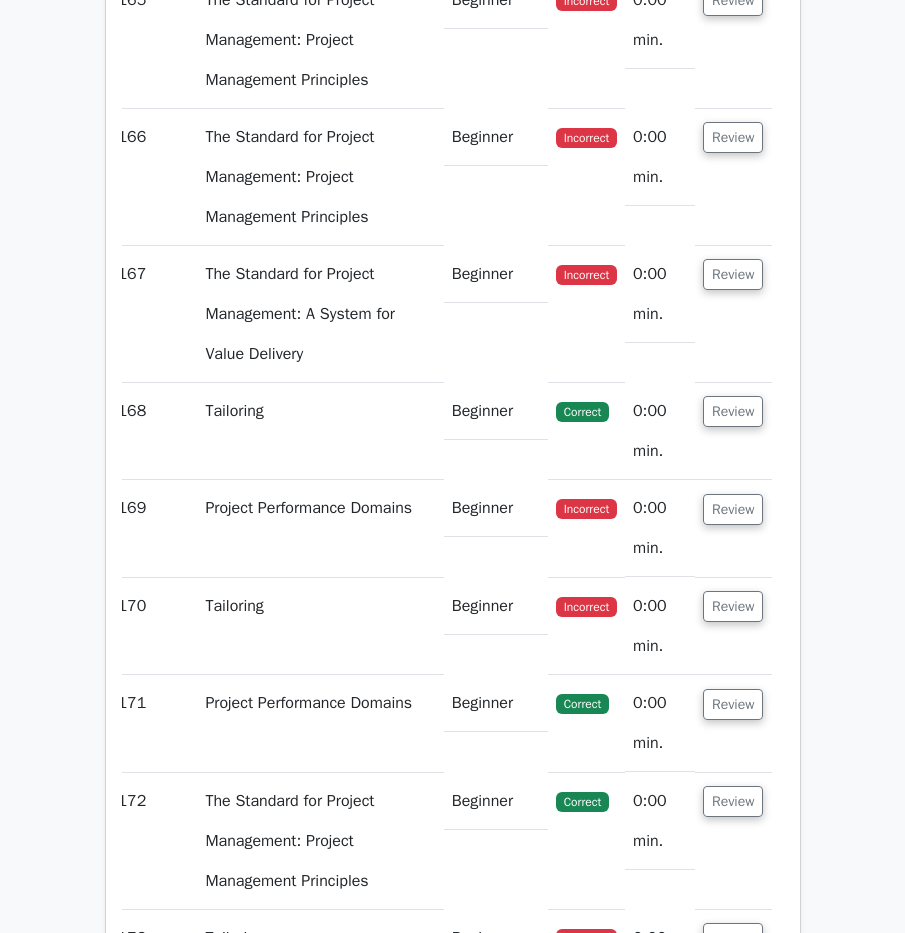 click on "Review" at bounding box center (733, -332) 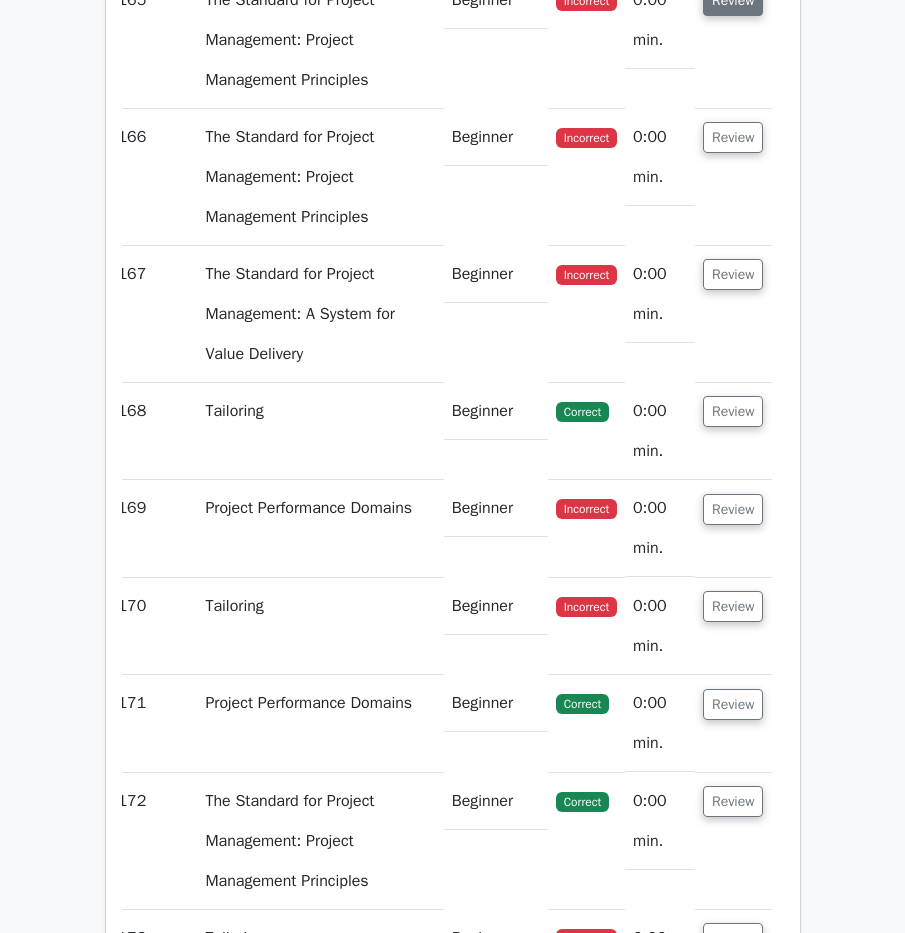 drag, startPoint x: 730, startPoint y: 531, endPoint x: 730, endPoint y: 542, distance: 11 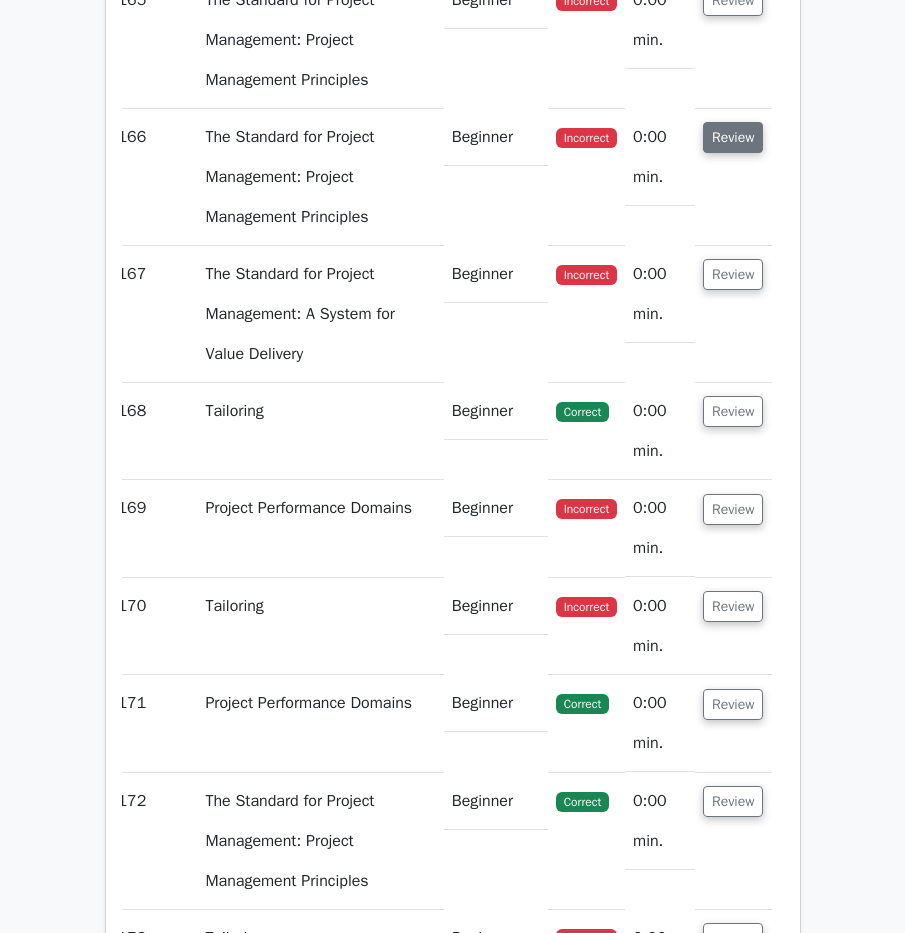 click on "Review" at bounding box center [733, 137] 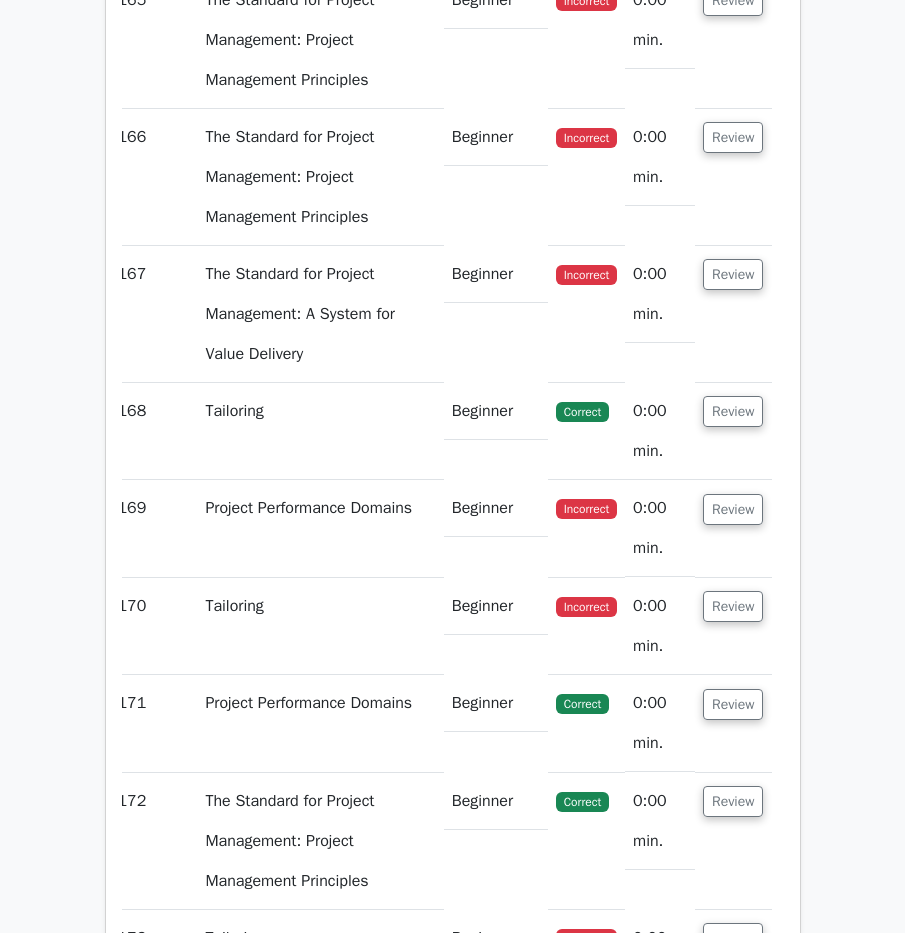type 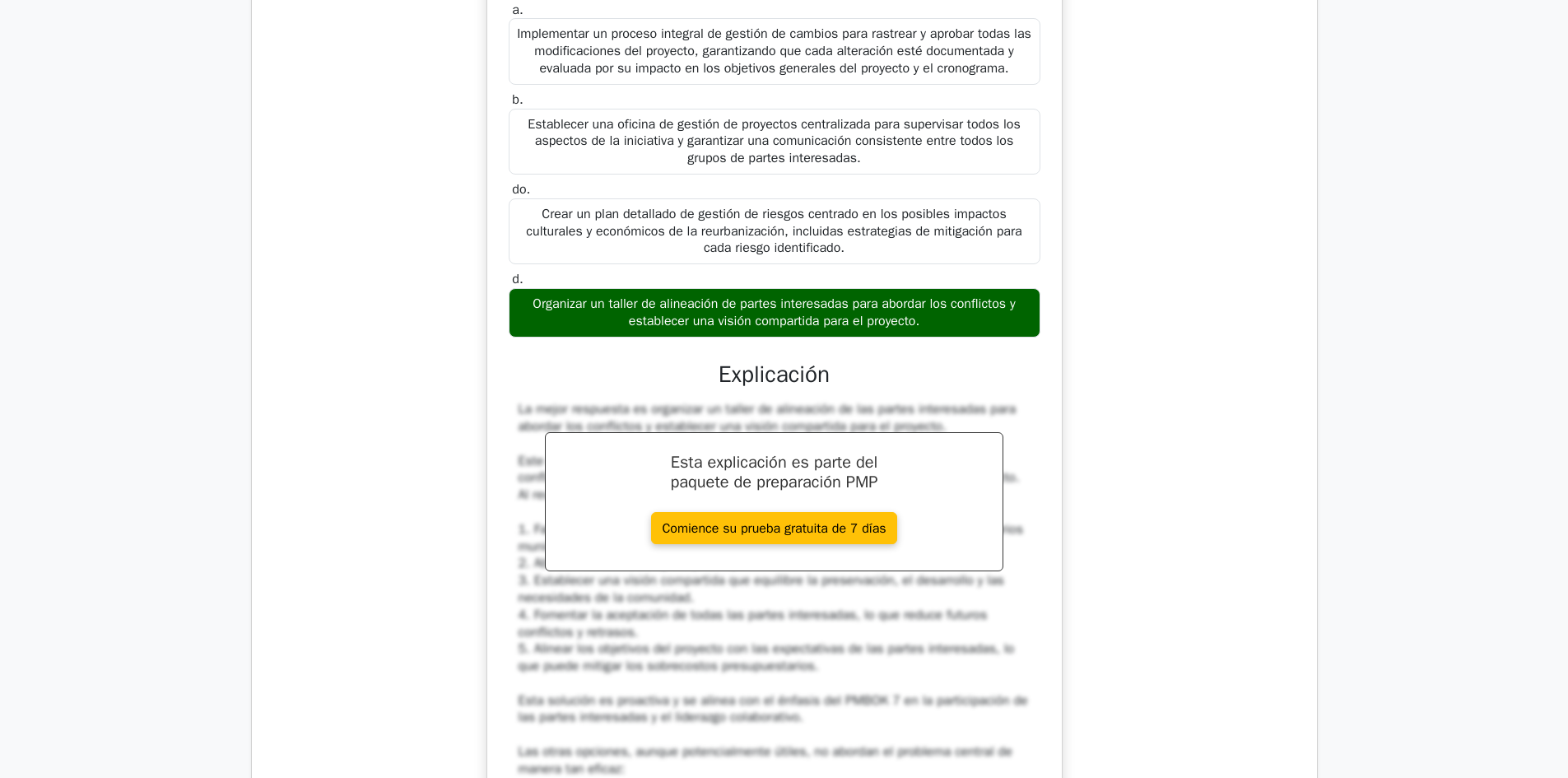 scroll, scrollTop: 22141, scrollLeft: 0, axis: vertical 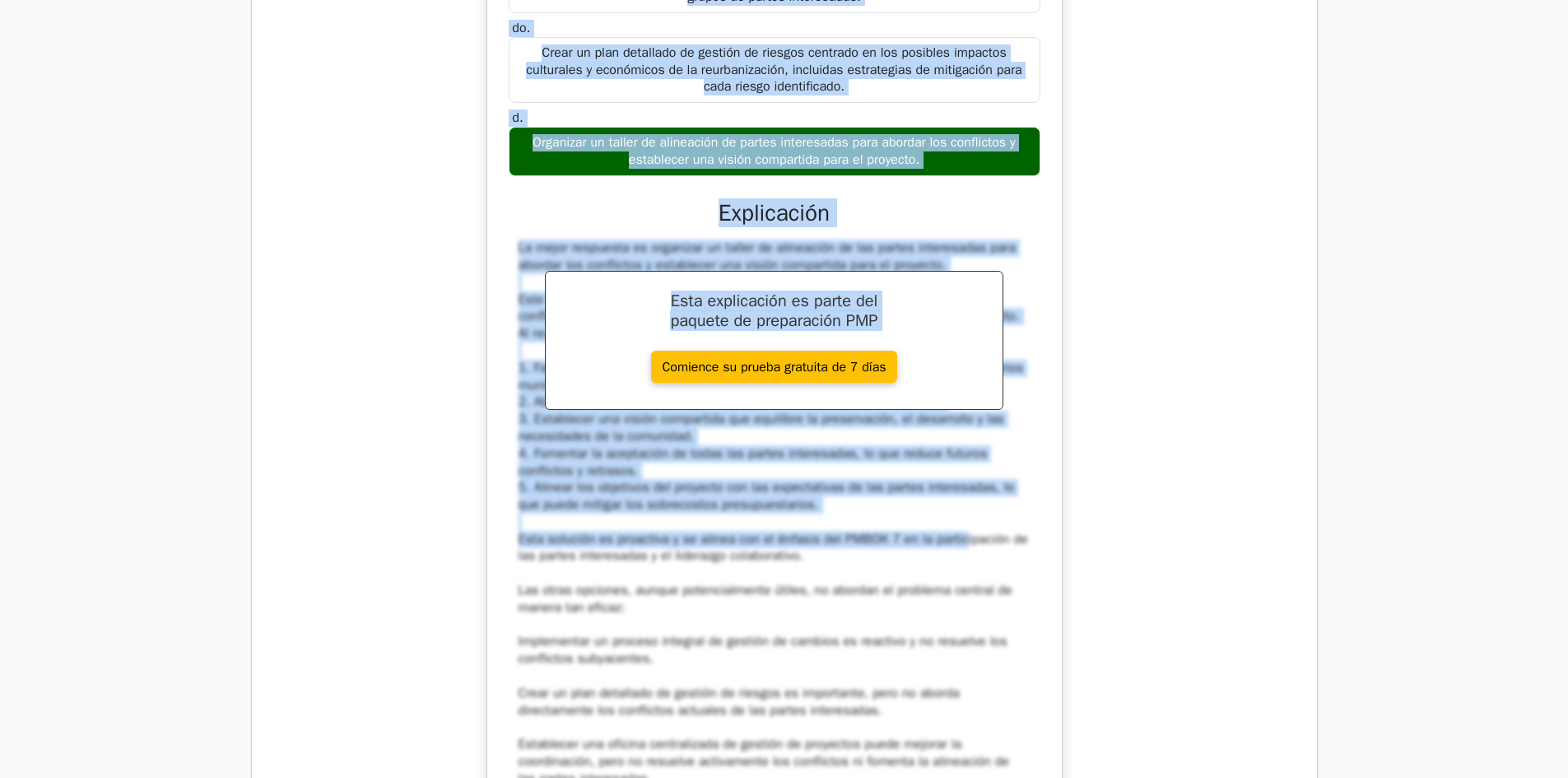 drag, startPoint x: 520, startPoint y: 260, endPoint x: 961, endPoint y: 816, distance: 709.65978 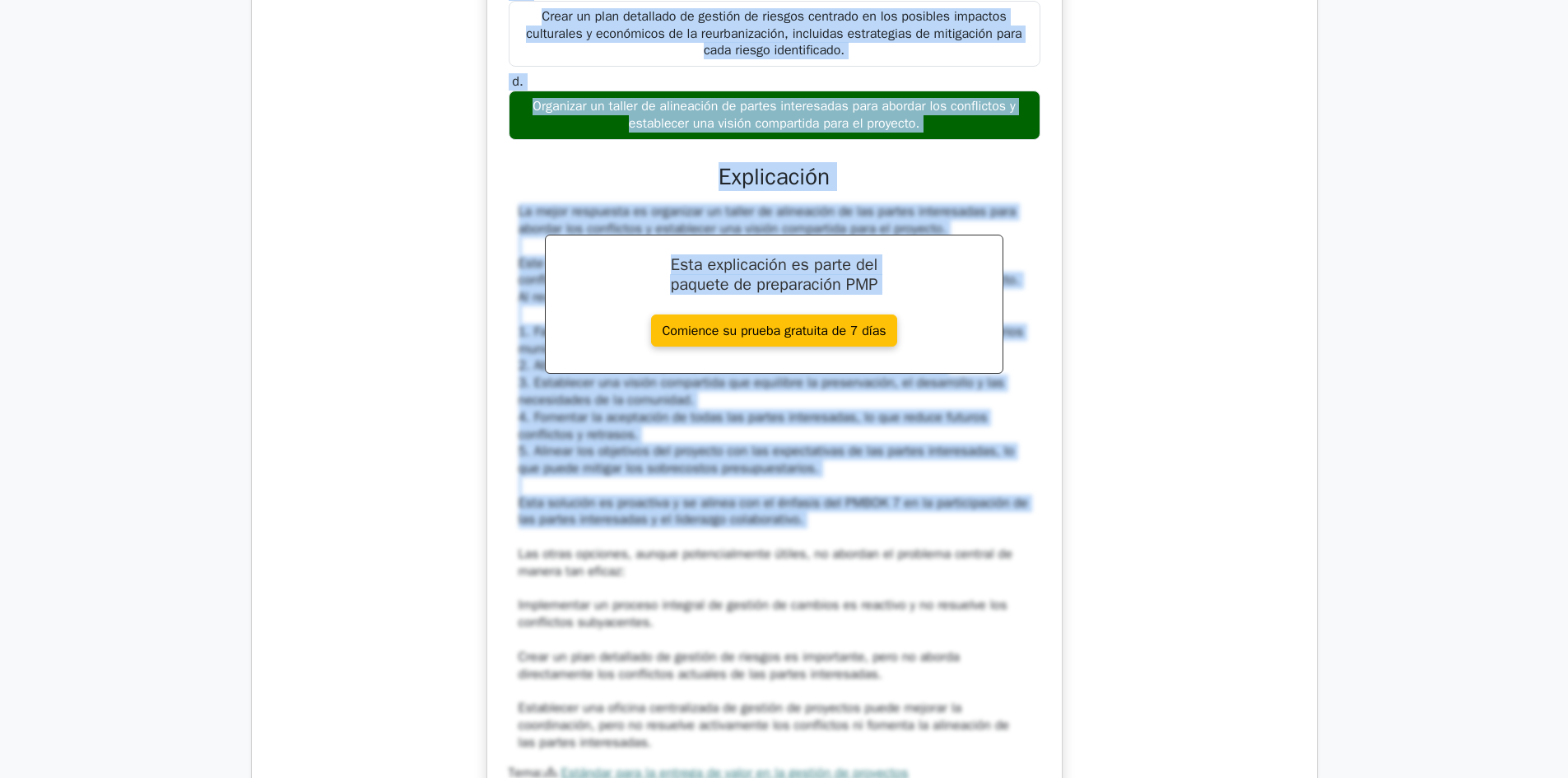 click on "Un gerente de proyecto lidera una compleja iniciativa de reurbanización urbana que involucra a múltiples actores, incluyendo funcionarios municipales, arquitectos y representantes de la comunidad. El proyecto busca revitalizar un centro histórico, preservando al mismo tiempo su patrimonio cultural. Recientemente, han surgido conflictos entre conservacionistas y promotores inmobiliarios en relación con las renovaciones de edificios, lo que ha provocado retrasos y sobrecostes presupuestarios. Además, la comunidad ha expresado su preocupación por una posible gentrificación. Estos problemas están generando tensión entre los miembros del equipo y amenazando el éxito del proyecto. Para una supervisión y coordinación eficaces, ¿qué debería priorizar el gerente de proyecto?
a. b. do. d." at bounding box center (775, 184) 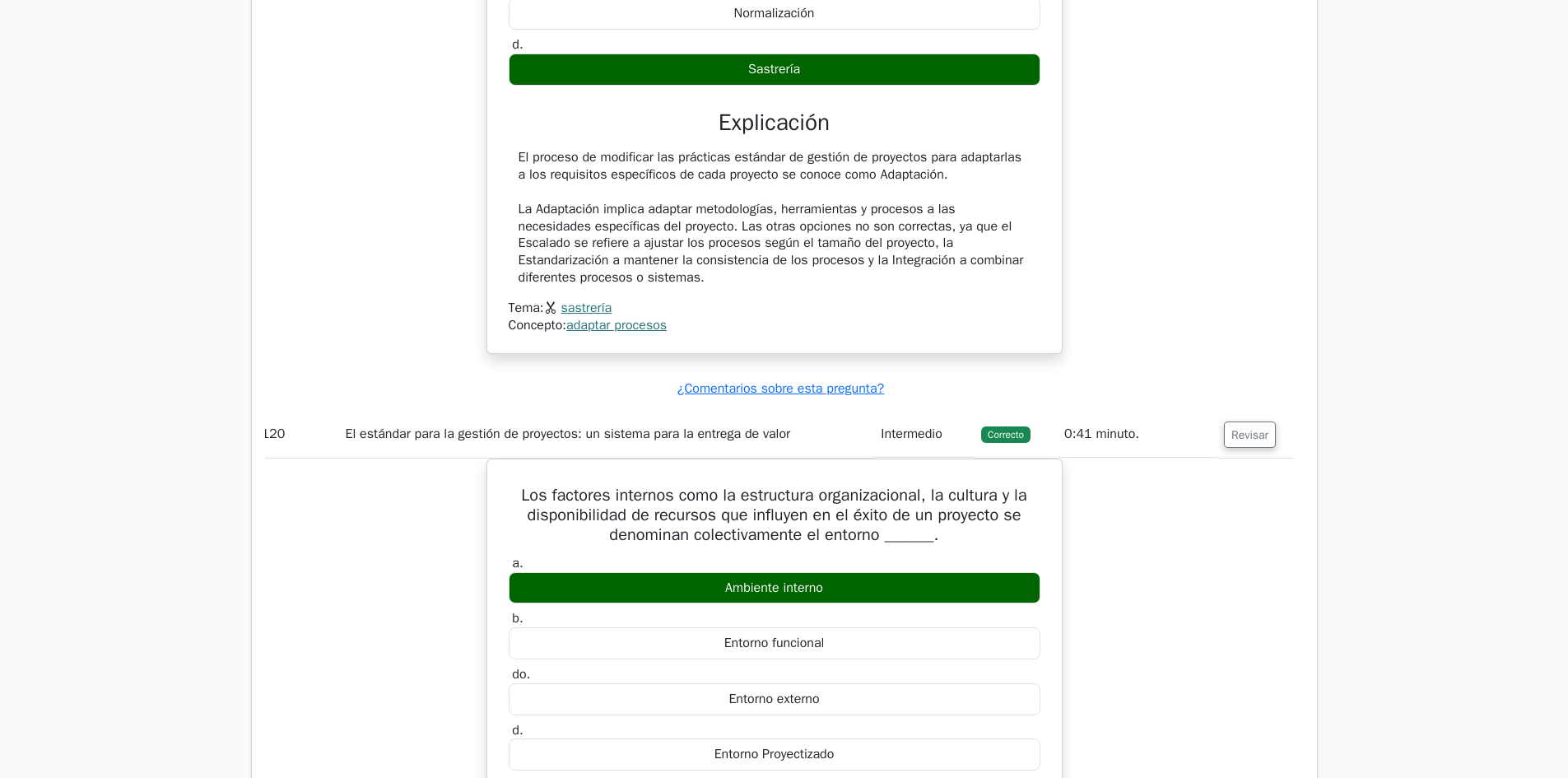 scroll, scrollTop: 101077, scrollLeft: 0, axis: vertical 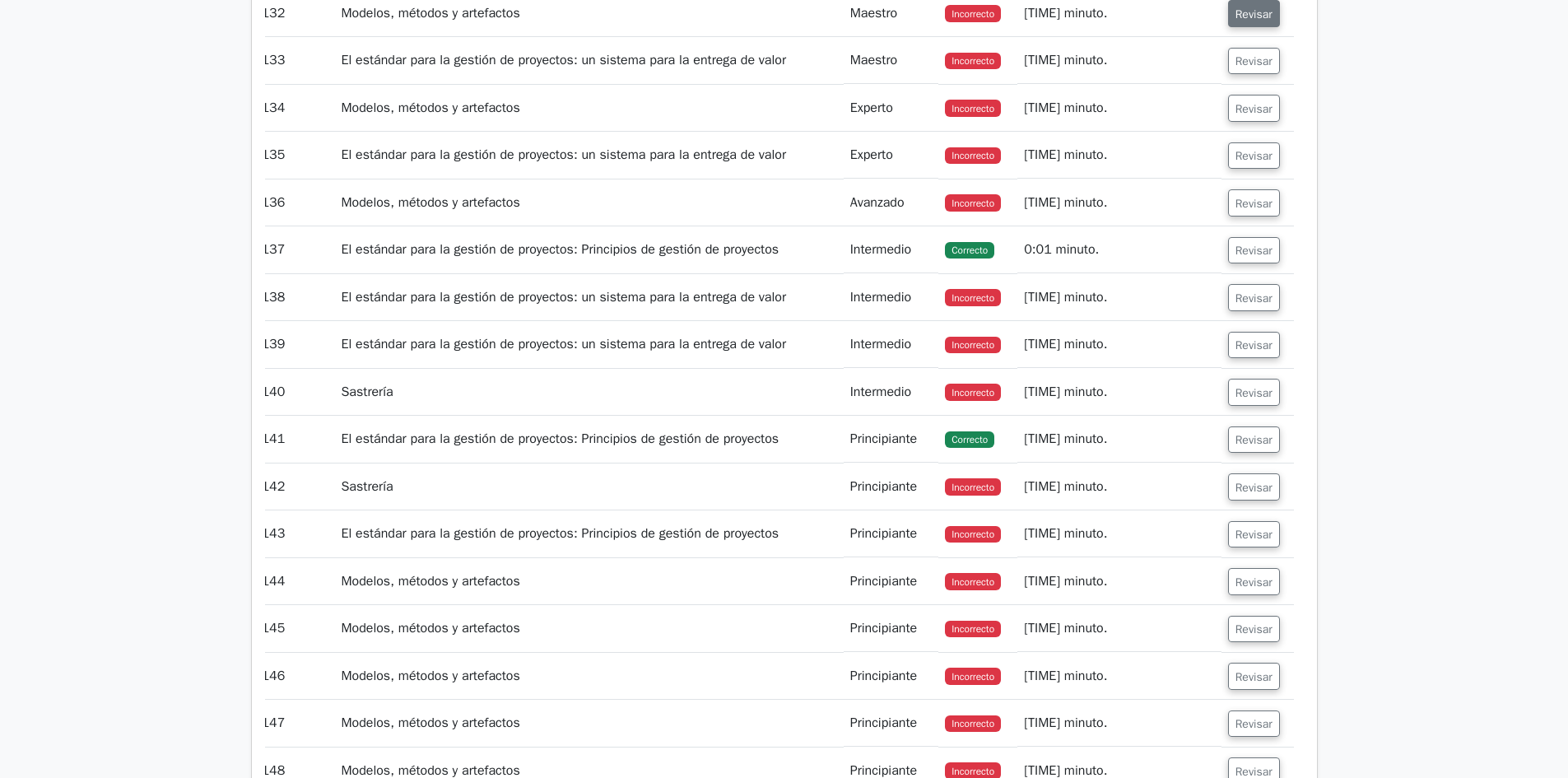 click on "Revisar" at bounding box center [1254, 14] 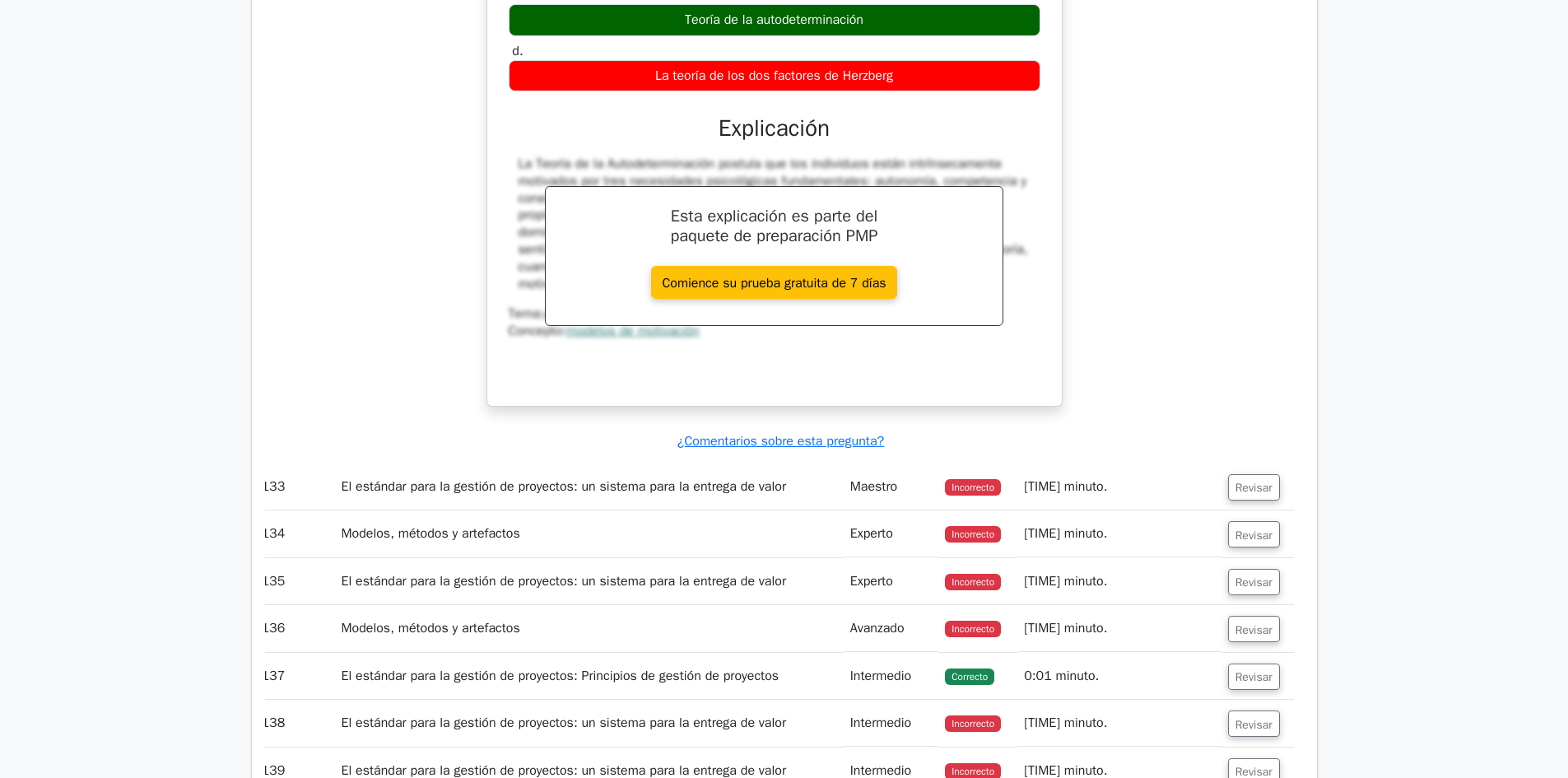 scroll, scrollTop: 111945, scrollLeft: 0, axis: vertical 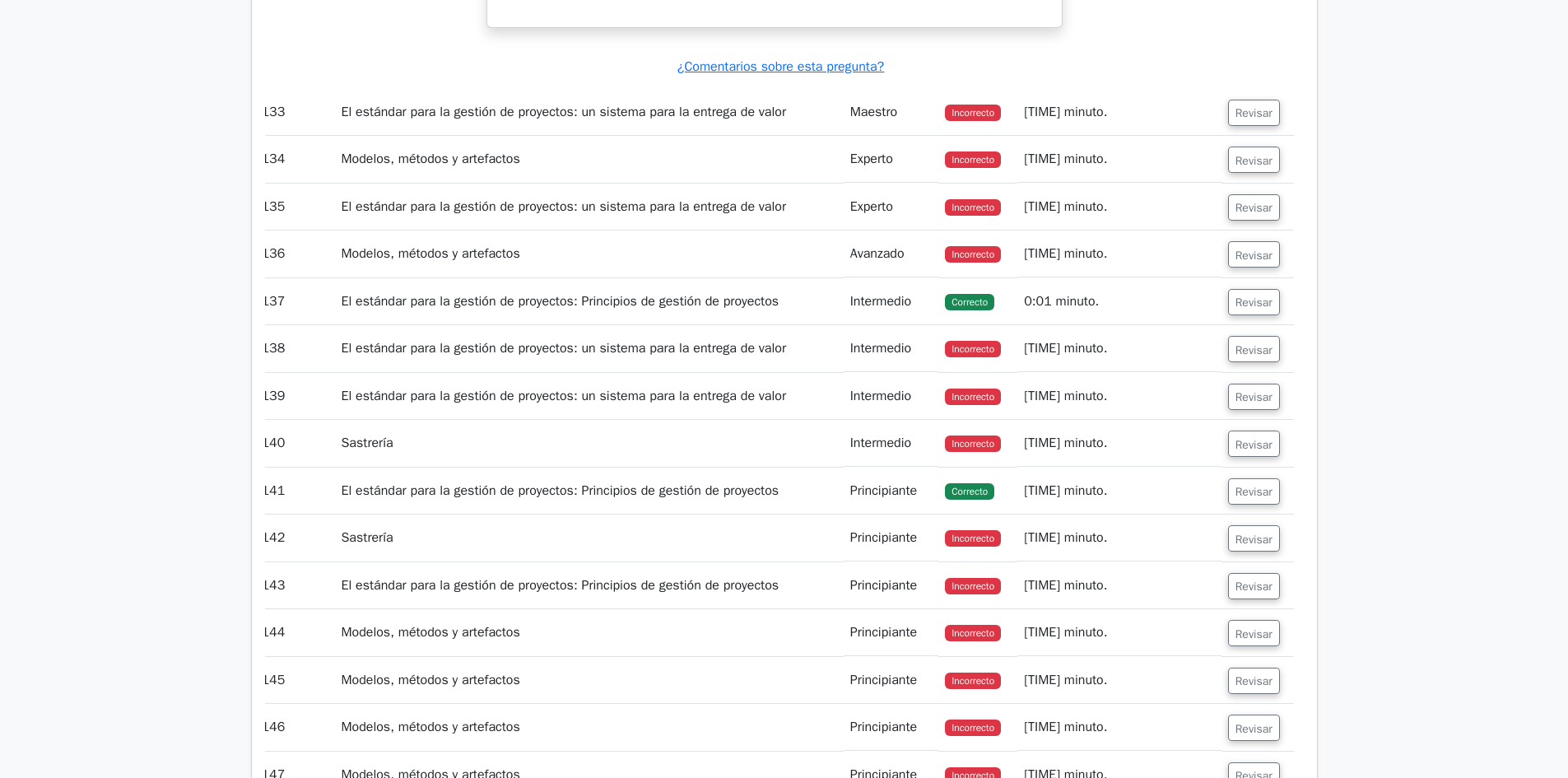 drag, startPoint x: 515, startPoint y: 380, endPoint x: 1060, endPoint y: 458, distance: 550.55336 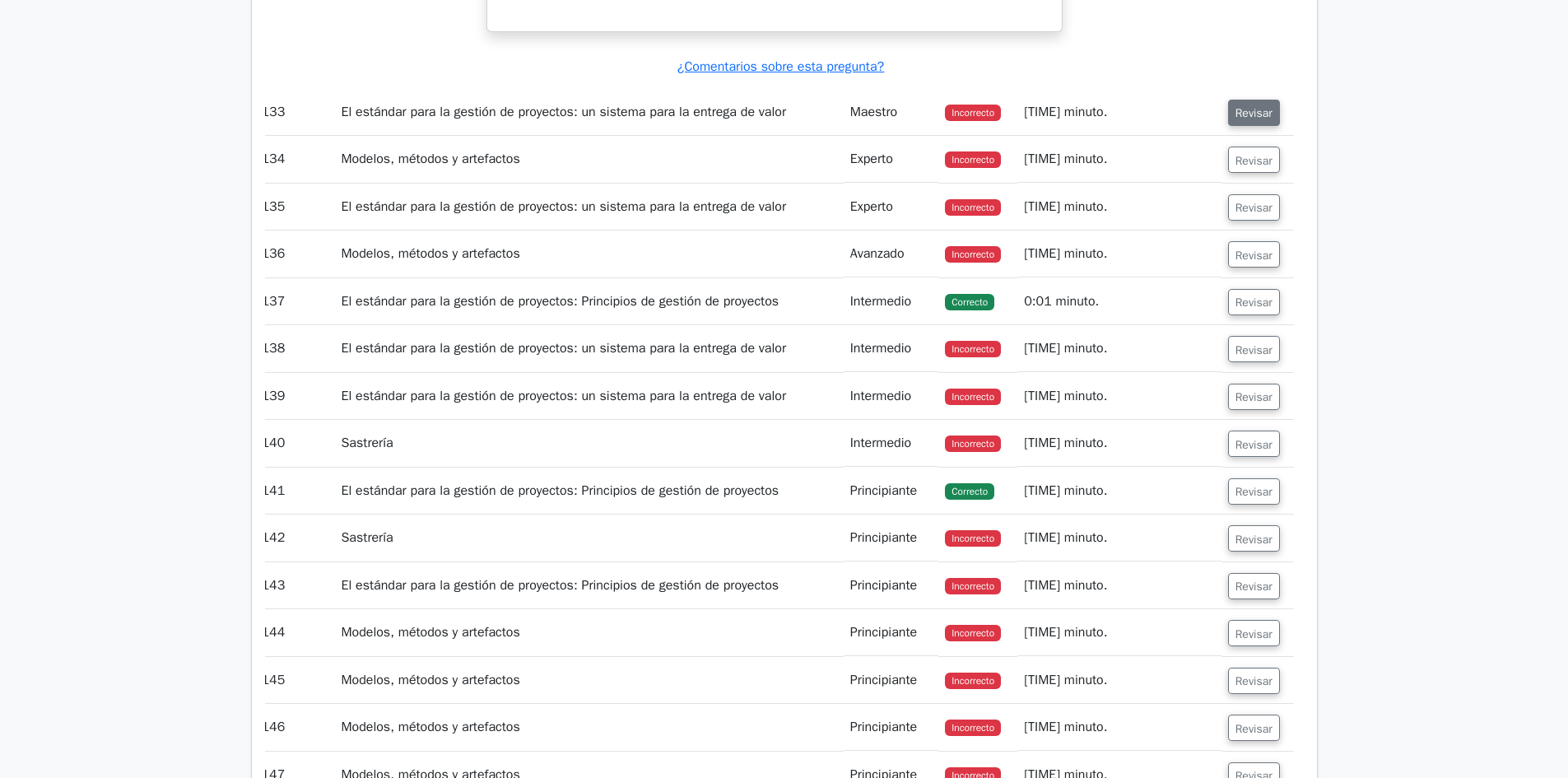 click on "Revisar" at bounding box center [1254, 113] 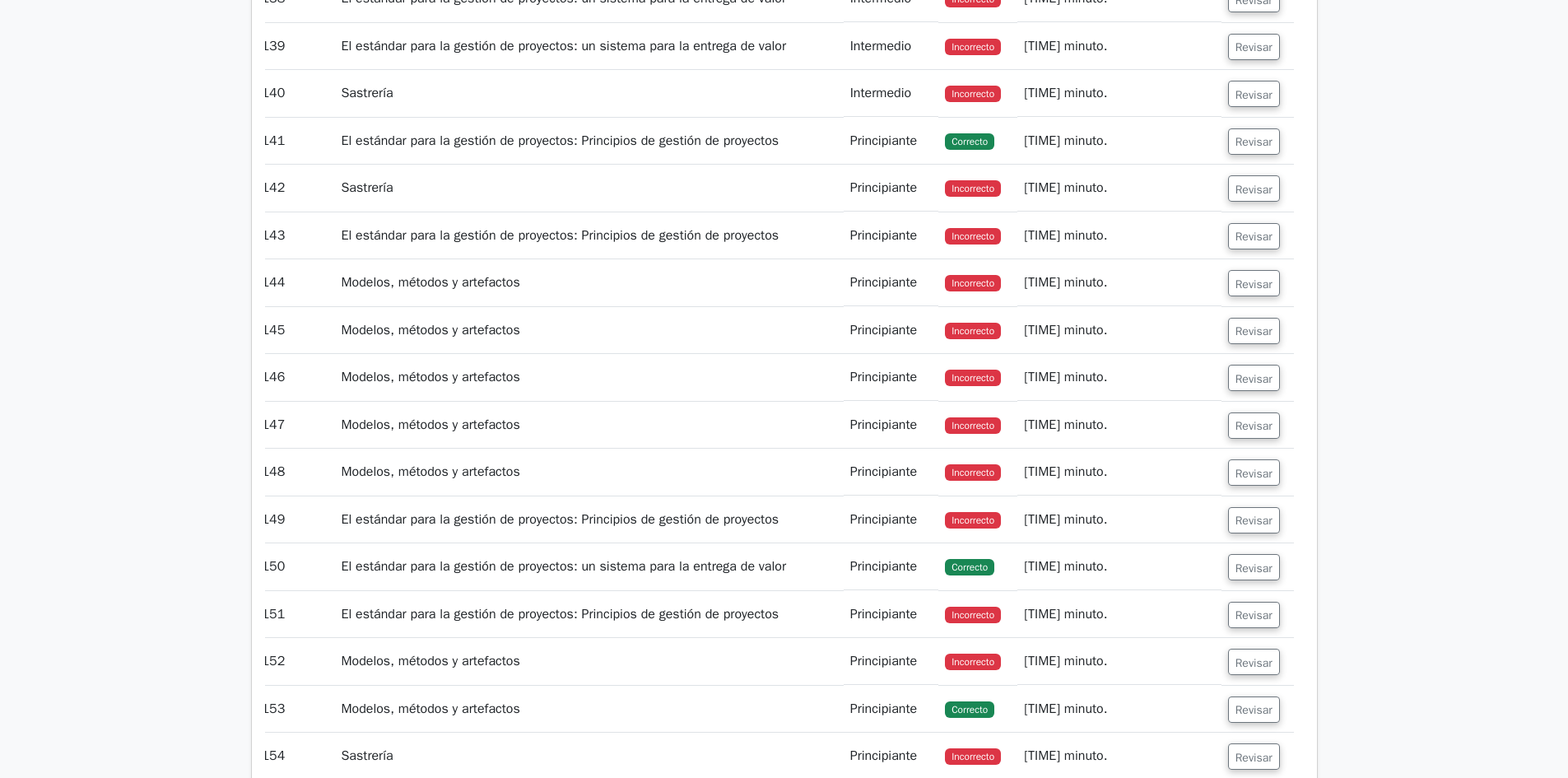 scroll, scrollTop: 112722, scrollLeft: 0, axis: vertical 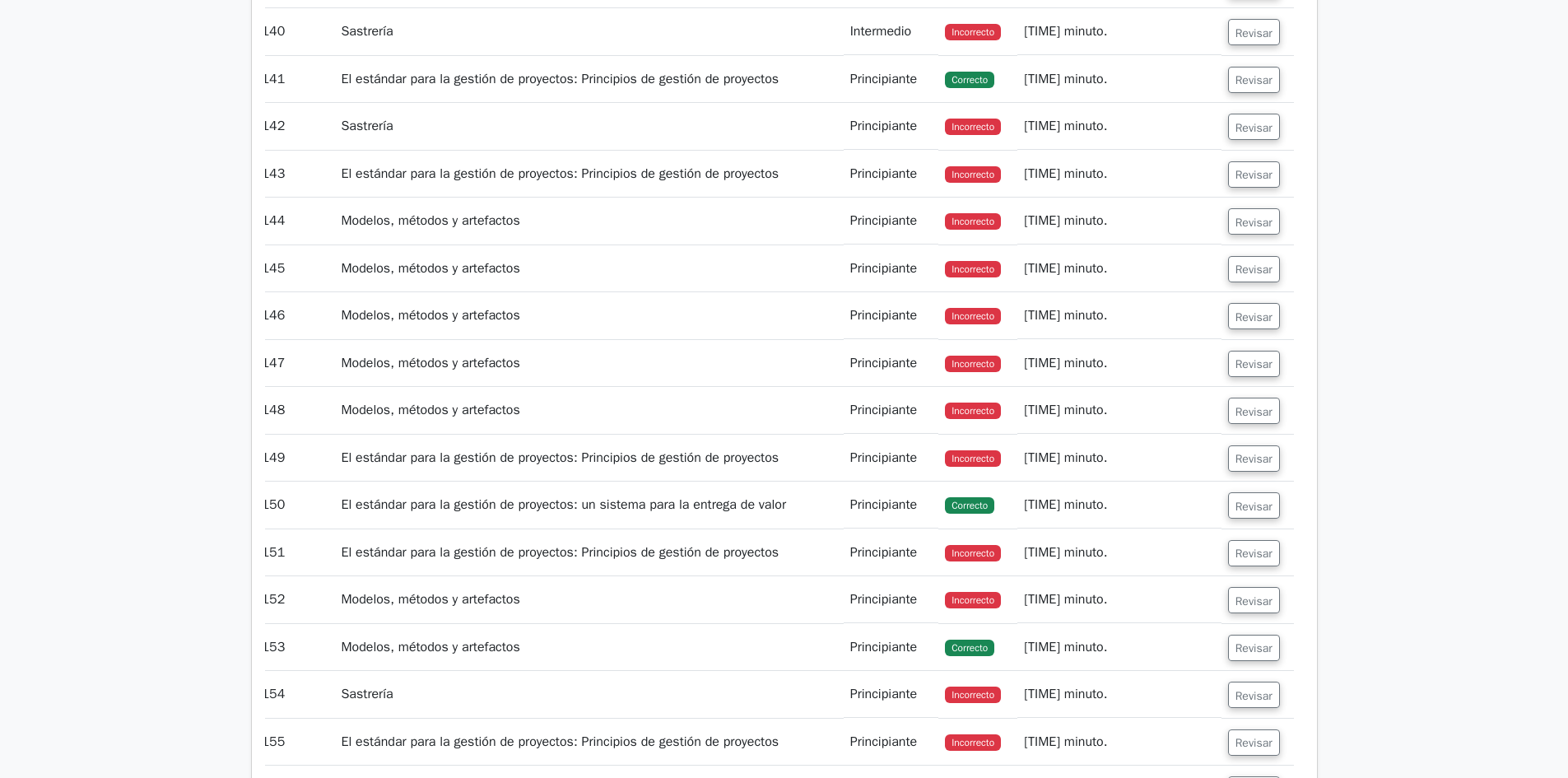 click on "Revisar" at bounding box center [1254, -252] 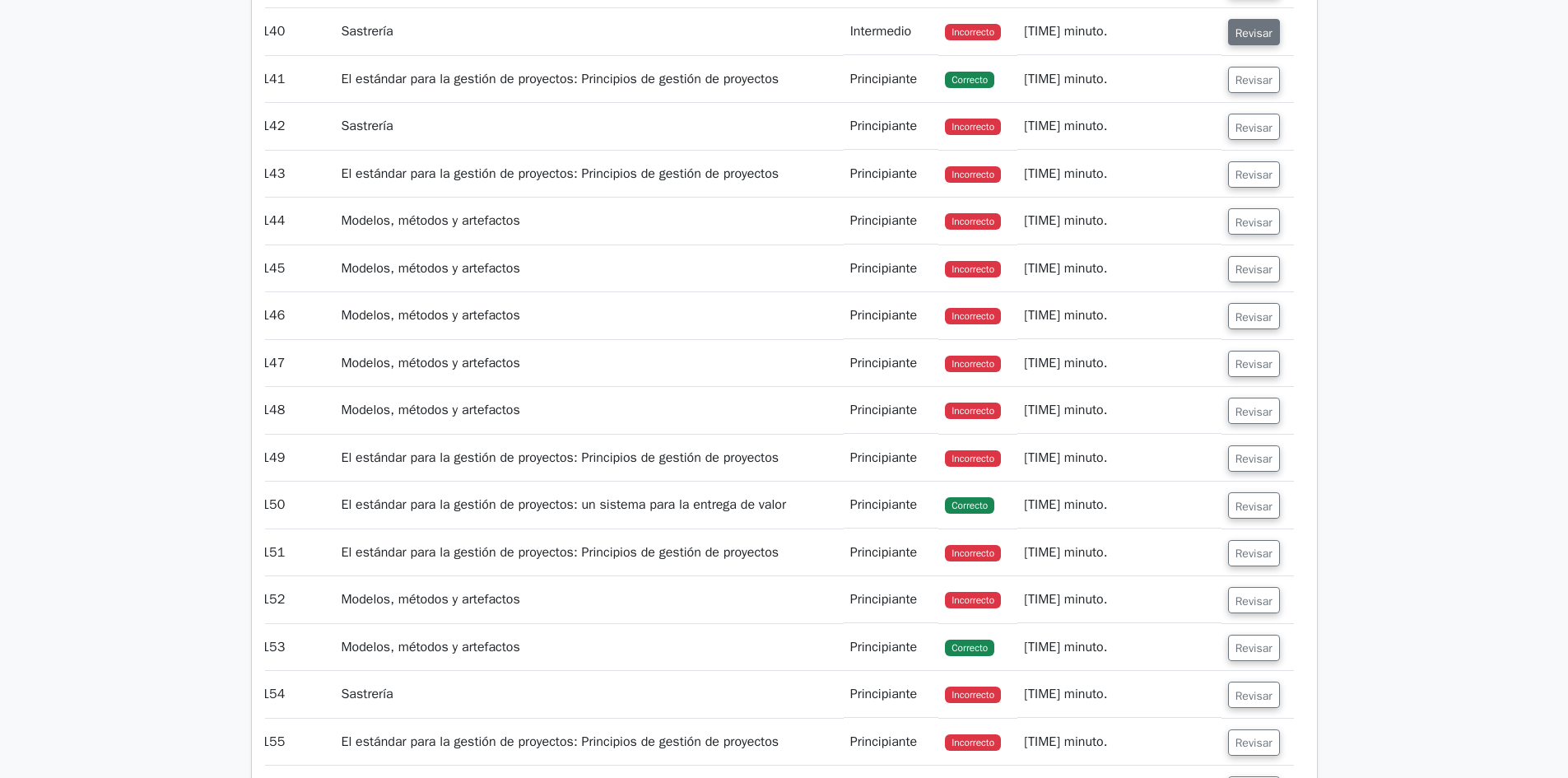 drag, startPoint x: 1245, startPoint y: 537, endPoint x: 1249, endPoint y: 578, distance: 41.19466 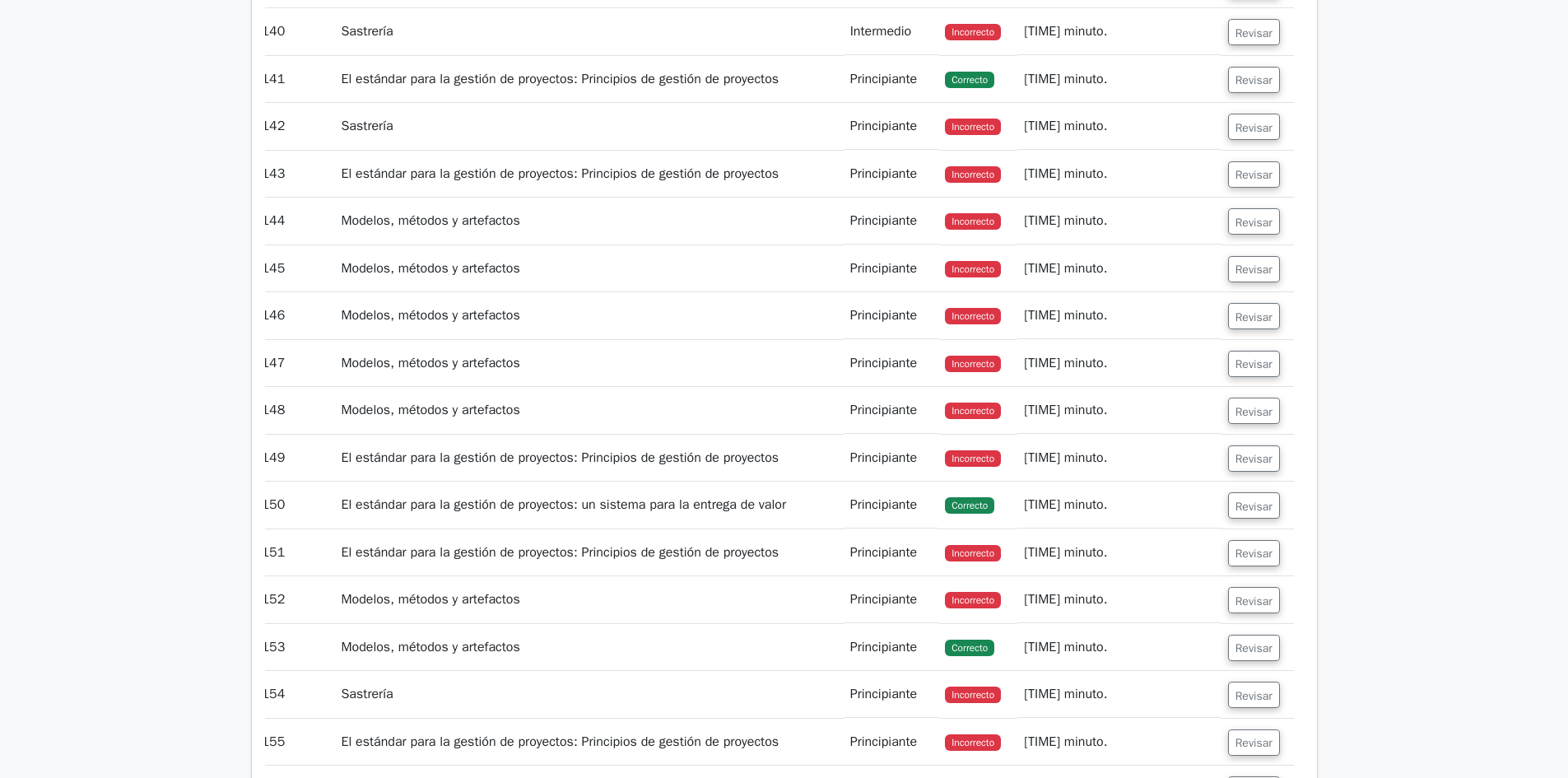 drag, startPoint x: 1249, startPoint y: 579, endPoint x: 1262, endPoint y: 614, distance: 37.33631 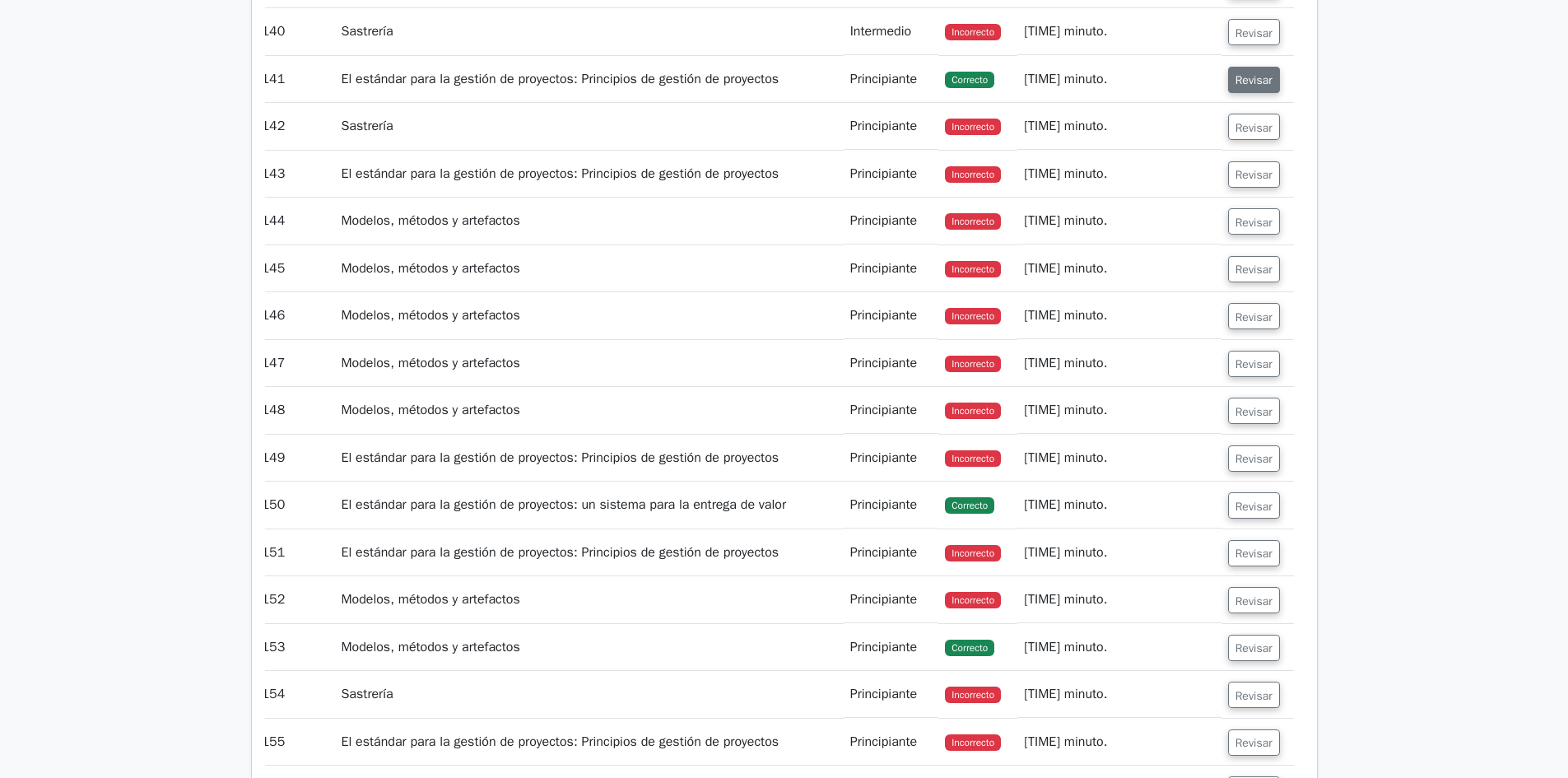 click on "Revisar" at bounding box center (1254, 80) 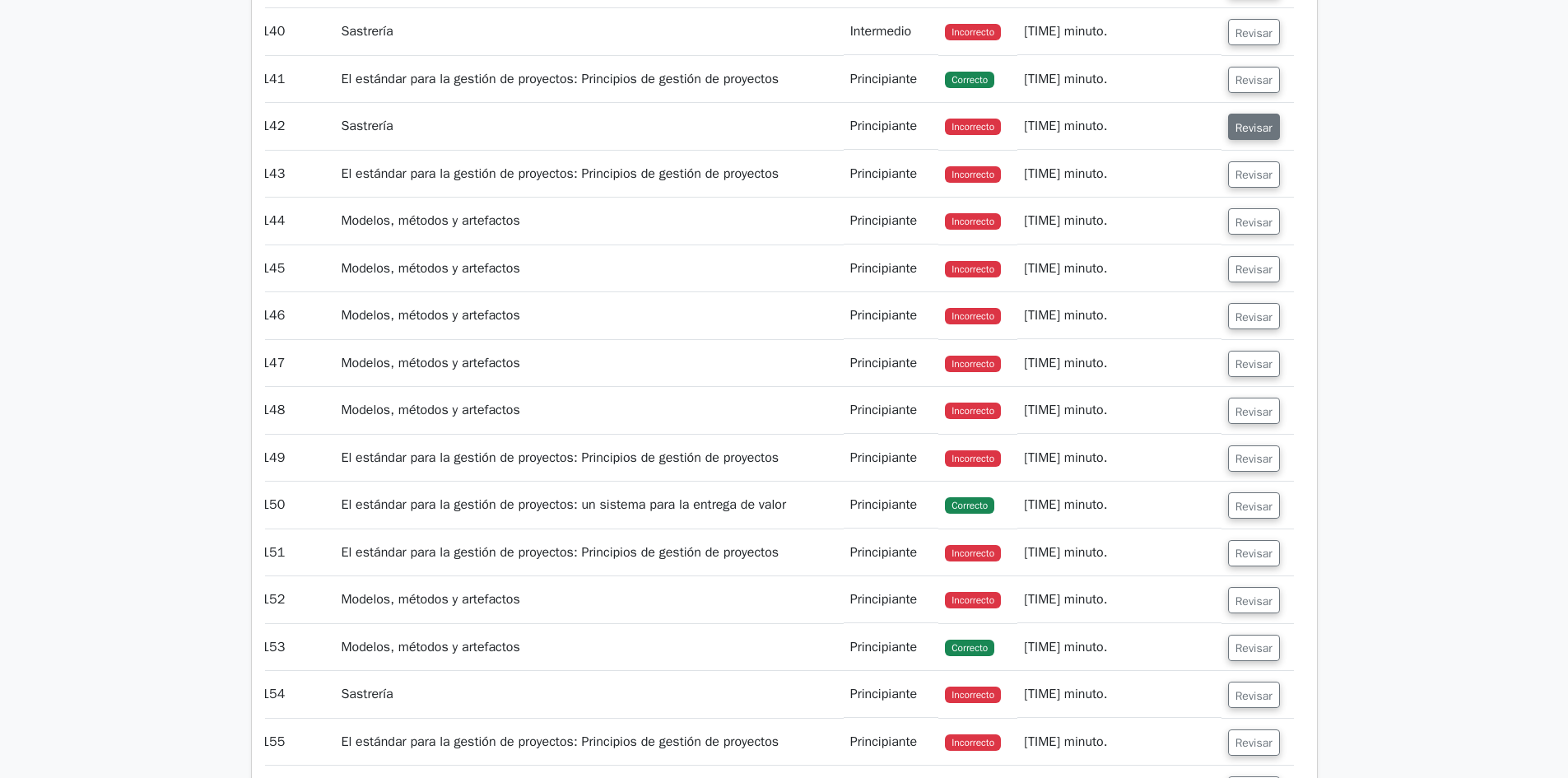 click on "Revisar" at bounding box center (1254, 127) 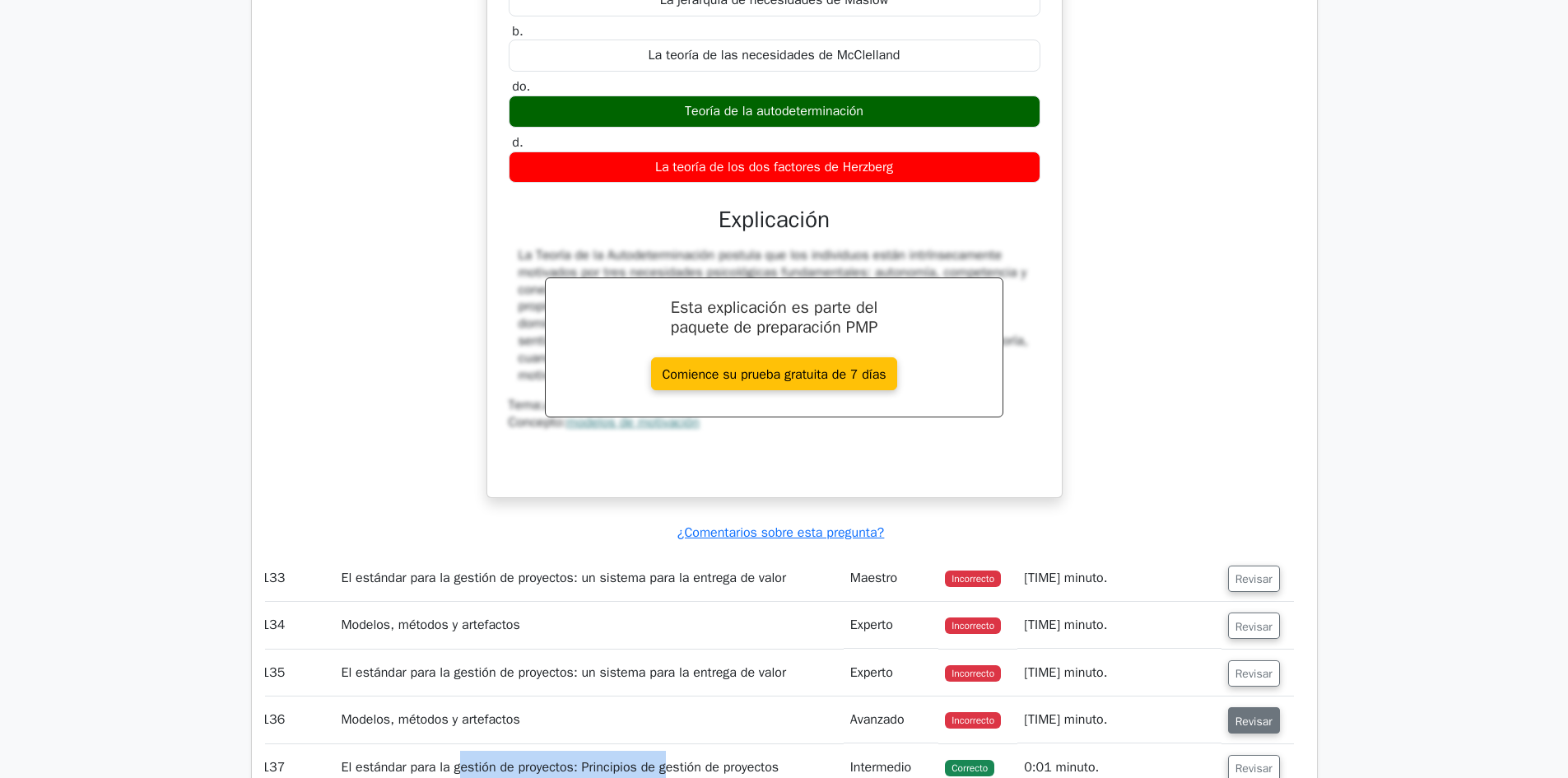 scroll, scrollTop: 111816, scrollLeft: 0, axis: vertical 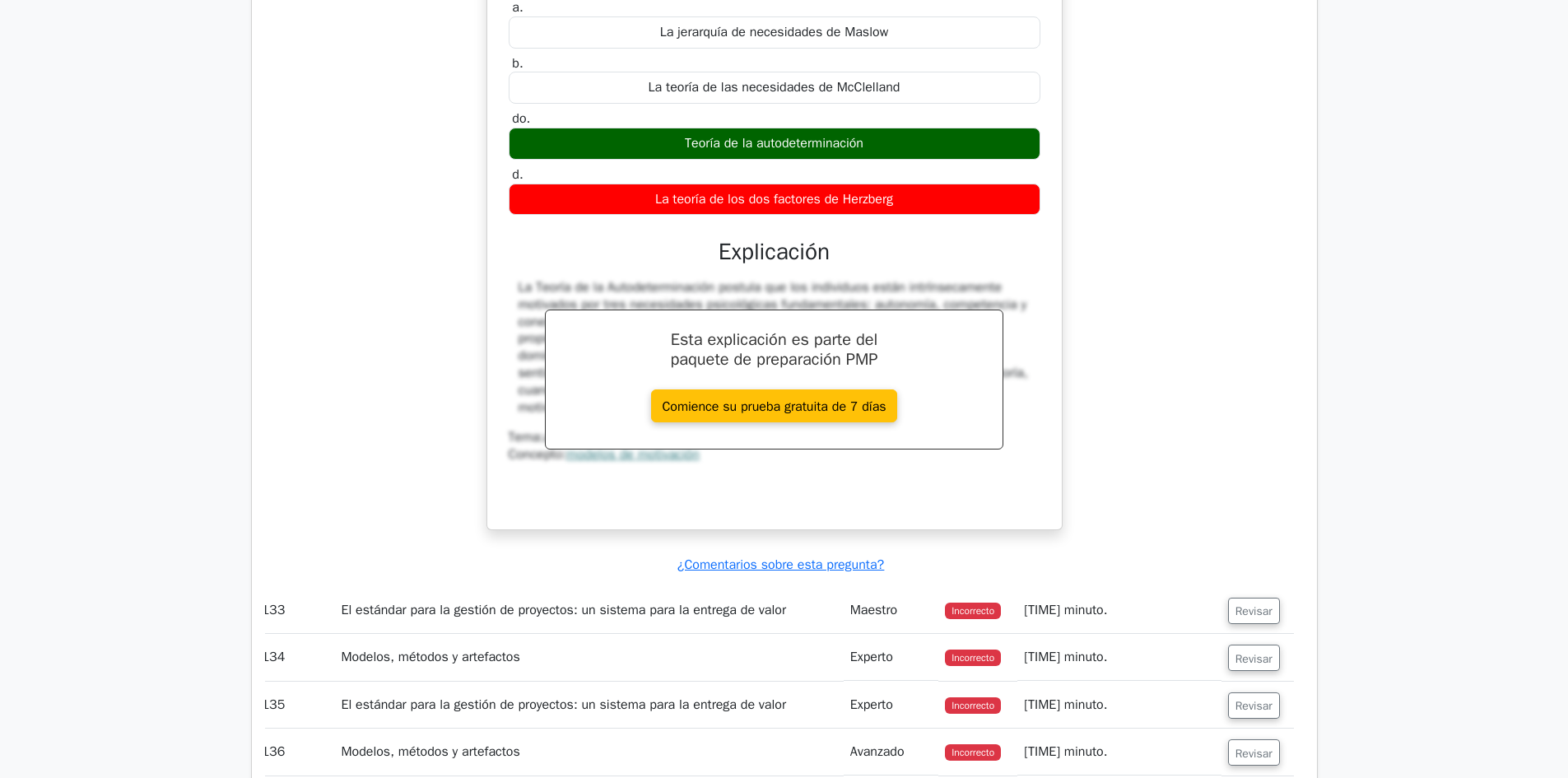 type 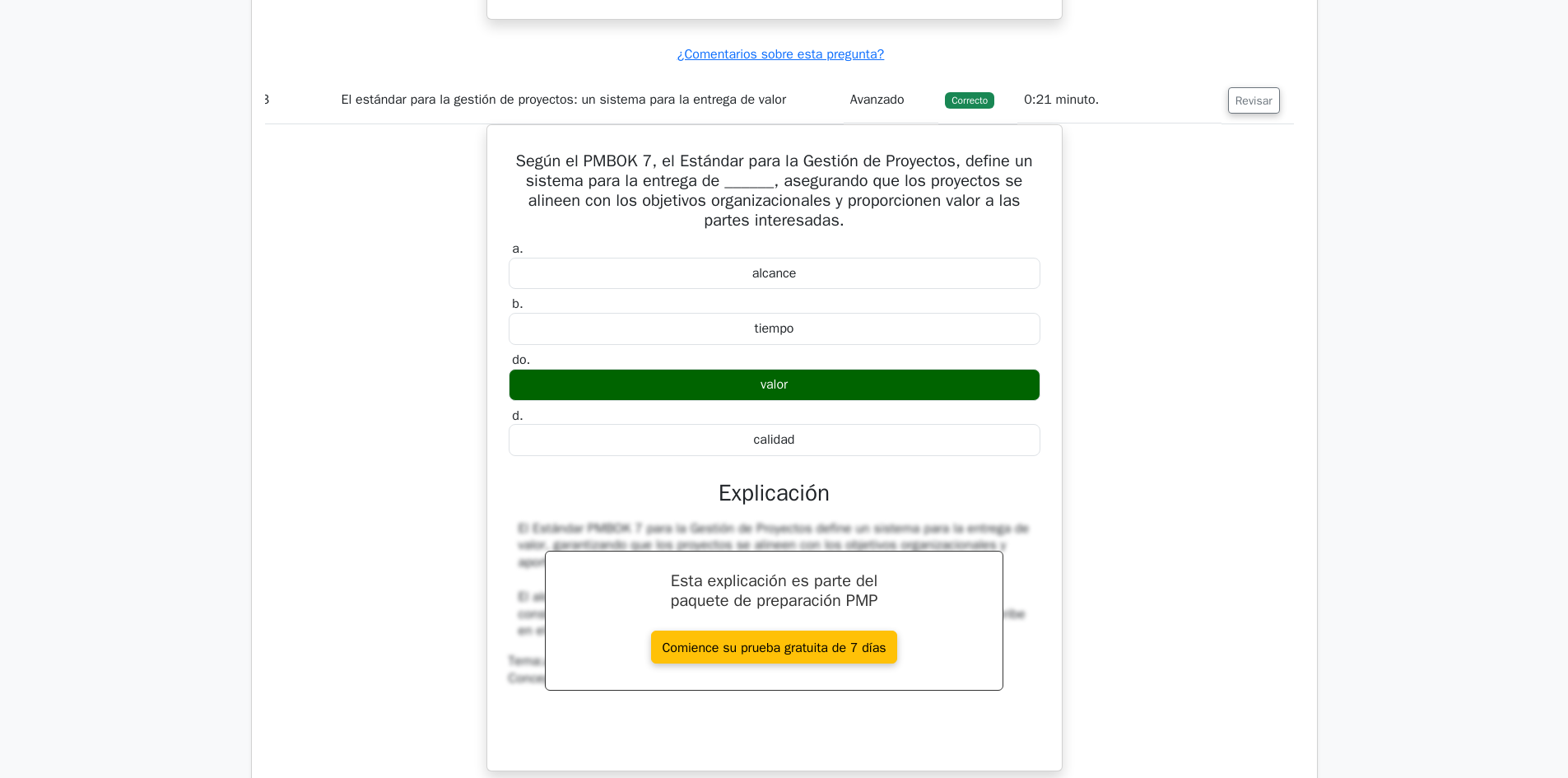 scroll, scrollTop: 2552, scrollLeft: 0, axis: vertical 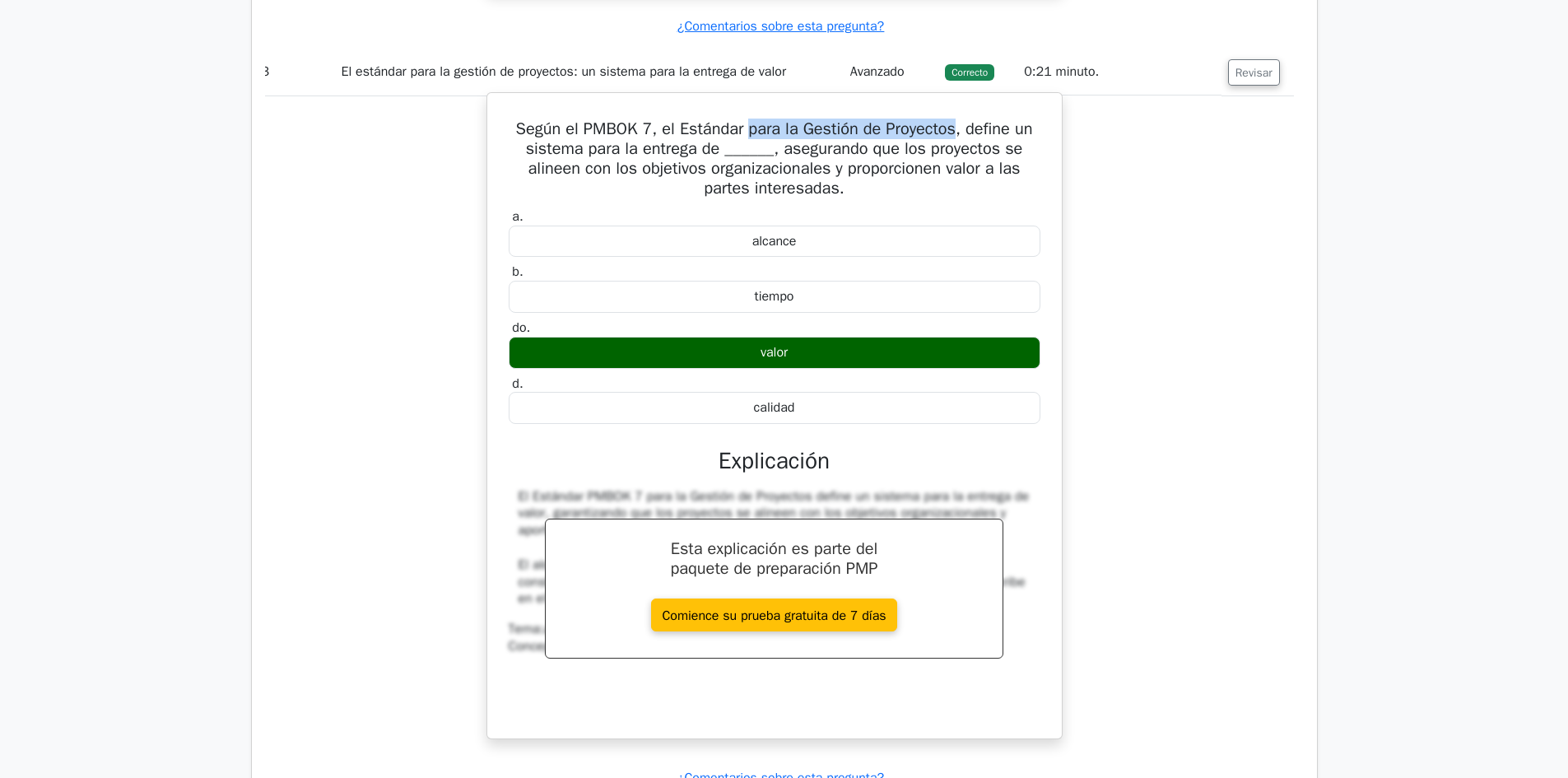 drag, startPoint x: 744, startPoint y: 151, endPoint x: 955, endPoint y: 154, distance: 211.02133 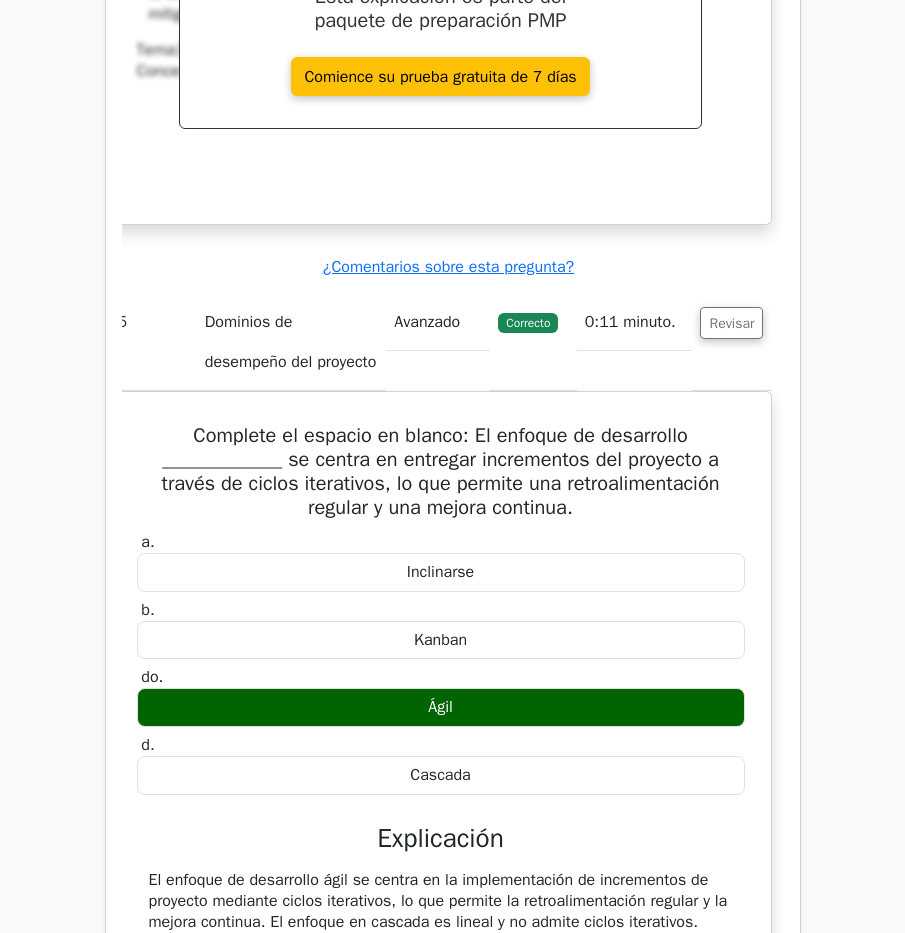 scroll, scrollTop: 5900, scrollLeft: 0, axis: vertical 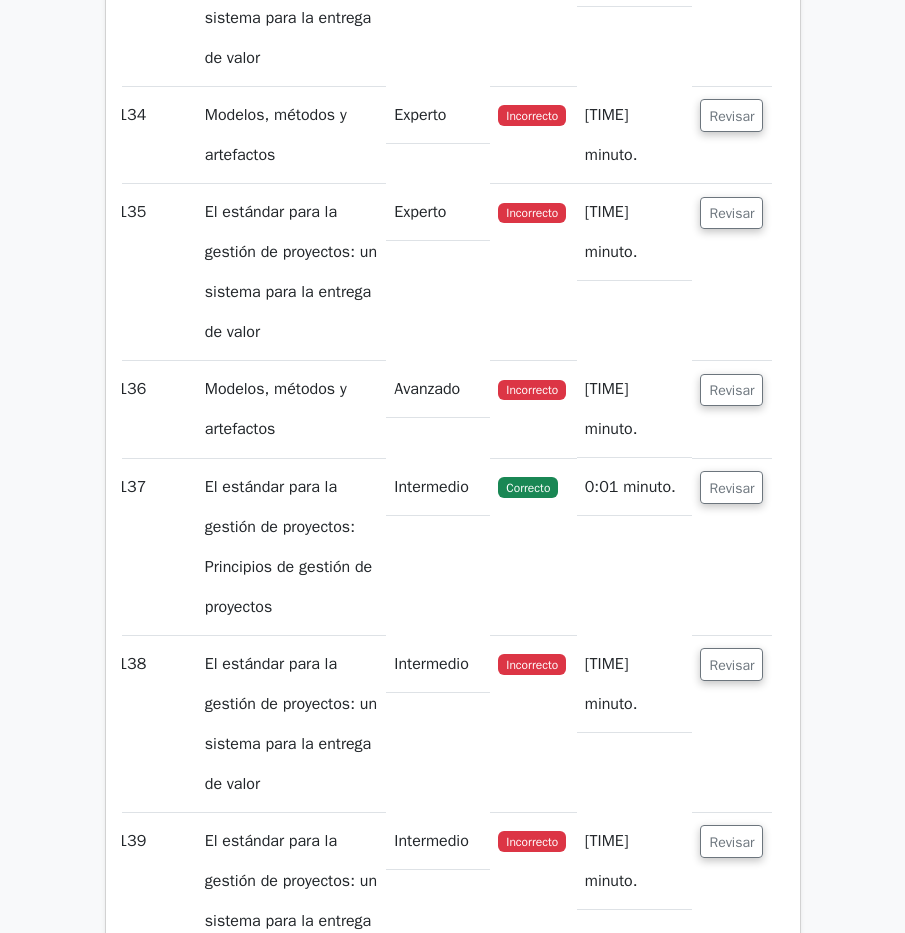 click on "Revisar" at bounding box center [731, -61] 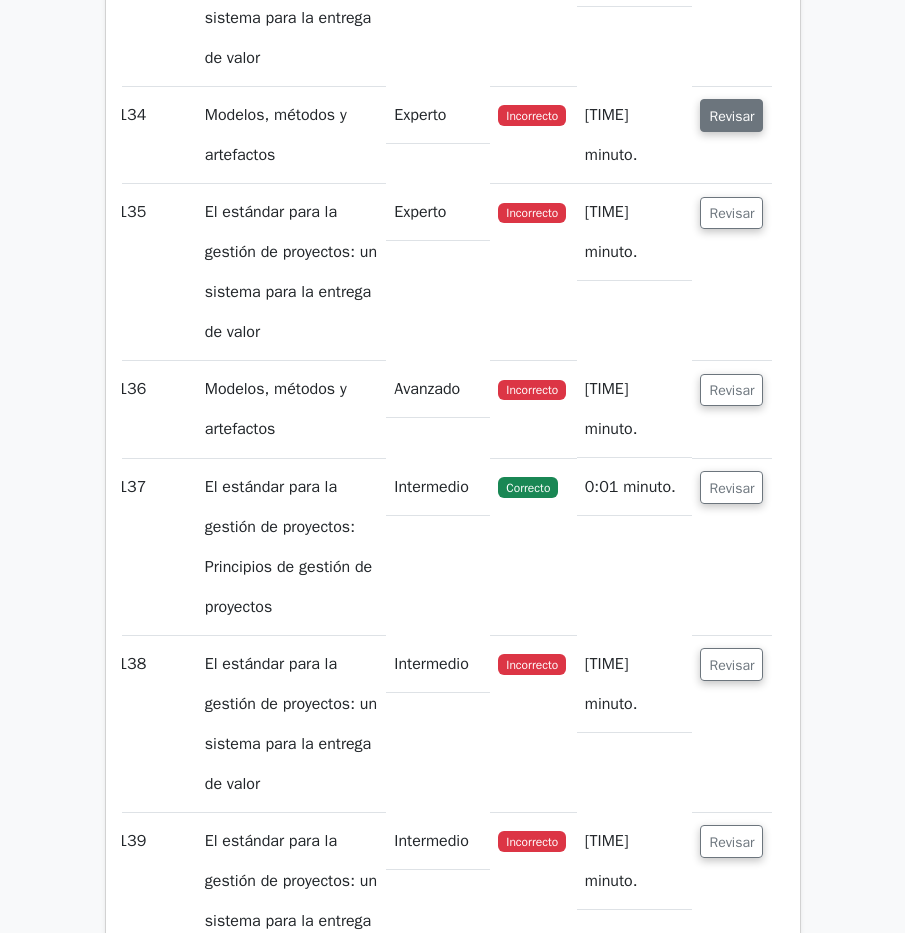 click on "Revisar" at bounding box center [731, 116] 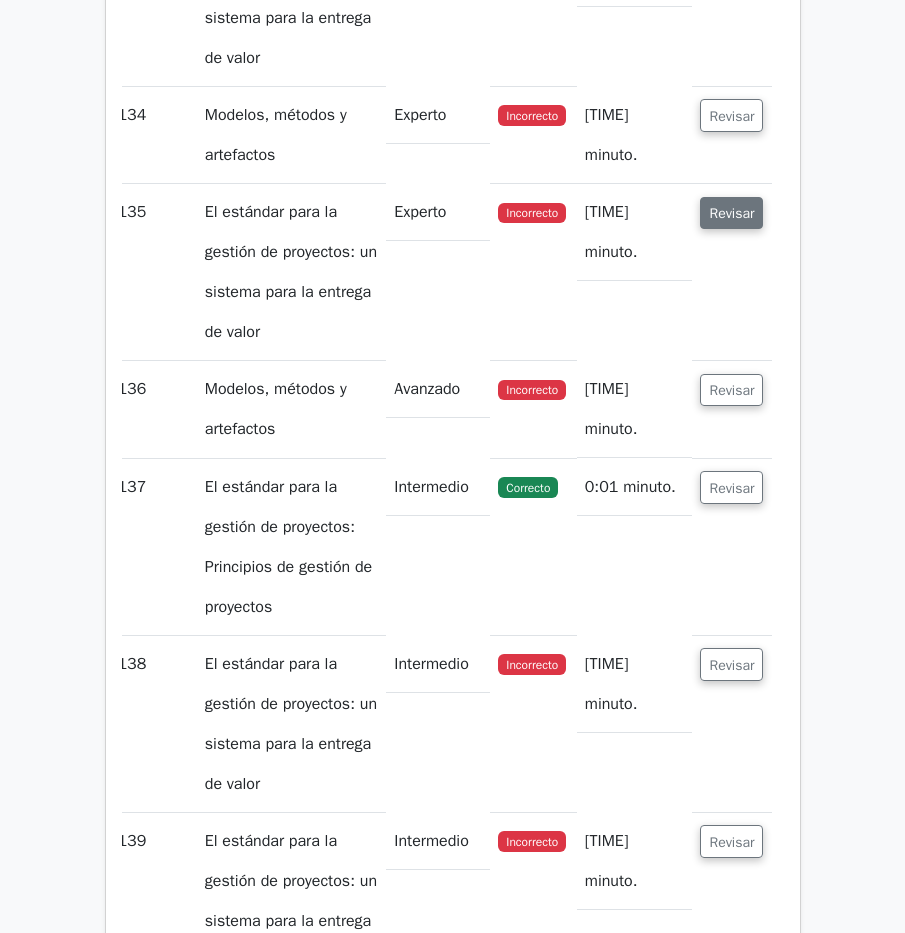 click on "Revisar" at bounding box center (731, 213) 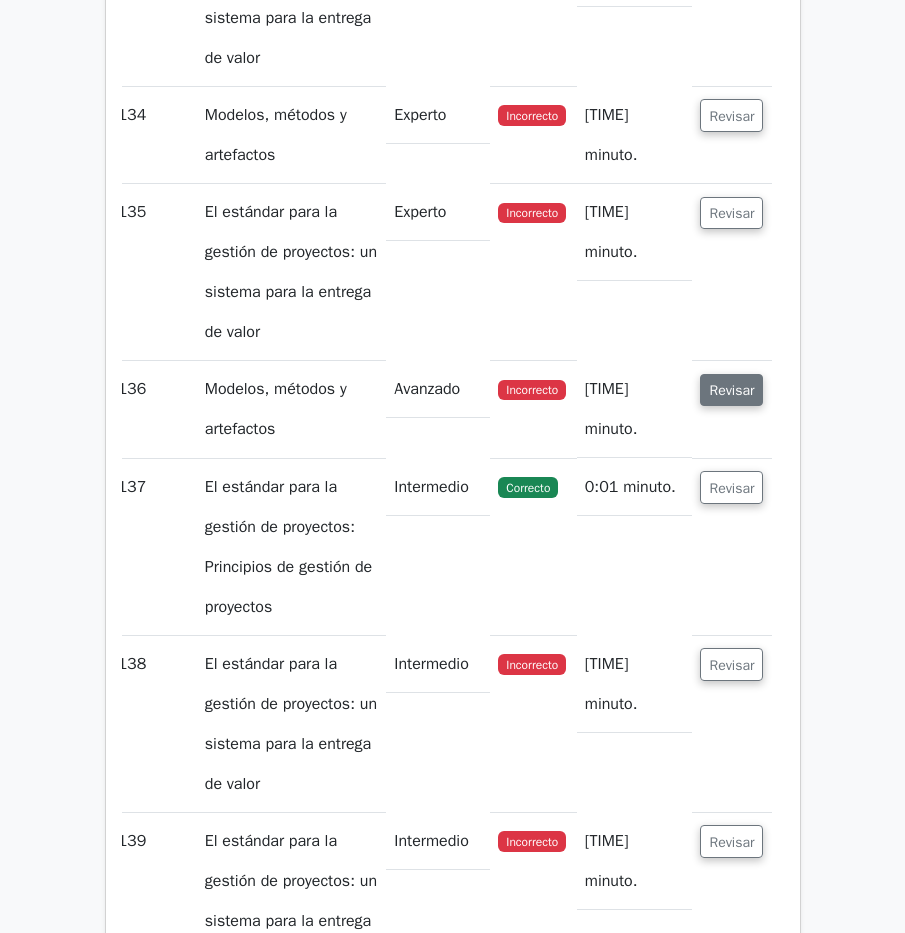 click on "Revisar" at bounding box center [731, 390] 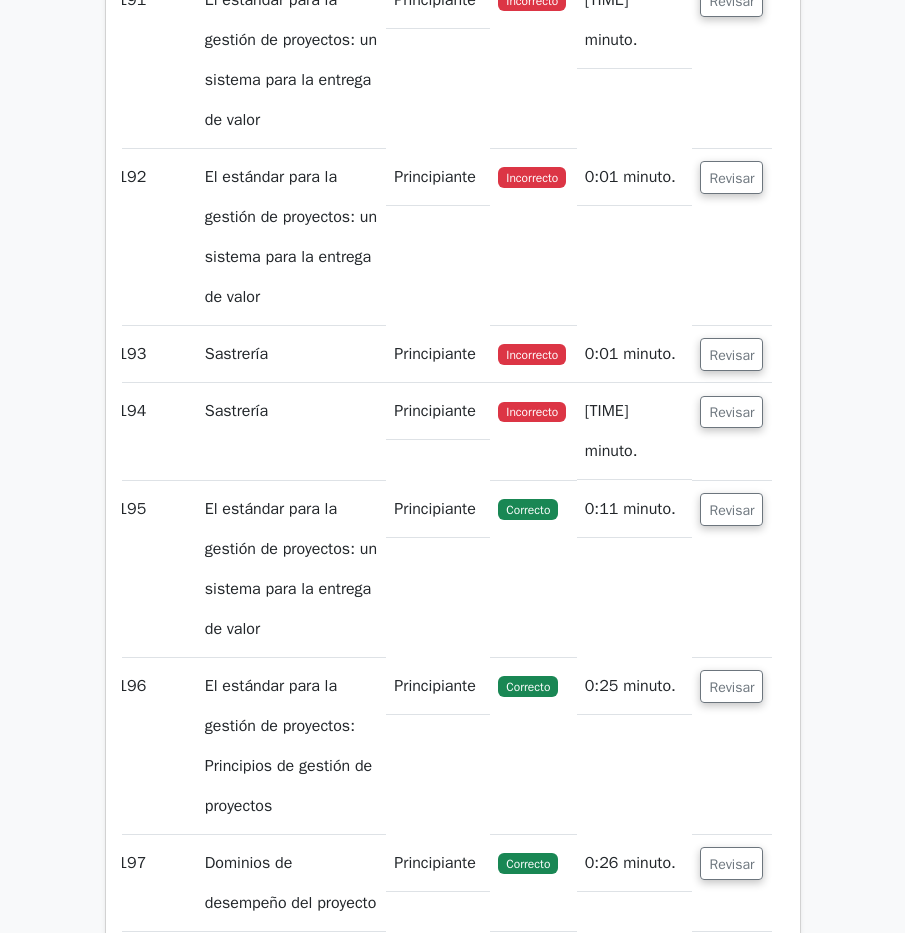 scroll, scrollTop: 154383, scrollLeft: 0, axis: vertical 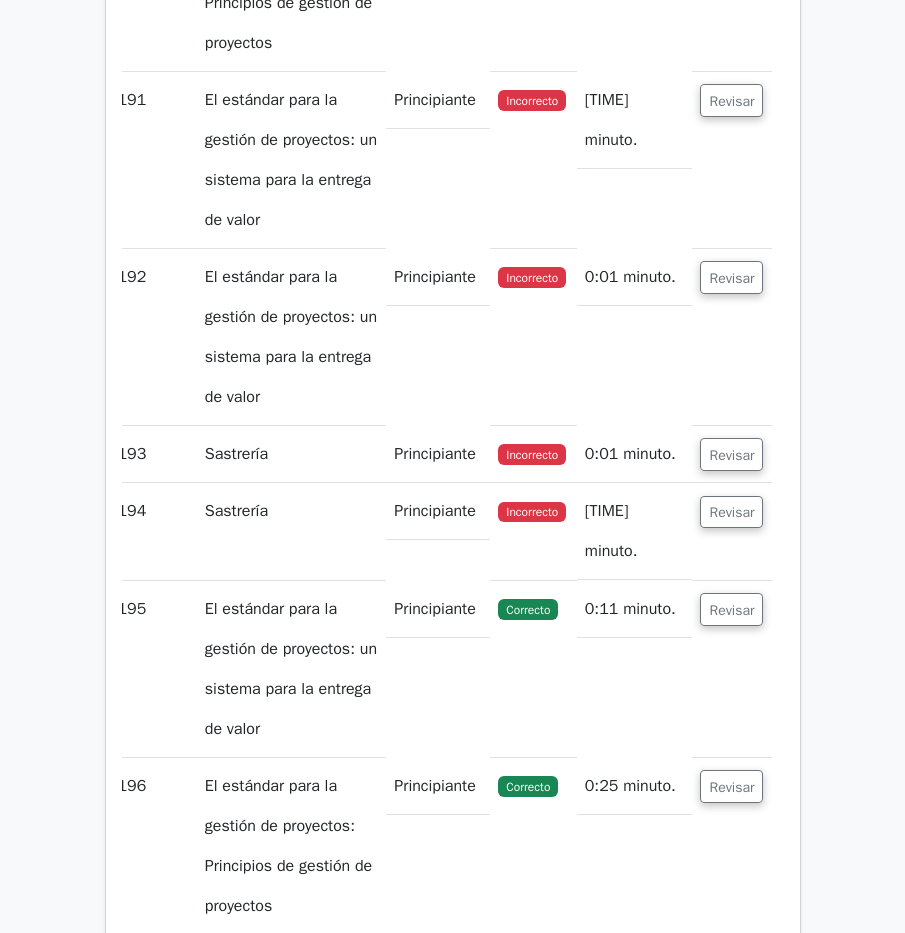 click on "Revisar" at bounding box center [731, 1158] 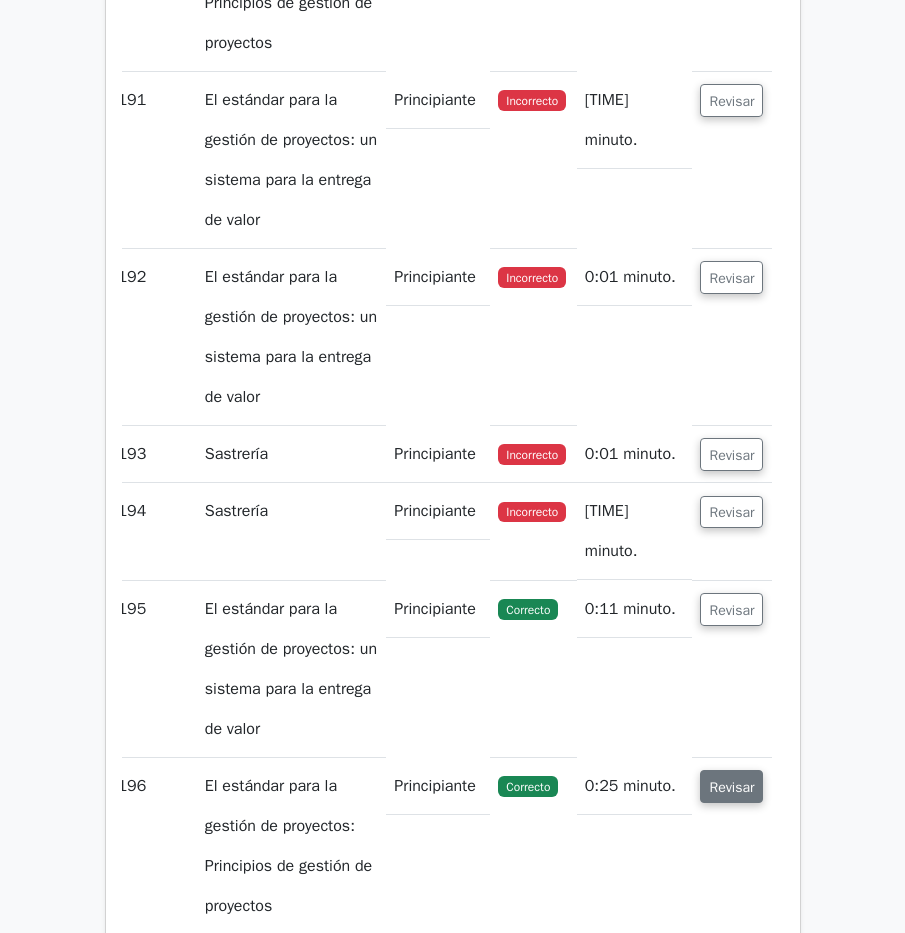 click on "Revisar" at bounding box center [731, 787] 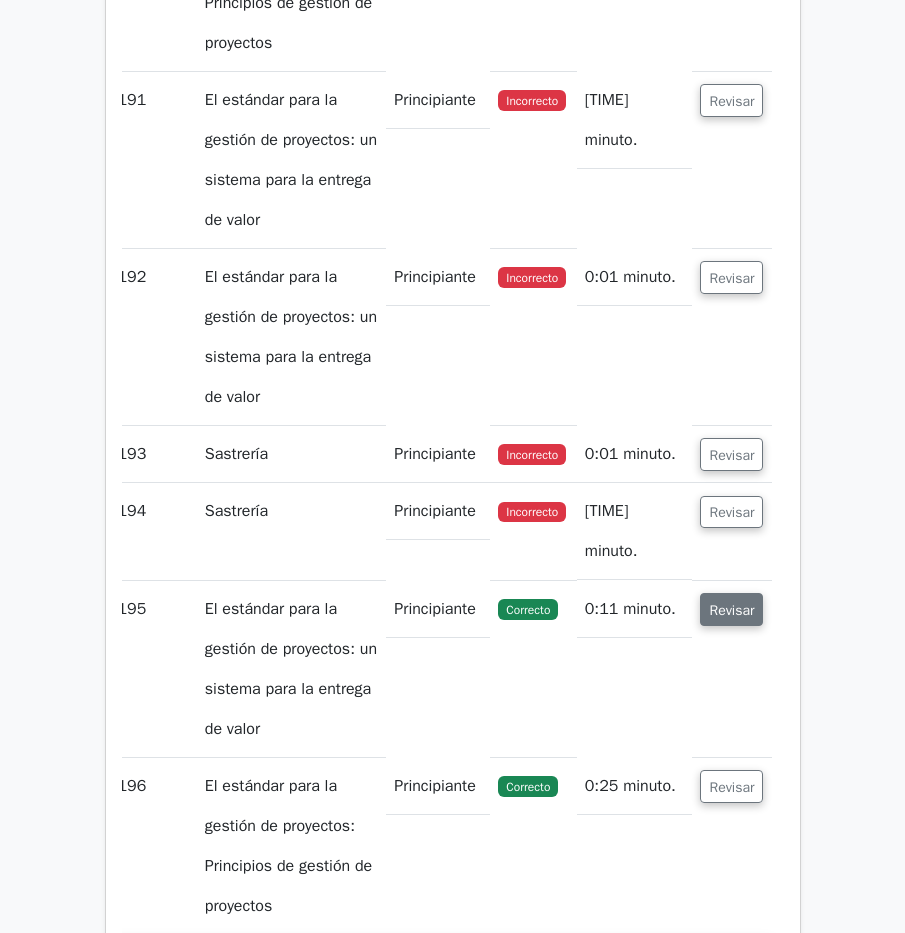 click on "Revisar" at bounding box center (731, 610) 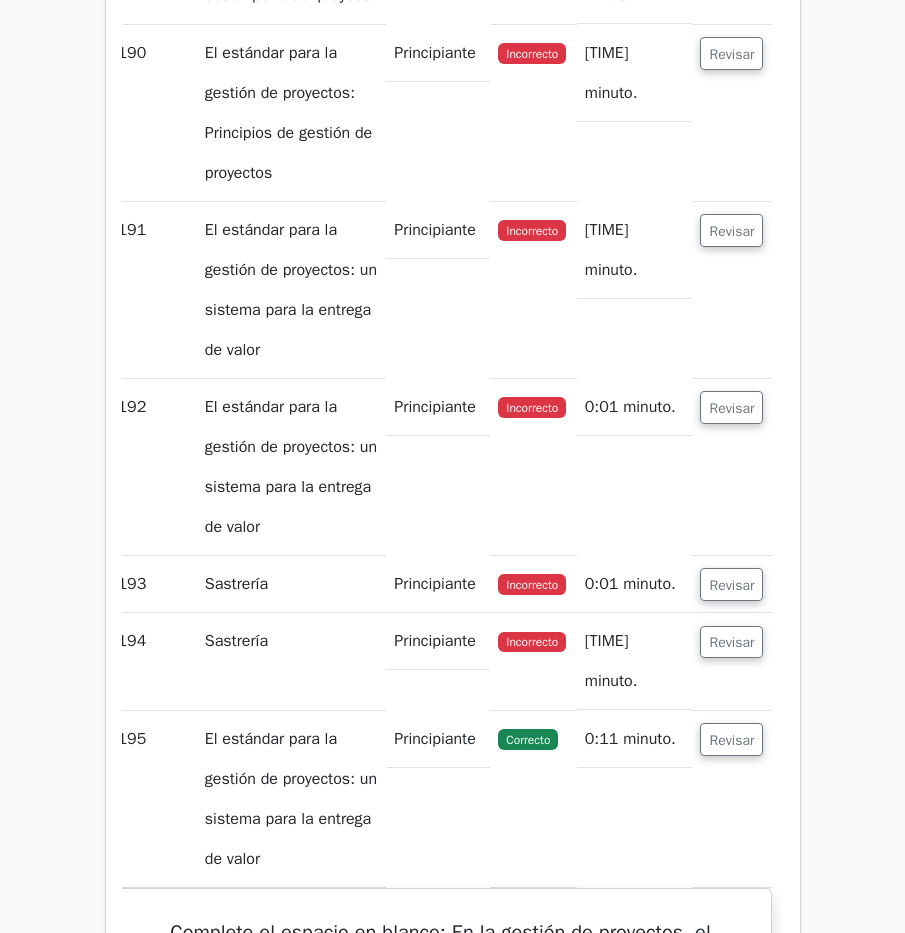 scroll, scrollTop: 154183, scrollLeft: 0, axis: vertical 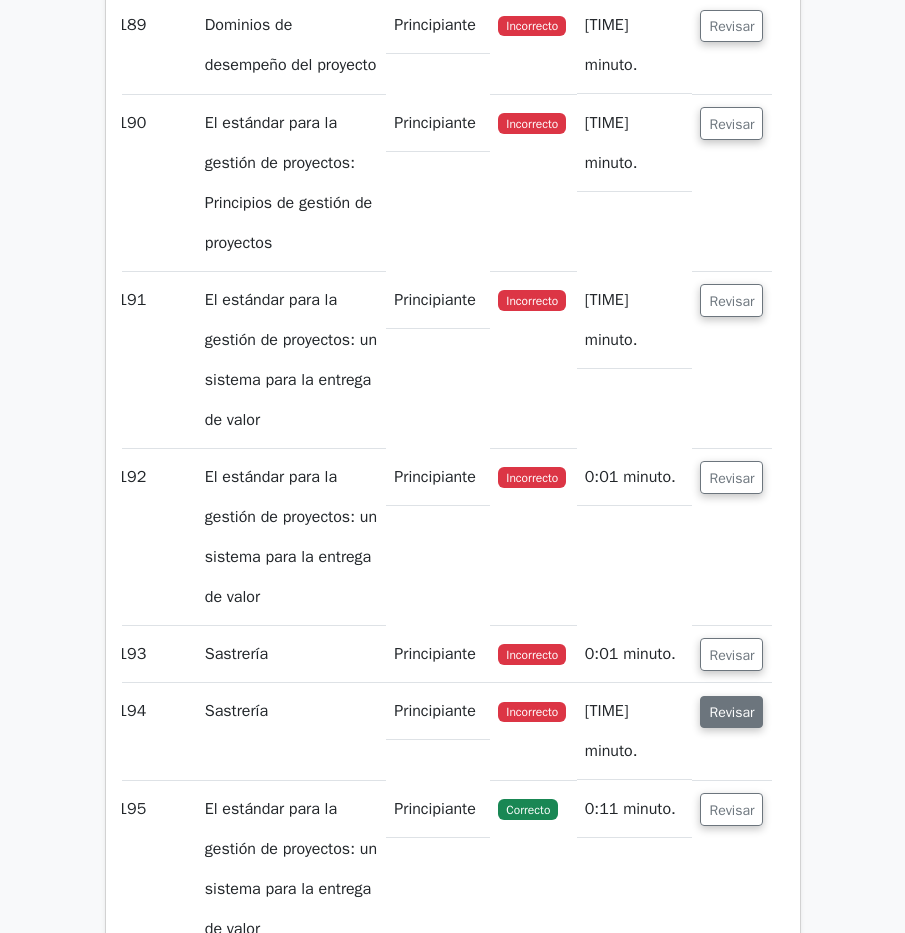 click on "Revisar" at bounding box center [731, 712] 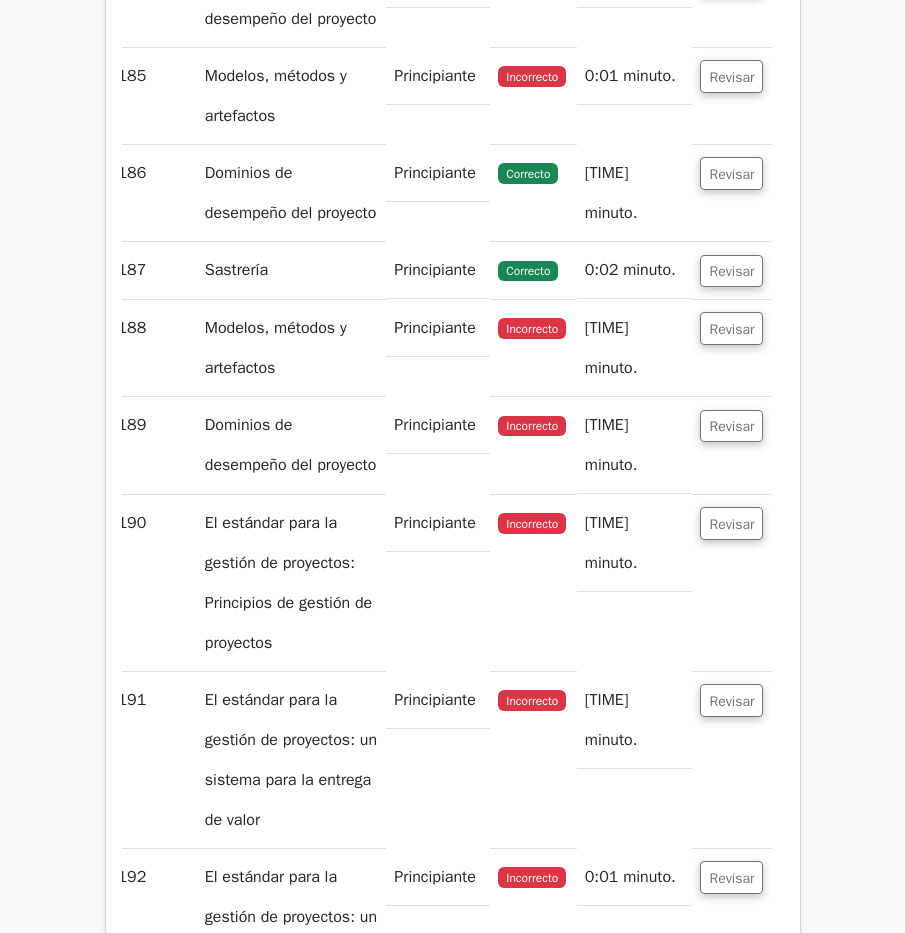scroll, scrollTop: 154083, scrollLeft: 0, axis: vertical 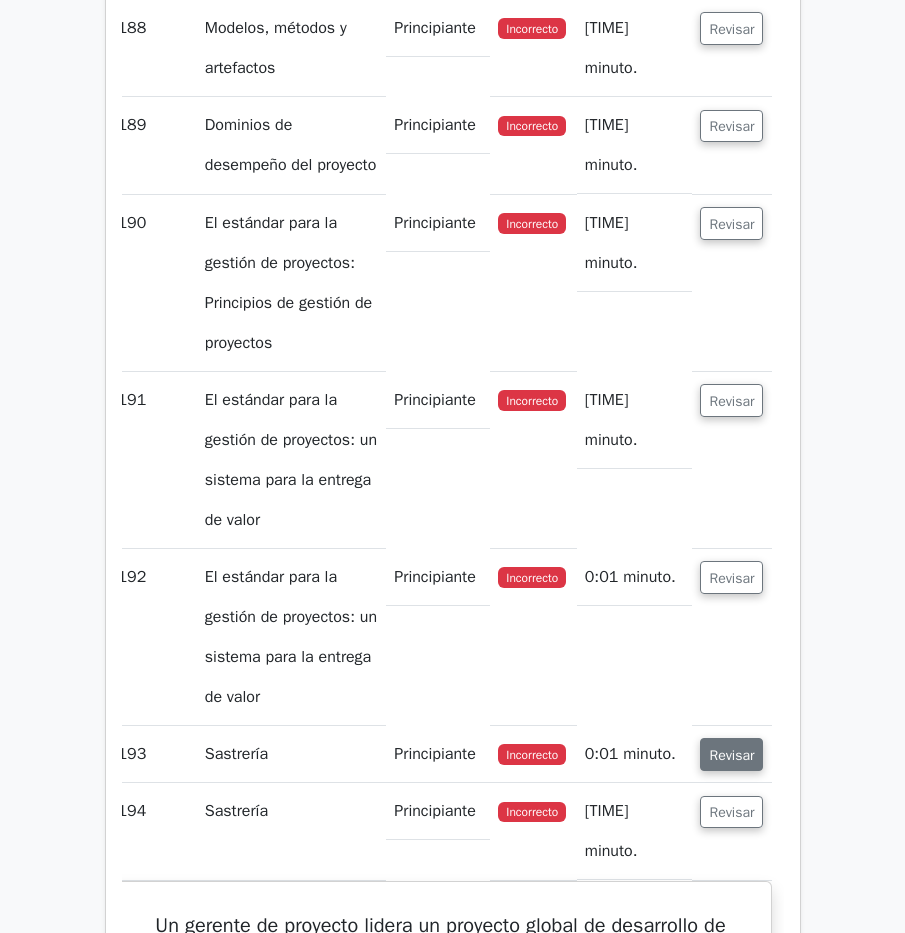 click on "Revisar" at bounding box center [731, 755] 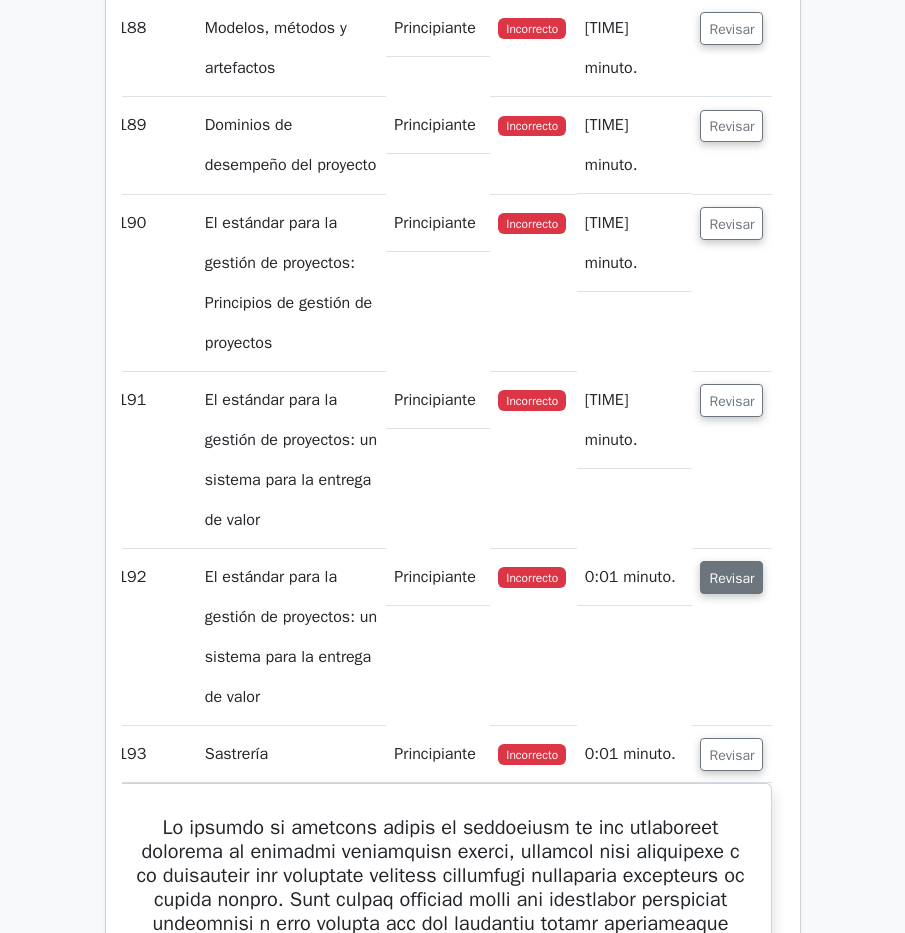 click on "Revisar" at bounding box center (731, 578) 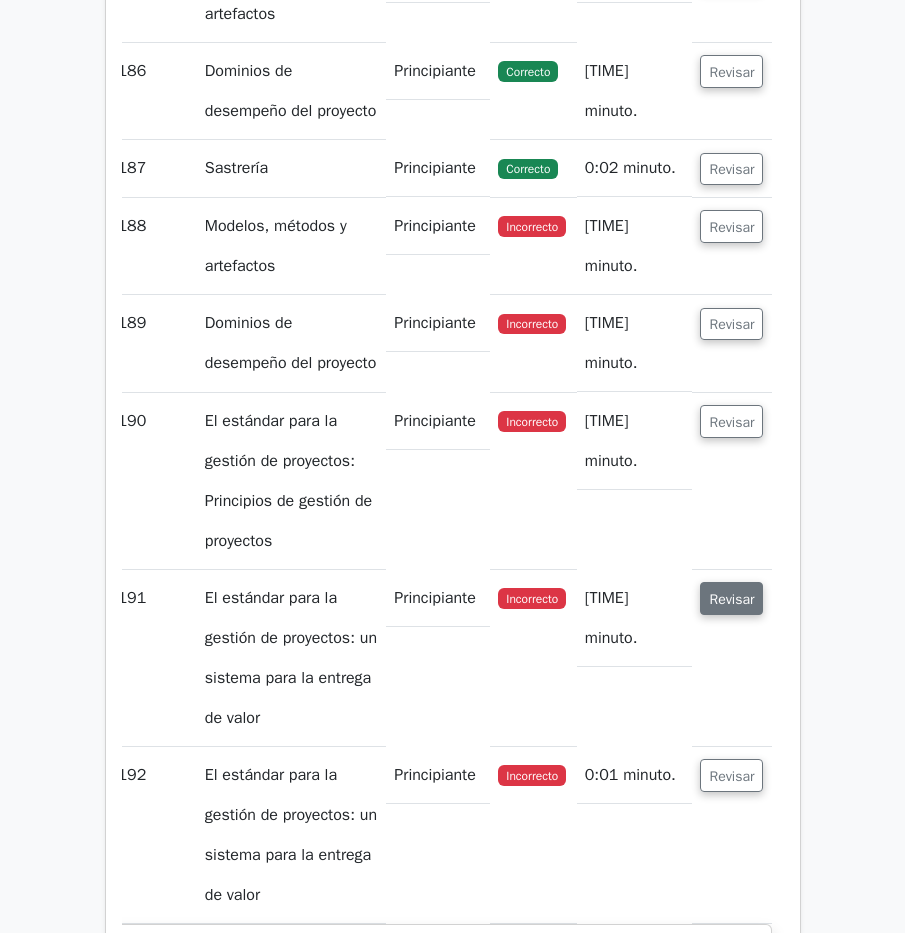 scroll, scrollTop: 153883, scrollLeft: 0, axis: vertical 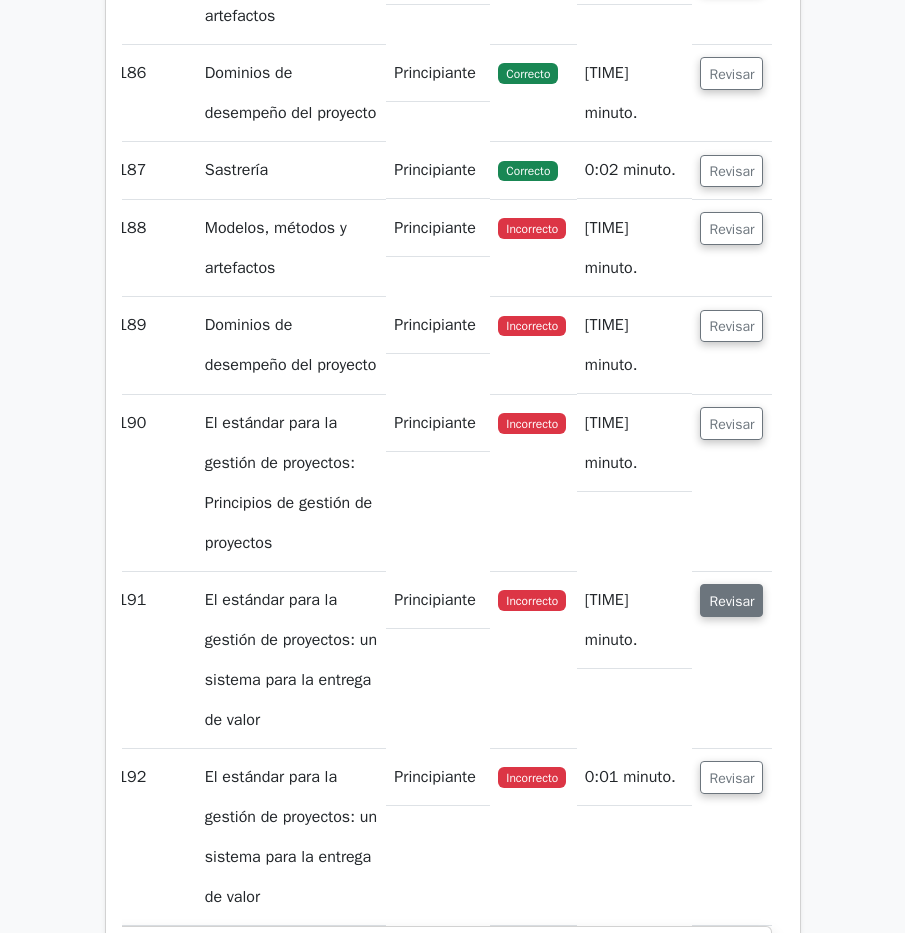 click on "Revisar" at bounding box center [731, 601] 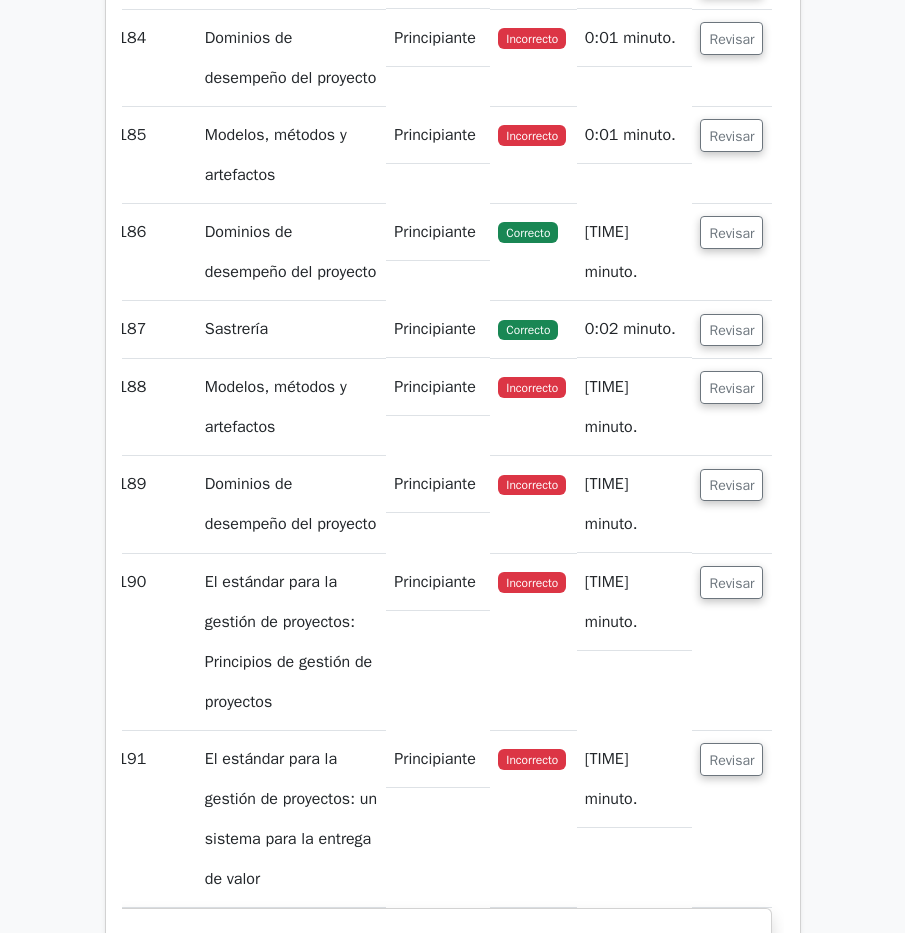 scroll, scrollTop: 153683, scrollLeft: 0, axis: vertical 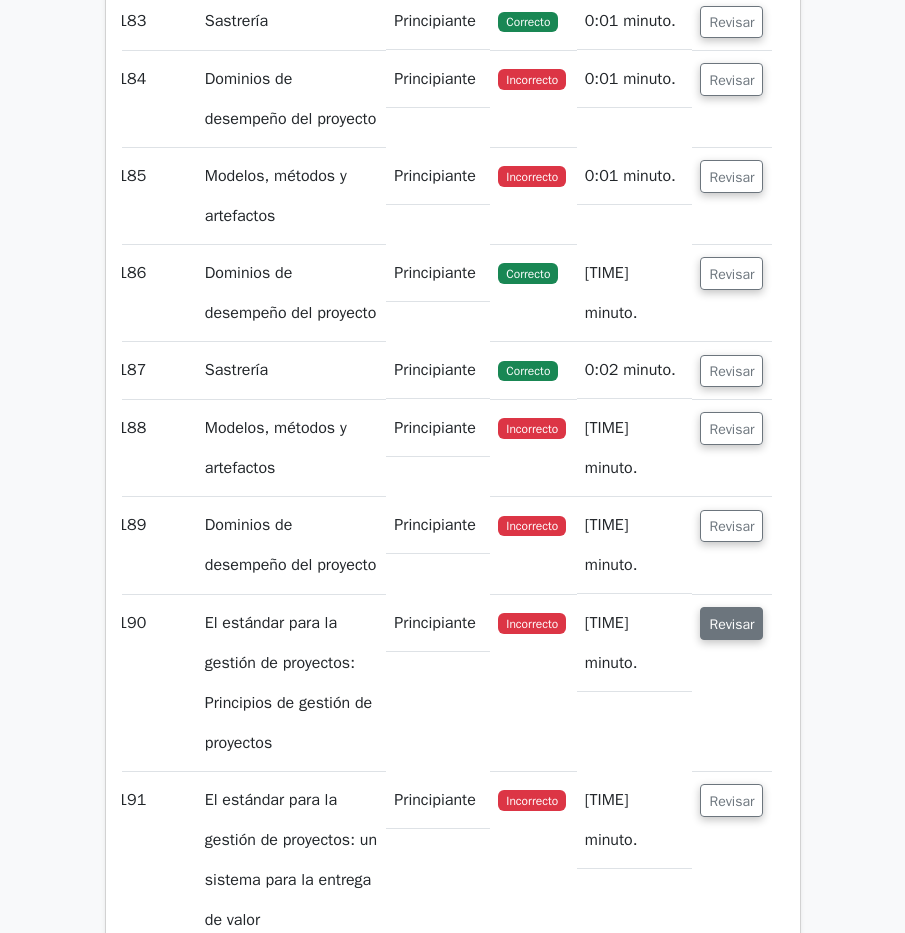click on "Revisar" at bounding box center (731, 623) 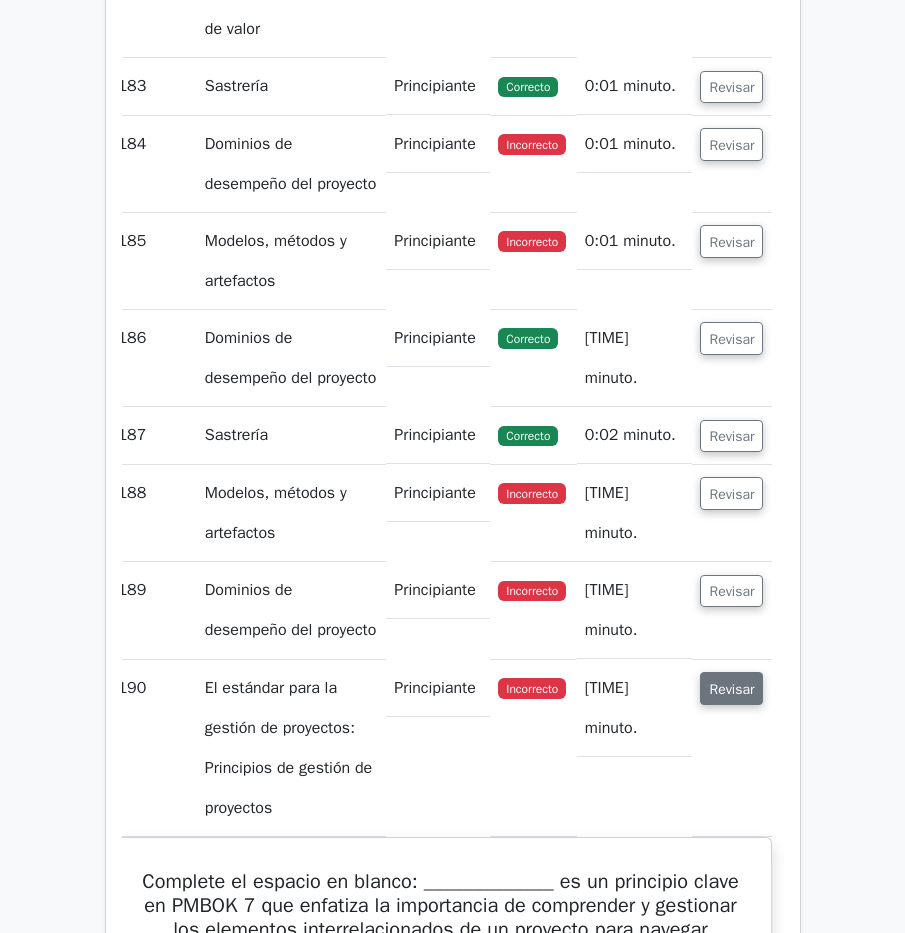 scroll, scrollTop: 153583, scrollLeft: 0, axis: vertical 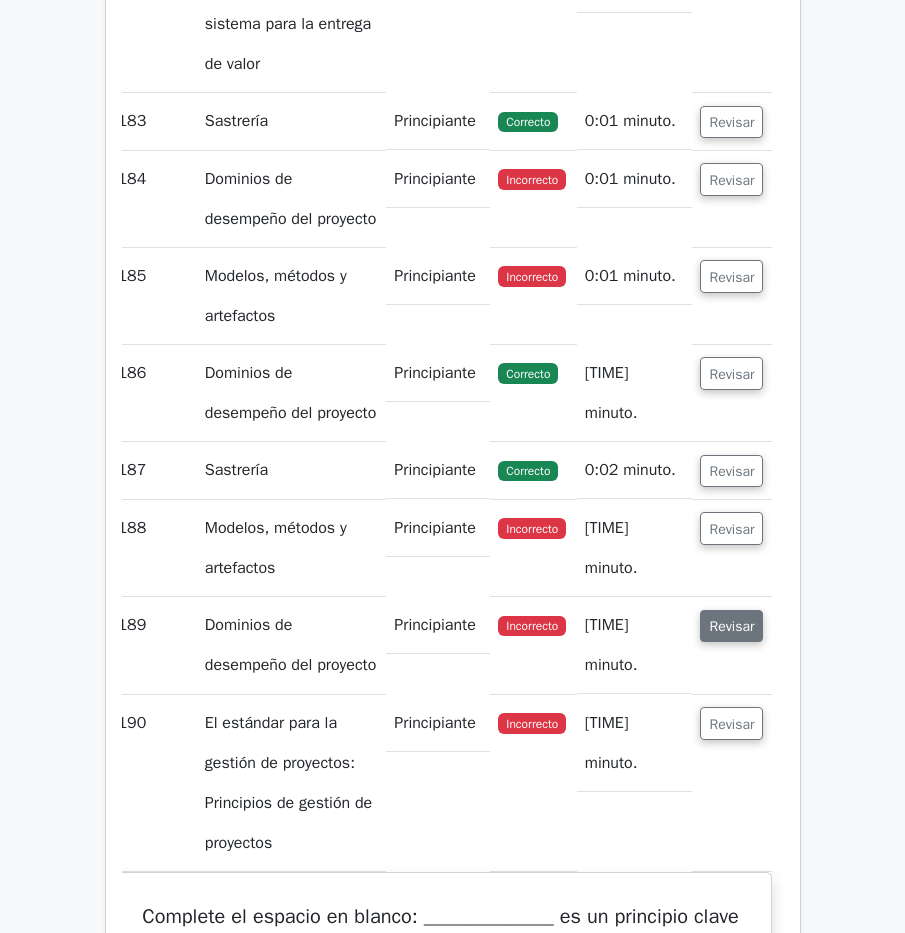 click on "Revisar" at bounding box center [731, 626] 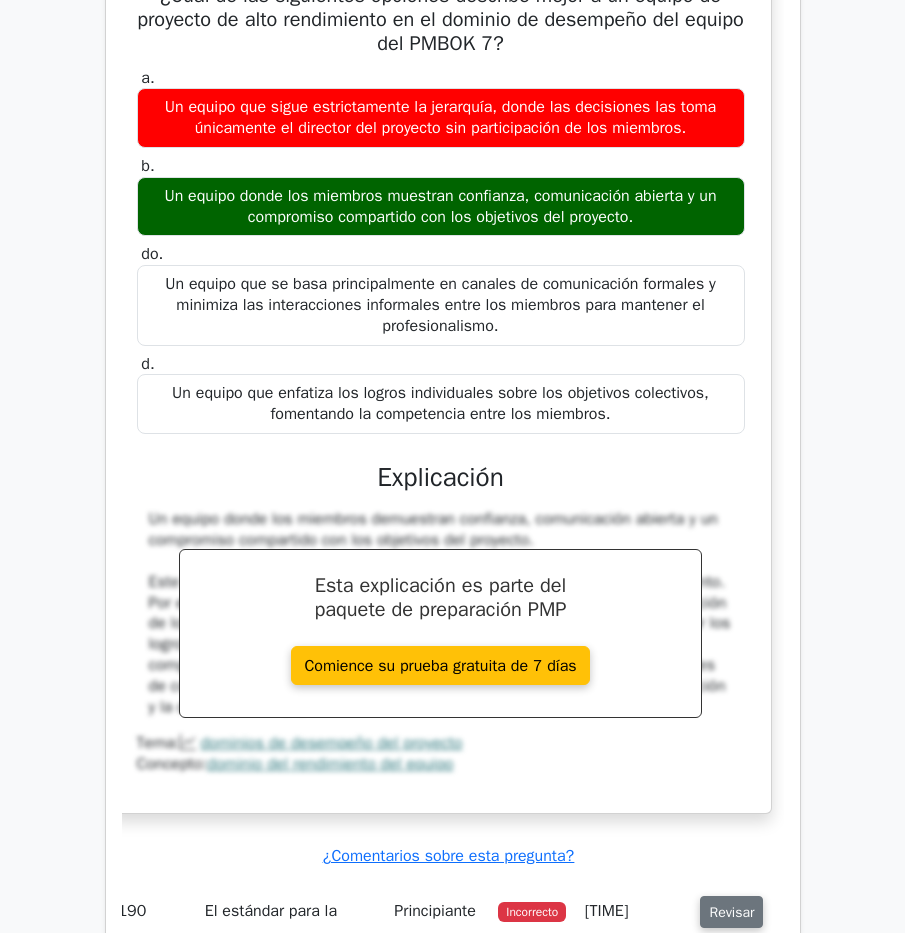 click on "Revisar" at bounding box center (731, 912) 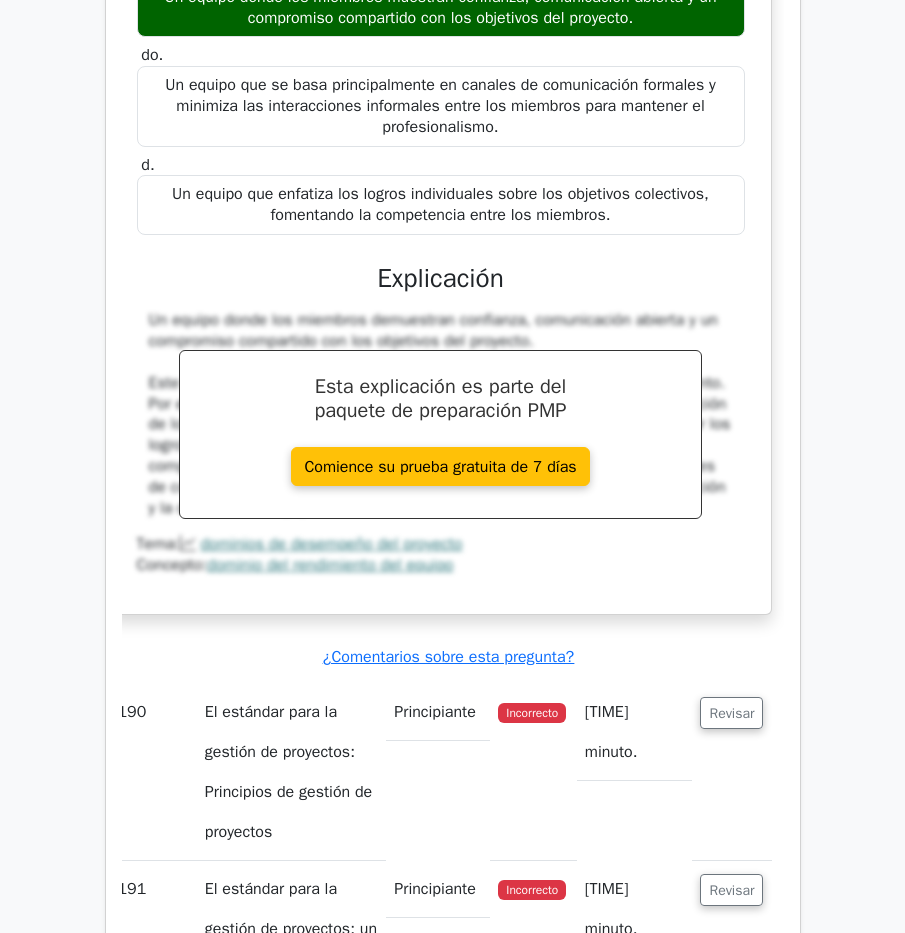scroll, scrollTop: 154527, scrollLeft: 0, axis: vertical 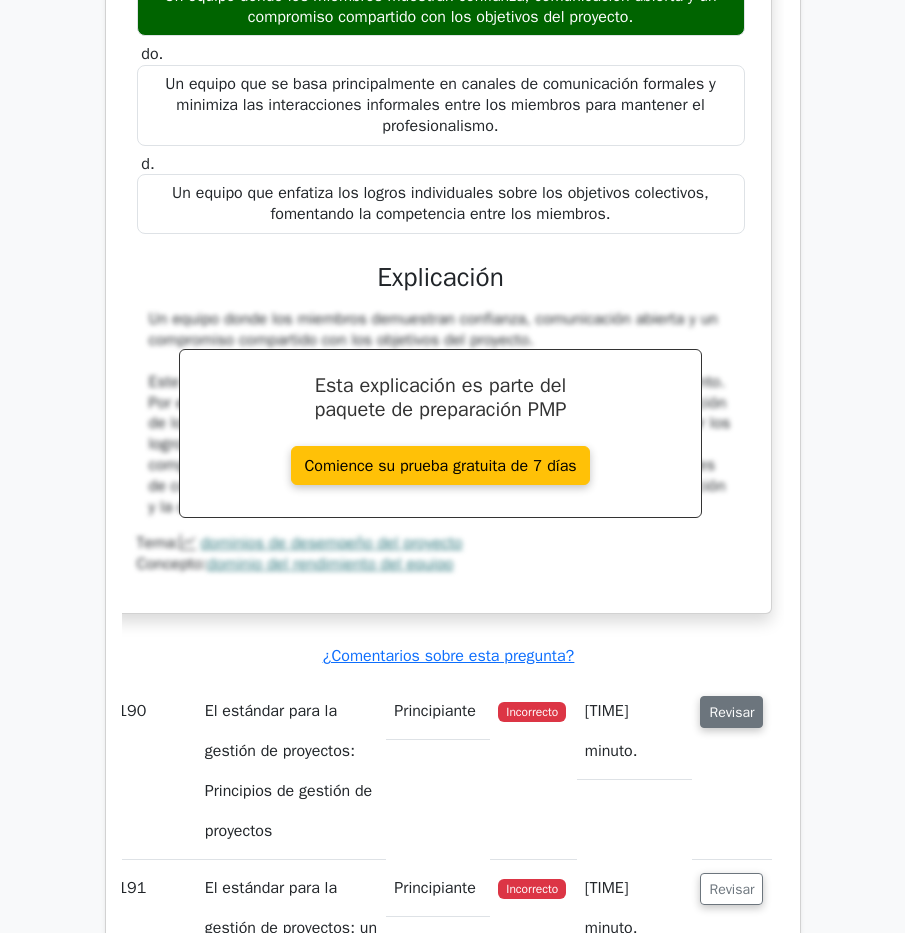 click on "Revisar" at bounding box center [731, 712] 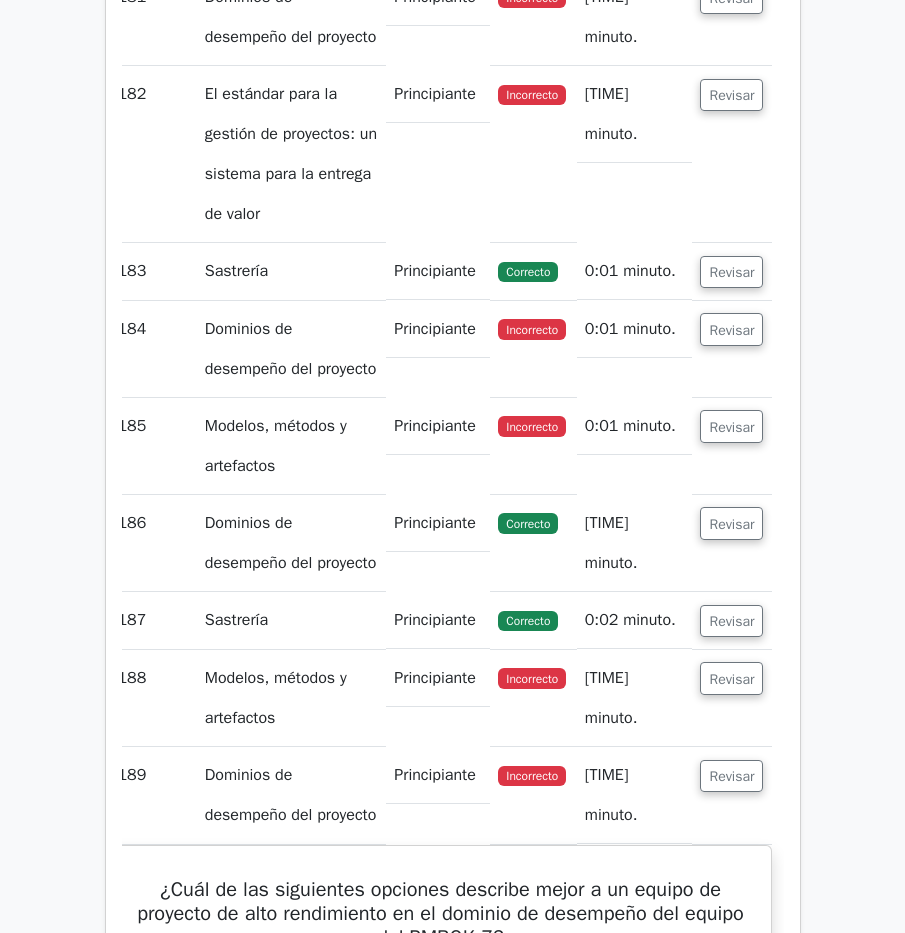 scroll, scrollTop: 153427, scrollLeft: 0, axis: vertical 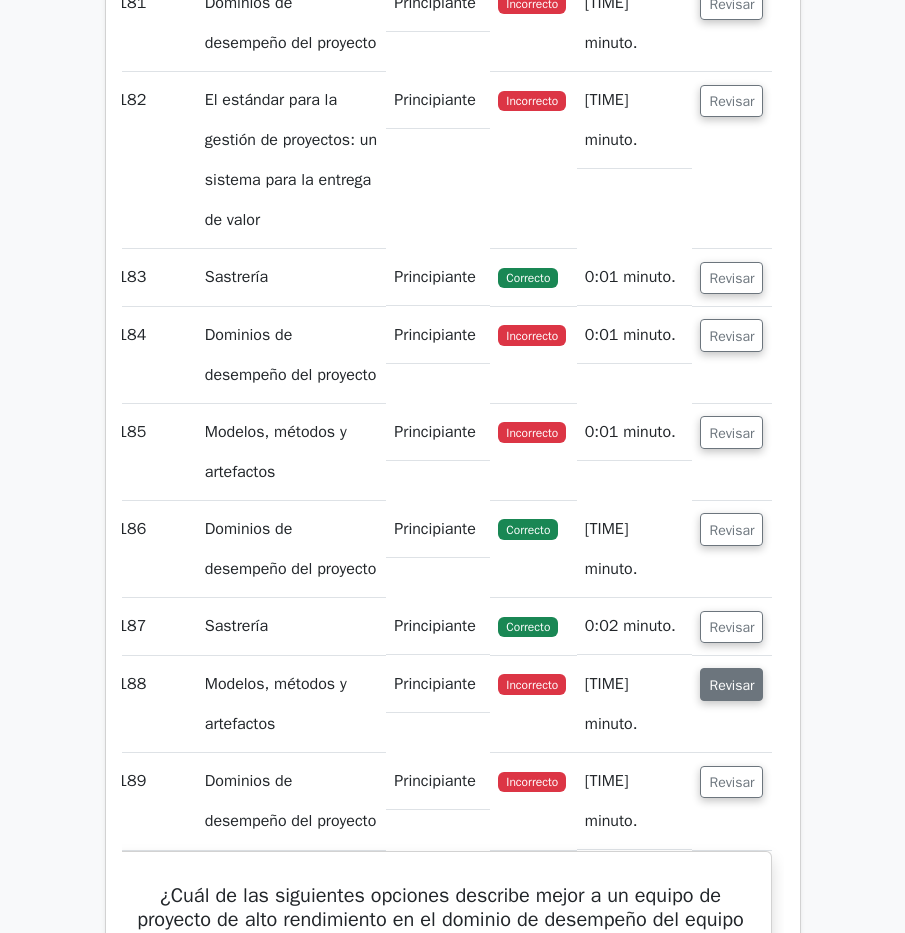 click on "Revisar" at bounding box center [731, 685] 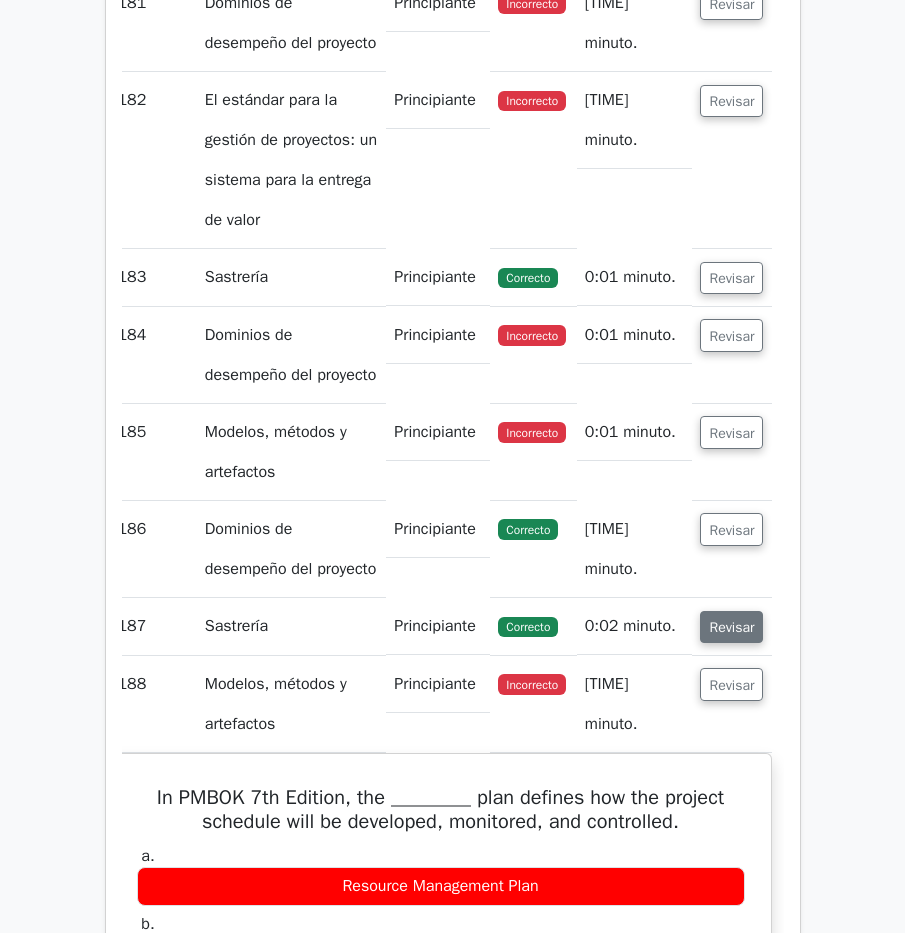 click on "Revisar" at bounding box center [731, 627] 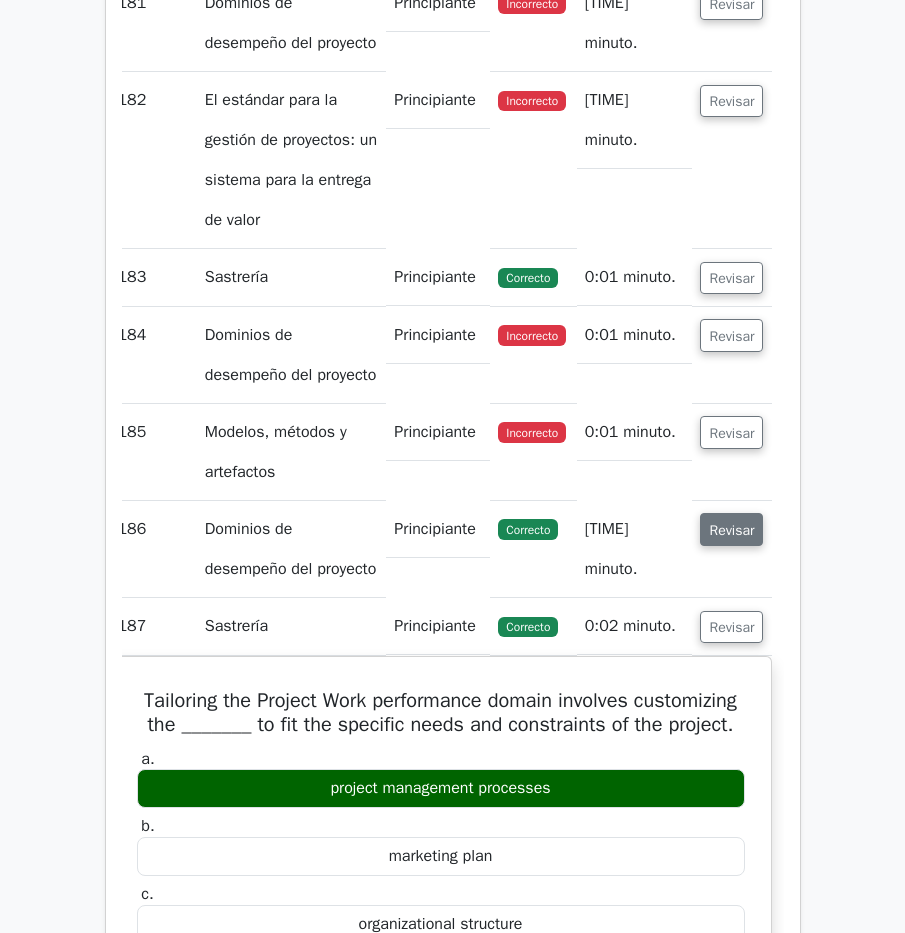 click on "Revisar" at bounding box center (731, 530) 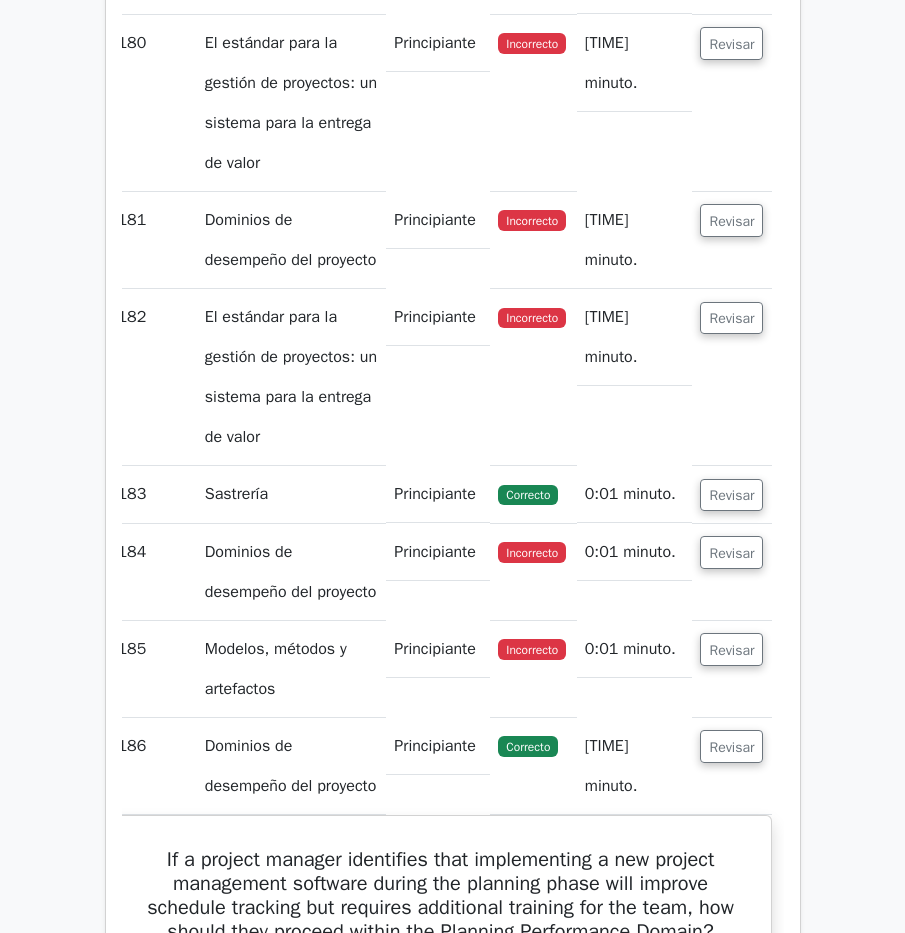 scroll, scrollTop: 153027, scrollLeft: 0, axis: vertical 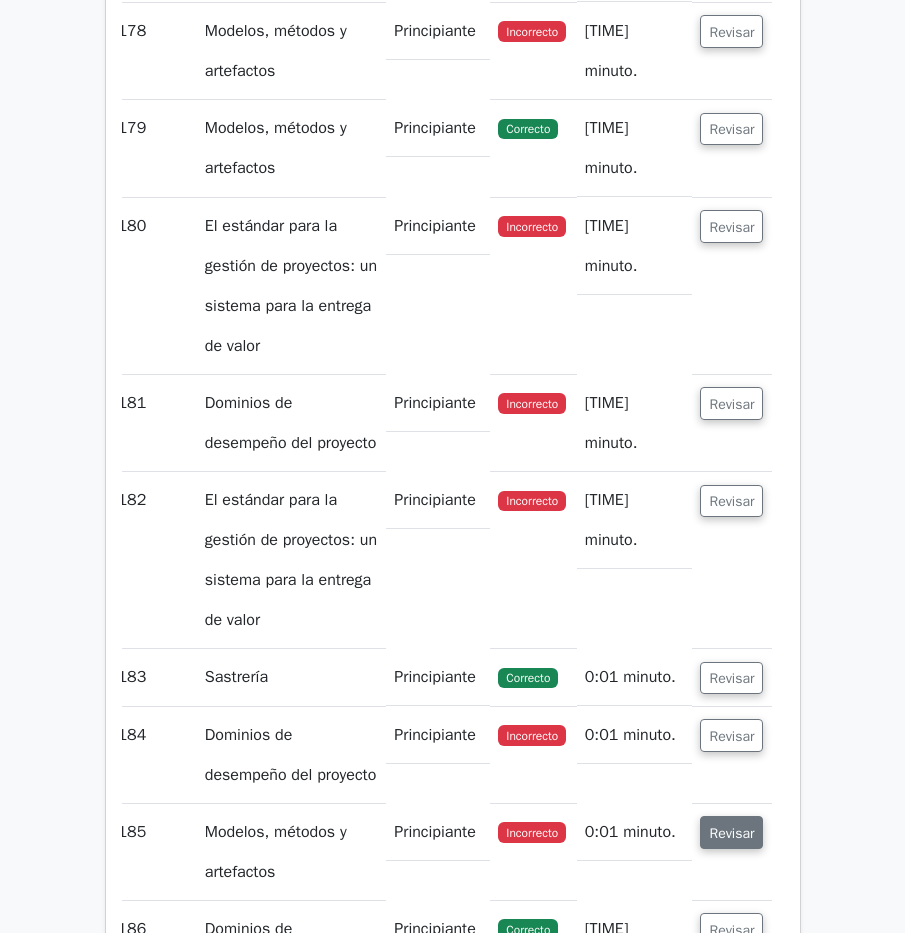 click on "Revisar" at bounding box center [731, 833] 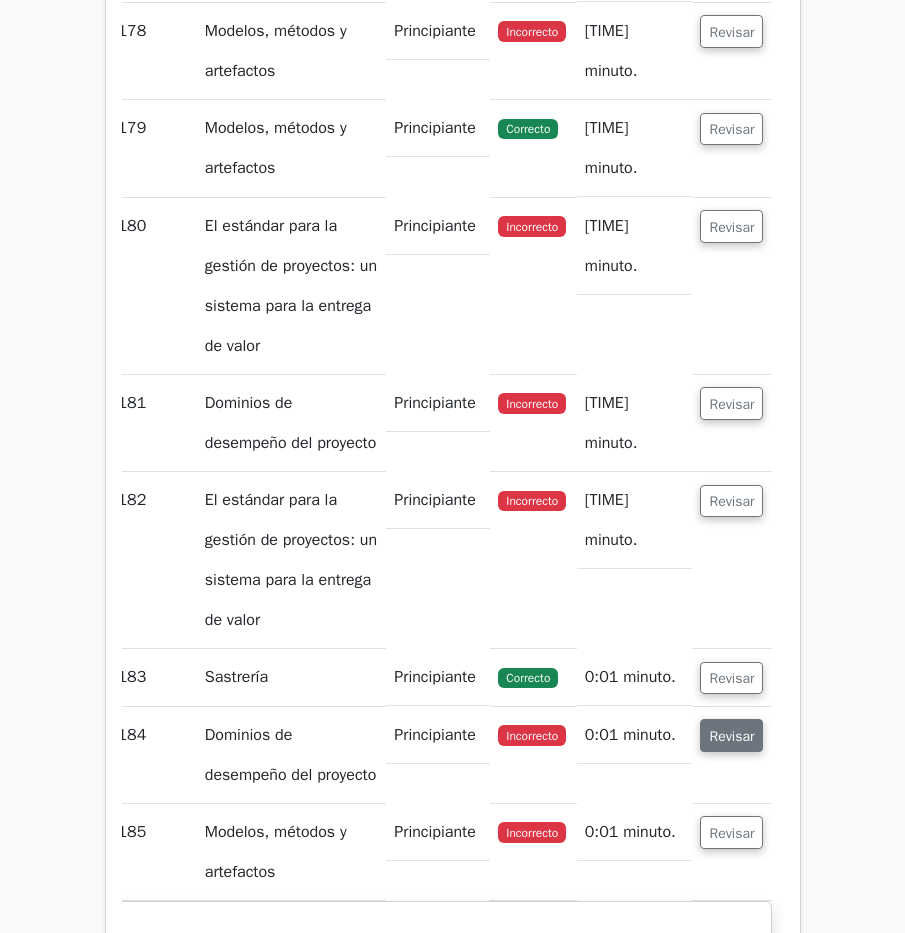 click on "Revisar" at bounding box center (731, 736) 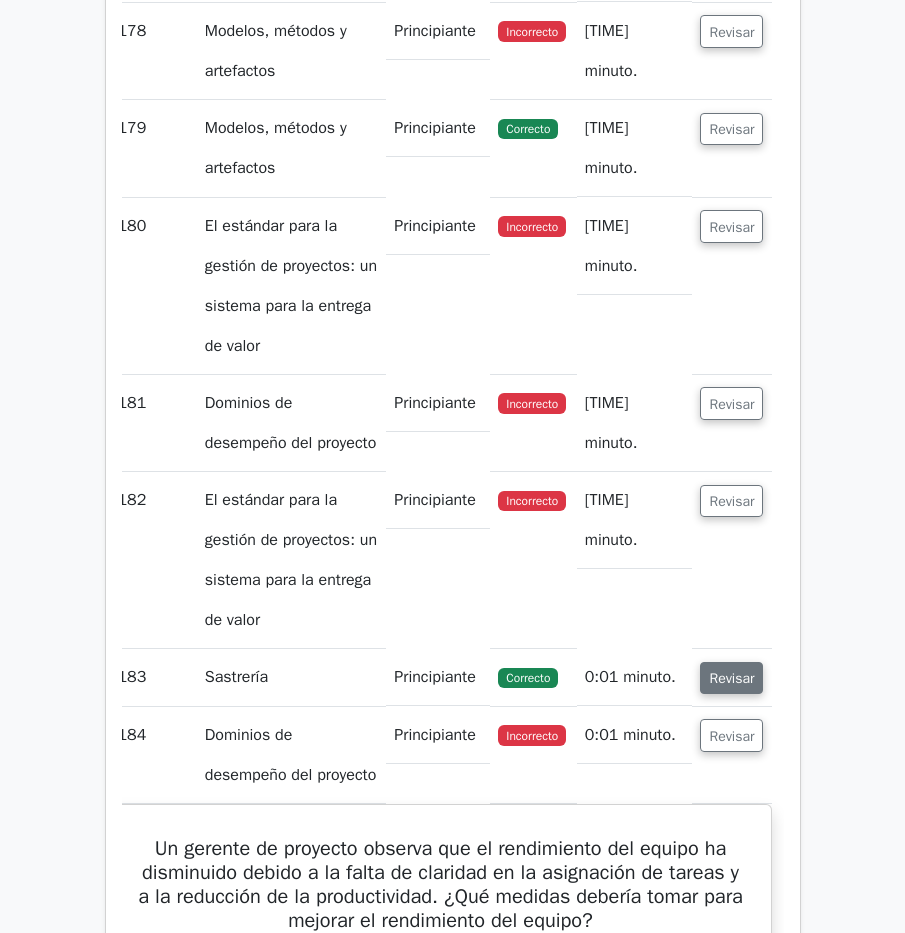 click on "Revisar" at bounding box center (731, 678) 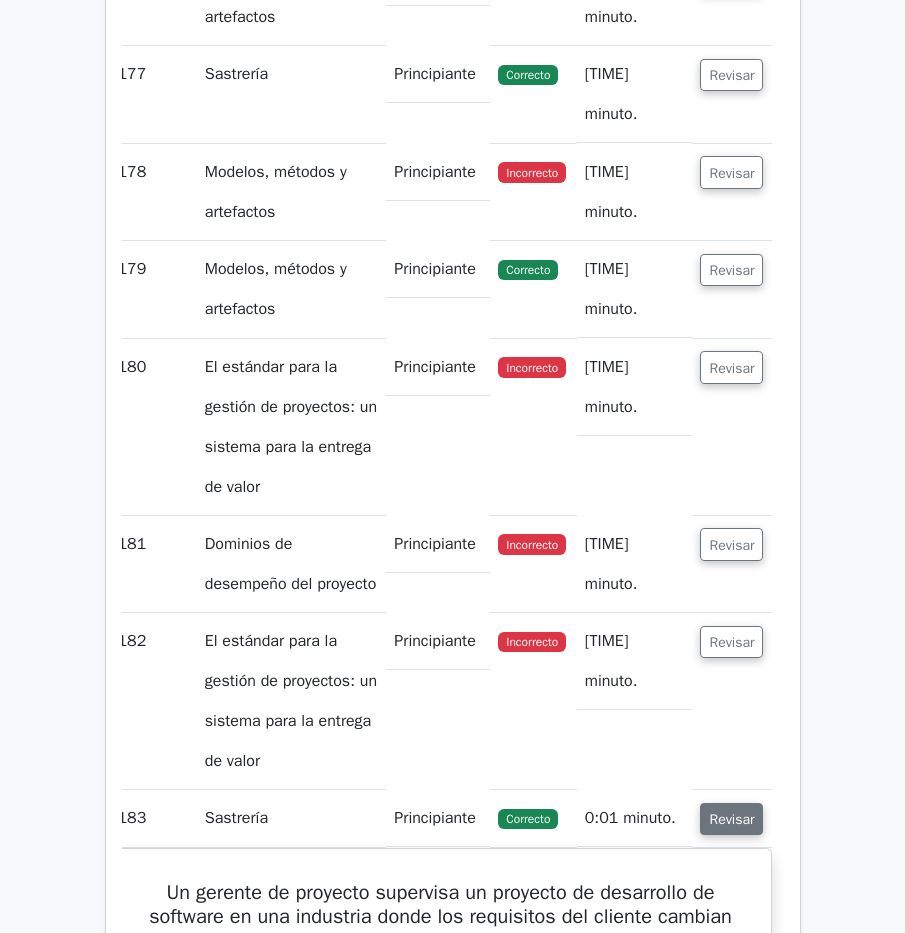 scroll, scrollTop: 152827, scrollLeft: 0, axis: vertical 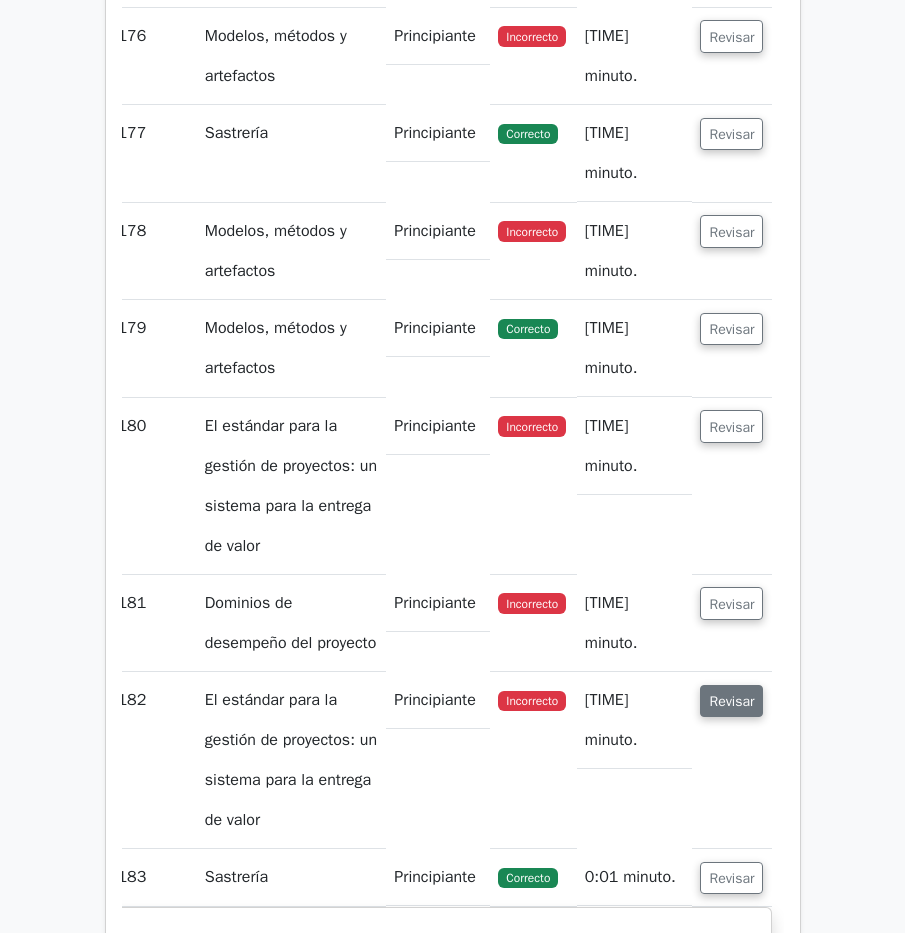 click on "Revisar" at bounding box center (731, 701) 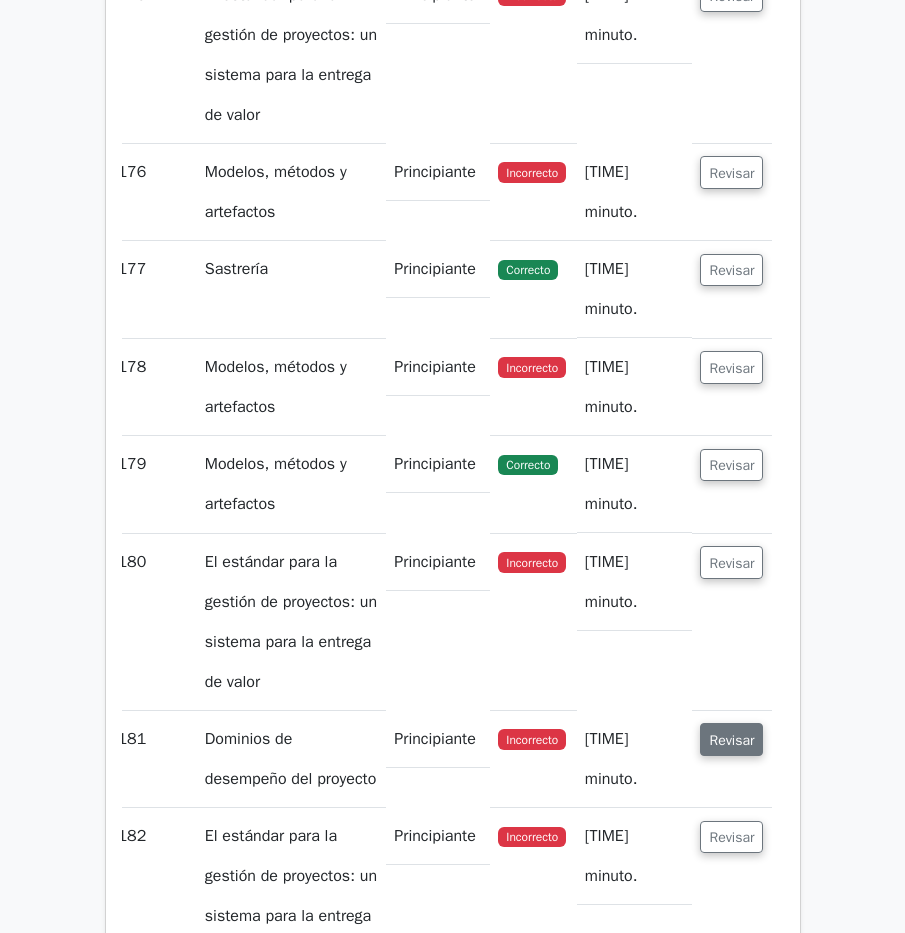 scroll, scrollTop: 152627, scrollLeft: 0, axis: vertical 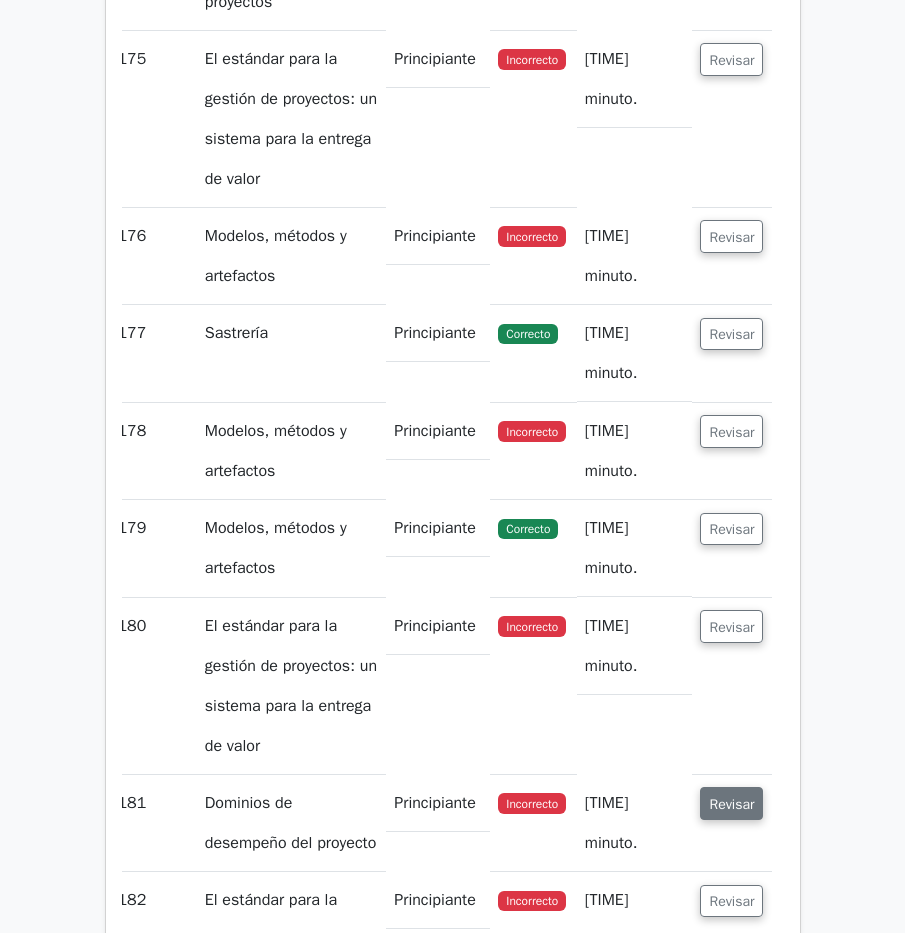 click on "Revisar" at bounding box center [731, 804] 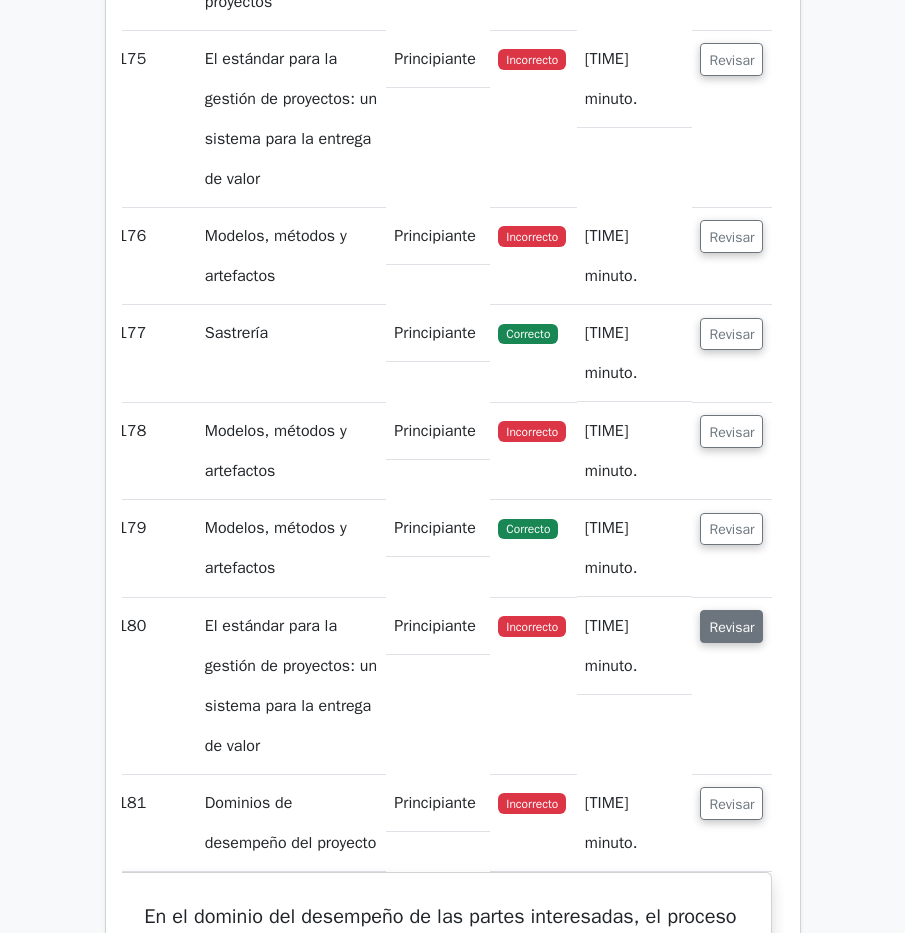 click on "Revisar" at bounding box center (731, 627) 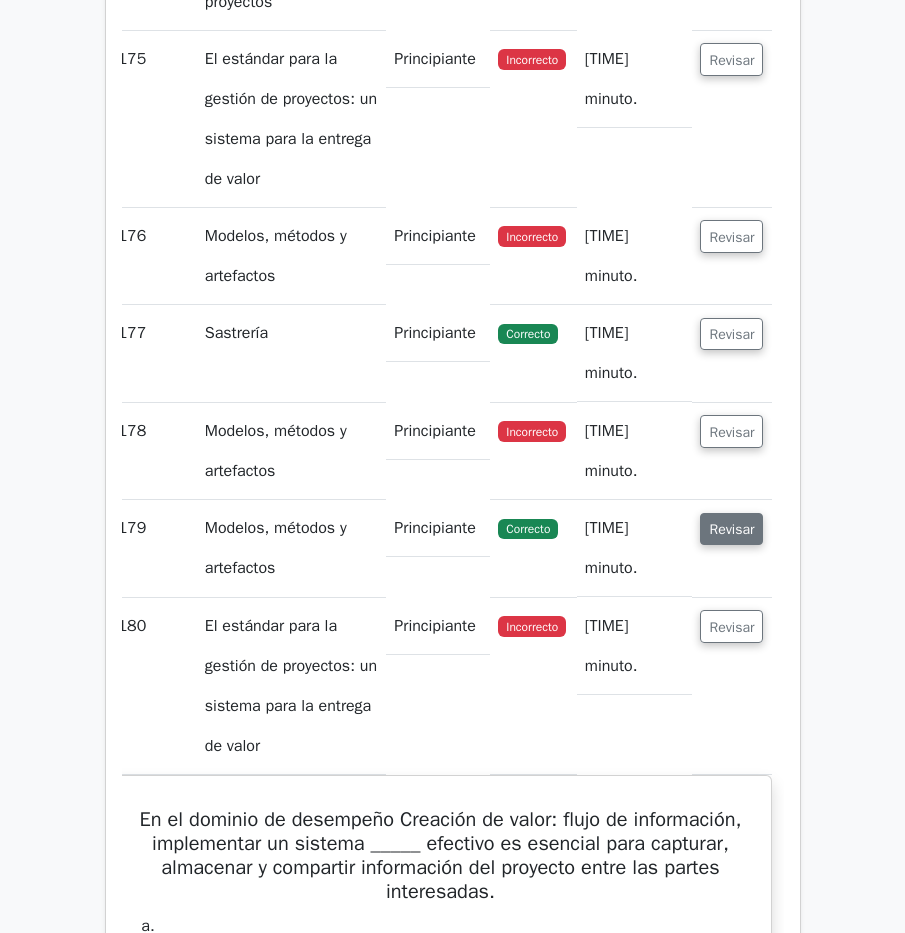 click on "Revisar" at bounding box center (731, 529) 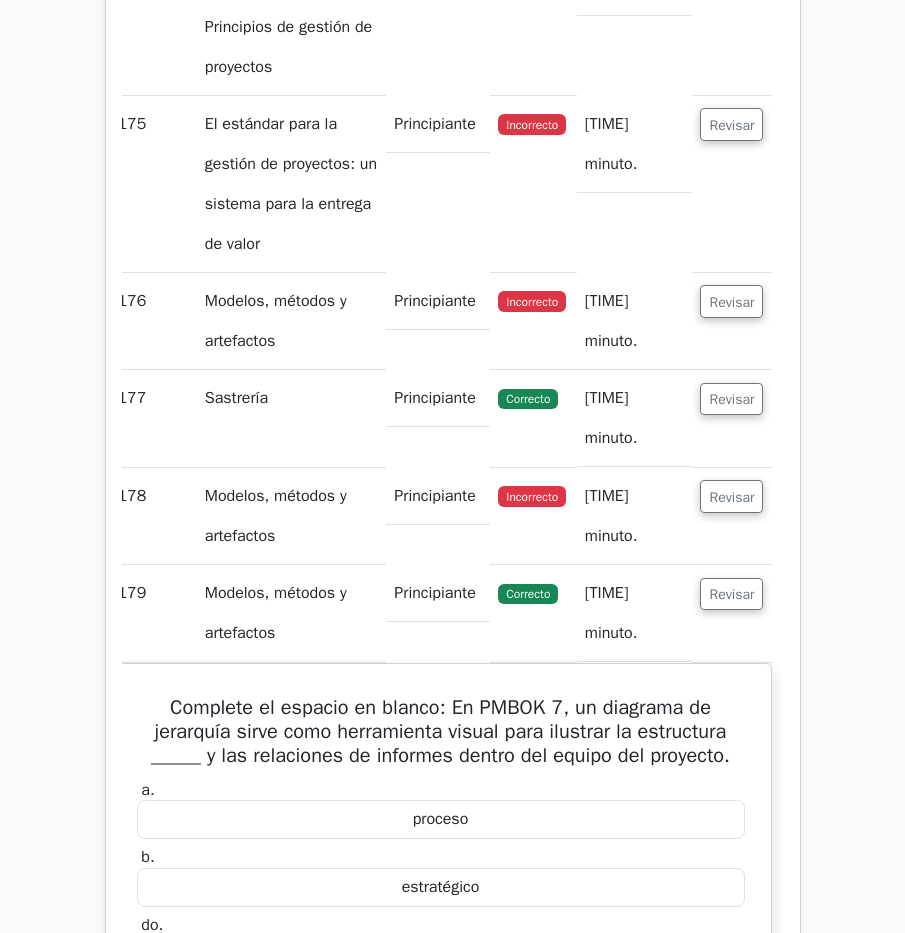 scroll, scrollTop: 152427, scrollLeft: 0, axis: vertical 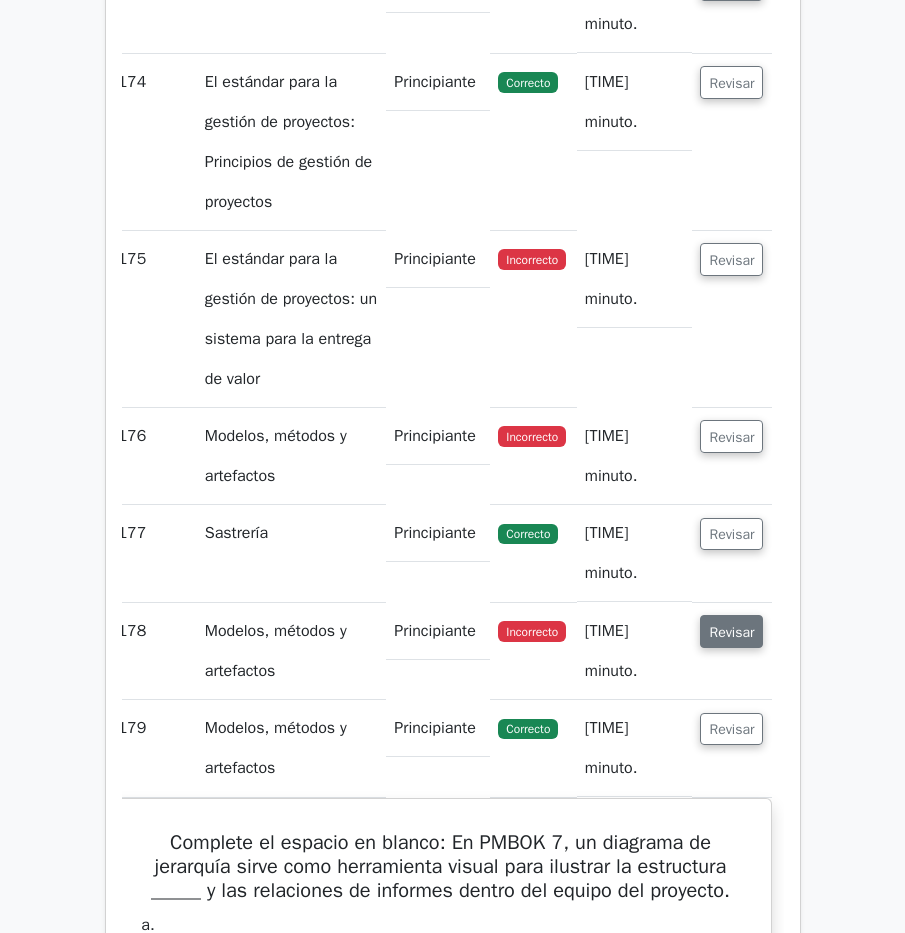 click on "Revisar" at bounding box center [731, 632] 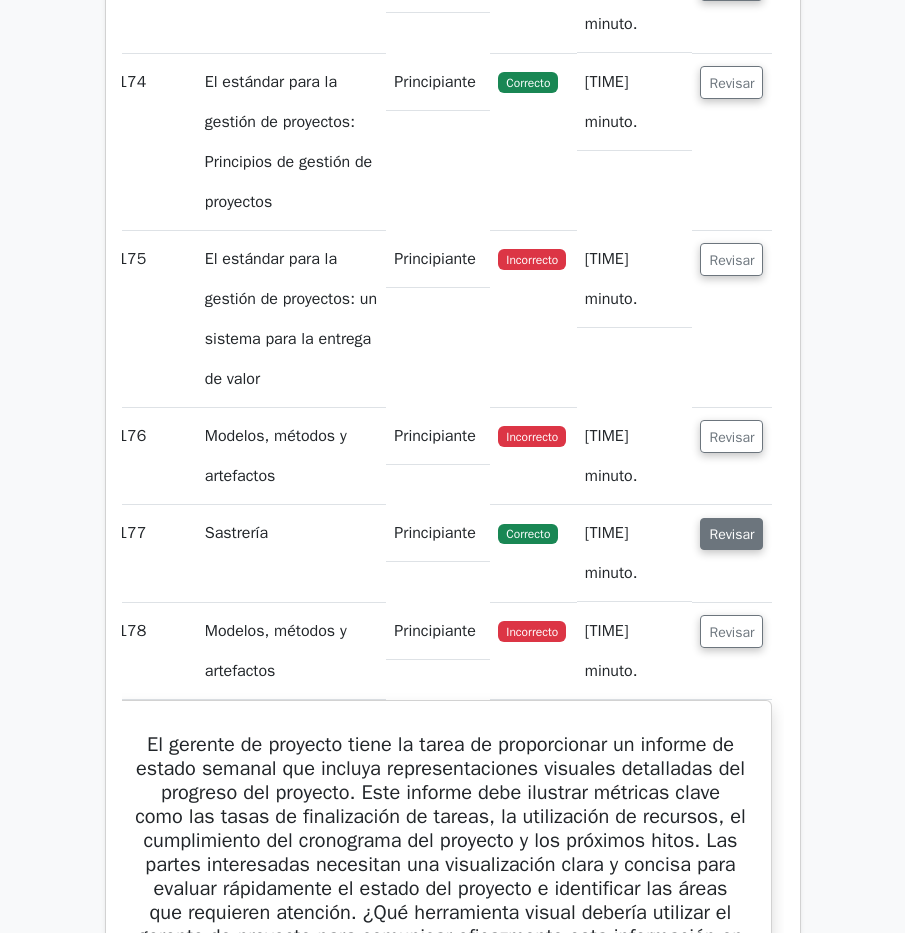 click on "Revisar" at bounding box center (731, 534) 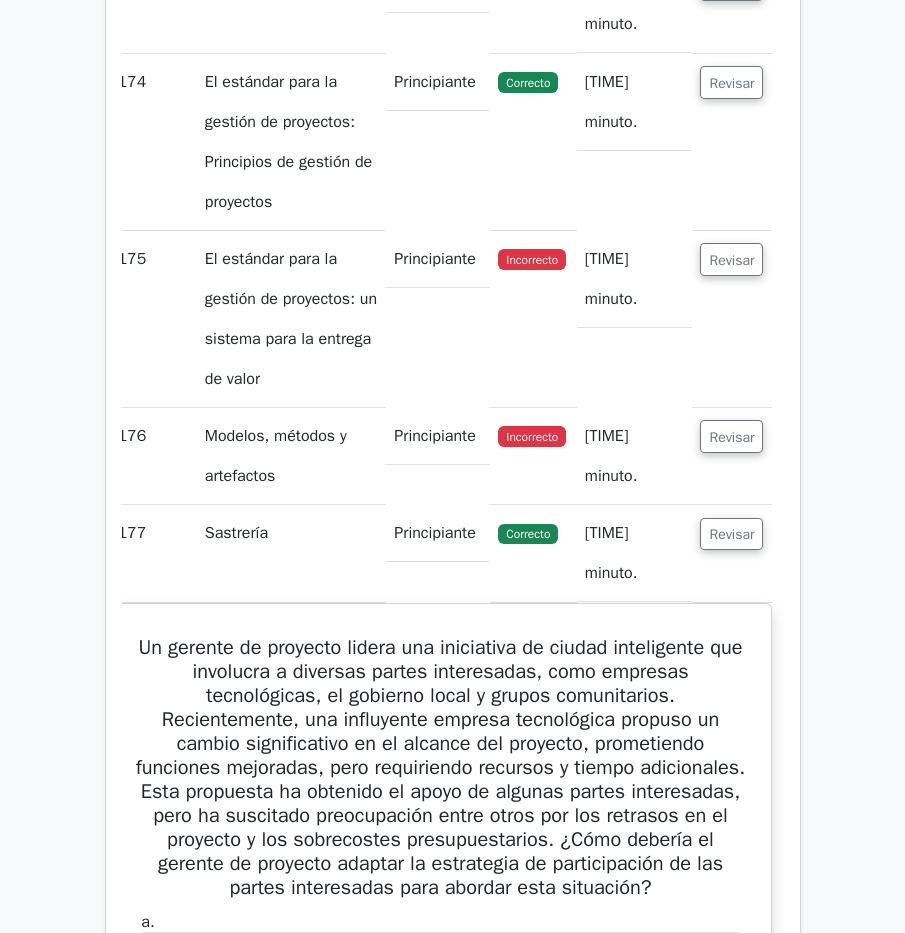 drag, startPoint x: 713, startPoint y: 26, endPoint x: 778, endPoint y: 92, distance: 92.63369 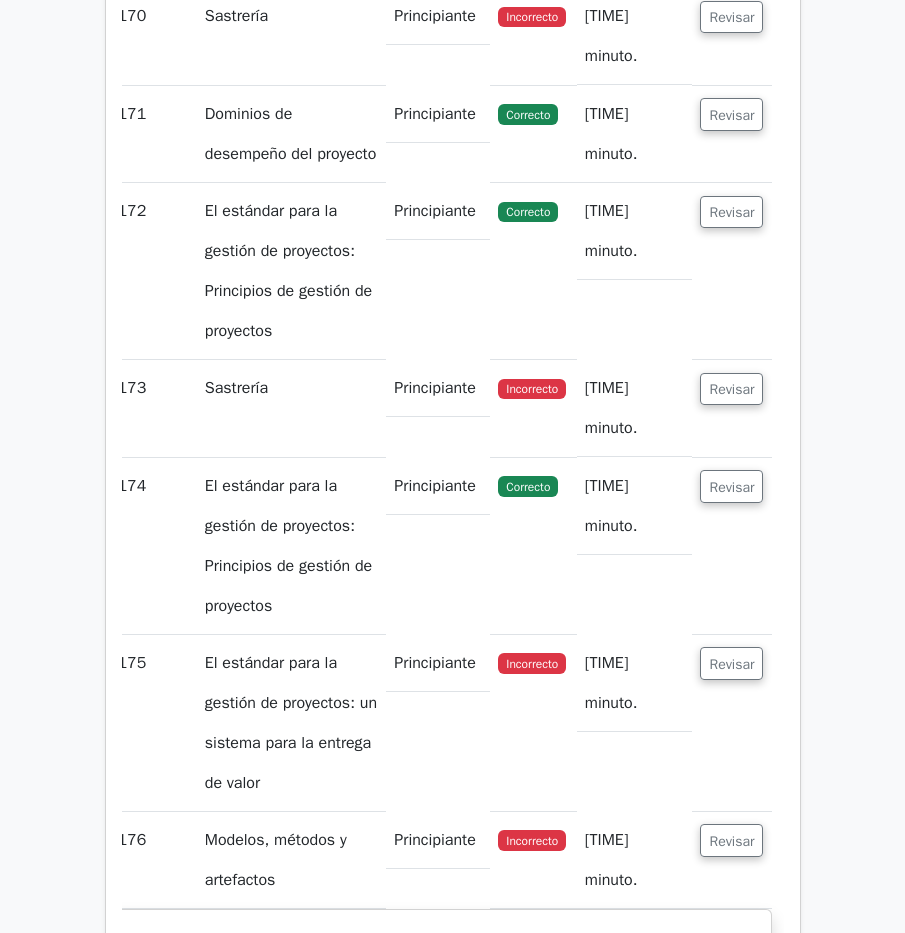 scroll, scrollTop: 152027, scrollLeft: 0, axis: vertical 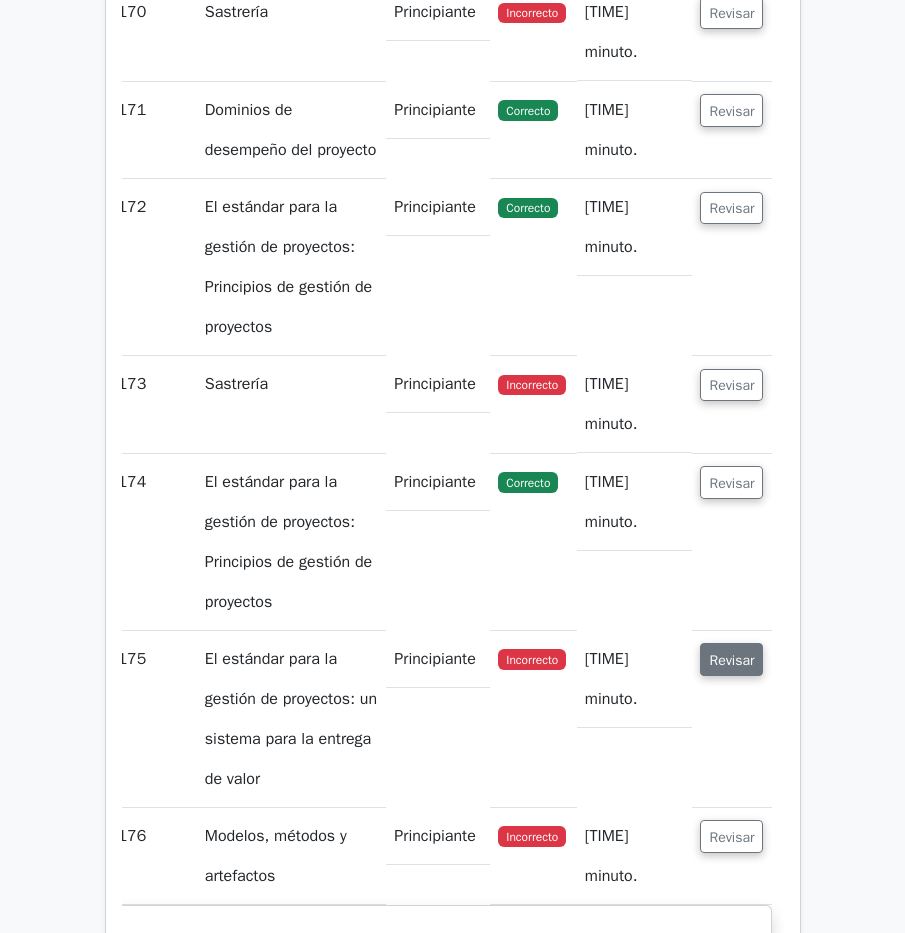 click on "Revisar" at bounding box center (731, 660) 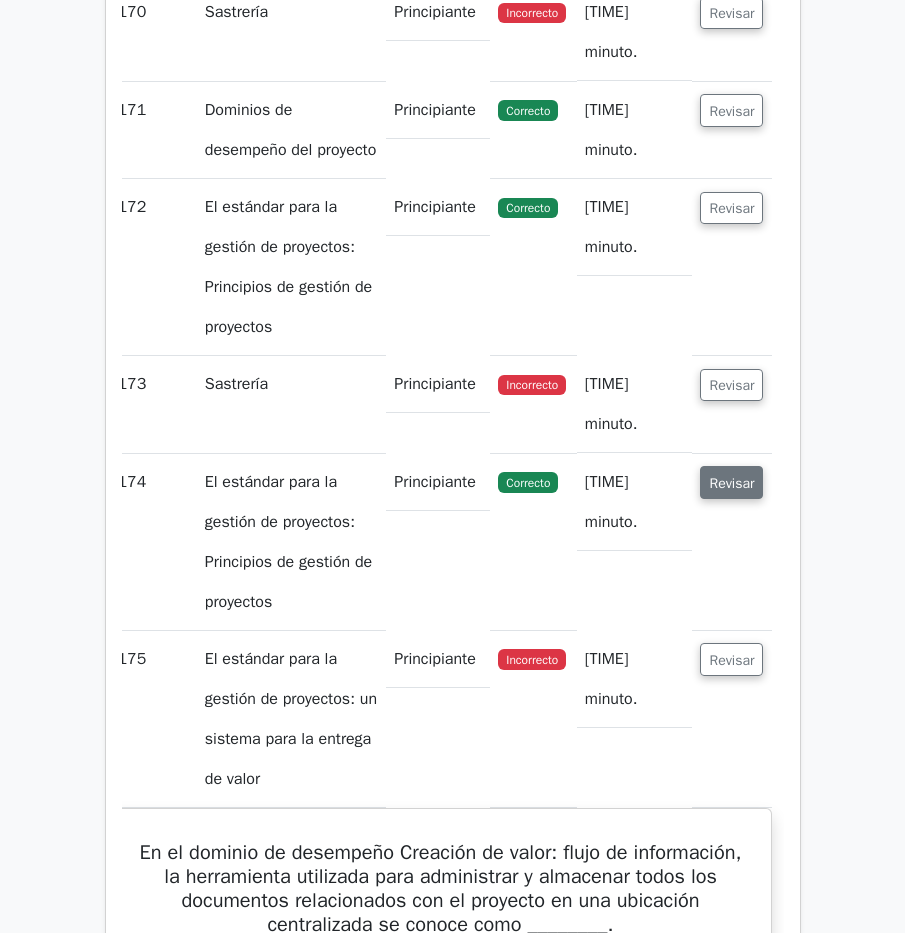 click on "Revisar" at bounding box center (731, 483) 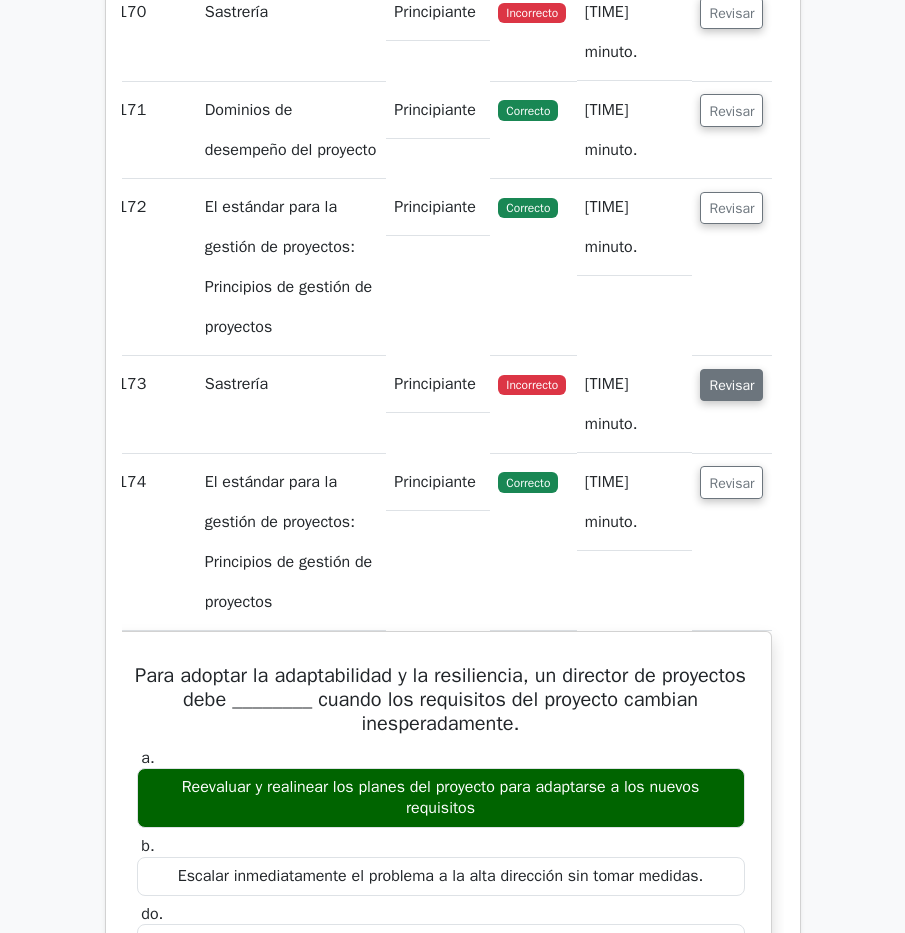 click on "Revisar" at bounding box center [731, 385] 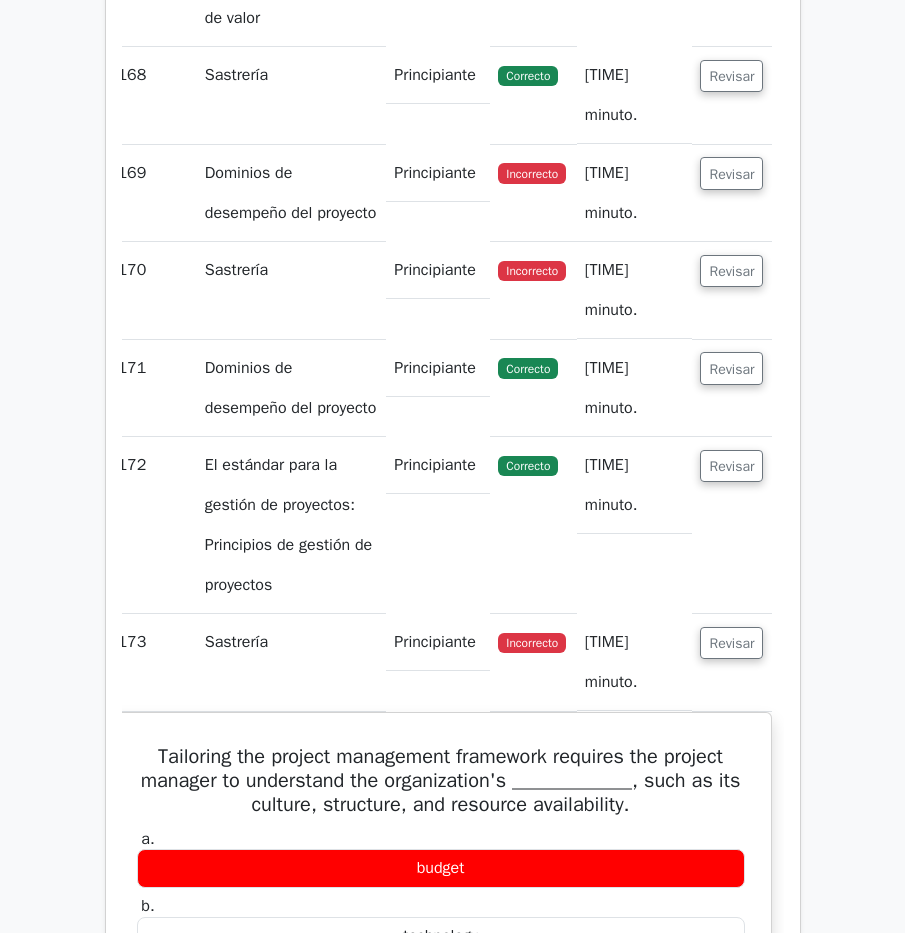 scroll, scrollTop: 151627, scrollLeft: 0, axis: vertical 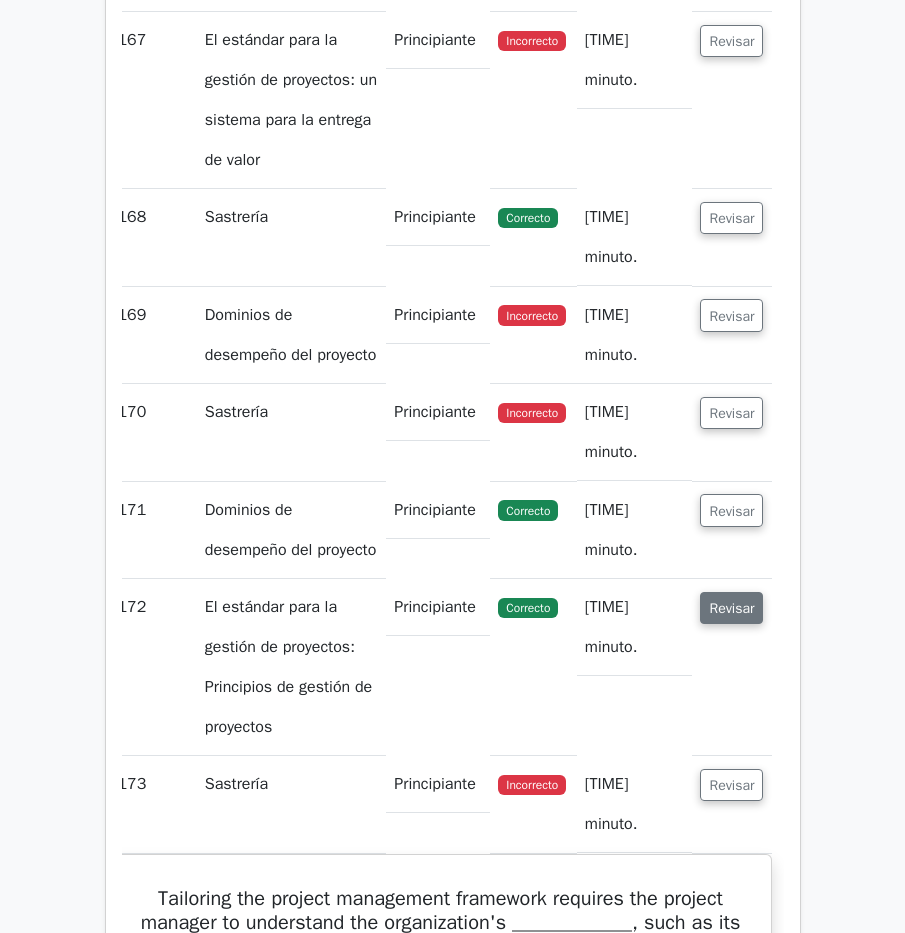 click on "Revisar" at bounding box center [731, 608] 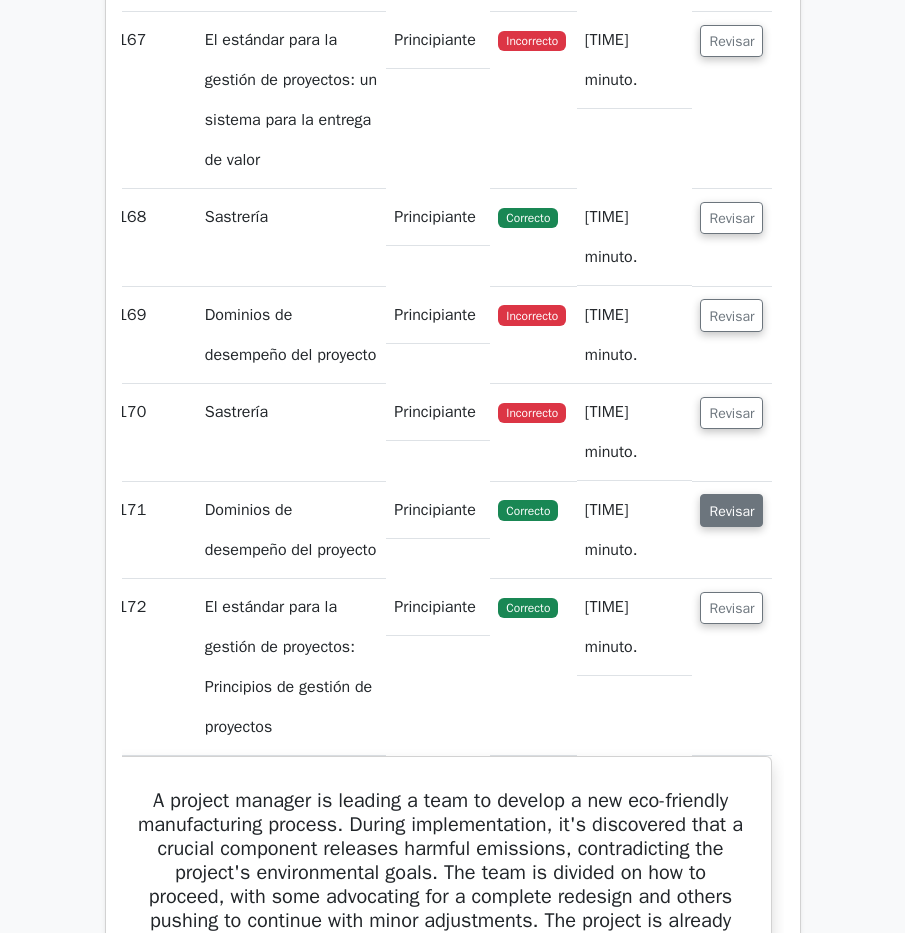 click on "Revisar" at bounding box center (731, 511) 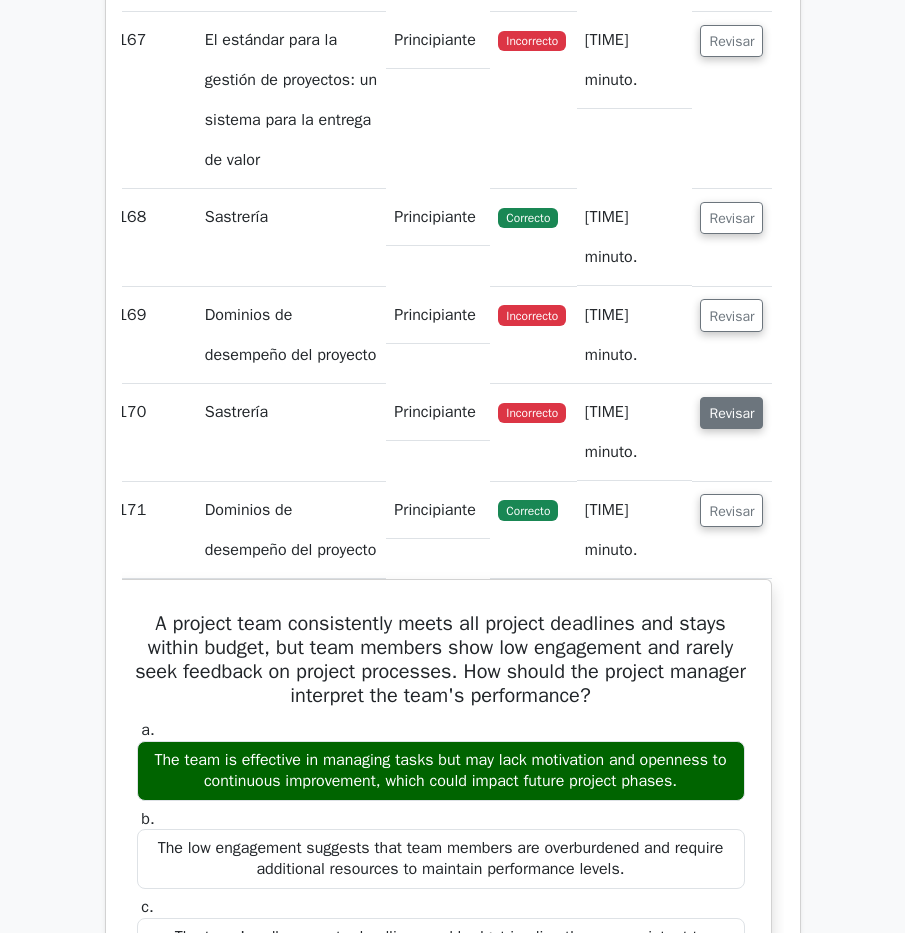 click on "Revisar" at bounding box center [731, 413] 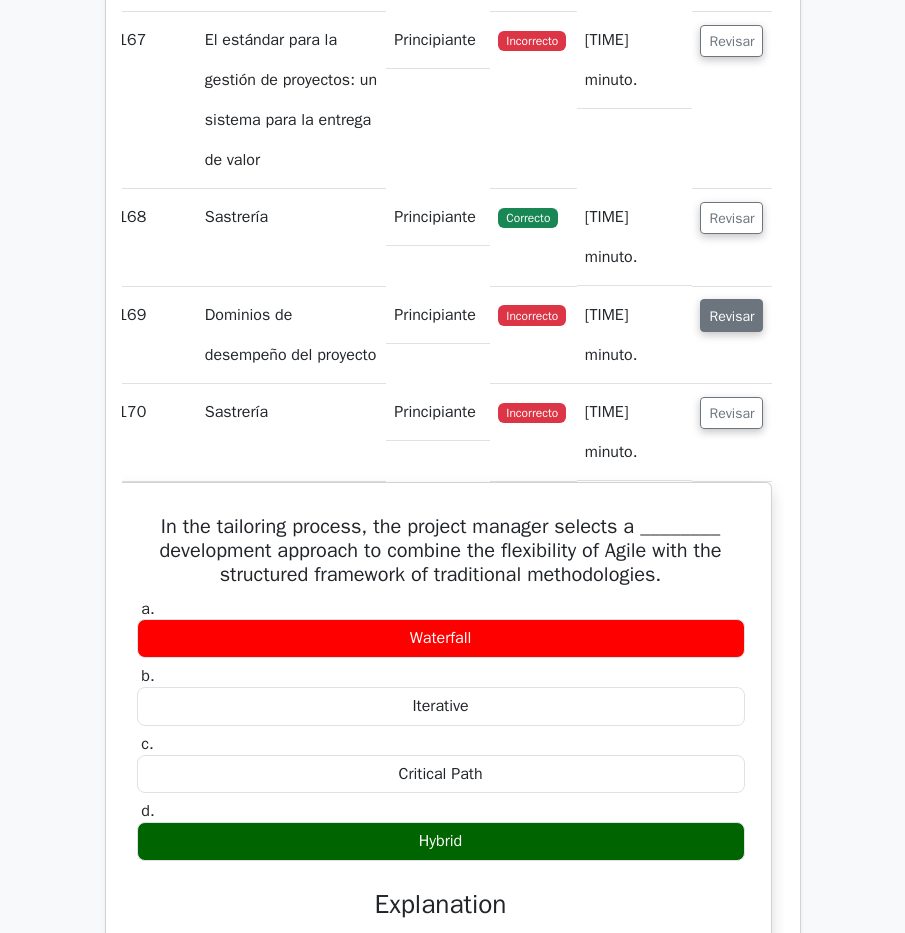 click on "Revisar" at bounding box center (731, 316) 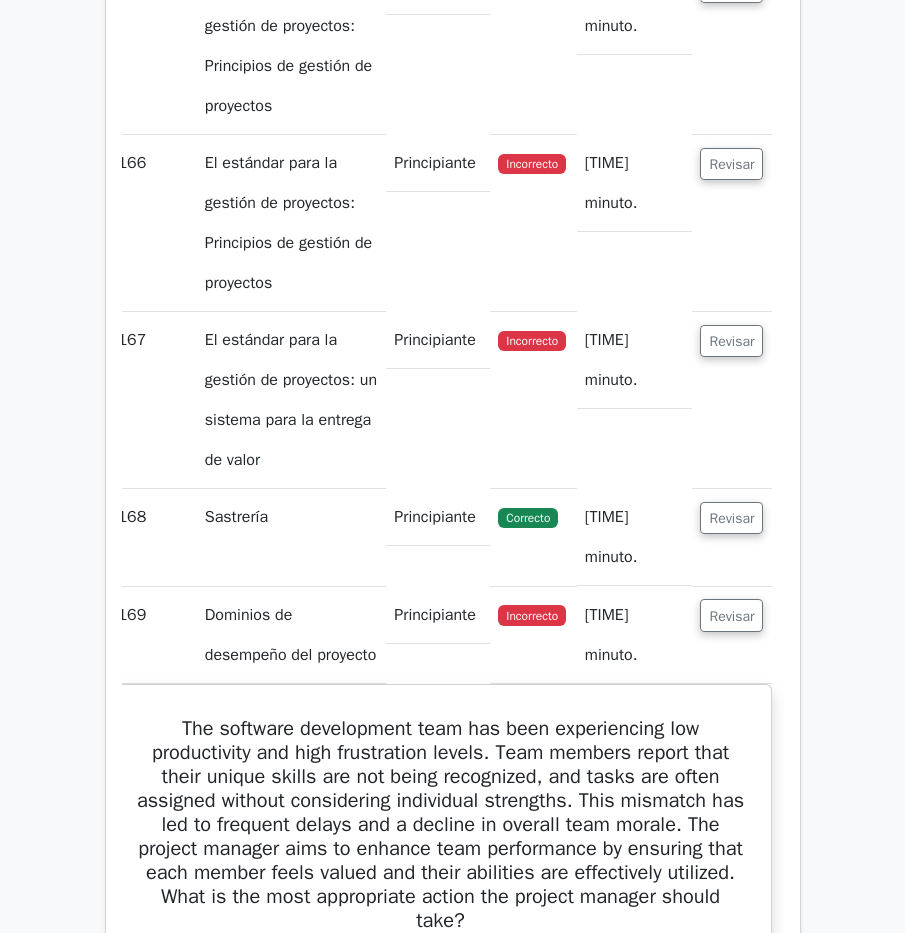 scroll, scrollTop: 151227, scrollLeft: 0, axis: vertical 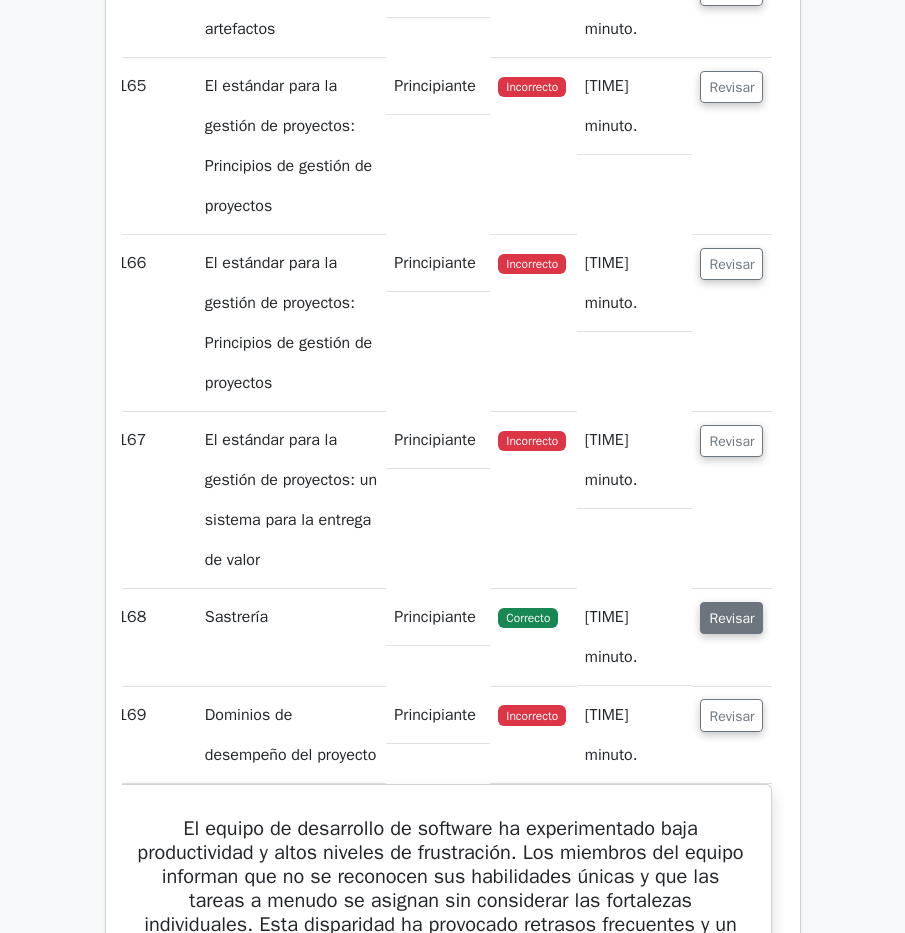 click on "Revisar" at bounding box center (731, 618) 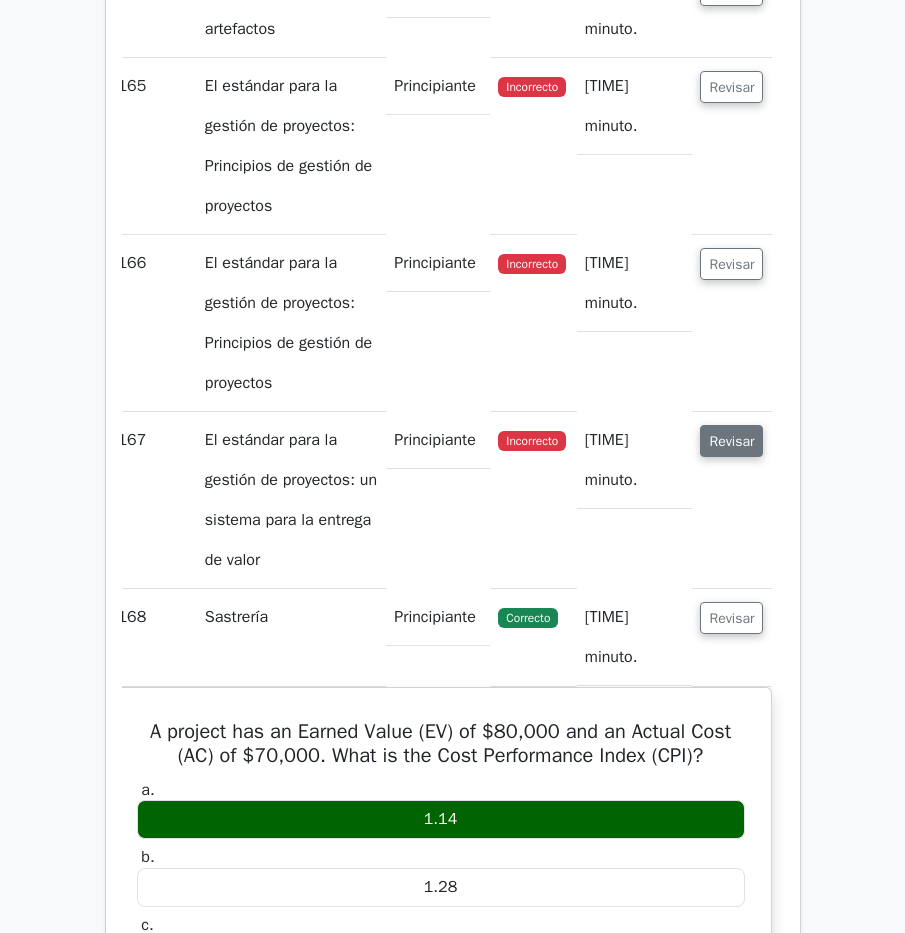 click on "Revisar" at bounding box center [731, 441] 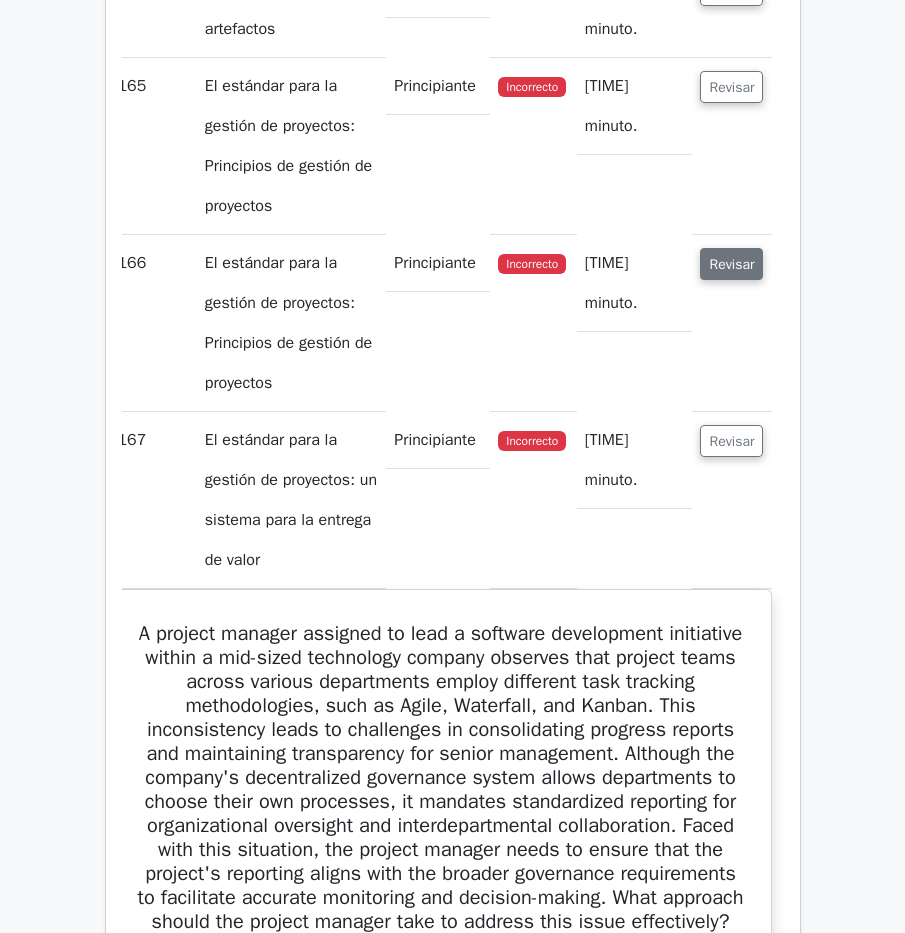 click on "Revisar" at bounding box center (731, 264) 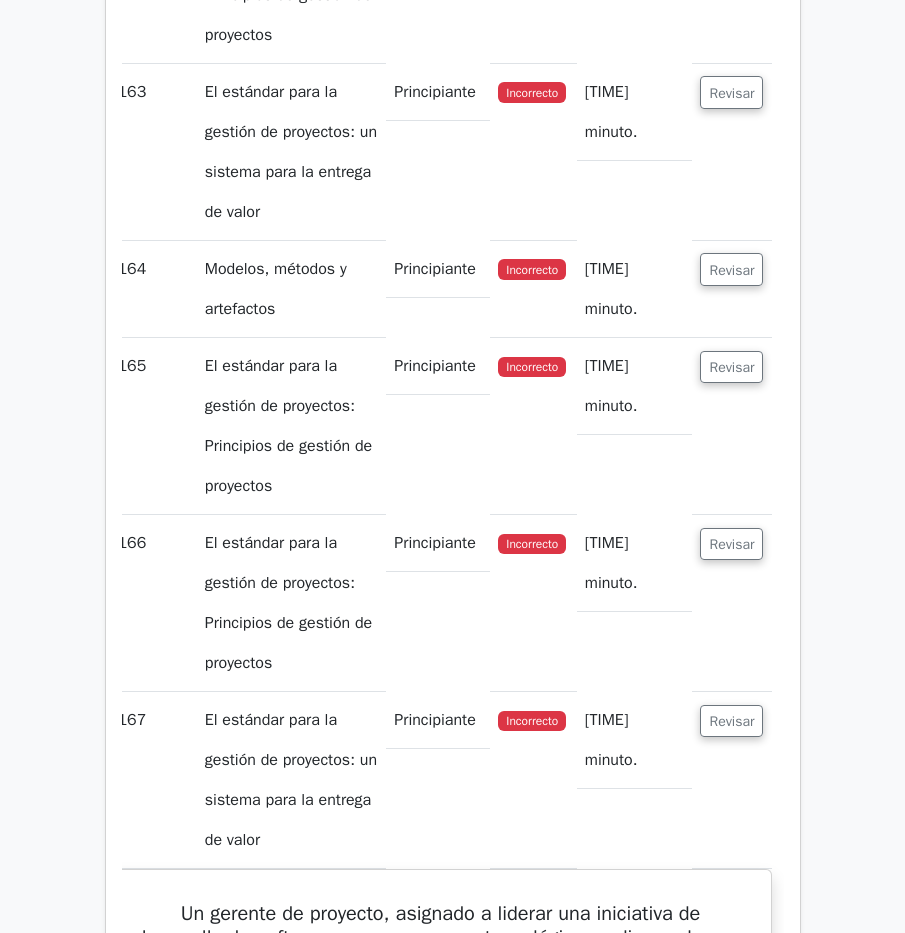 scroll, scrollTop: 150927, scrollLeft: 0, axis: vertical 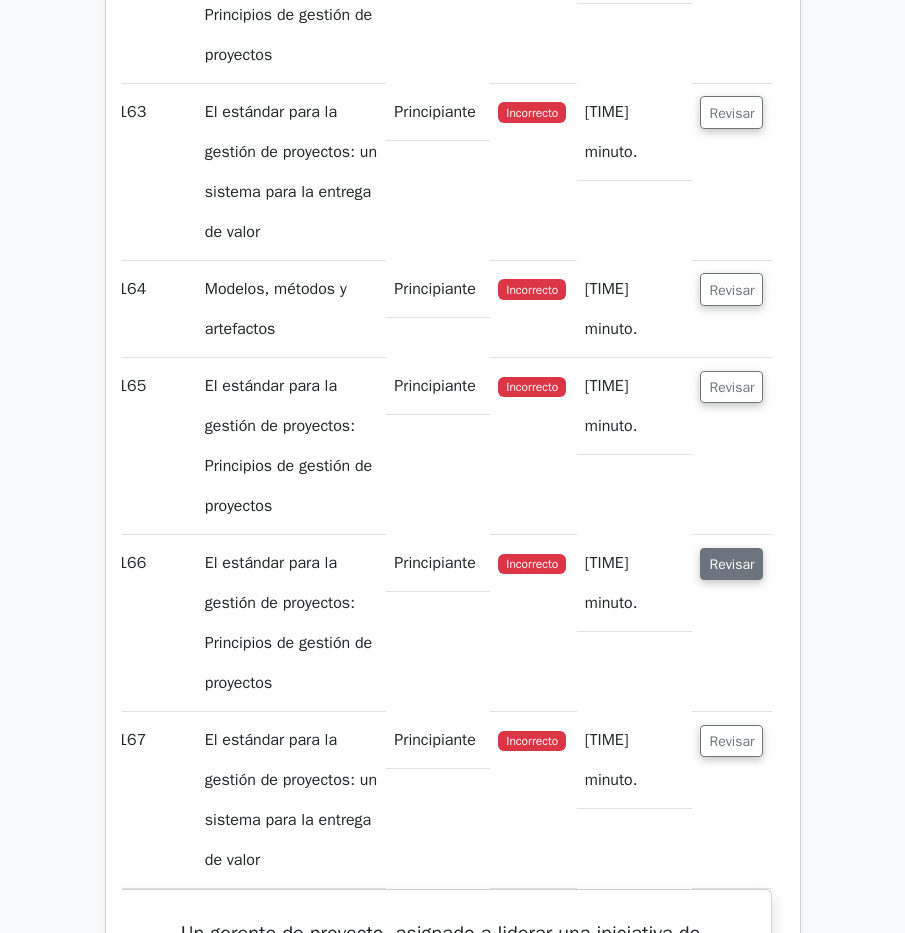 click on "Revisar" at bounding box center [731, 564] 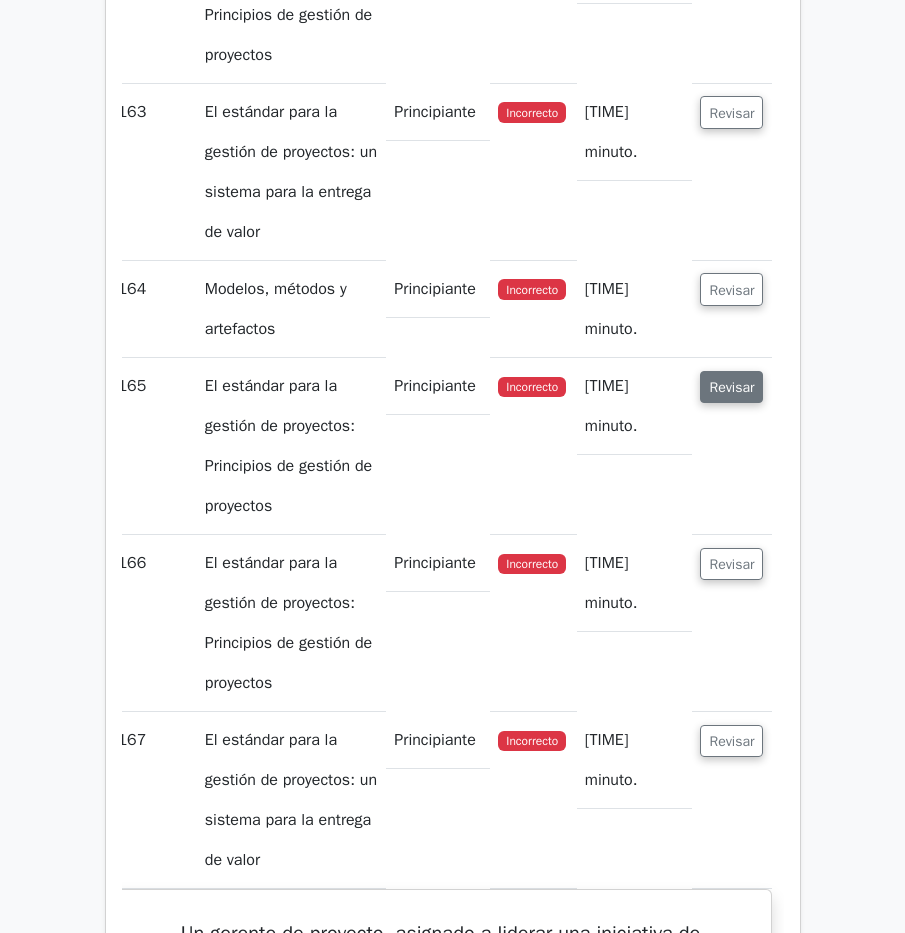click on "Revisar" at bounding box center (731, 387) 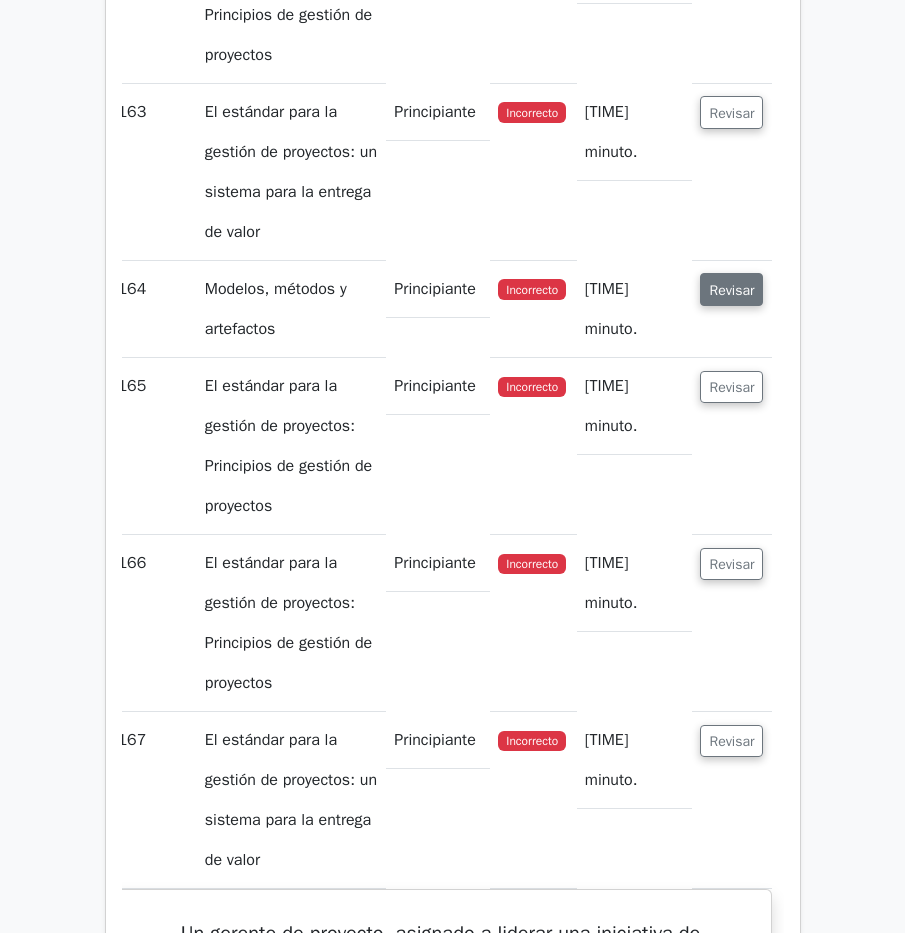 click on "Revisar" at bounding box center (731, 290) 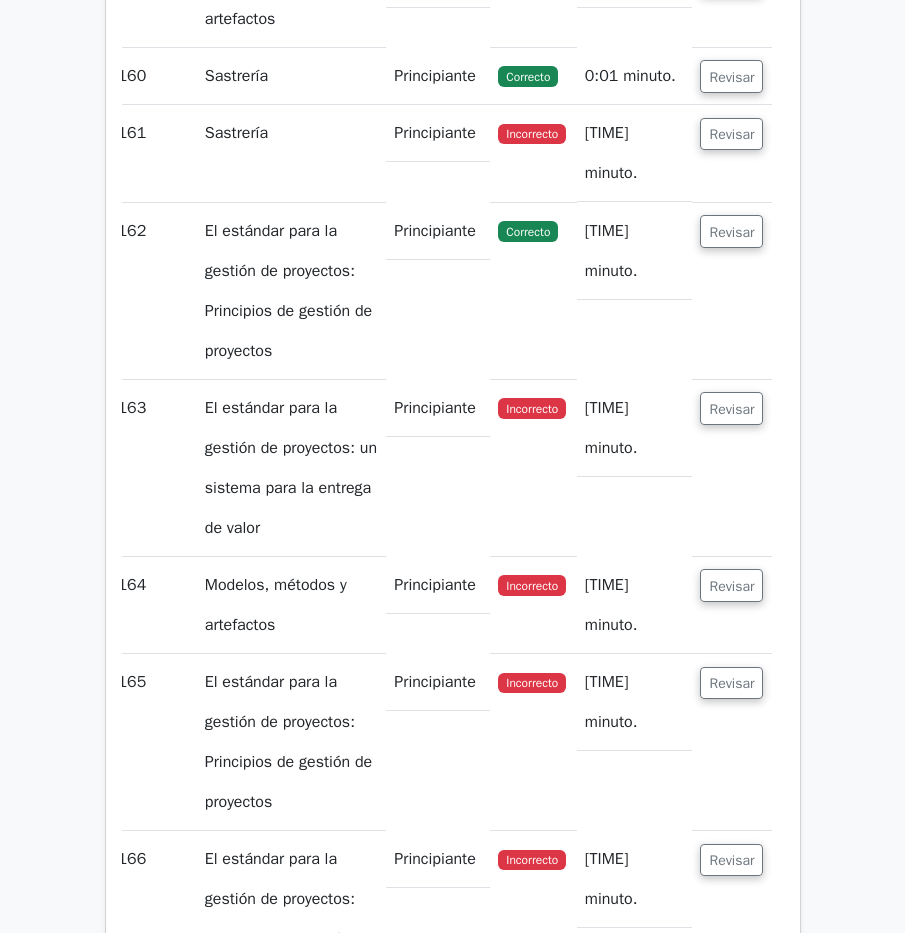 scroll, scrollTop: 150627, scrollLeft: 0, axis: vertical 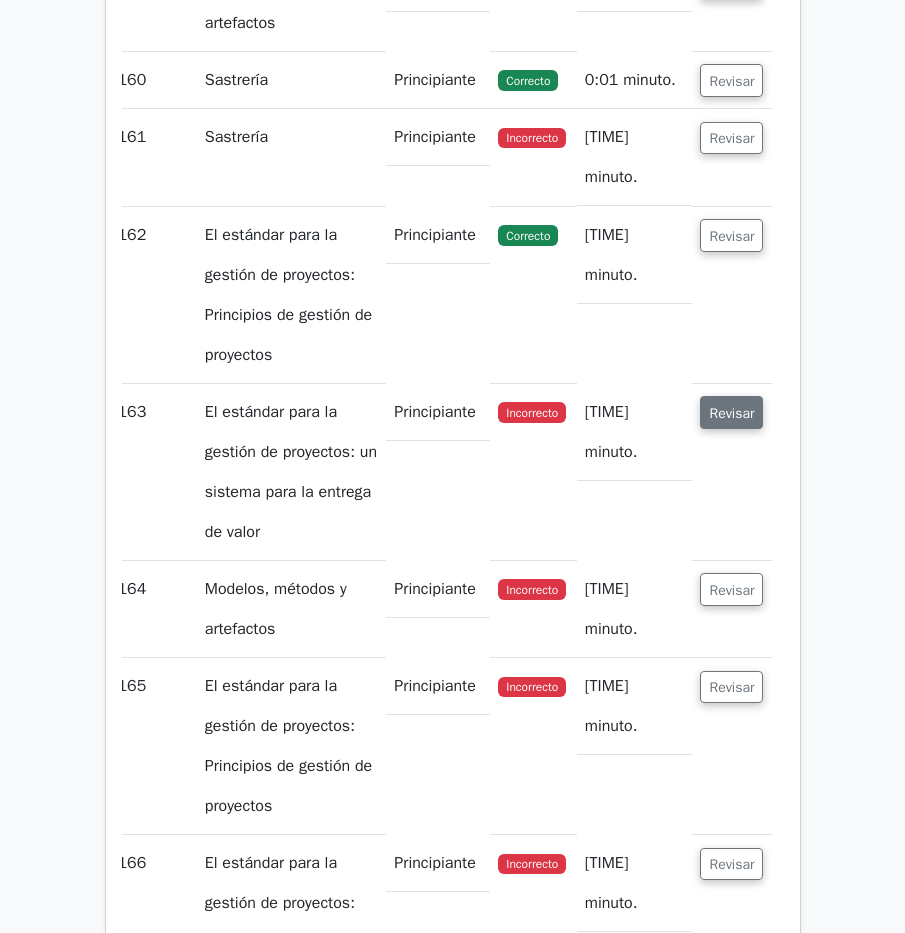 click on "Revisar" at bounding box center [731, 413] 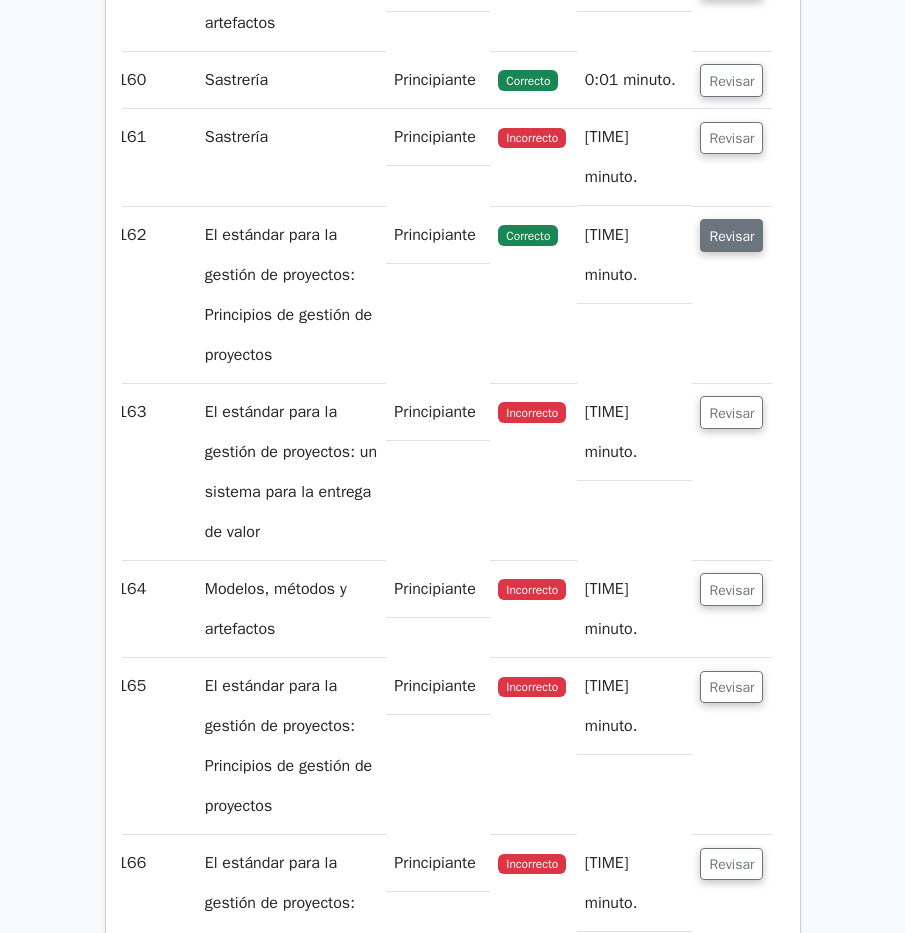 click on "Revisar" at bounding box center [731, 236] 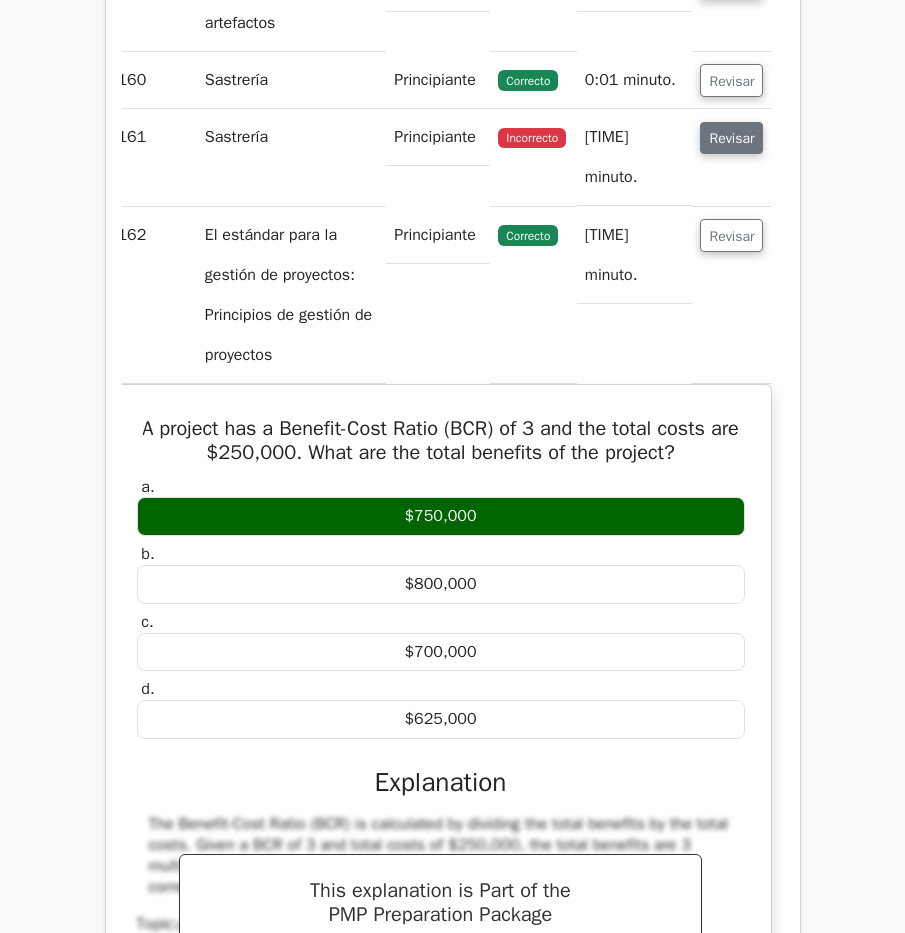 click on "Revisar" at bounding box center (731, 138) 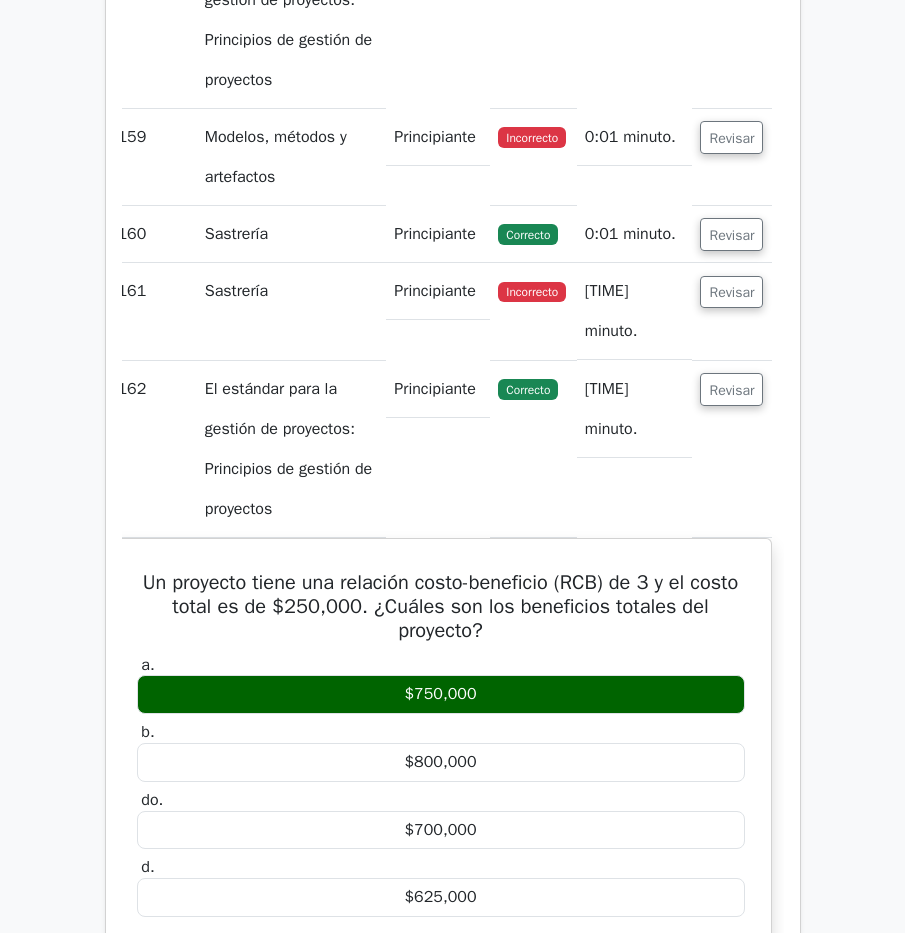 scroll, scrollTop: 150427, scrollLeft: 0, axis: vertical 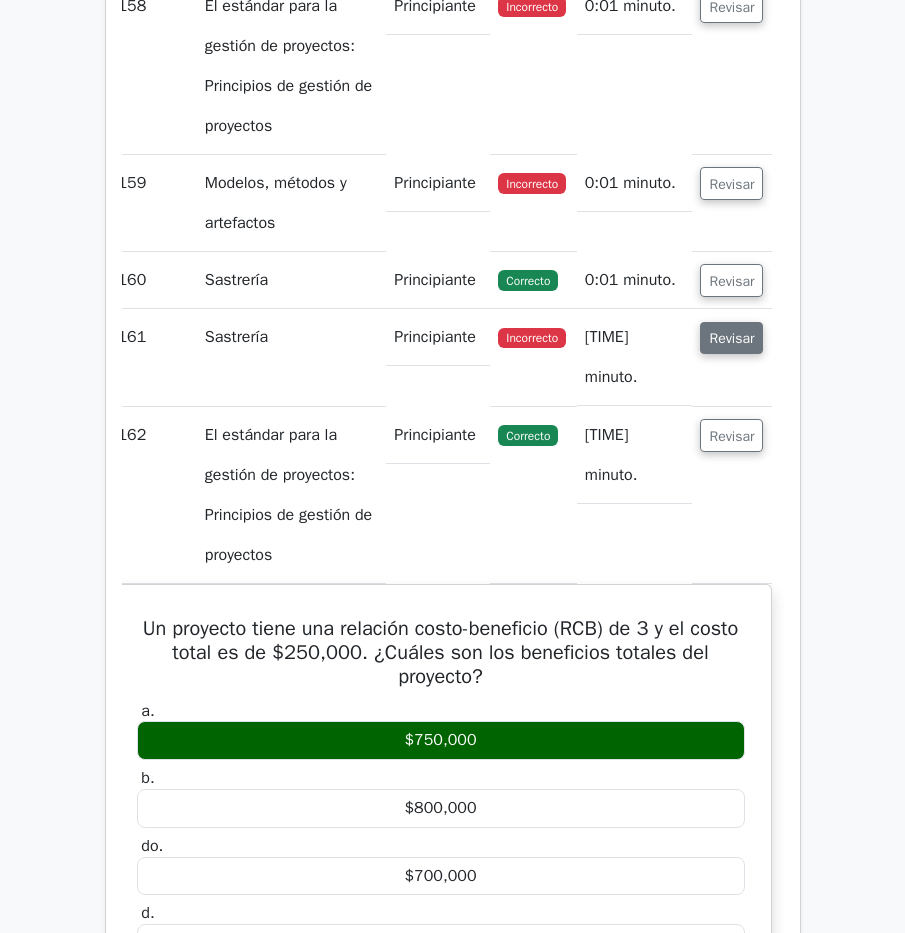 click on "Revisar" at bounding box center (731, 338) 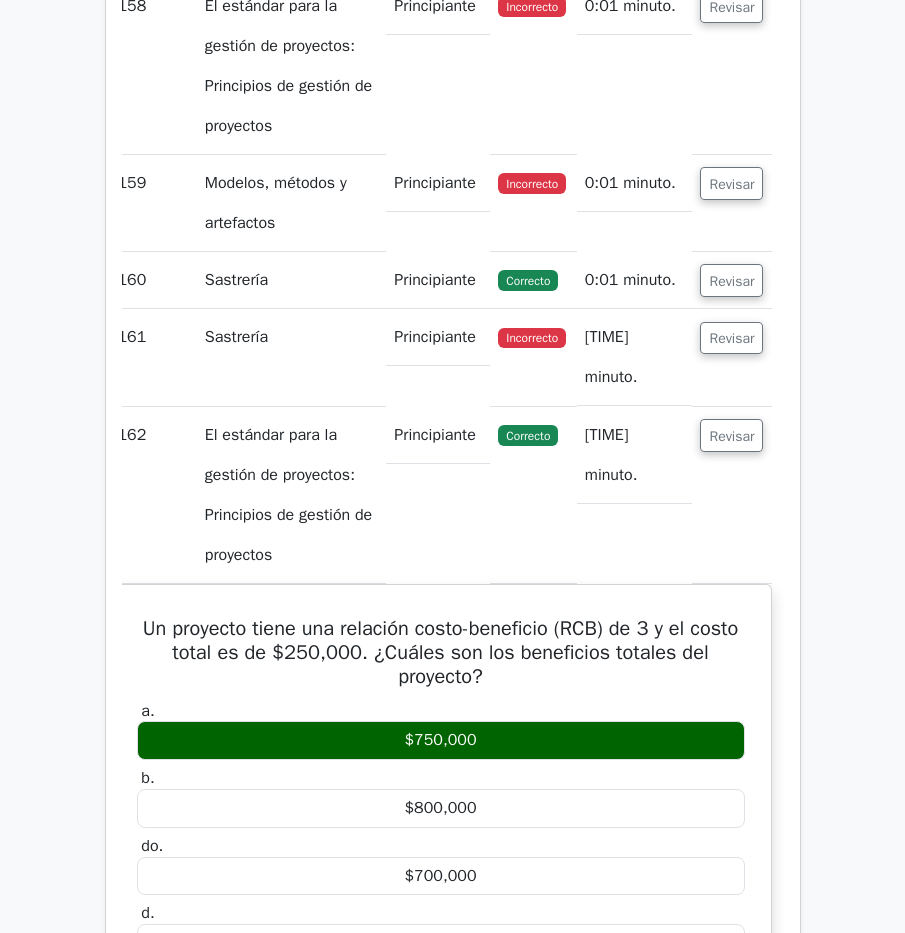 click on "Revisar" at bounding box center (731, 280) 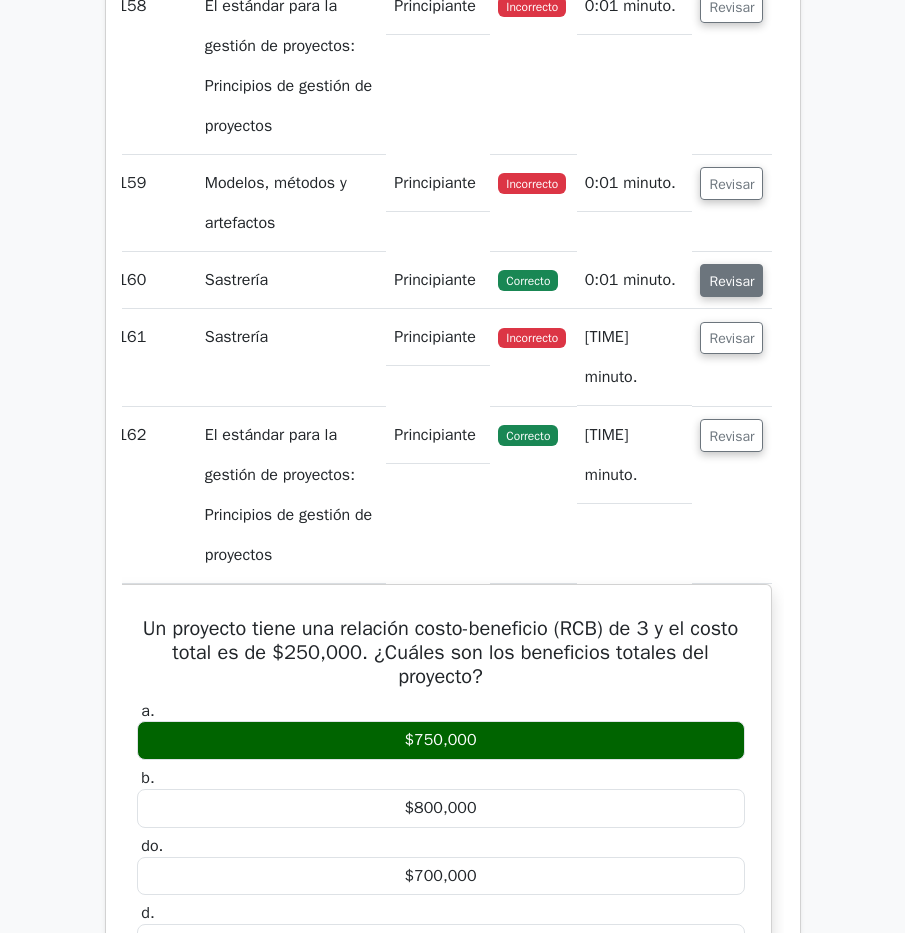 click on "Revisar" at bounding box center [731, 281] 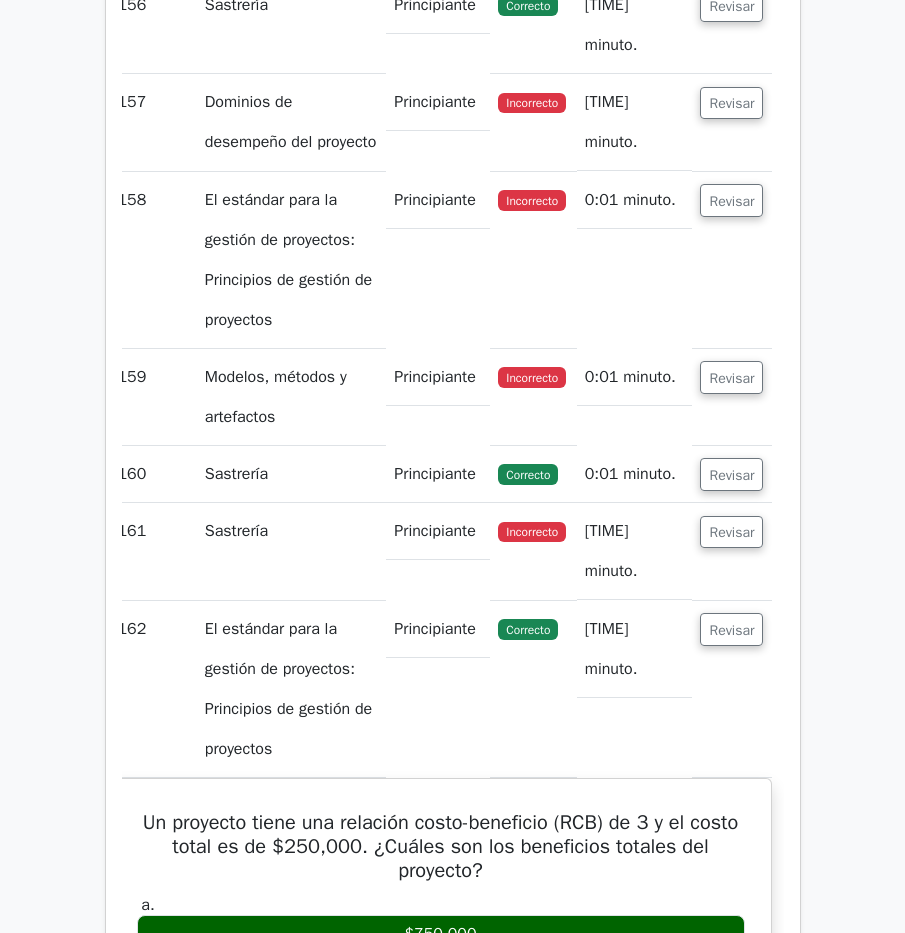 scroll, scrollTop: 150227, scrollLeft: 0, axis: vertical 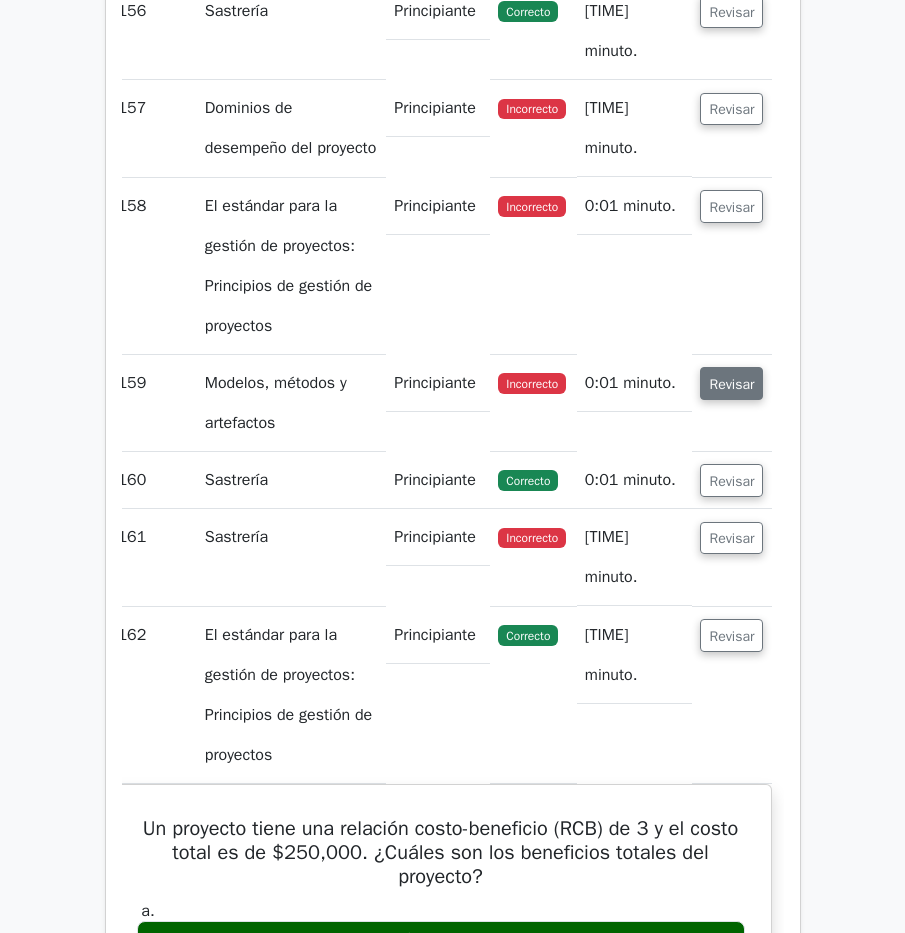 click on "Revisar" at bounding box center [731, 384] 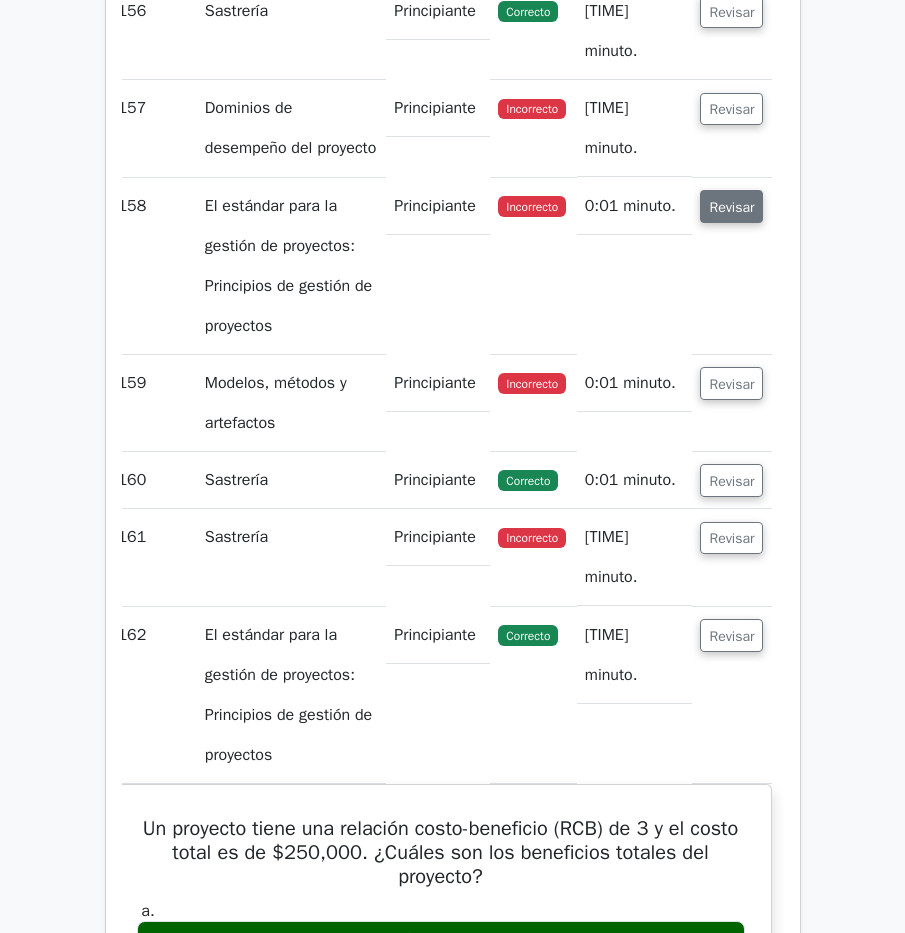 click on "Revisar" at bounding box center (731, 207) 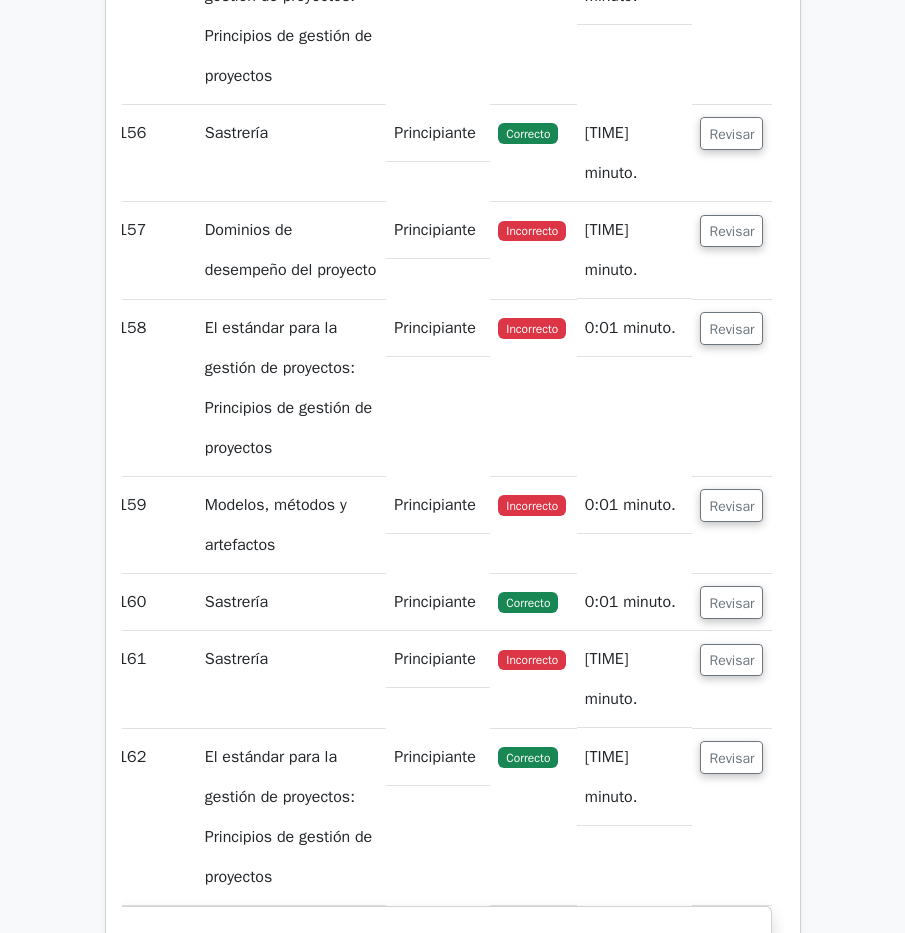 scroll, scrollTop: 150027, scrollLeft: 0, axis: vertical 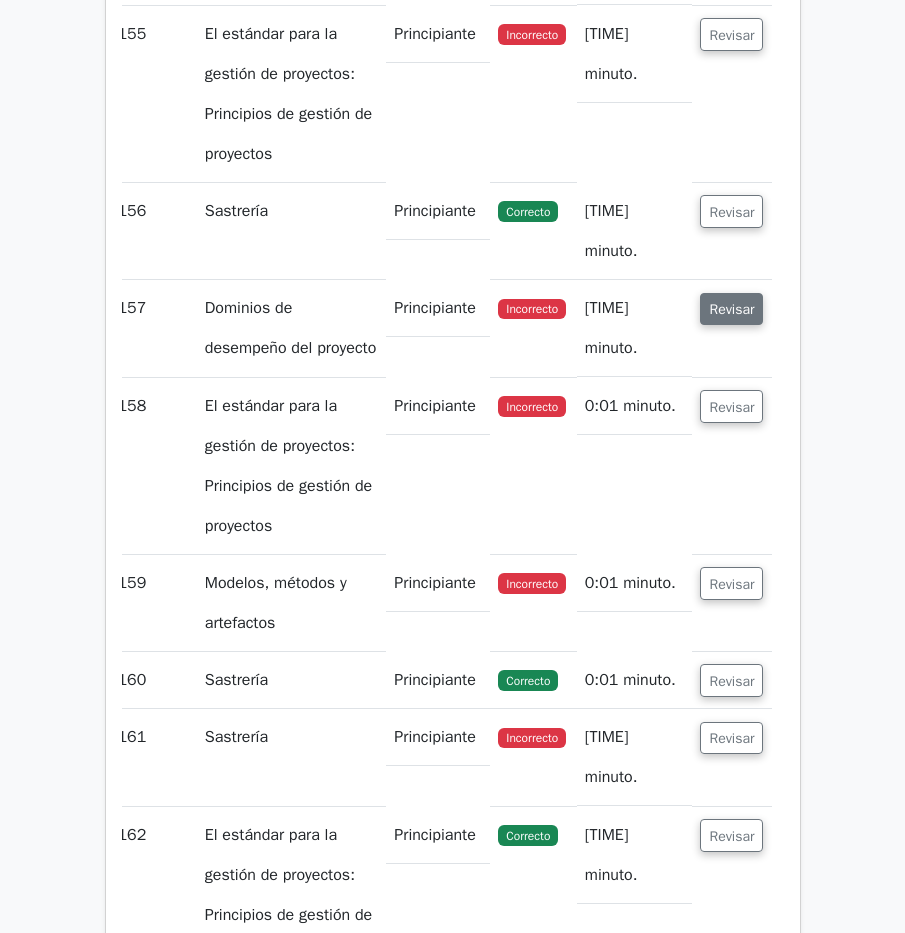 click on "Revisar" at bounding box center [731, 309] 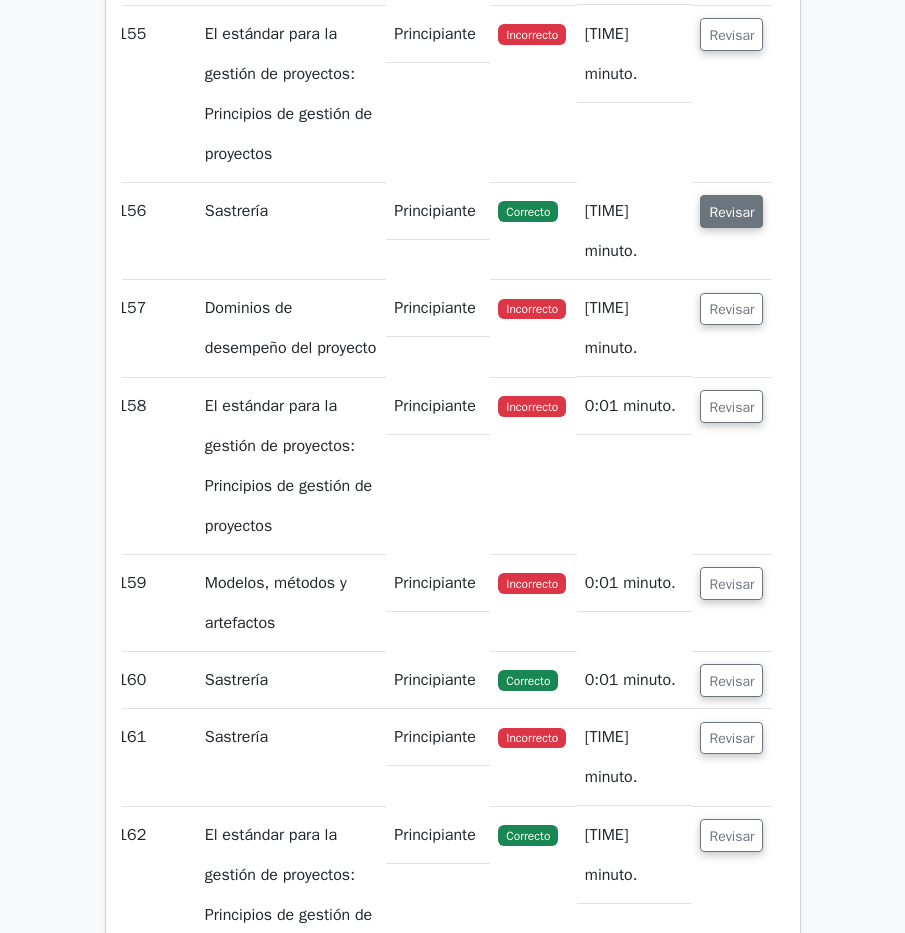 click on "Revisar" at bounding box center (731, 212) 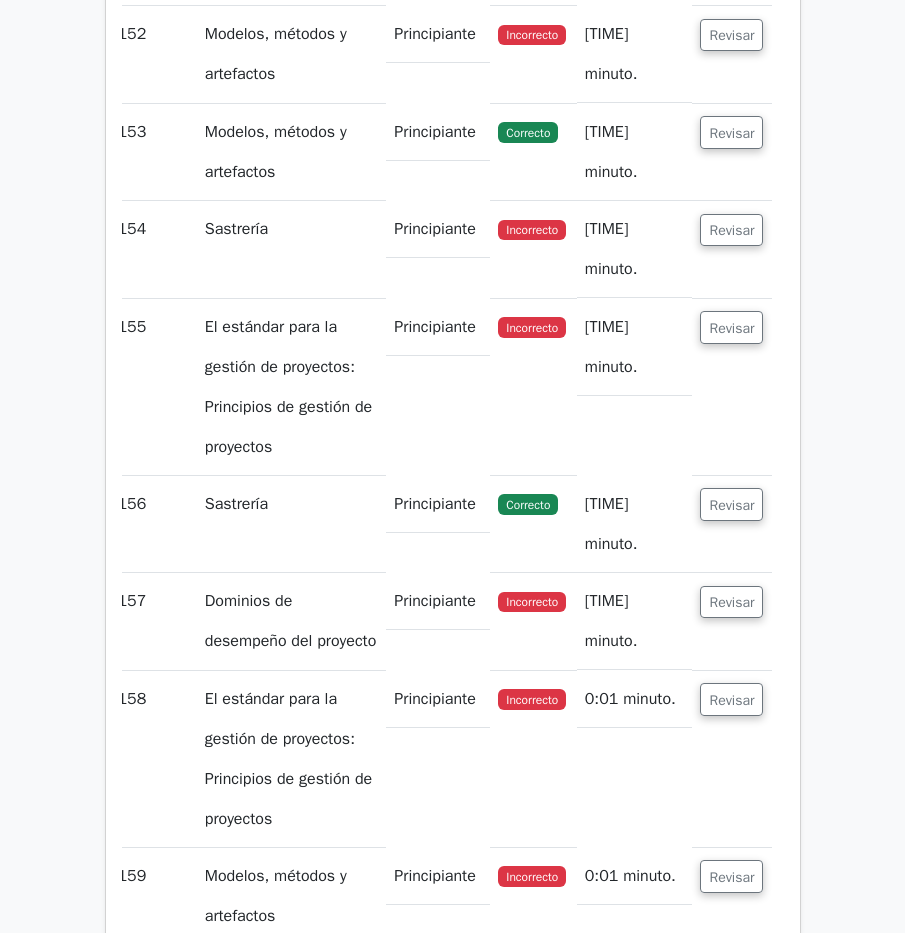 scroll, scrollTop: 149727, scrollLeft: 0, axis: vertical 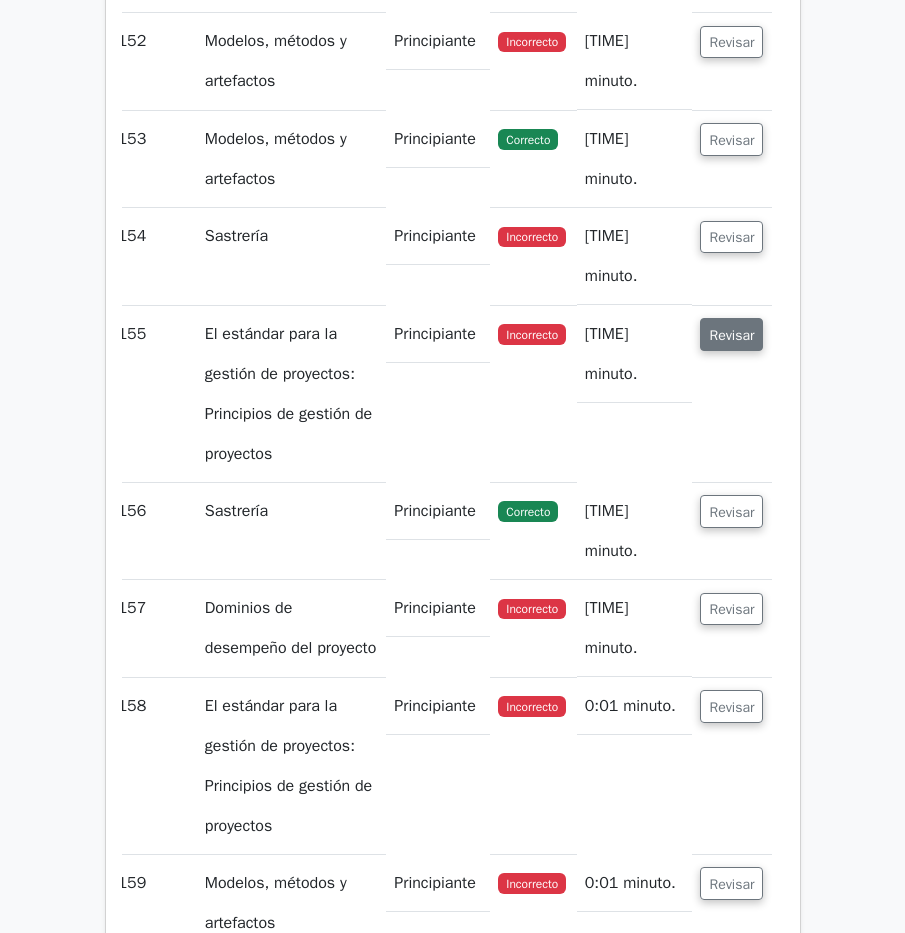 click on "Revisar" at bounding box center (731, 335) 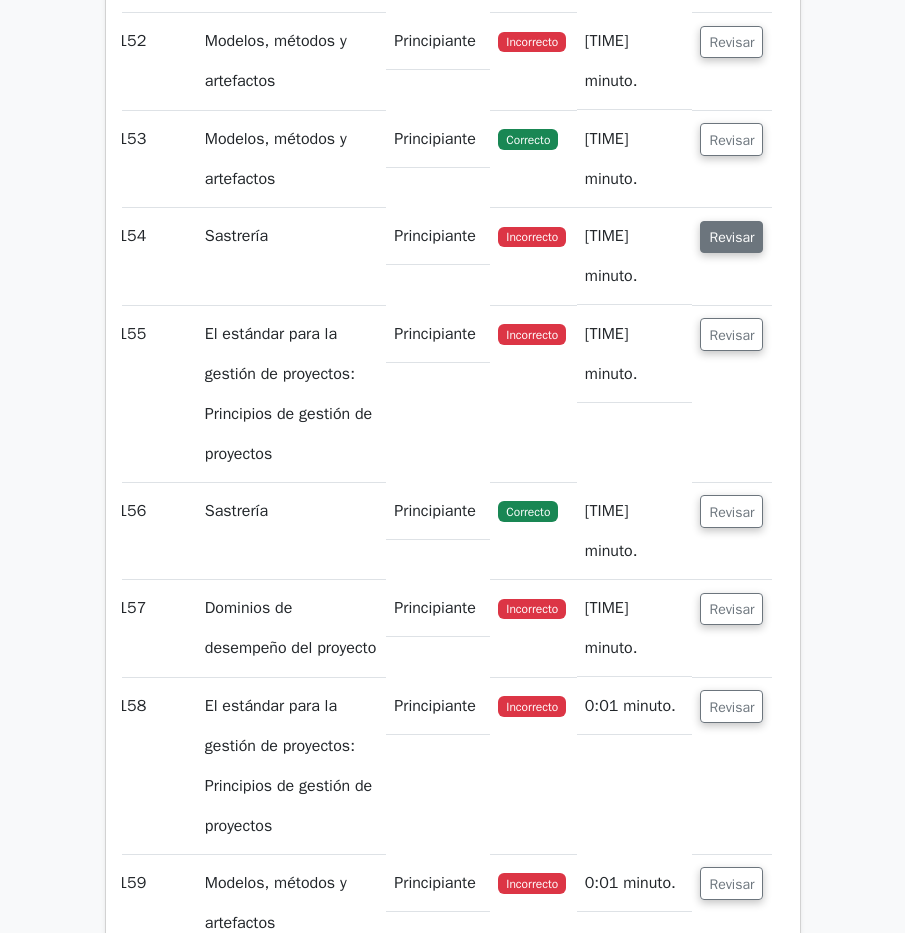 click on "Revisar" at bounding box center (731, 237) 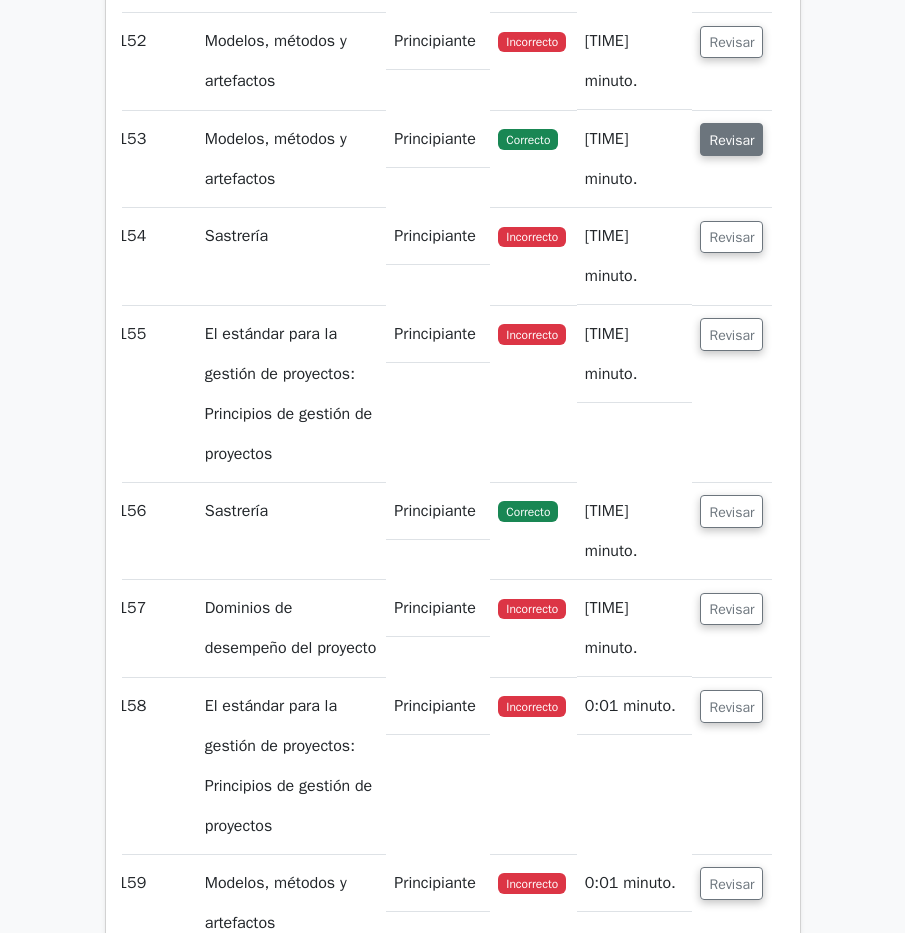 click on "Revisar" at bounding box center (731, 139) 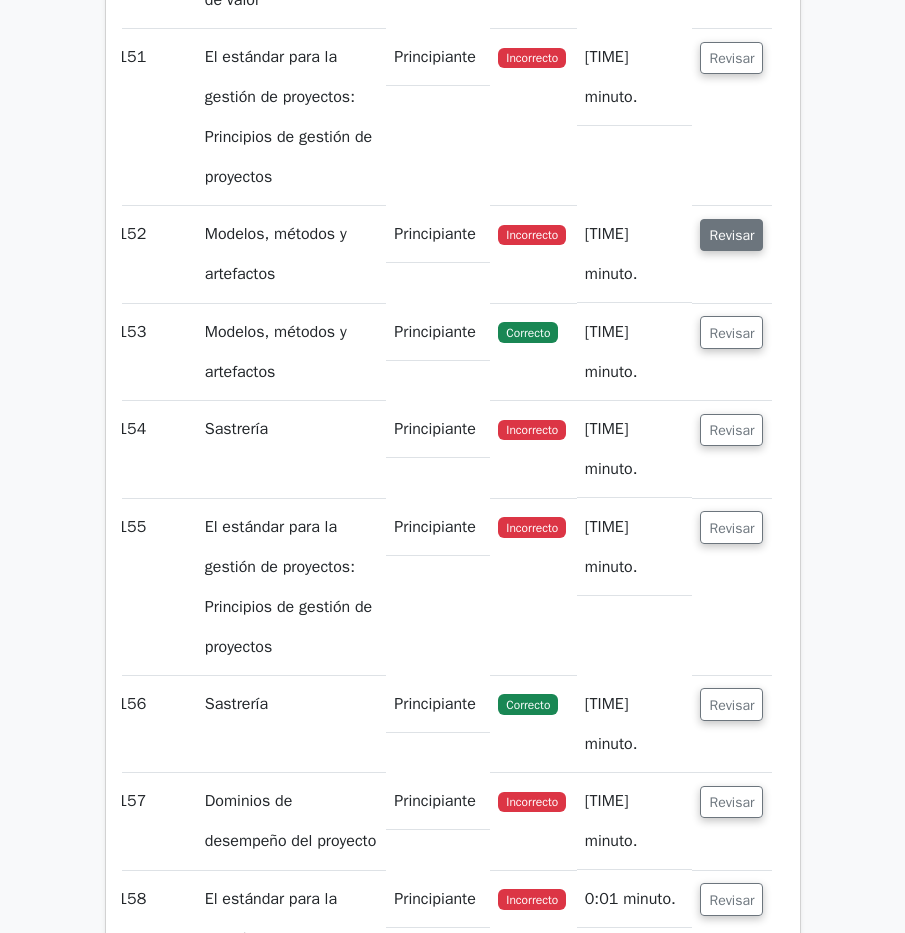 scroll, scrollTop: 149427, scrollLeft: 0, axis: vertical 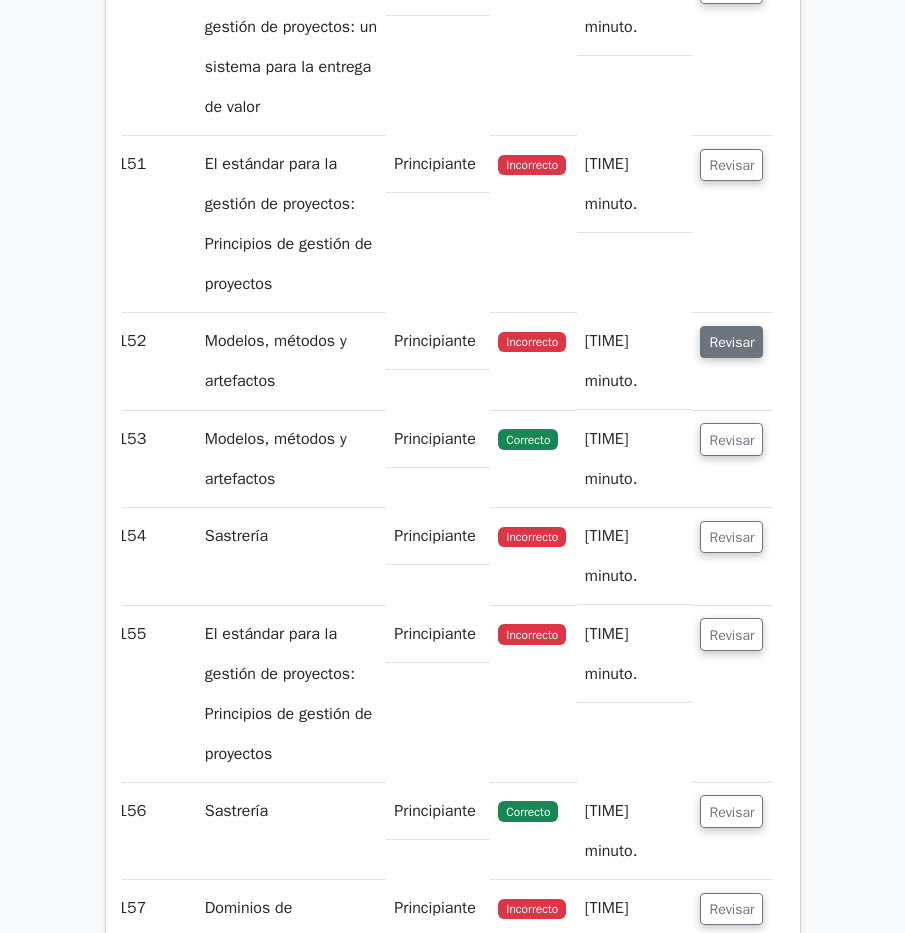 click on "Revisar" at bounding box center (731, 342) 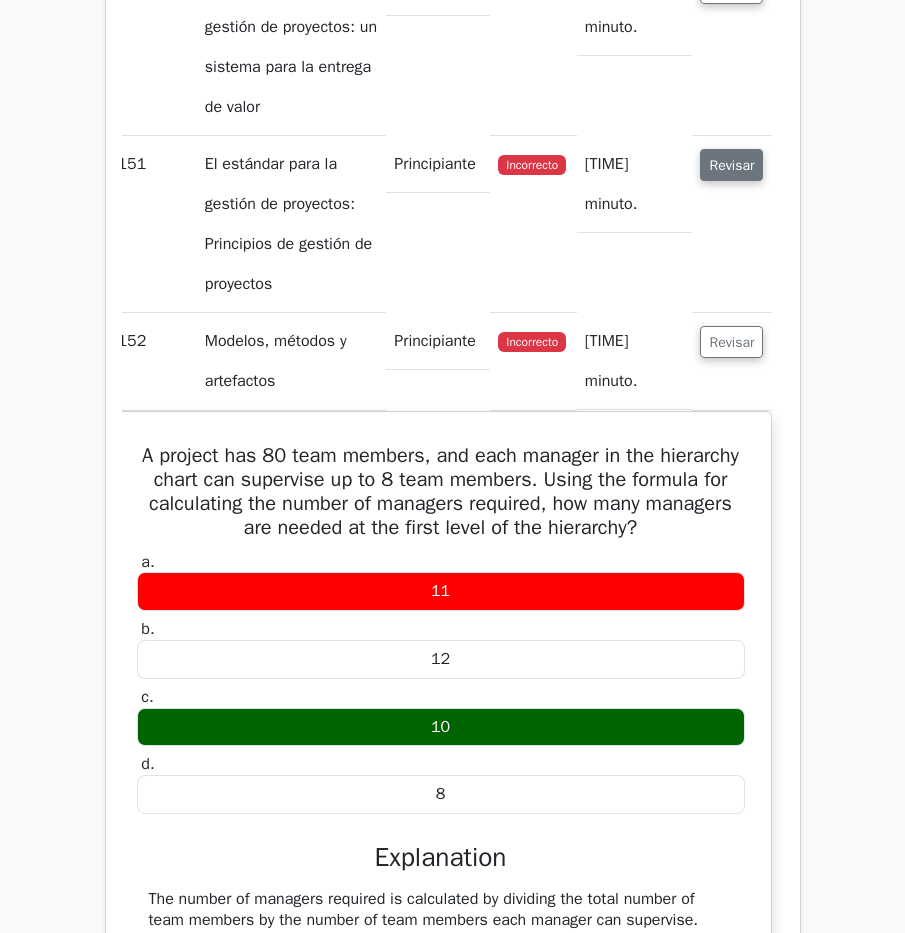 click on "Revisar" at bounding box center [731, 165] 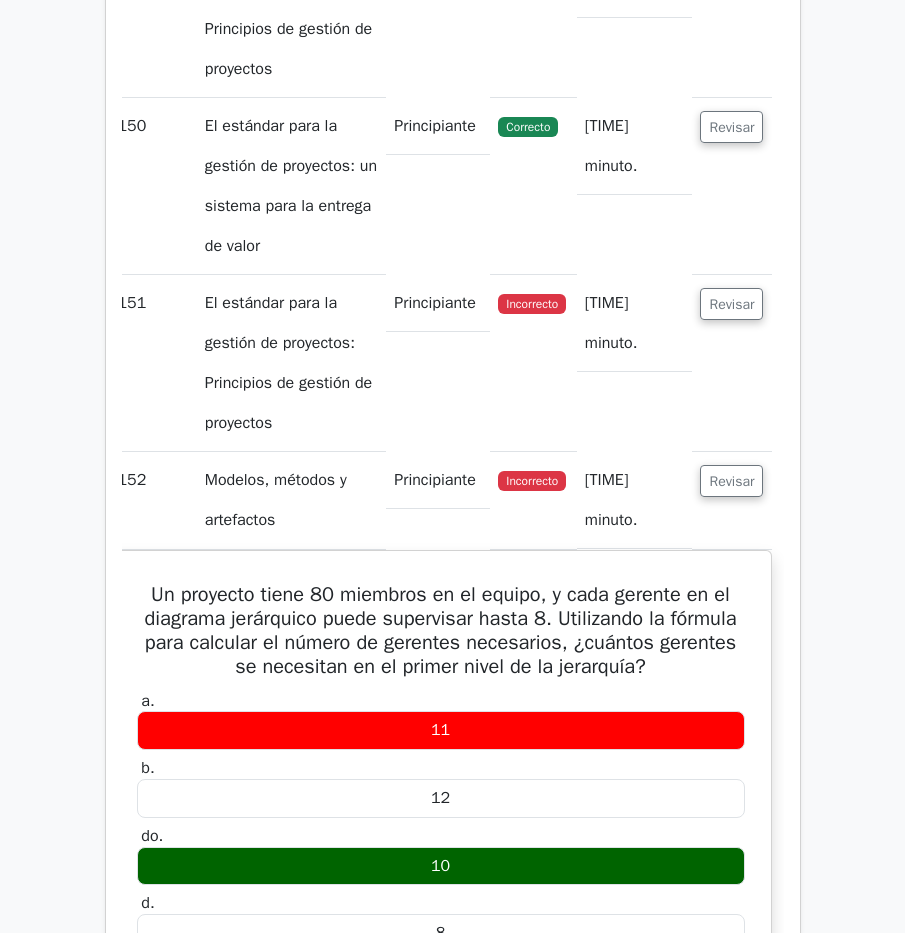 scroll, scrollTop: 149227, scrollLeft: 0, axis: vertical 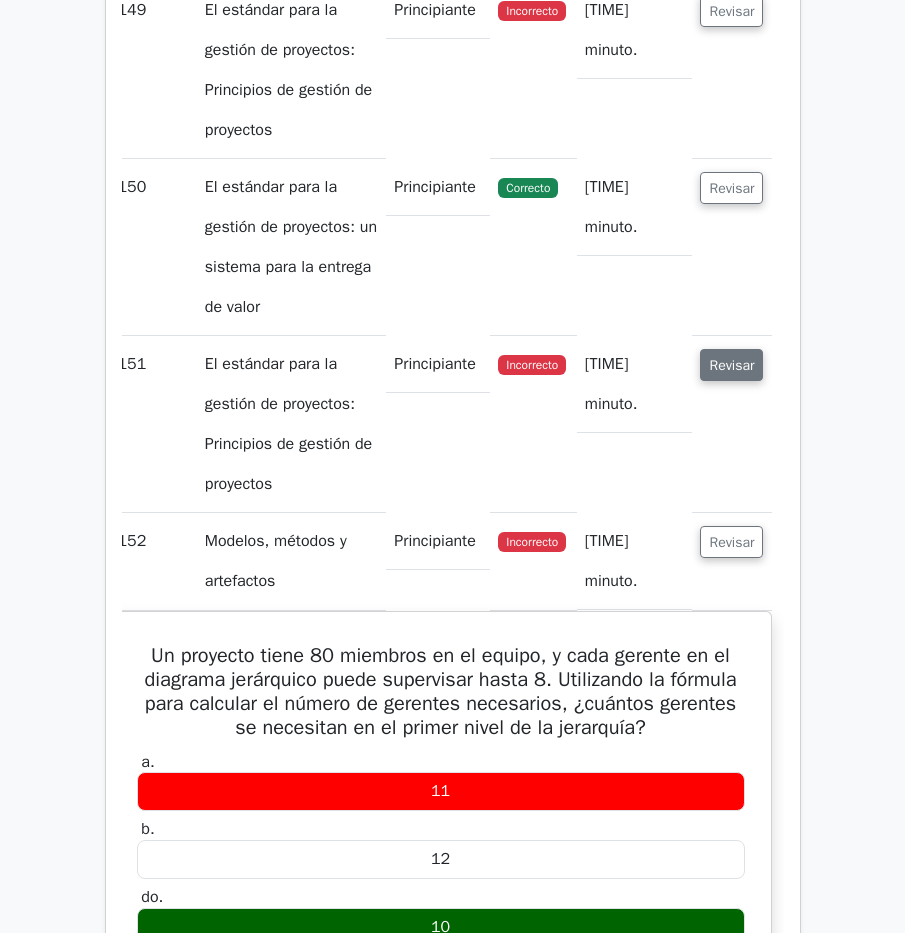 click on "Revisar" at bounding box center [731, 365] 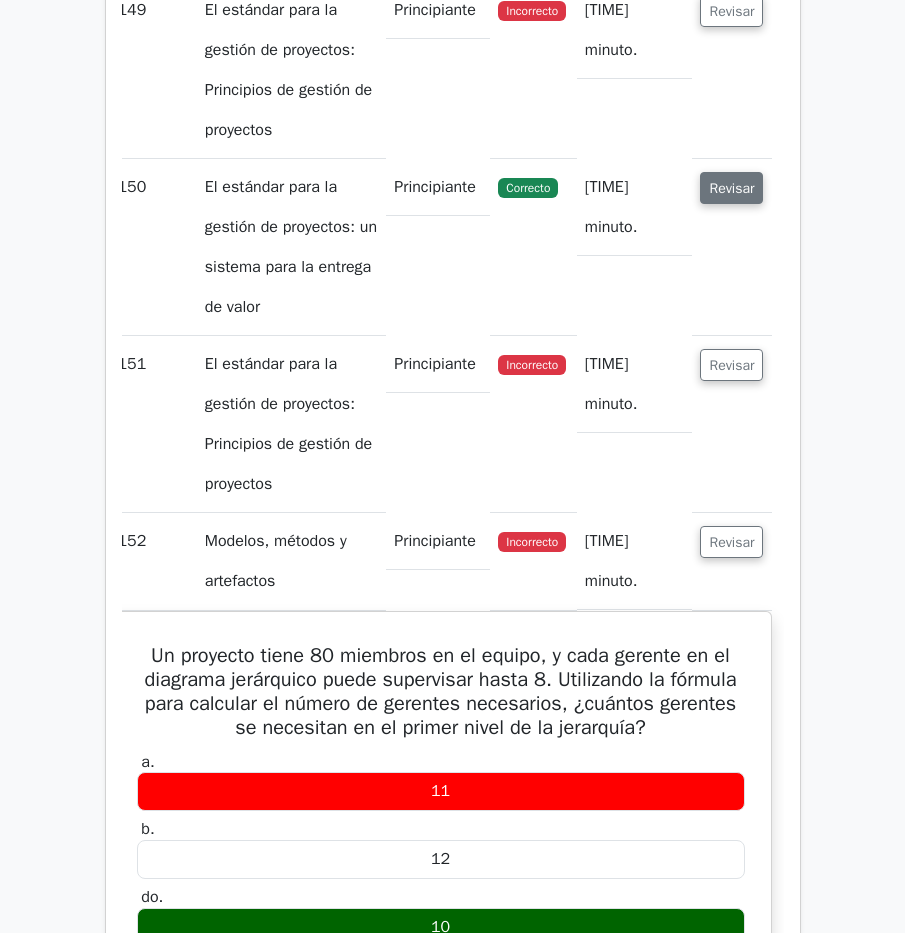 click on "Revisar" at bounding box center [731, 188] 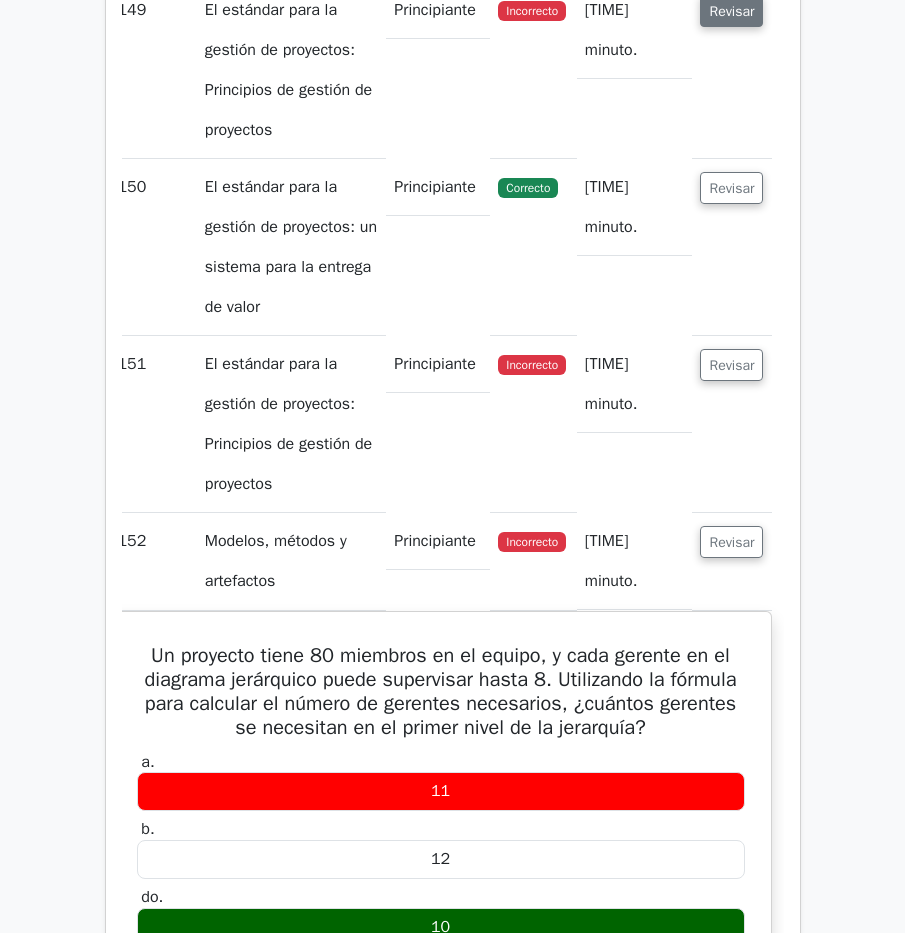 click on "Revisar" at bounding box center (731, 11) 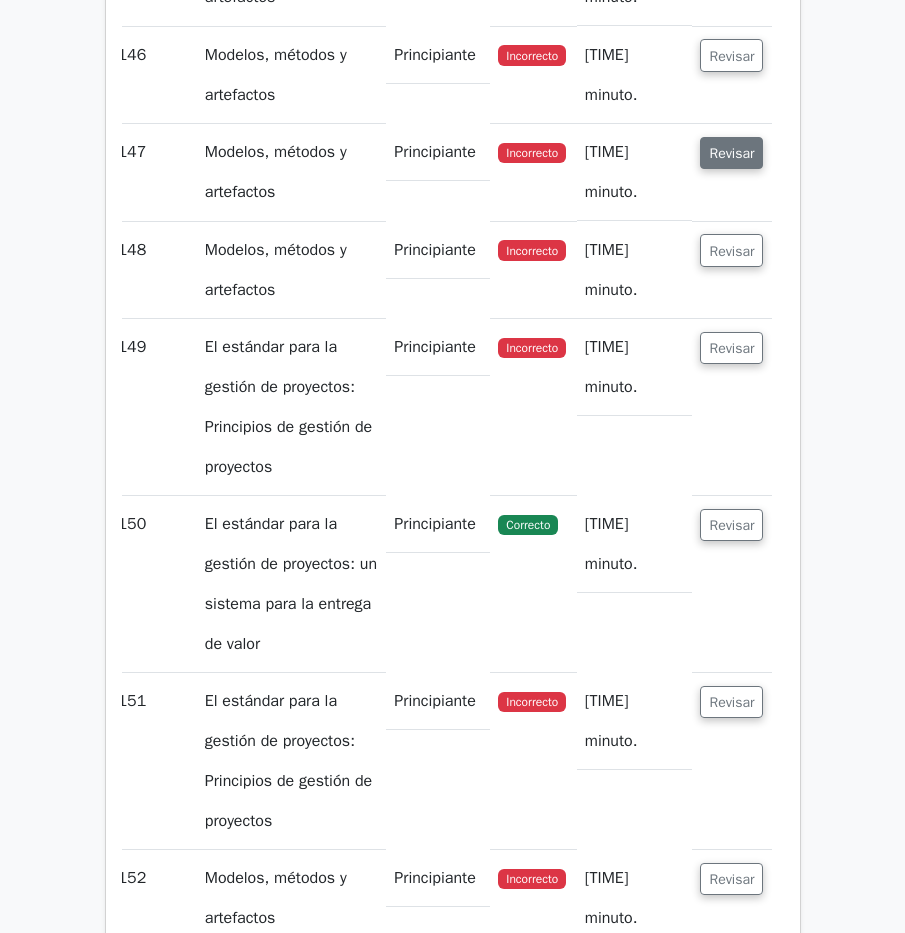scroll, scrollTop: 148827, scrollLeft: 0, axis: vertical 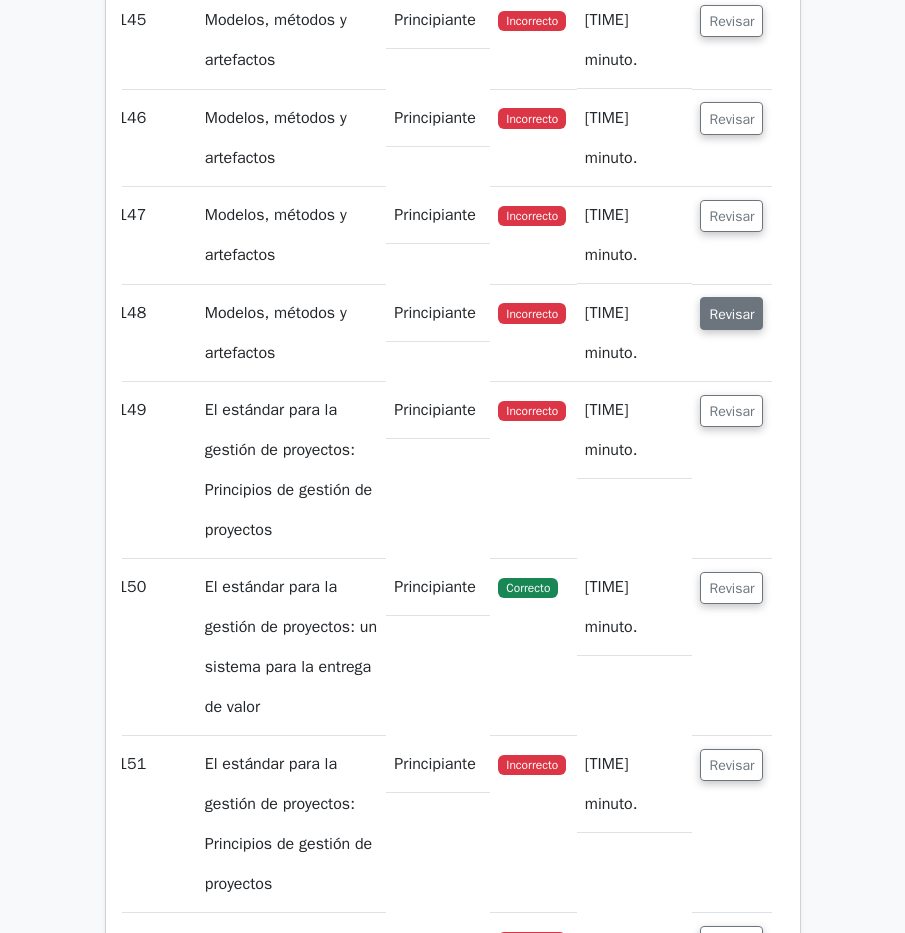click on "Revisar" at bounding box center [731, 314] 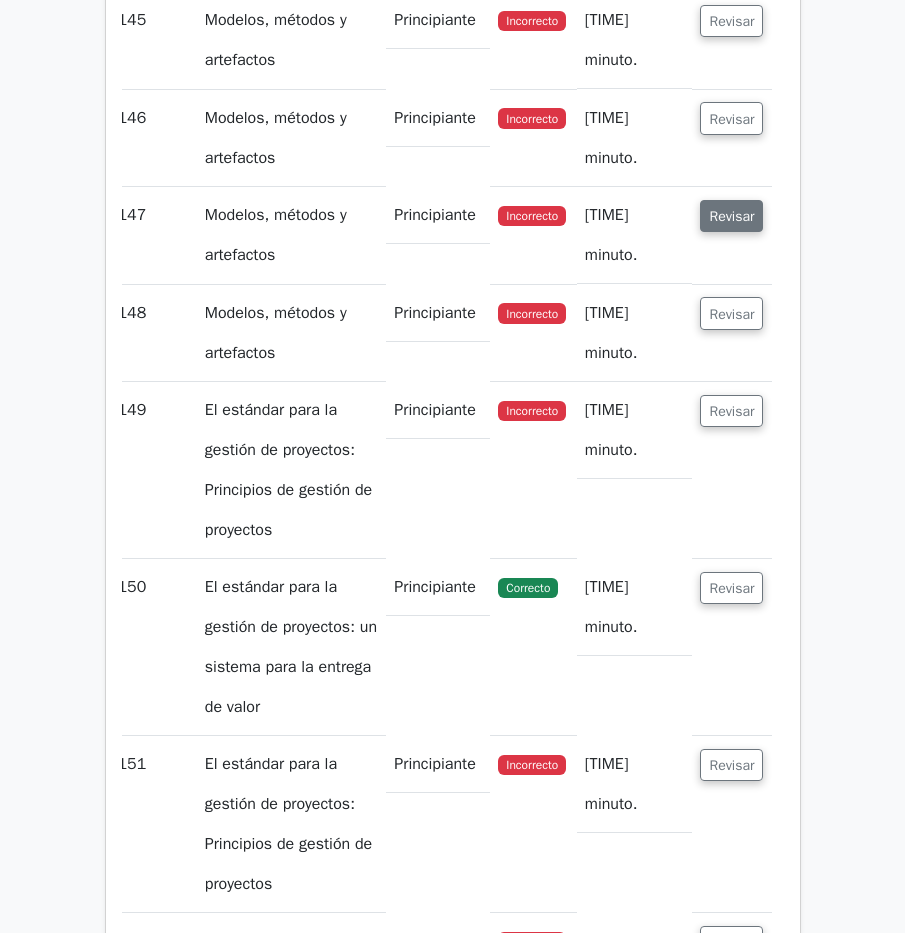 click on "Revisar" at bounding box center (731, 216) 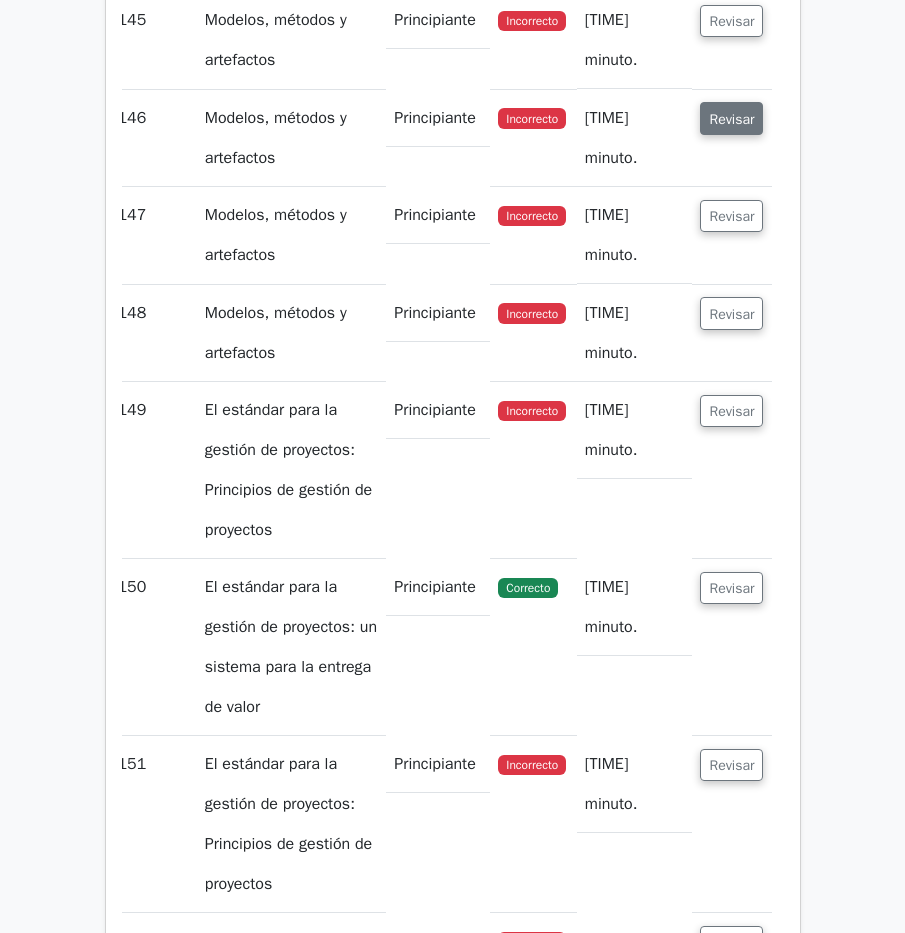 click on "Revisar" at bounding box center [731, 119] 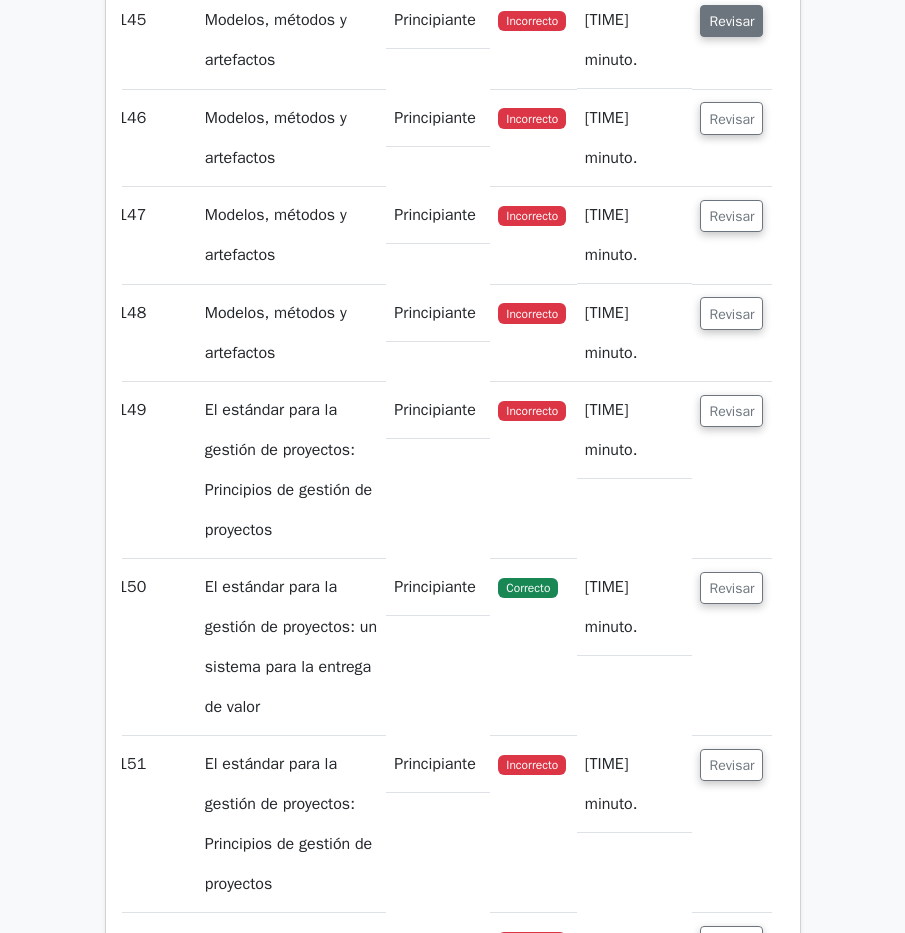 click on "Revisar" at bounding box center (731, 21) 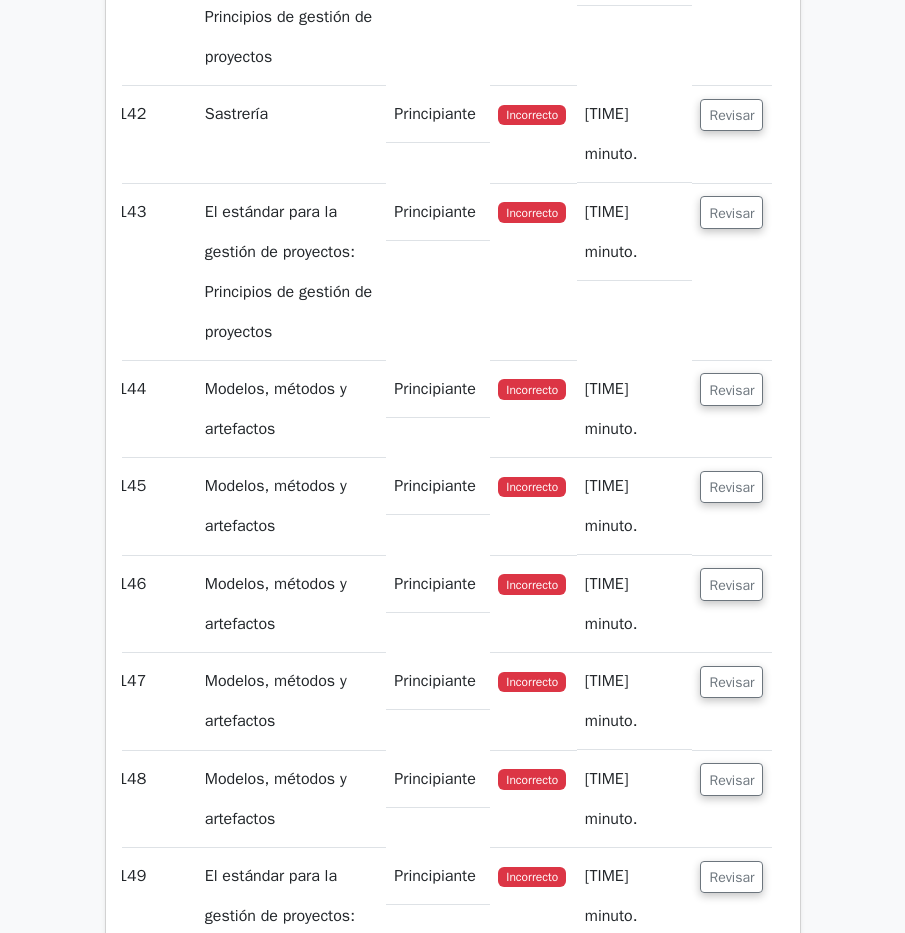 scroll, scrollTop: 148327, scrollLeft: 0, axis: vertical 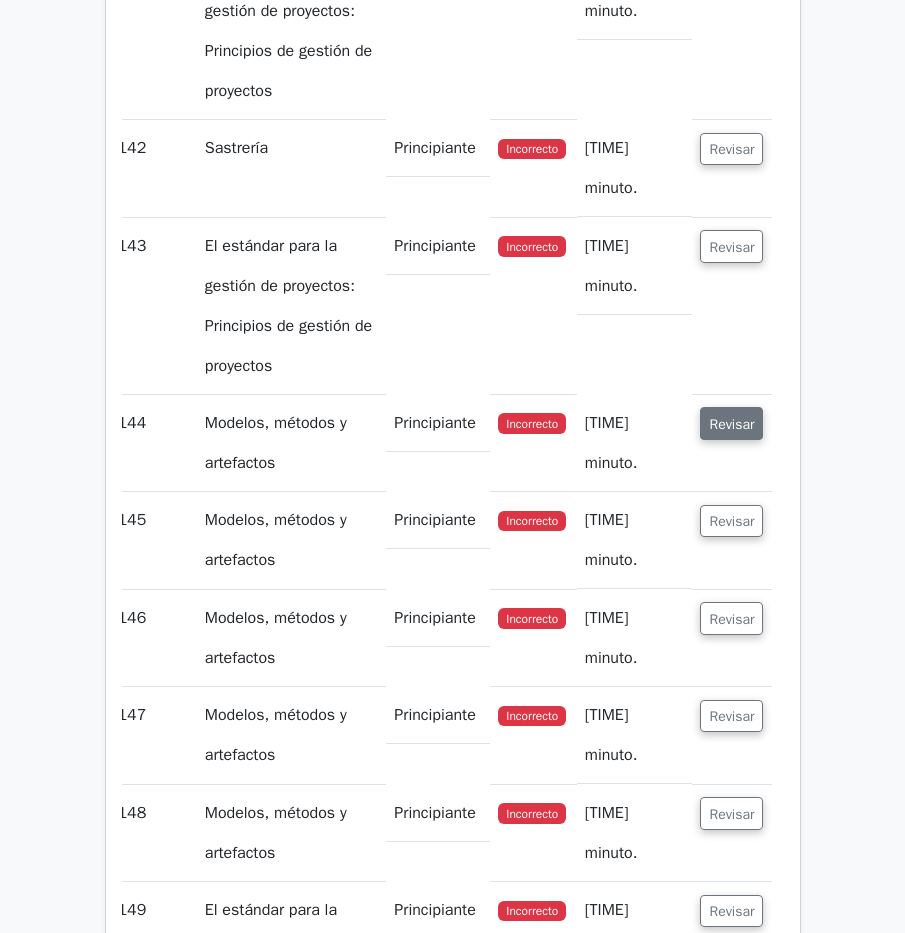 click on "Revisar" at bounding box center (731, 423) 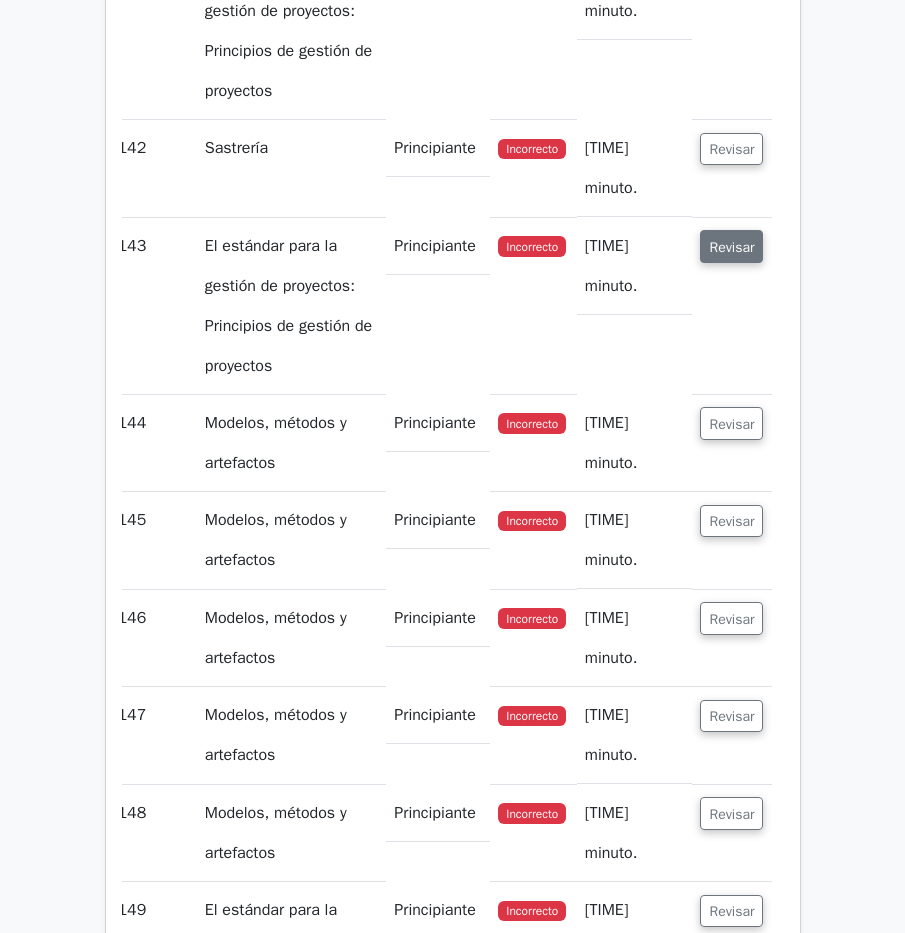 click on "Revisar" at bounding box center (731, 247) 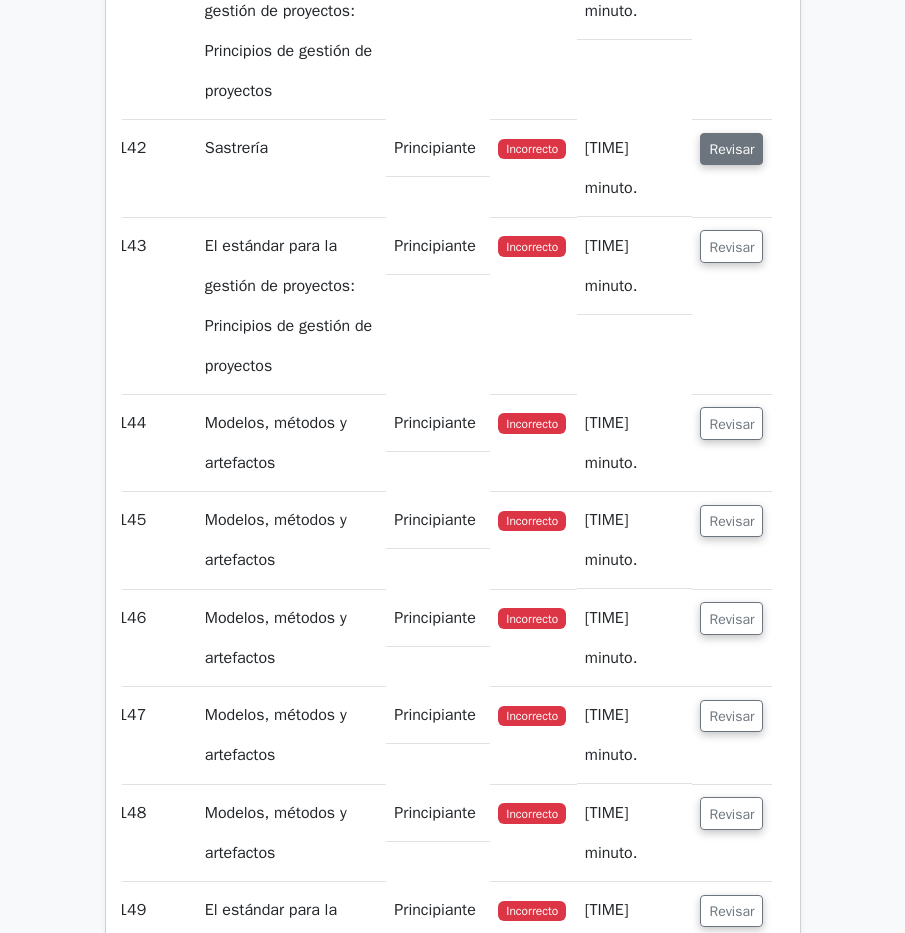 click on "Revisar" at bounding box center (731, 149) 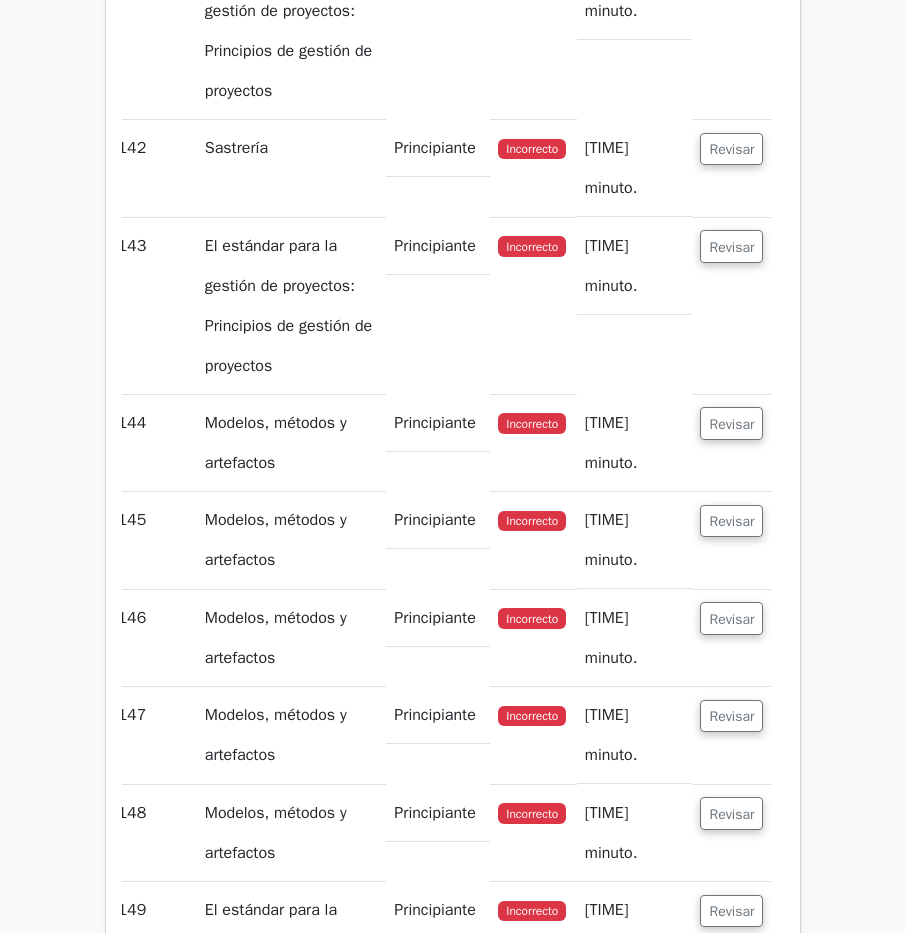 click on "Revisar" at bounding box center [731, -28] 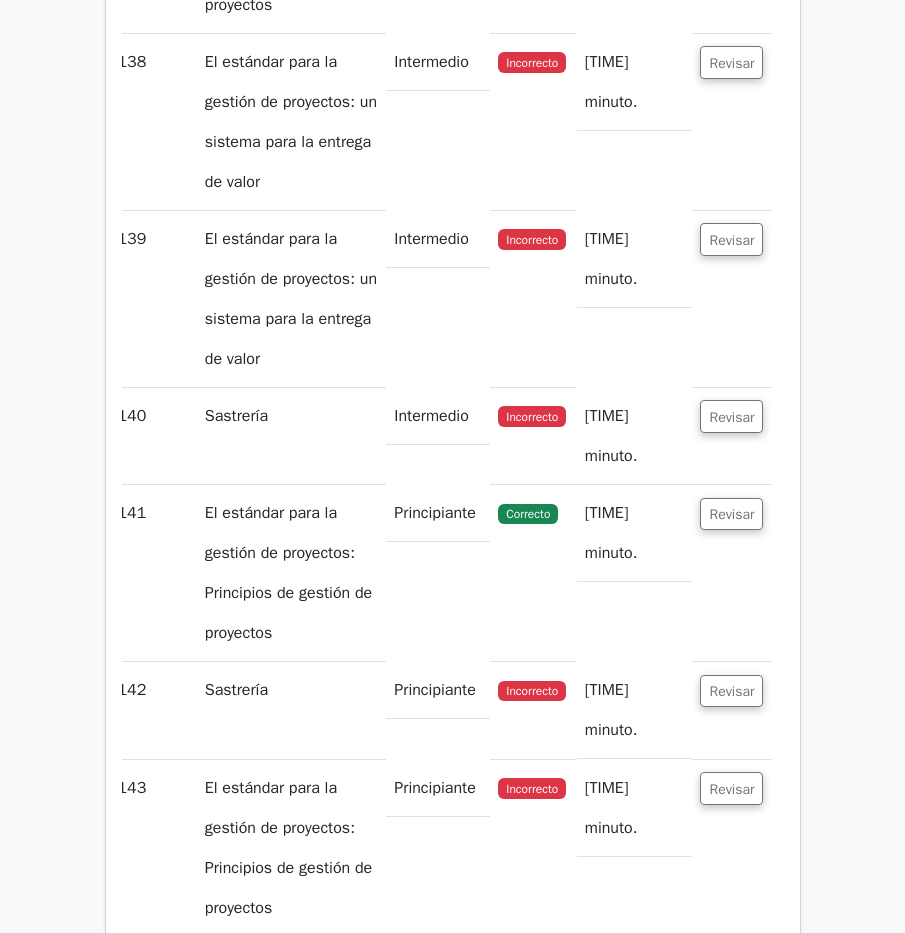 scroll, scrollTop: 147727, scrollLeft: 0, axis: vertical 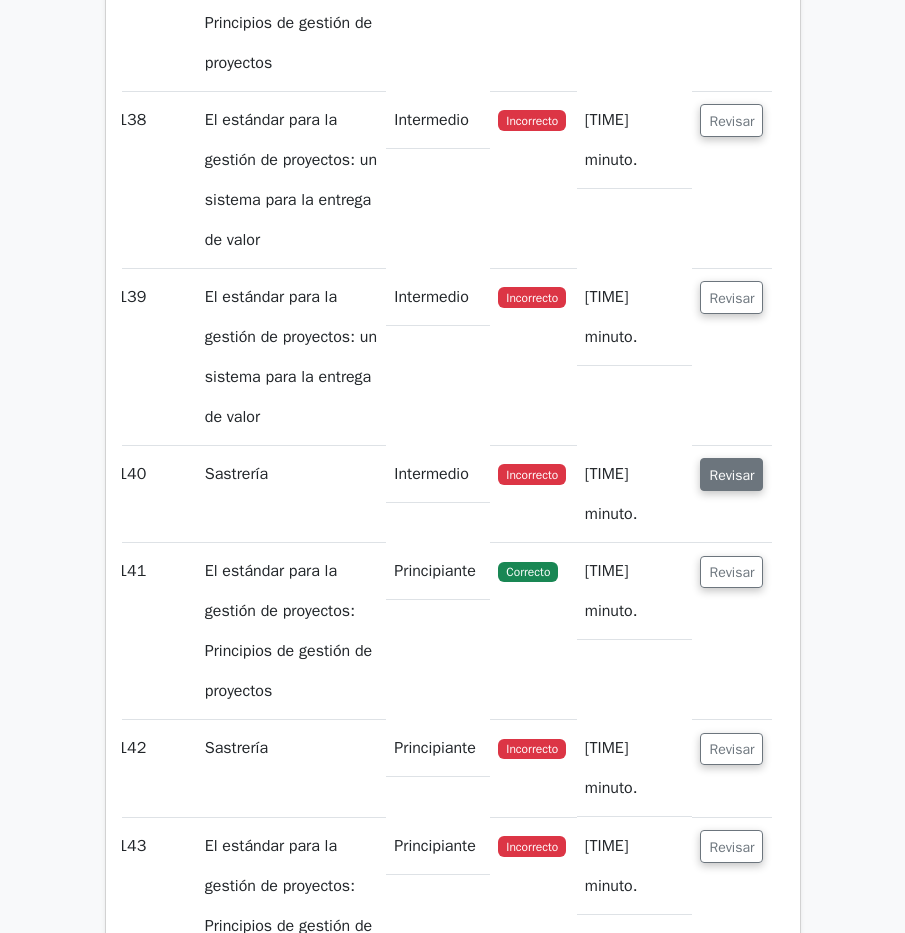 click on "Revisar" at bounding box center [731, 474] 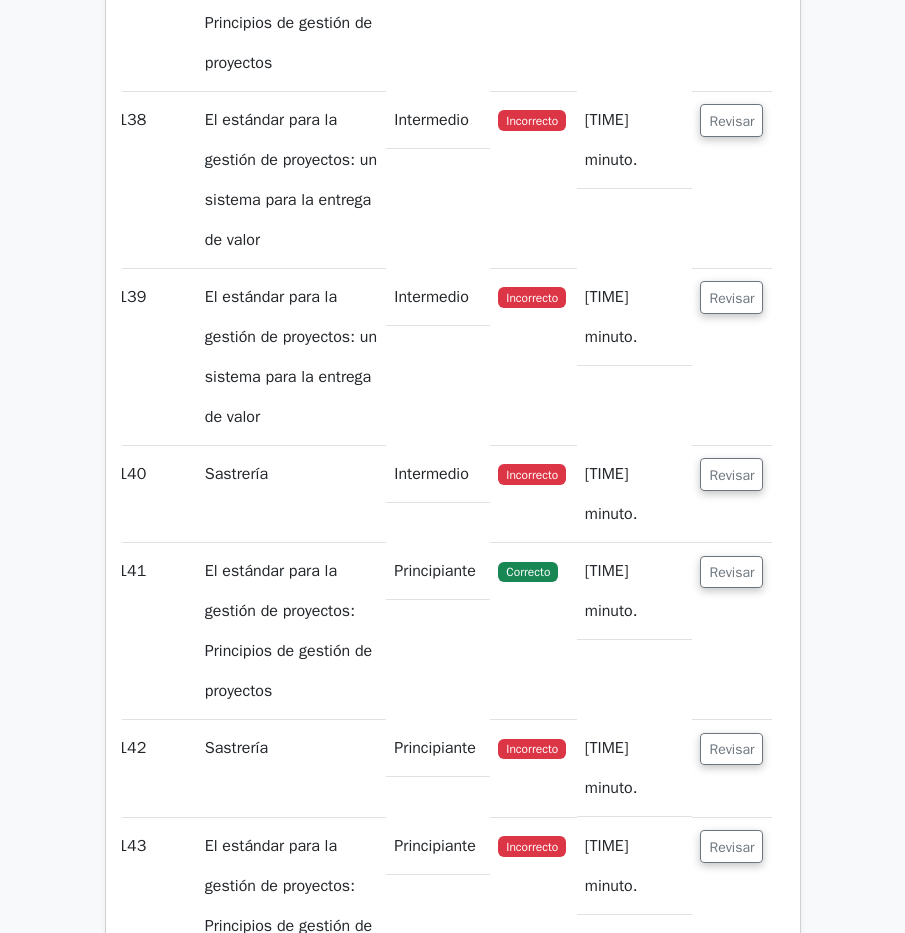 click on "Revisar" at bounding box center [731, 298] 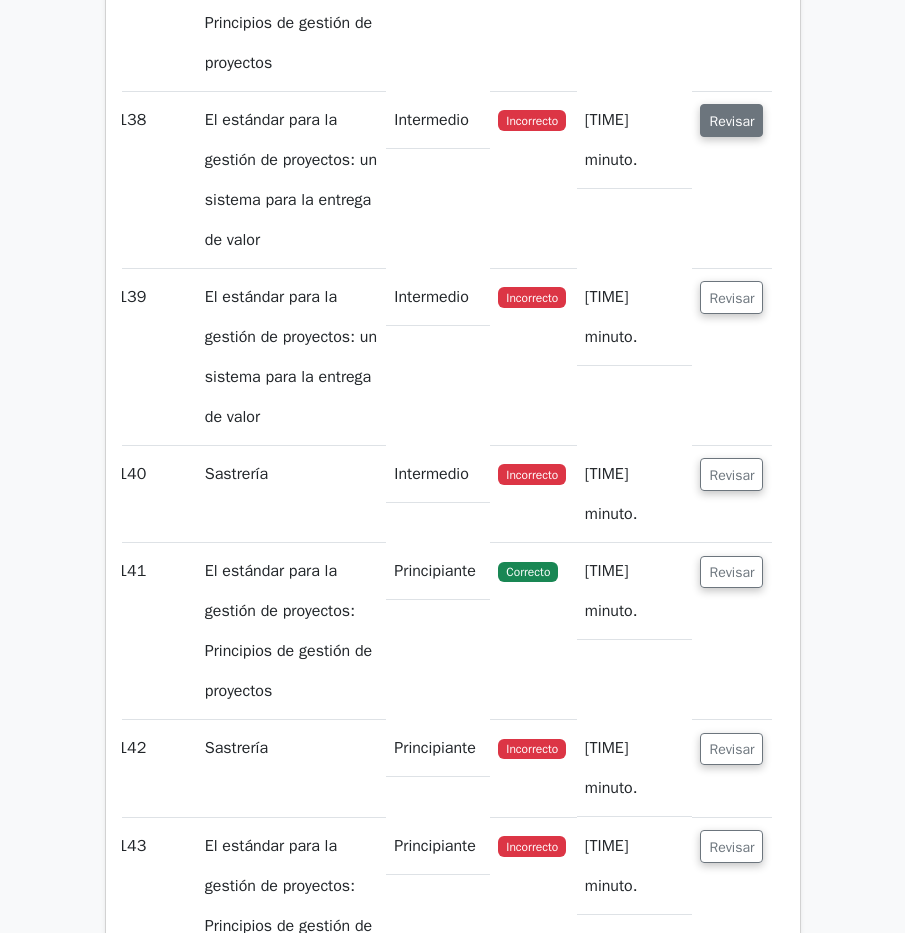 click on "Revisar" at bounding box center [731, 121] 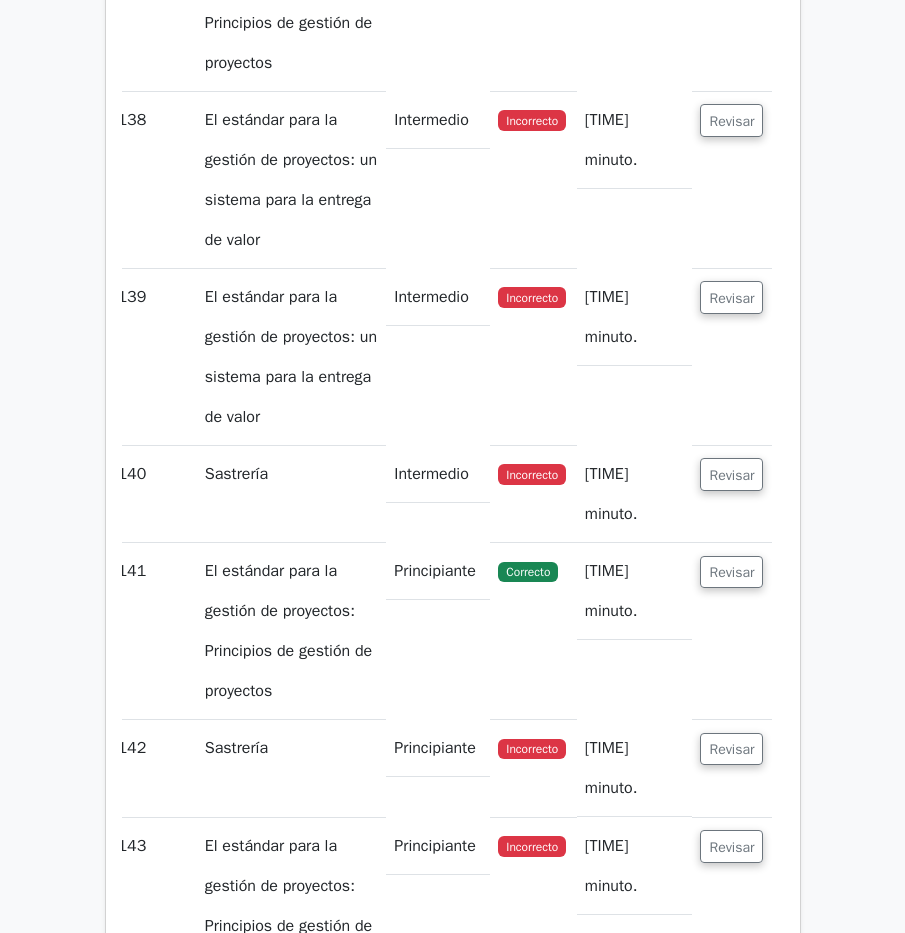 click on "Revisar" at bounding box center [731, -56] 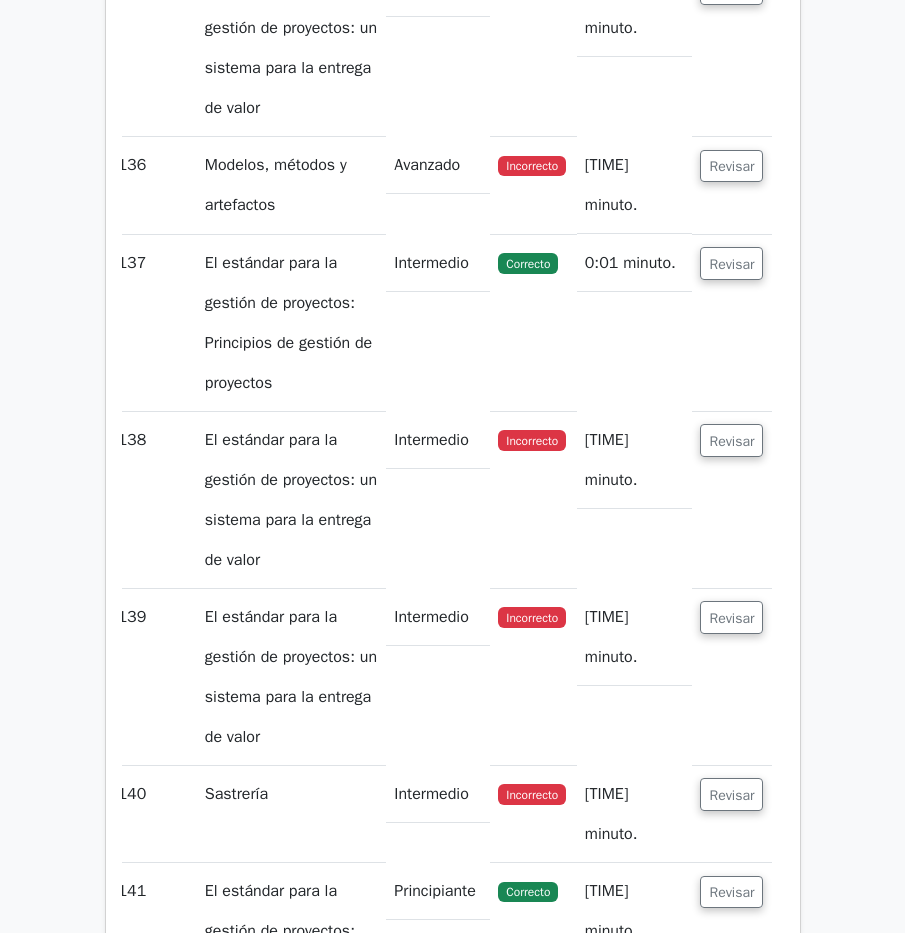 scroll, scrollTop: 147327, scrollLeft: 0, axis: vertical 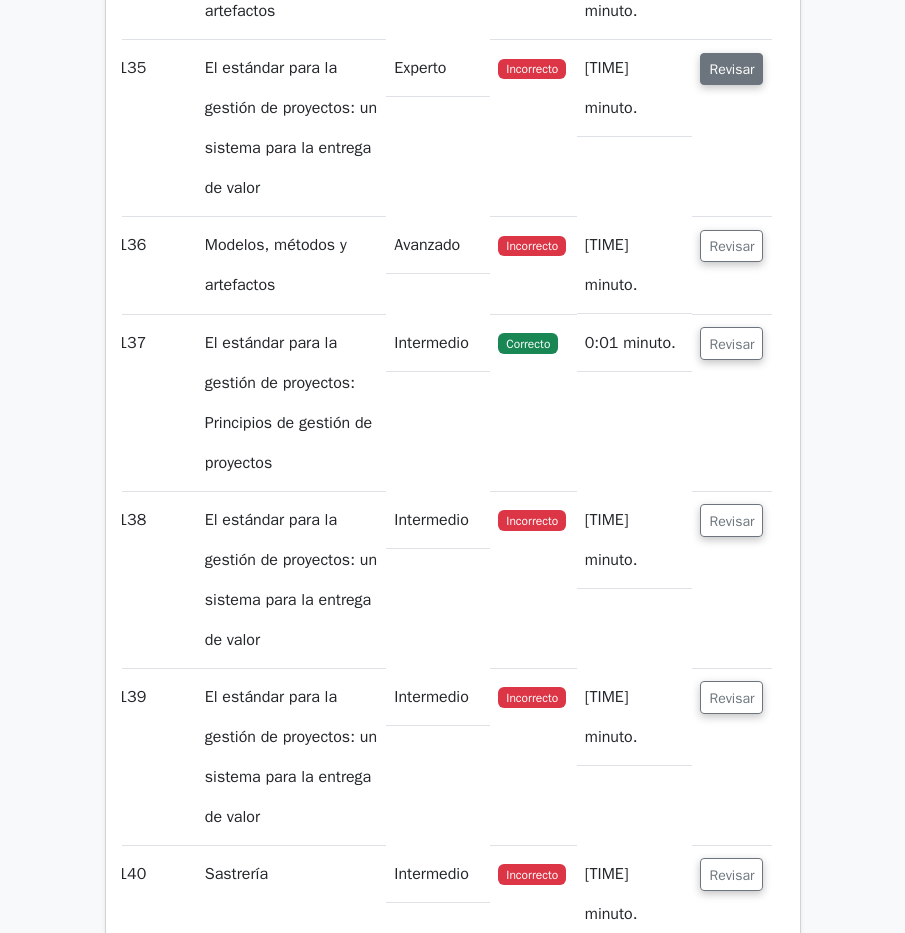 click on "Revisar" at bounding box center (731, 69) 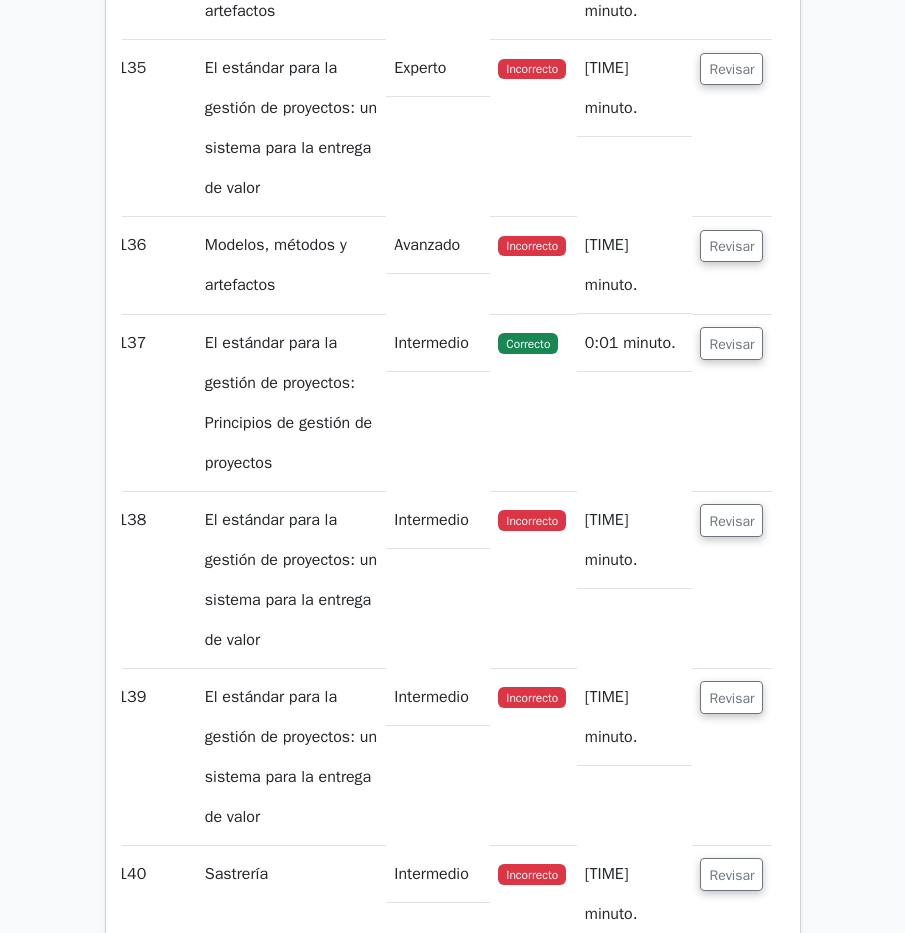 click on "Revisar" at bounding box center (731, -28) 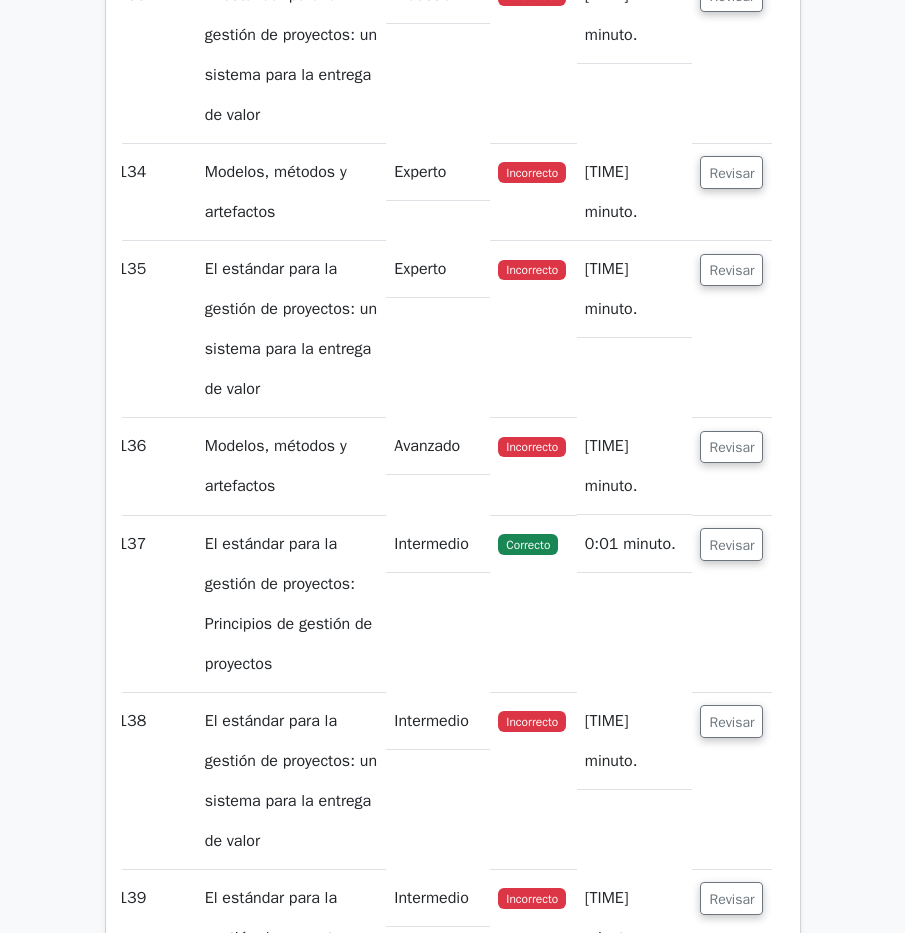 scroll, scrollTop: 147127, scrollLeft: 0, axis: vertical 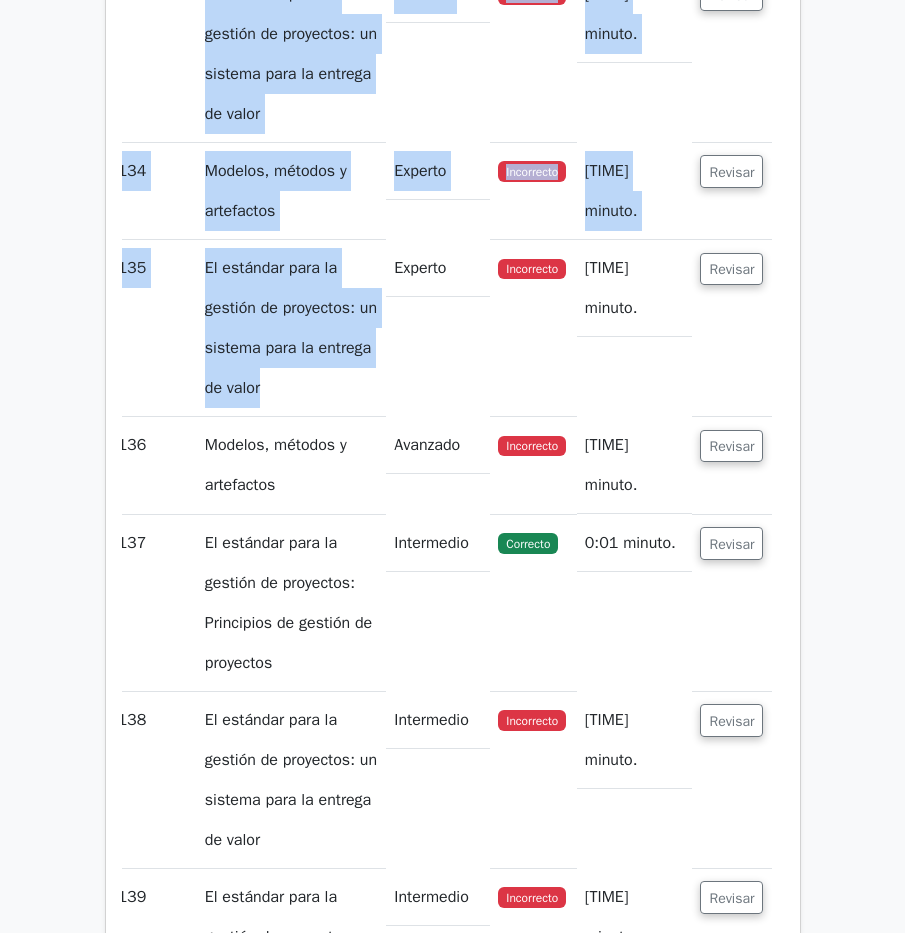 drag, startPoint x: 206, startPoint y: 332, endPoint x: 389, endPoint y: 652, distance: 368.63126 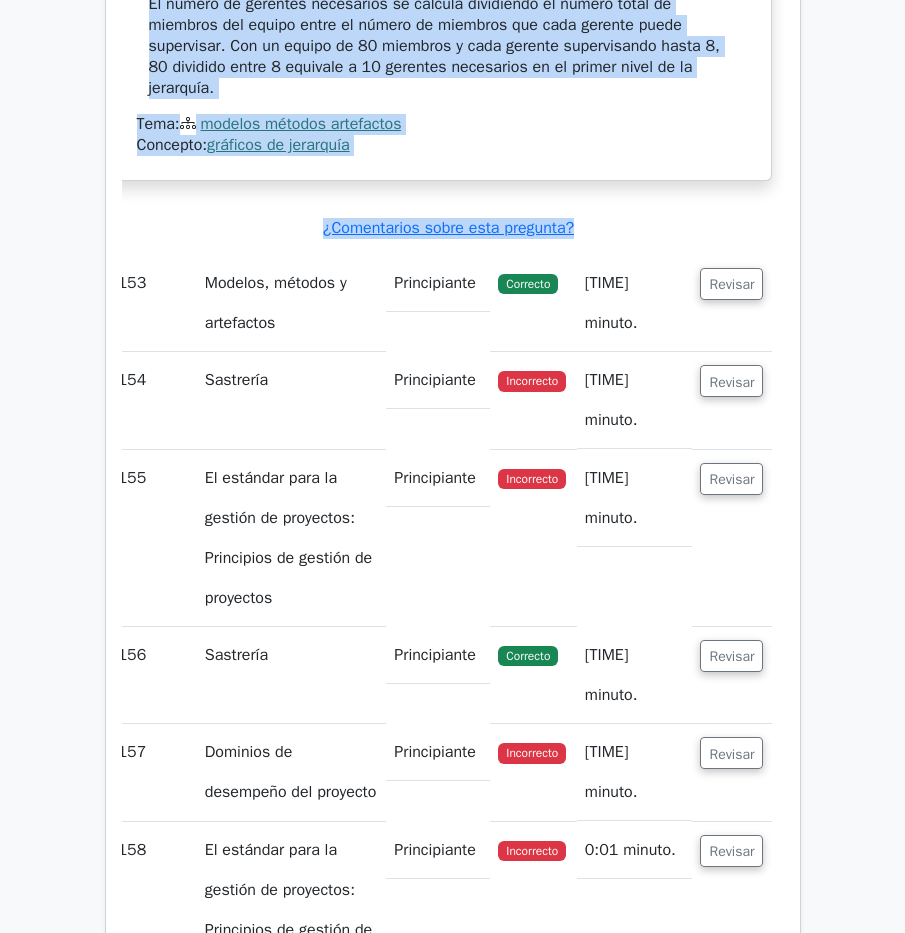 scroll, scrollTop: 150210, scrollLeft: 0, axis: vertical 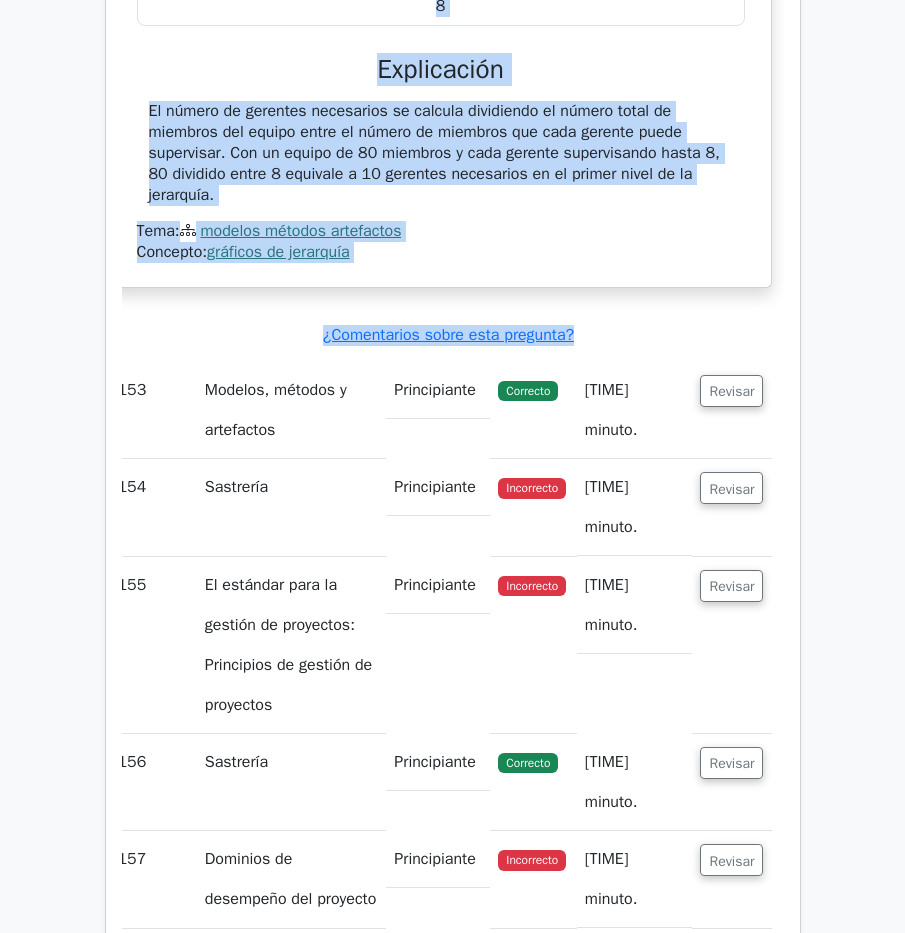 drag, startPoint x: 138, startPoint y: 396, endPoint x: 603, endPoint y: 130, distance: 535.70605 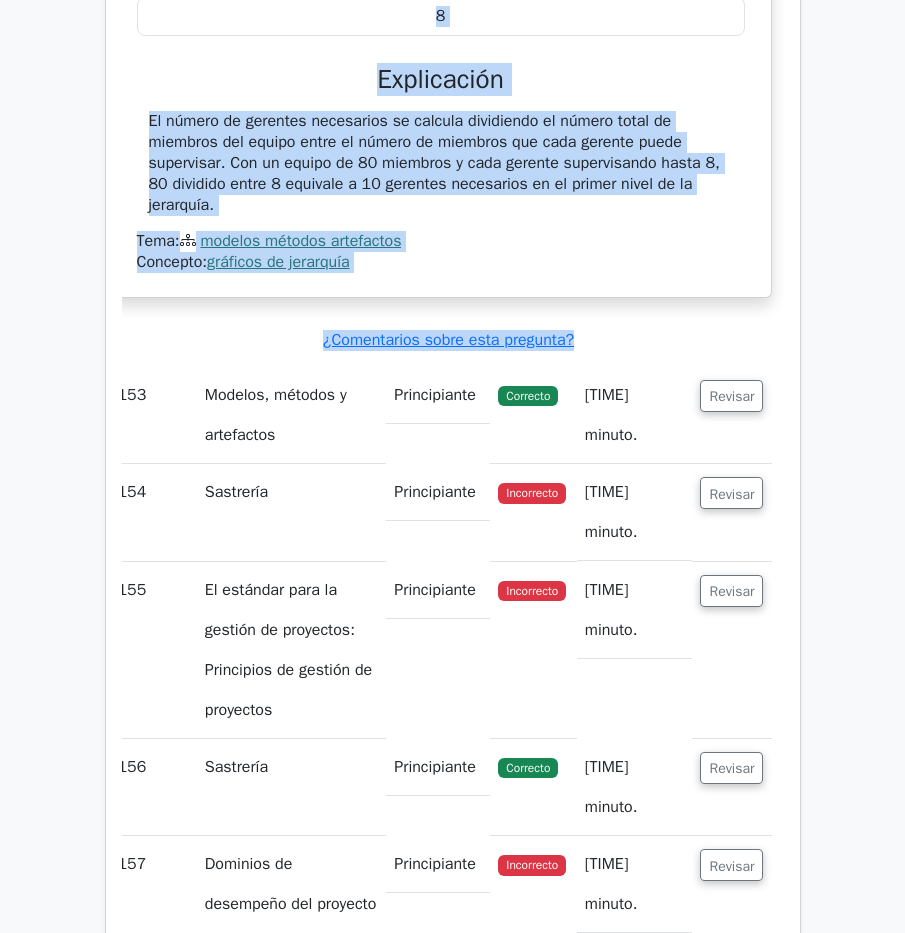 copy on "Un proyecto tiene 80 miembros en el equipo, y cada gerente en el diagrama jerárquico puede supervisar hasta 8. Utilizando la fórmula para calcular el número de gerentes necesarios, ¿cuántos gerentes se necesitan en el primer nivel de la jerarquía?
a.
11
b.
12
do.
10
d.
8
Explicación
El número de gerentes necesarios se calcula dividiendo el número total de miembros del equipo entre el número de miembros que cada gerente puede supervisar. Con un equipo de 80 miembros y cada gerente supervisando hasta 8, 80 dividido entre 8 equivale a 10 gerentes necesarios en el primer nivel de la jerarquía." 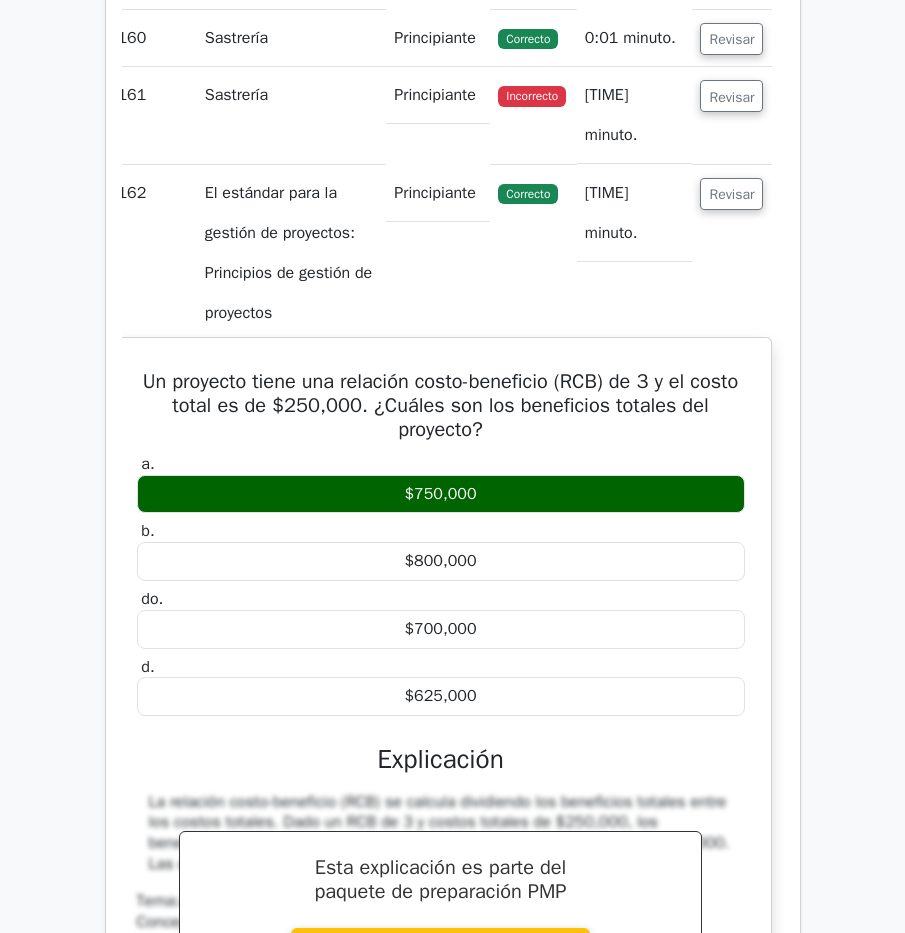 scroll, scrollTop: 151410, scrollLeft: 0, axis: vertical 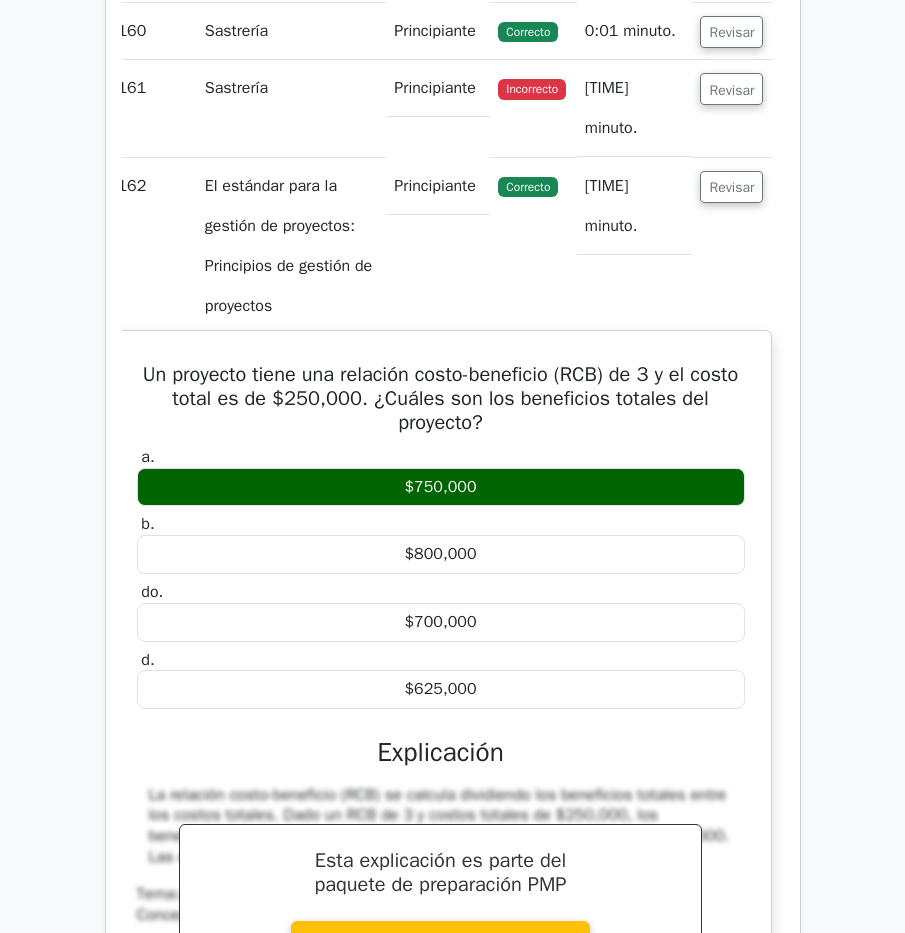 drag, startPoint x: 159, startPoint y: 234, endPoint x: 749, endPoint y: 721, distance: 765.02875 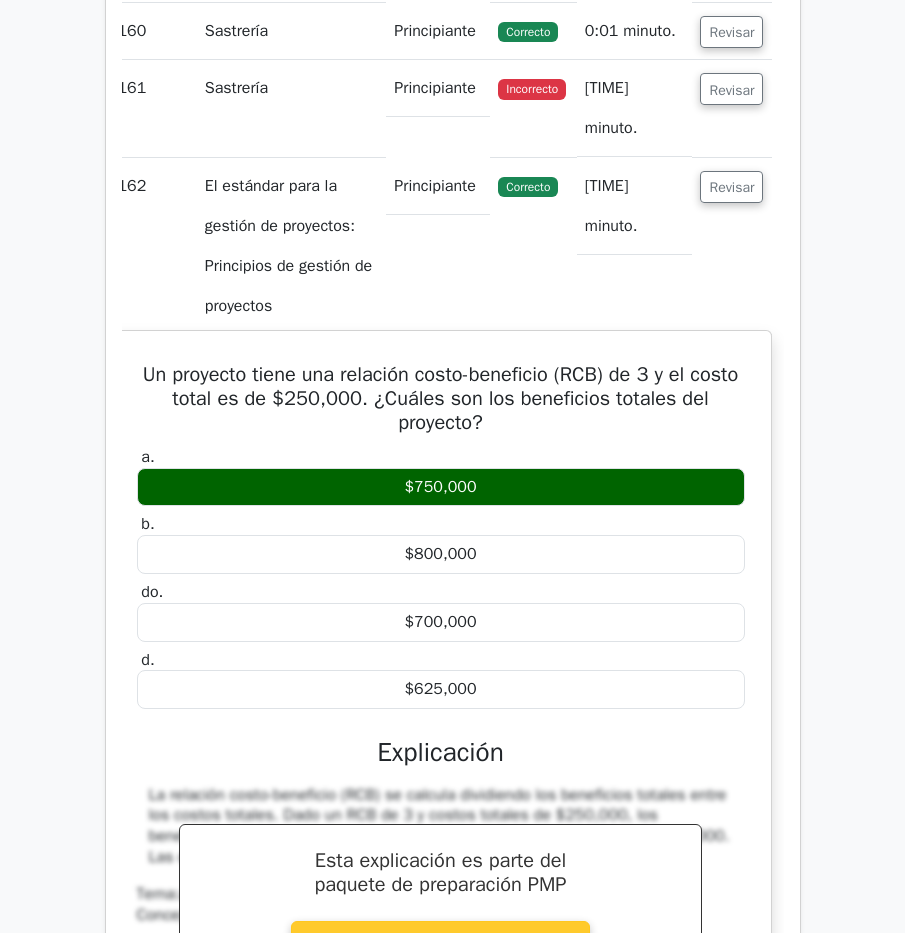 copy on "Un proyecto tiene una relación costo-beneficio (RCB) de [NUMBER] y el costo total es de $[NUMBER]. ¿Cuáles son los beneficios totales del proyecto?
a.
$[NUMBER]
b.
$[NUMBER]
do.
$[NUMBER]
d.
$[NUMBER]
Esta explicación es parte del  paquete de preparación PMP
Comience su prueba gratuita de [NUMBER] días
Explicación
La relación costo-beneficio (RCB) se calcula dividiendo los beneficios totales entre los costos totales. Dado un RCB de [NUMBER] y costos totales de $[NUMBER], los beneficios totales son [NUMBER] multiplicados por $[NUMBER], lo que equivale a $[NUMBER]. Las otras opciones no aplican correctamente el RCB a los costos totales." 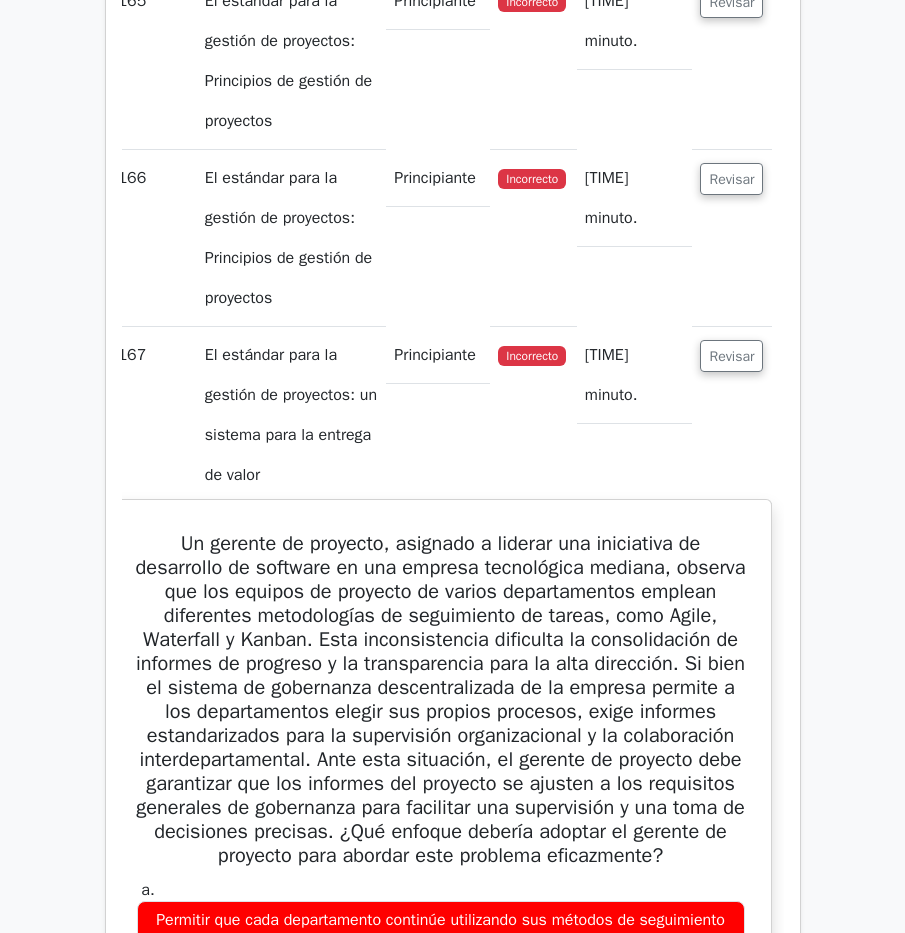 scroll, scrollTop: 153010, scrollLeft: 0, axis: vertical 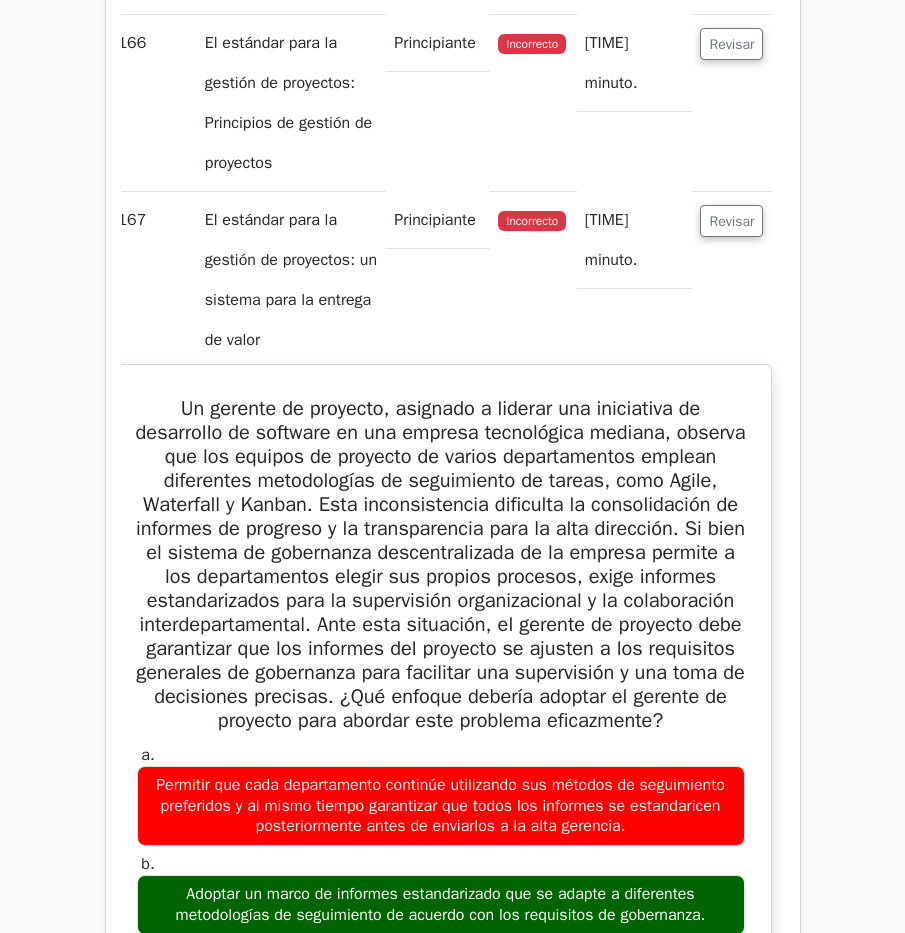 click on "Un gerente de proyecto, asignado a liderar una iniciativa de desarrollo de software en una empresa tecnológica mediana, observa que los equipos de proyecto de varios departamentos emplean diferentes metodologías de seguimiento de tareas, como Agile, Waterfall y Kanban. Esta inconsistencia dificulta la consolidación de informes de progreso y la transparencia para la alta dirección. Si bien el sistema de gobernanza descentralizada de la empresa permite a los departamentos elegir sus propios procesos, exige informes estandarizados para la supervisión organizacional y la colaboración interdepartamental. Ante esta situación, el gerente de proyecto debe garantizar que los informes del proyecto se ajusten a los requisitos generales de gobernanza para facilitar una supervisión y una toma de decisiones precisas. ¿Qué enfoque debería adoptar el gerente de proyecto para abordar este problema eficazmente?" at bounding box center [441, 565] 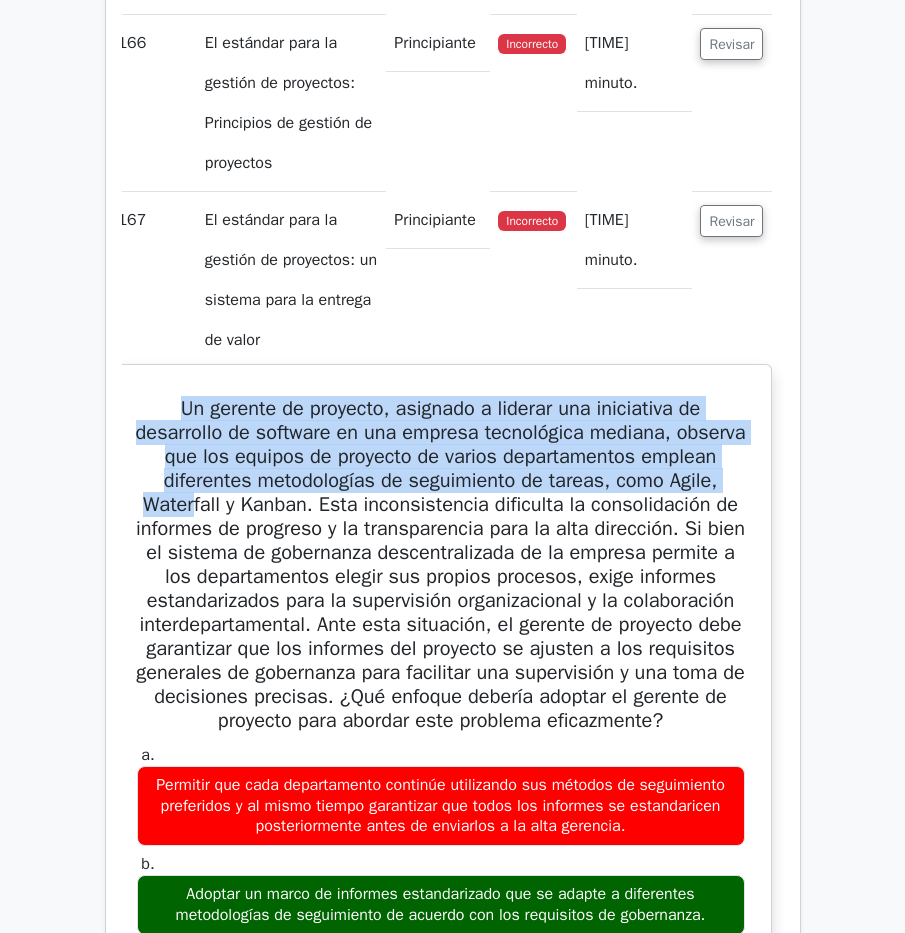 click on "Un gerente de proyecto, asignado a liderar una iniciativa de desarrollo de software en una empresa tecnológica mediana, observa que los equipos de proyecto de varios departamentos emplean diferentes metodologías de seguimiento de tareas, como Agile, Waterfall y Kanban. Esta inconsistencia dificulta la consolidación de informes de progreso y la transparencia para la alta dirección. Si bien el sistema de gobernanza descentralizada de la empresa permite a los departamentos elegir sus propios procesos, exige informes estandarizados para la supervisión organizacional y la colaboración interdepartamental. Ante esta situación, el gerente de proyecto debe garantizar que los informes del proyecto se ajusten a los requisitos generales de gobernanza para facilitar una supervisión y una toma de decisiones precisas. ¿Qué enfoque debería adoptar el gerente de proyecto para abordar este problema eficazmente?" at bounding box center (441, 564) 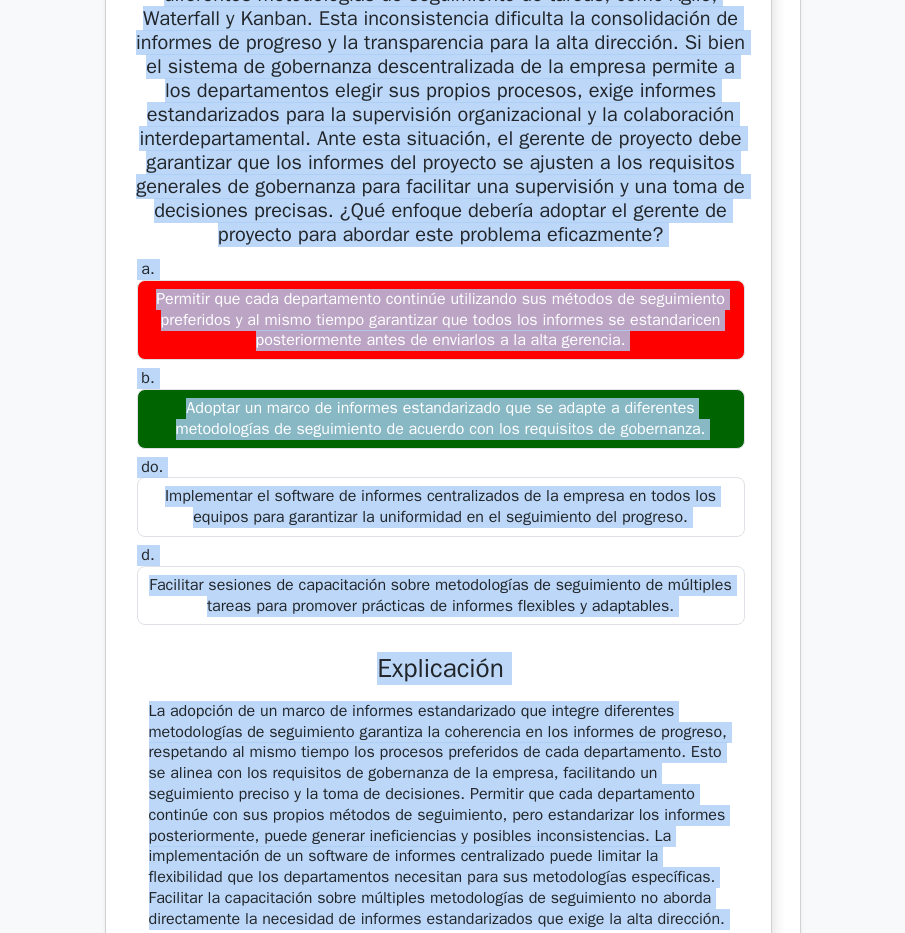 scroll, scrollTop: 153744, scrollLeft: 0, axis: vertical 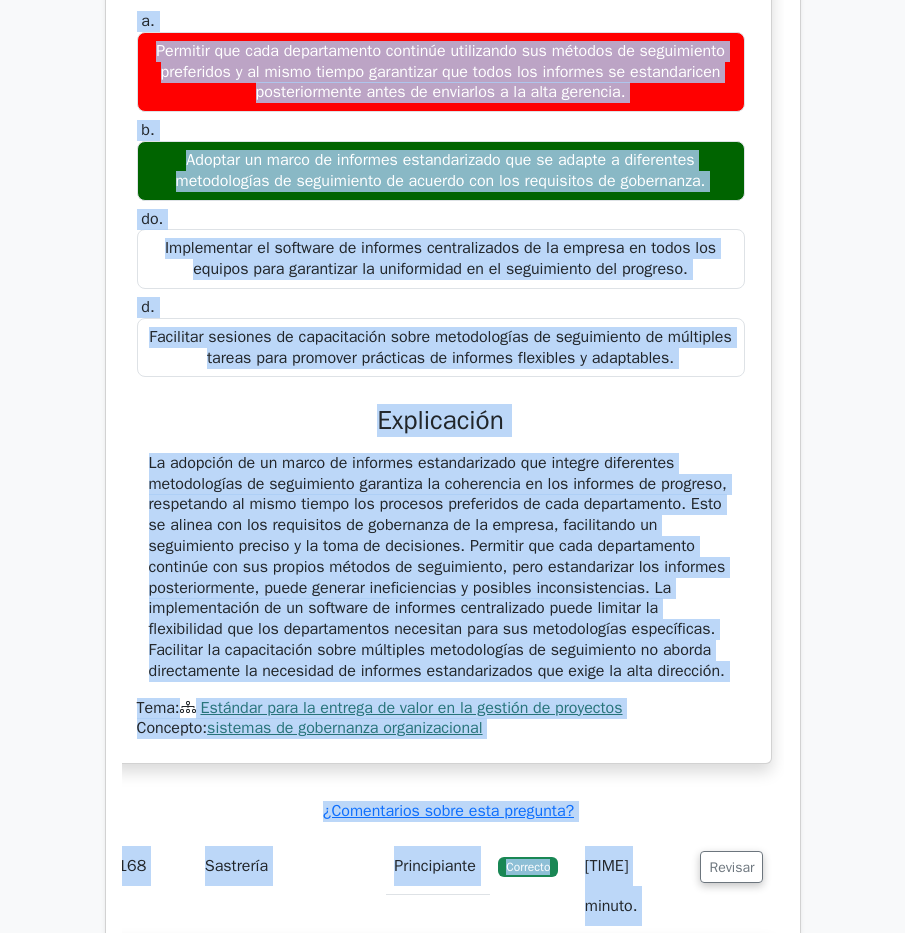 drag, startPoint x: 169, startPoint y: 108, endPoint x: 664, endPoint y: 414, distance: 581.94586 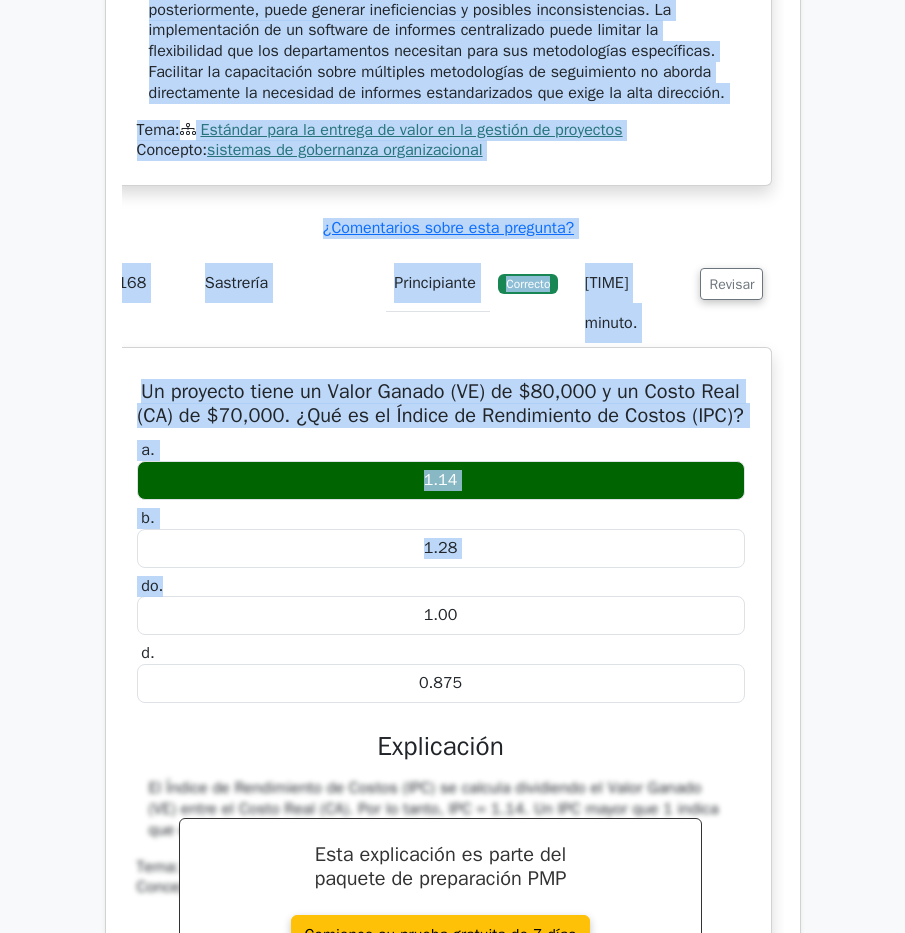 scroll, scrollTop: 154344, scrollLeft: 0, axis: vertical 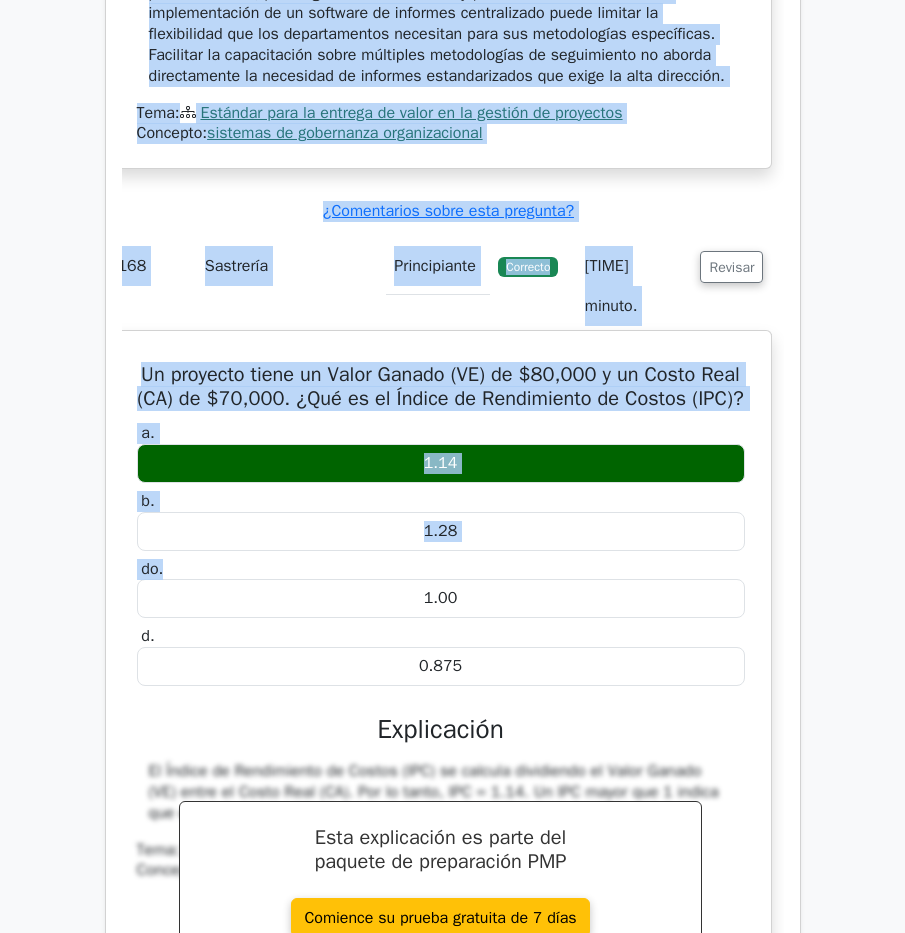 drag, startPoint x: 139, startPoint y: 126, endPoint x: 709, endPoint y: 560, distance: 716.4189 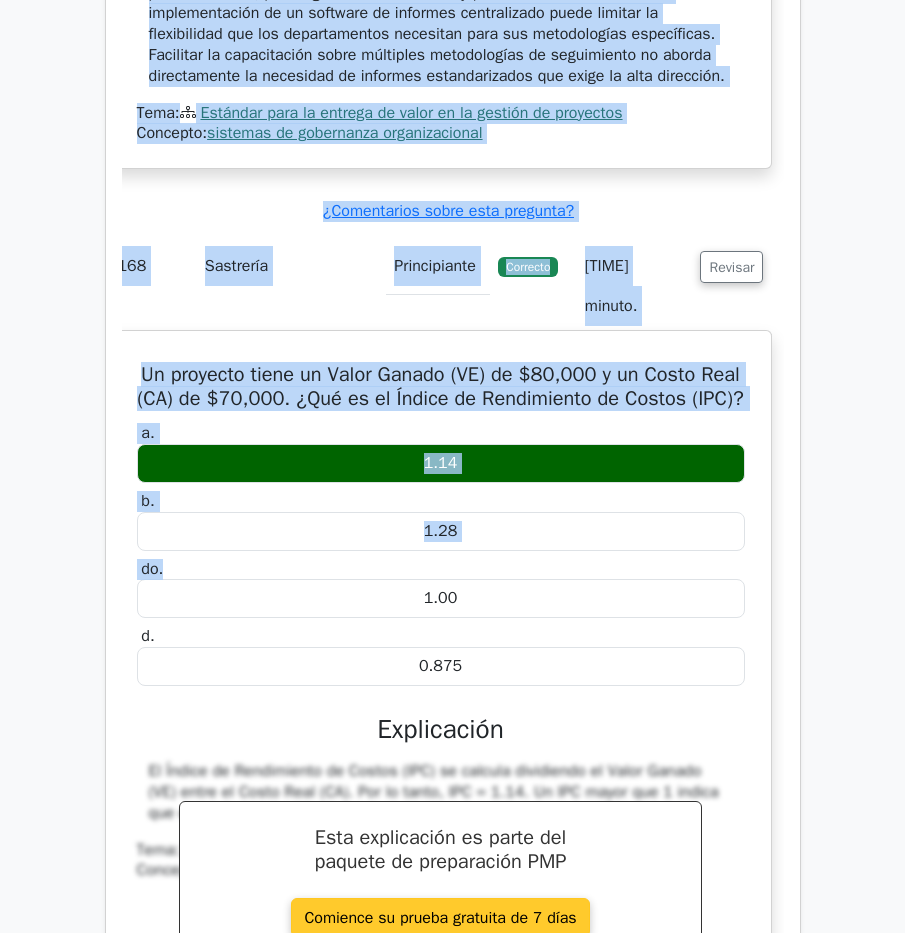 copy on "Un proyecto tiene un Valor Ganado (VE) de $80,000 y un Costo Real (CA) de $70,000. ¿Qué es el Índice de Rendimiento de Costos (IPC)?
a.
1.14
b.
1.28
do.
1.00
d.
0.875
Esta explicación es parte del  paquete de preparación PMP
Comience su prueba gratuita de 7 días
Explicación
El Índice de Rendimiento de Costos (IPC) se calcula dividiendo el Valor Ganado (VE) entre el Costo Real (CA). Por lo tanto, IPC = $80,000 / $70,000 = 1.14. Un IPC mayor que 1 indica que el proyecto está por debajo del presupuesto." 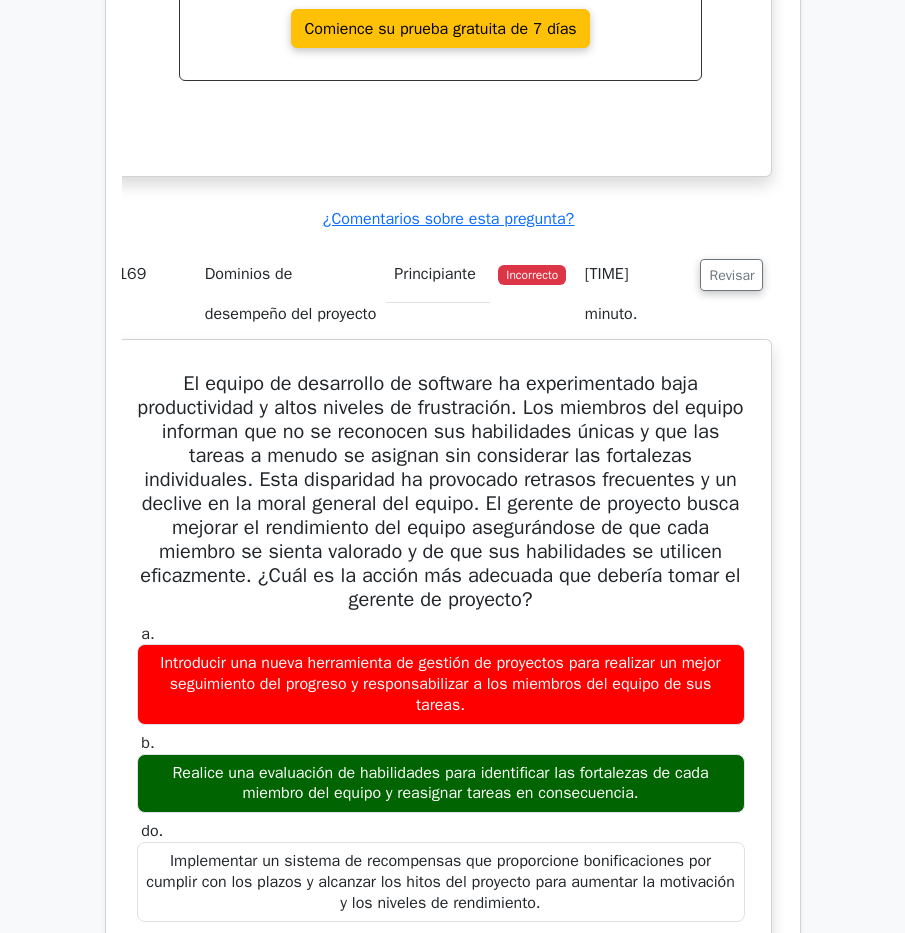 scroll, scrollTop: 155244, scrollLeft: 0, axis: vertical 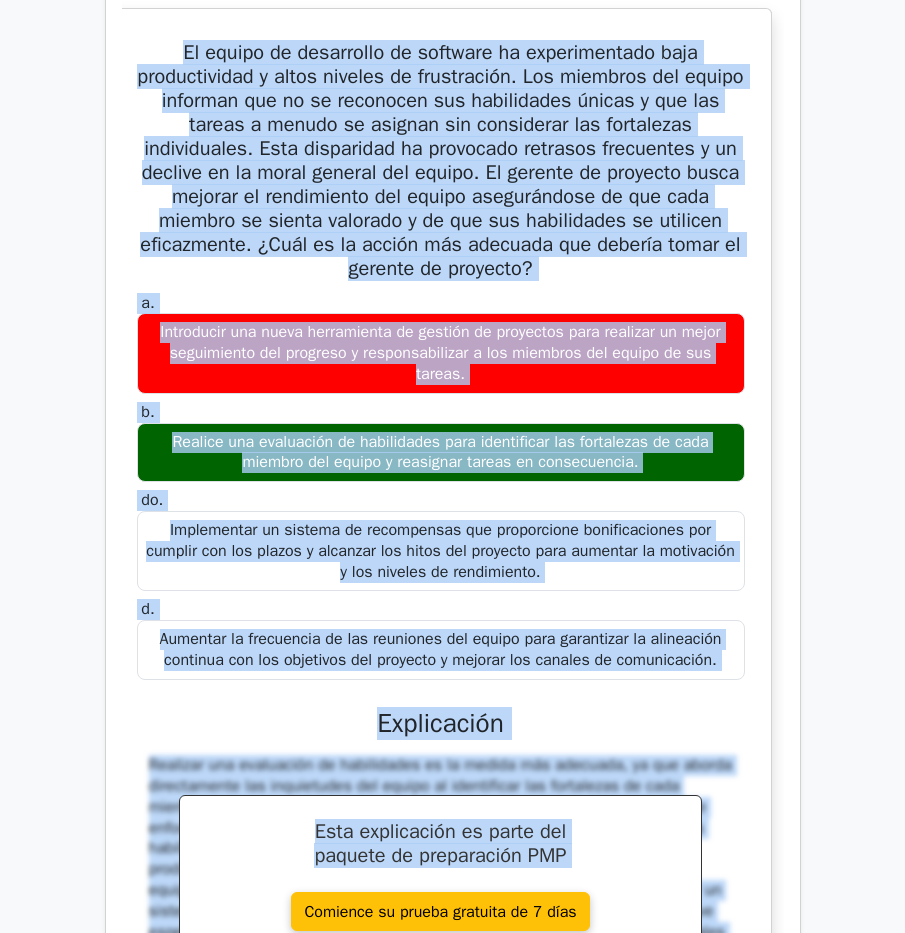drag, startPoint x: 170, startPoint y: 124, endPoint x: 766, endPoint y: 703, distance: 830.93744 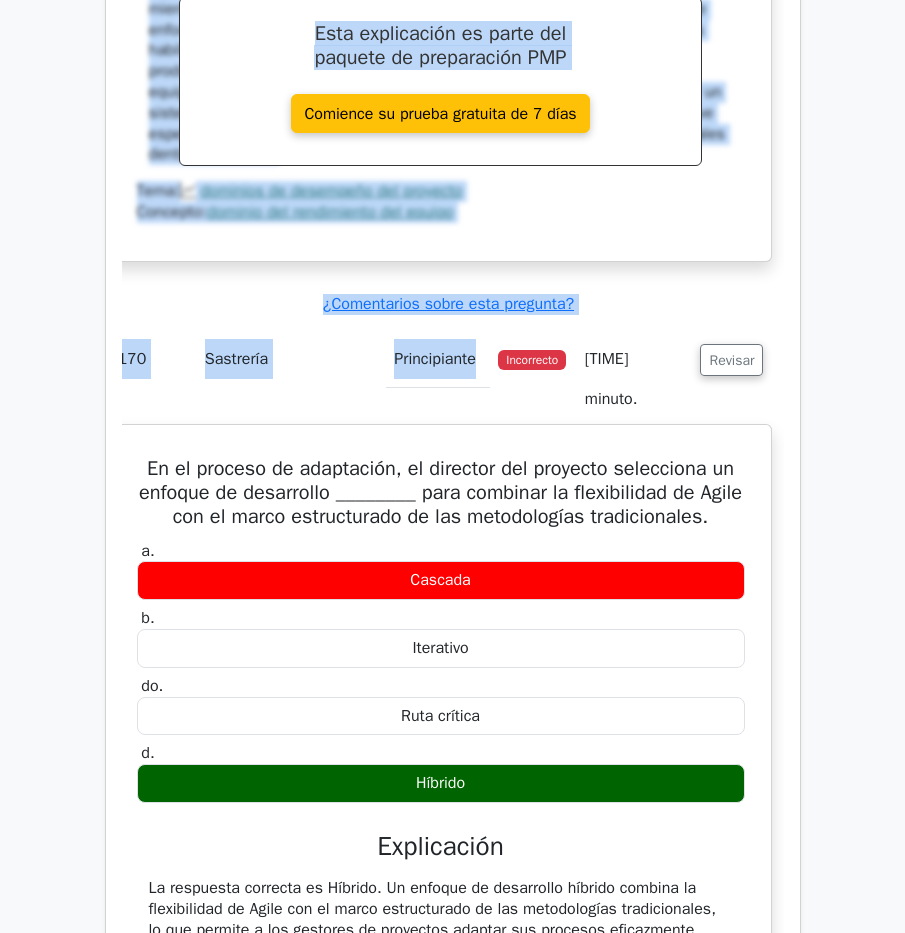 scroll, scrollTop: 156469, scrollLeft: 0, axis: vertical 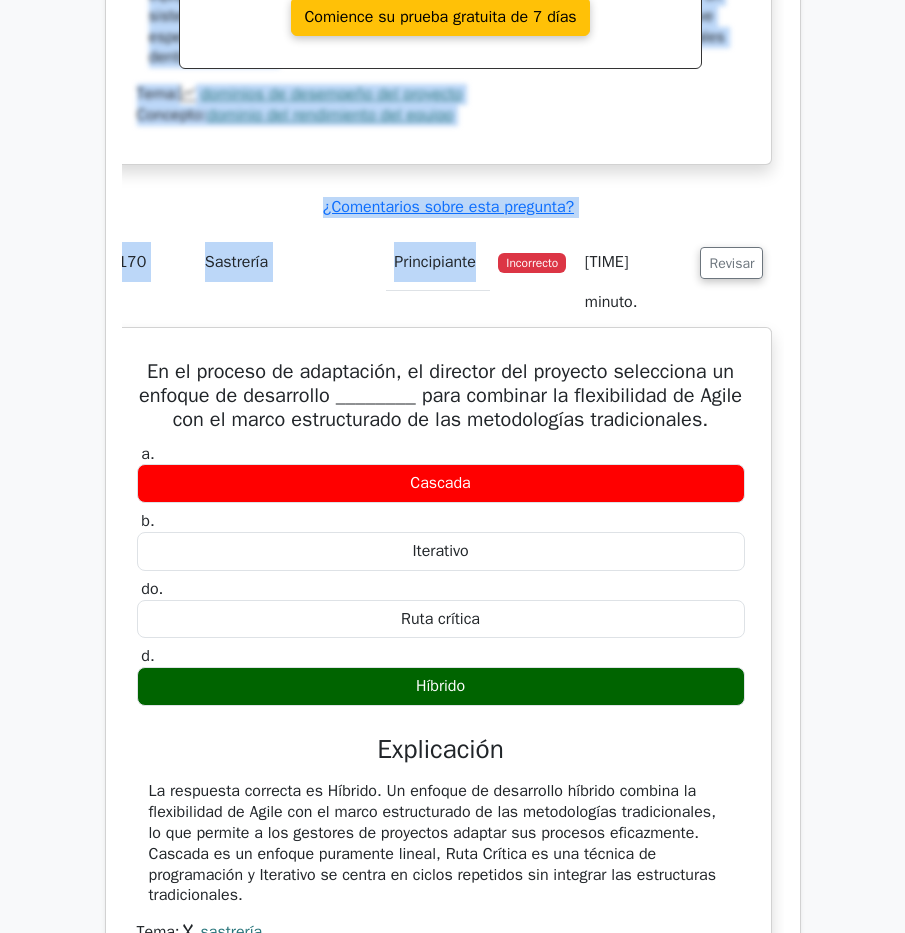 drag, startPoint x: 138, startPoint y: 119, endPoint x: 456, endPoint y: 640, distance: 610.38104 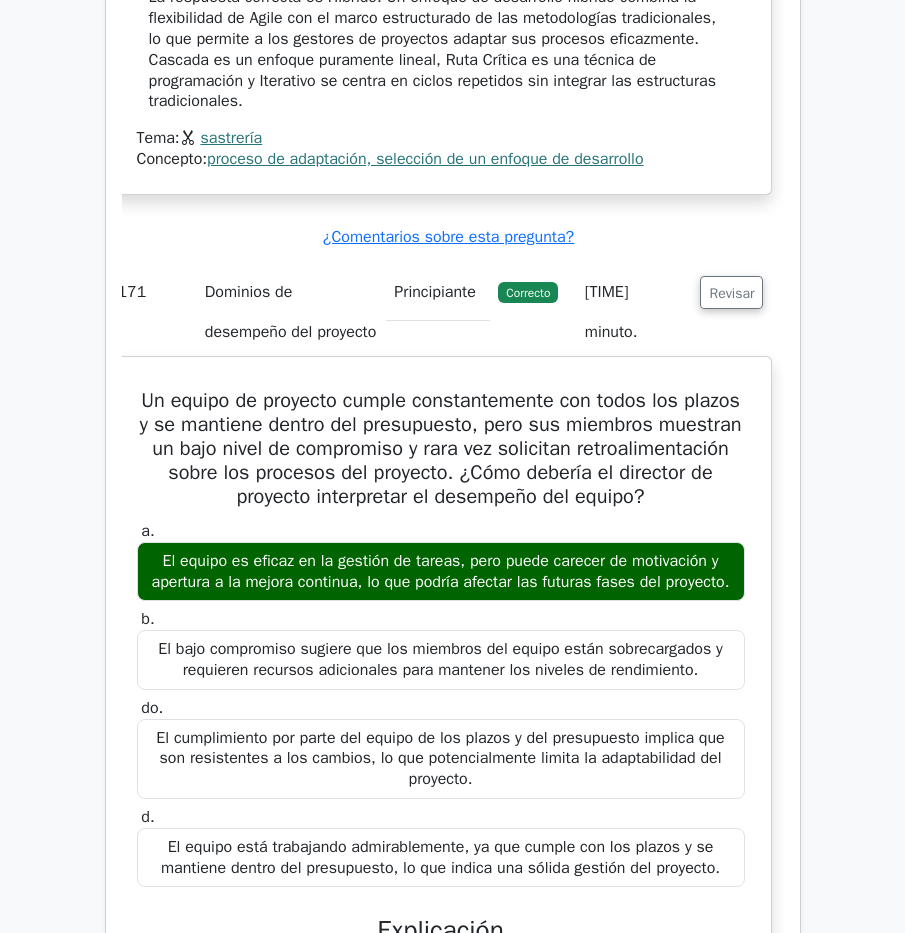 scroll, scrollTop: 157269, scrollLeft: 0, axis: vertical 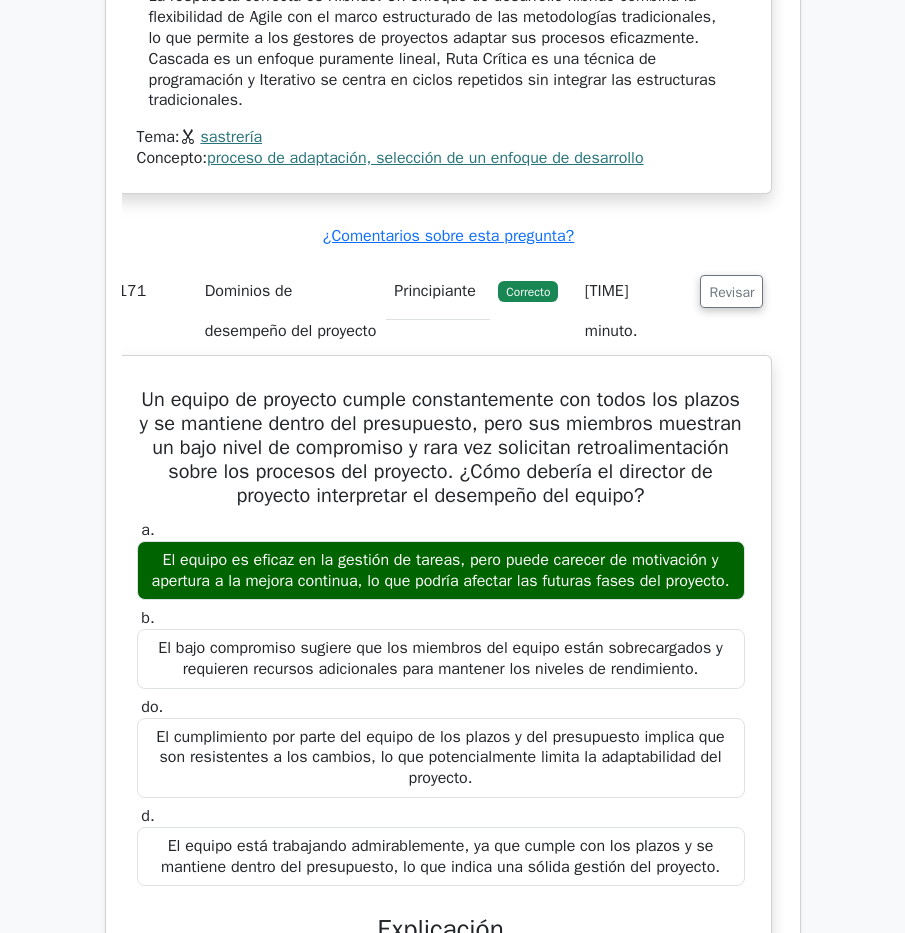 drag, startPoint x: 162, startPoint y: 150, endPoint x: 712, endPoint y: 823, distance: 869.1542 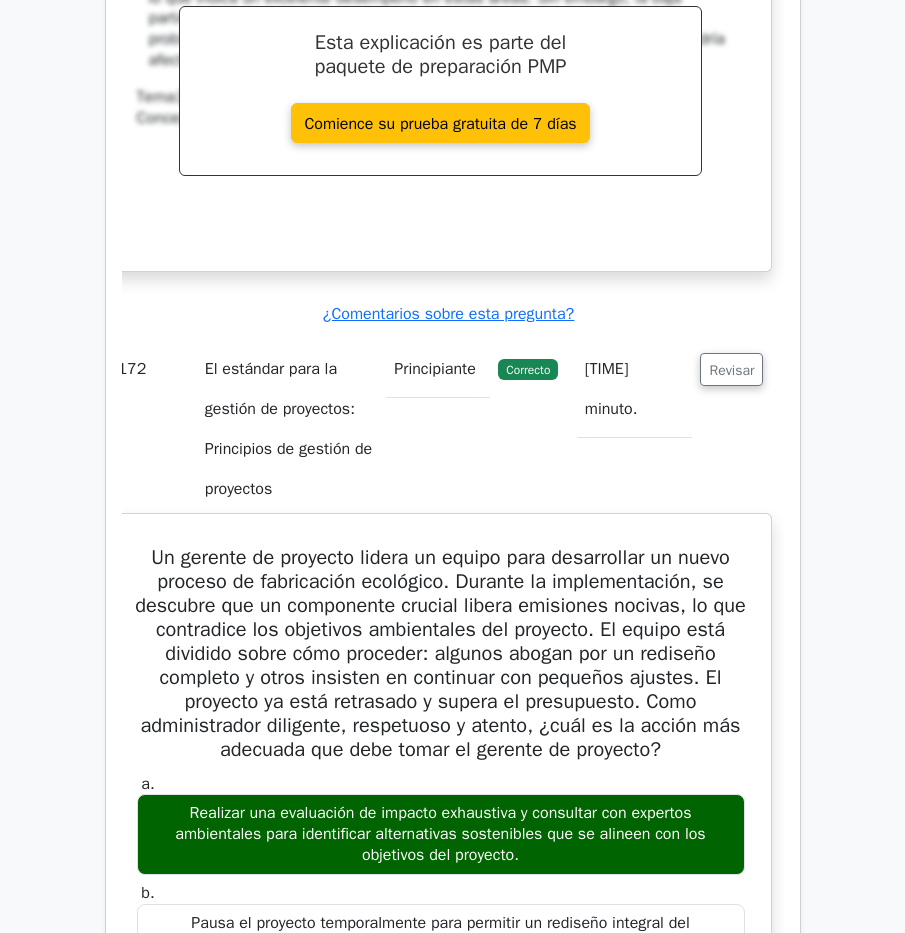 scroll, scrollTop: 158469, scrollLeft: 0, axis: vertical 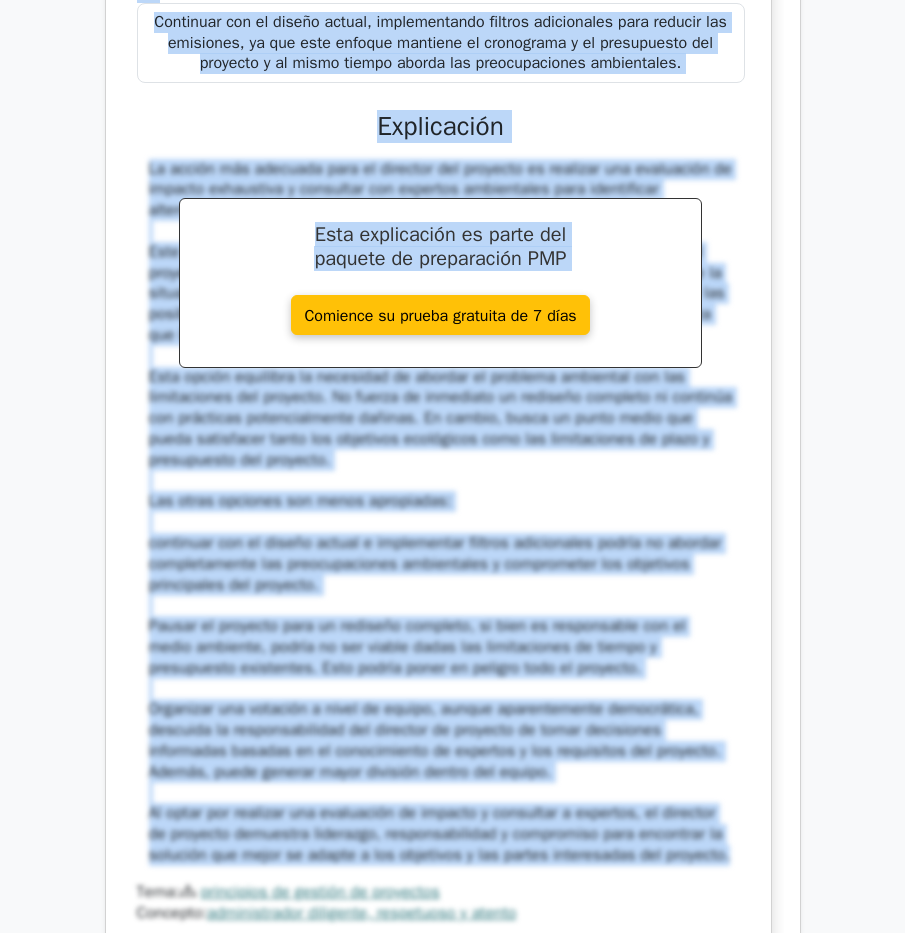 drag, startPoint x: 138, startPoint y: 84, endPoint x: 740, endPoint y: 584, distance: 782.56244 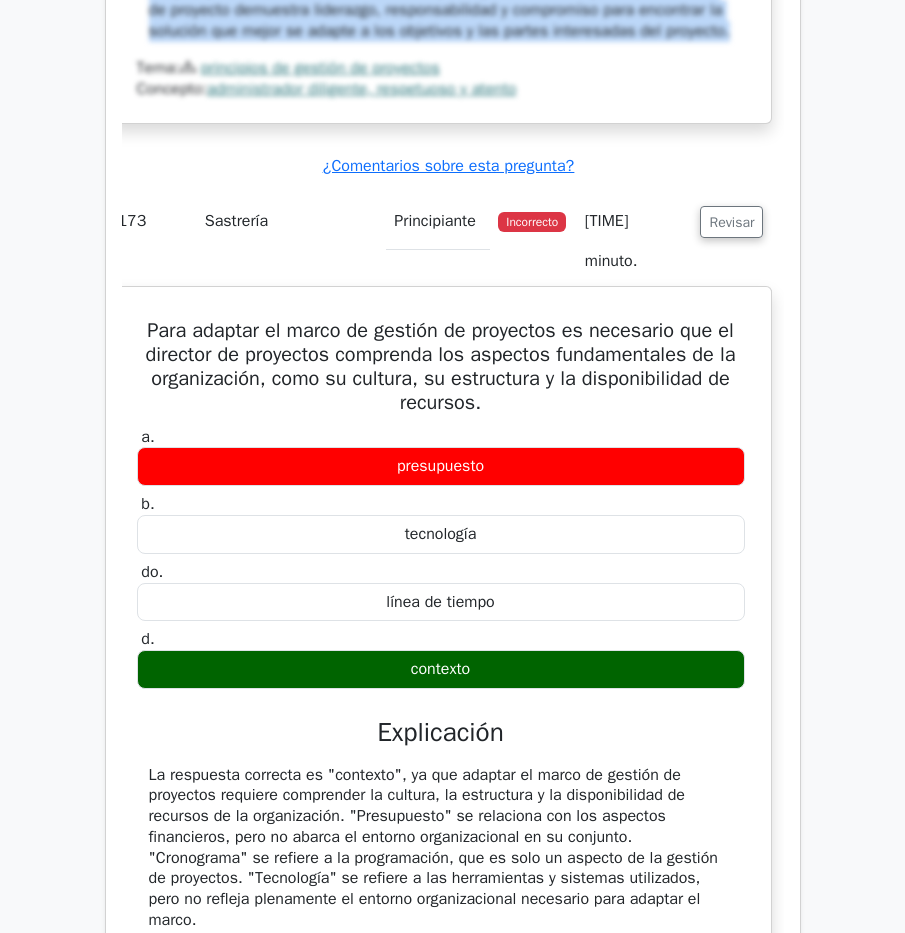 scroll, scrollTop: 160209, scrollLeft: 0, axis: vertical 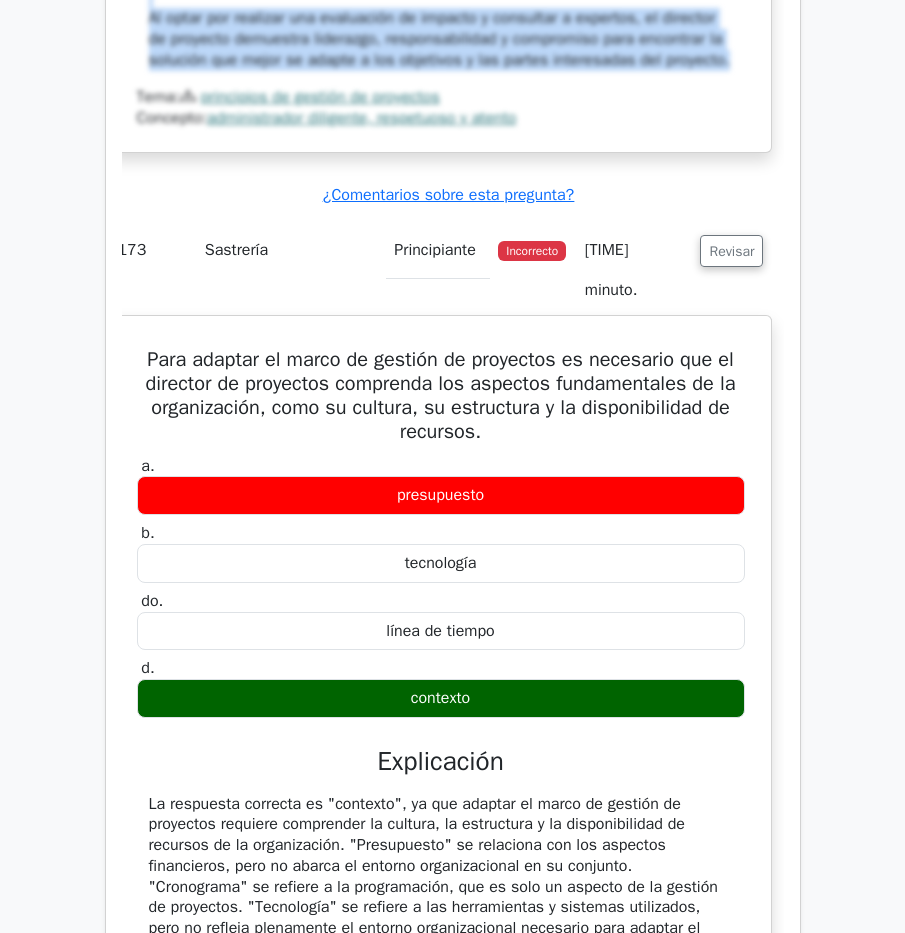 drag, startPoint x: 138, startPoint y: 88, endPoint x: 732, endPoint y: 658, distance: 823.24725 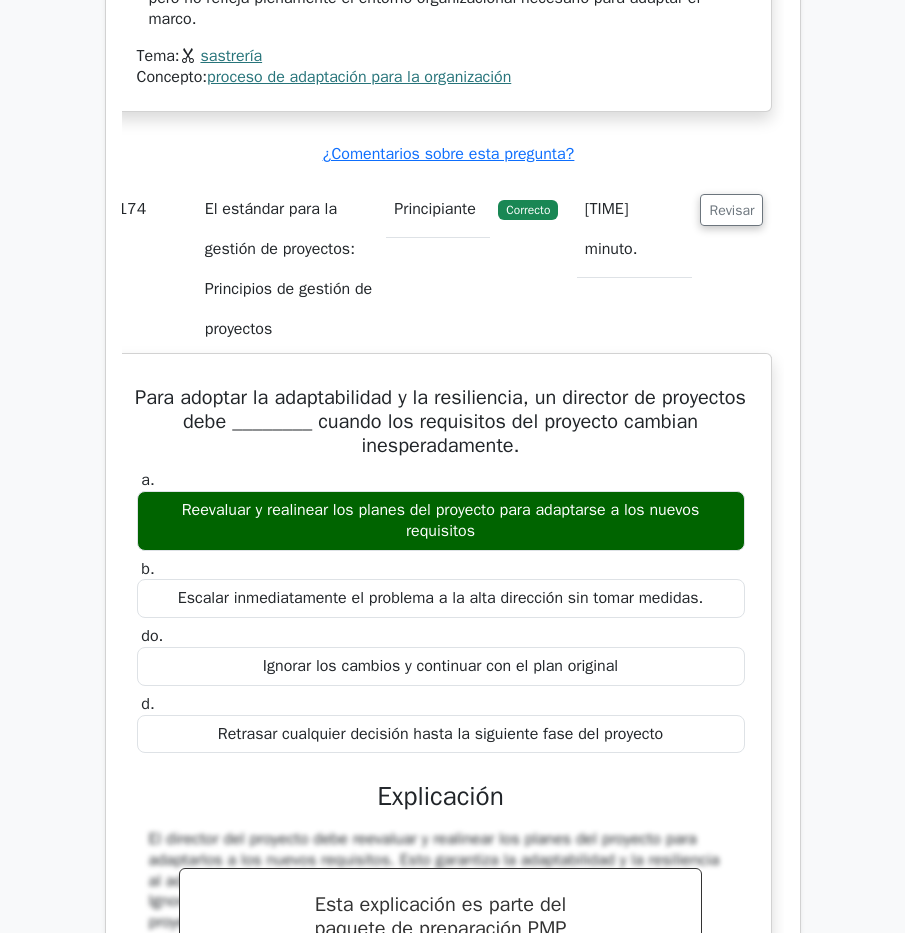 scroll, scrollTop: 161109, scrollLeft: 0, axis: vertical 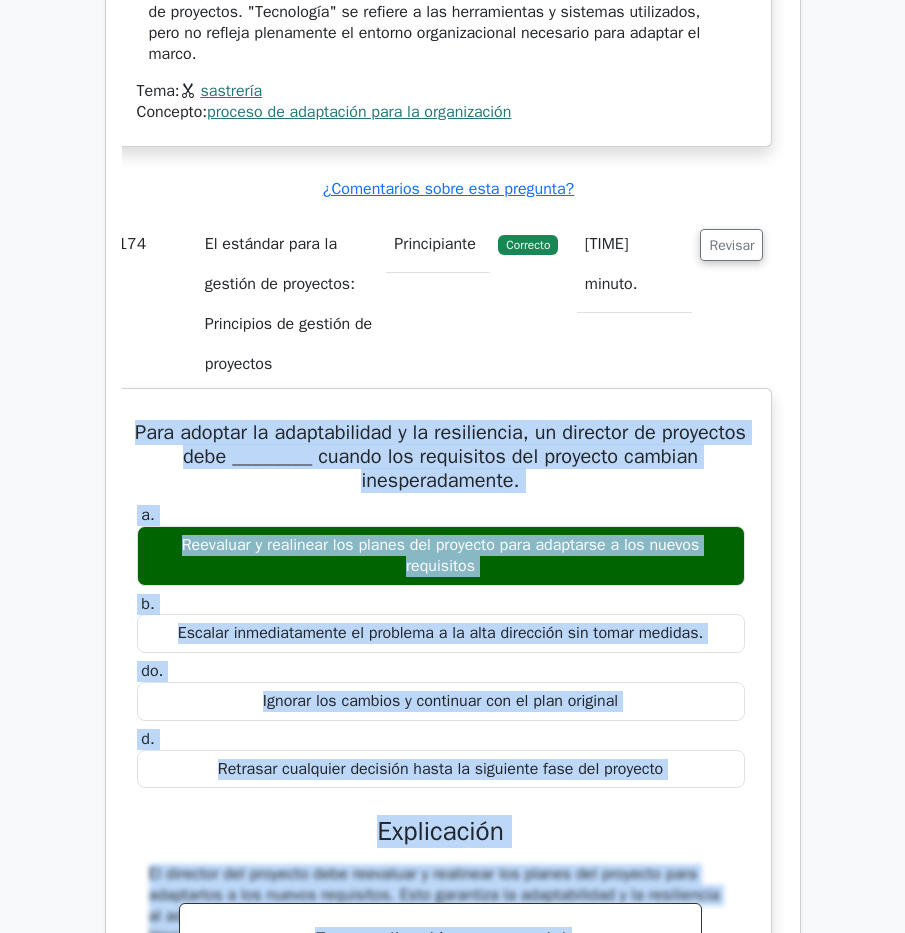 drag, startPoint x: 174, startPoint y: 99, endPoint x: 740, endPoint y: 643, distance: 785.04266 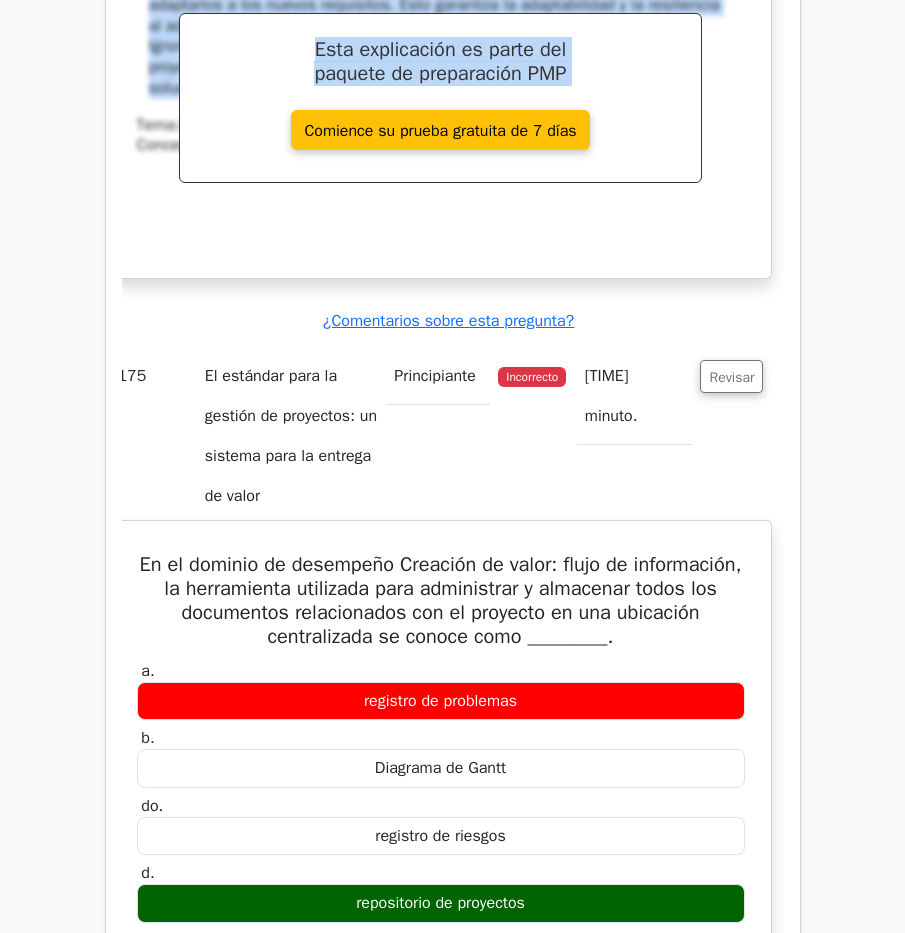 scroll, scrollTop: 162009, scrollLeft: 0, axis: vertical 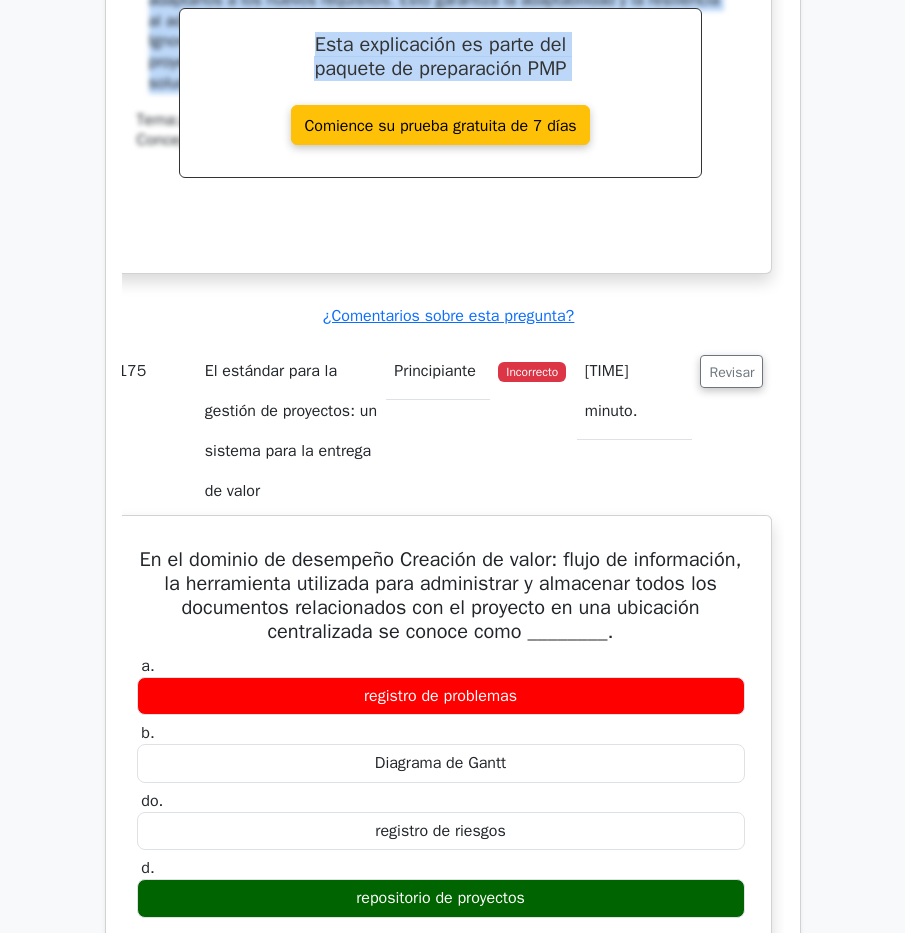 drag, startPoint x: 188, startPoint y: 190, endPoint x: 707, endPoint y: 785, distance: 789.548 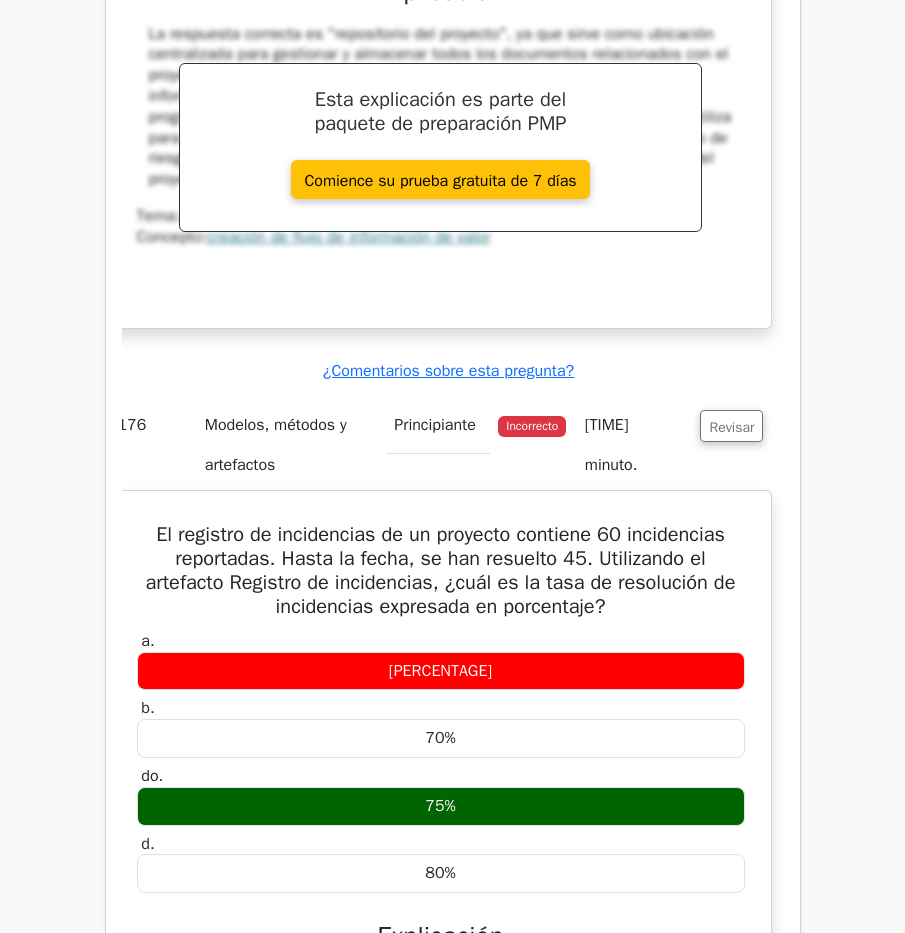 scroll, scrollTop: 163009, scrollLeft: 0, axis: vertical 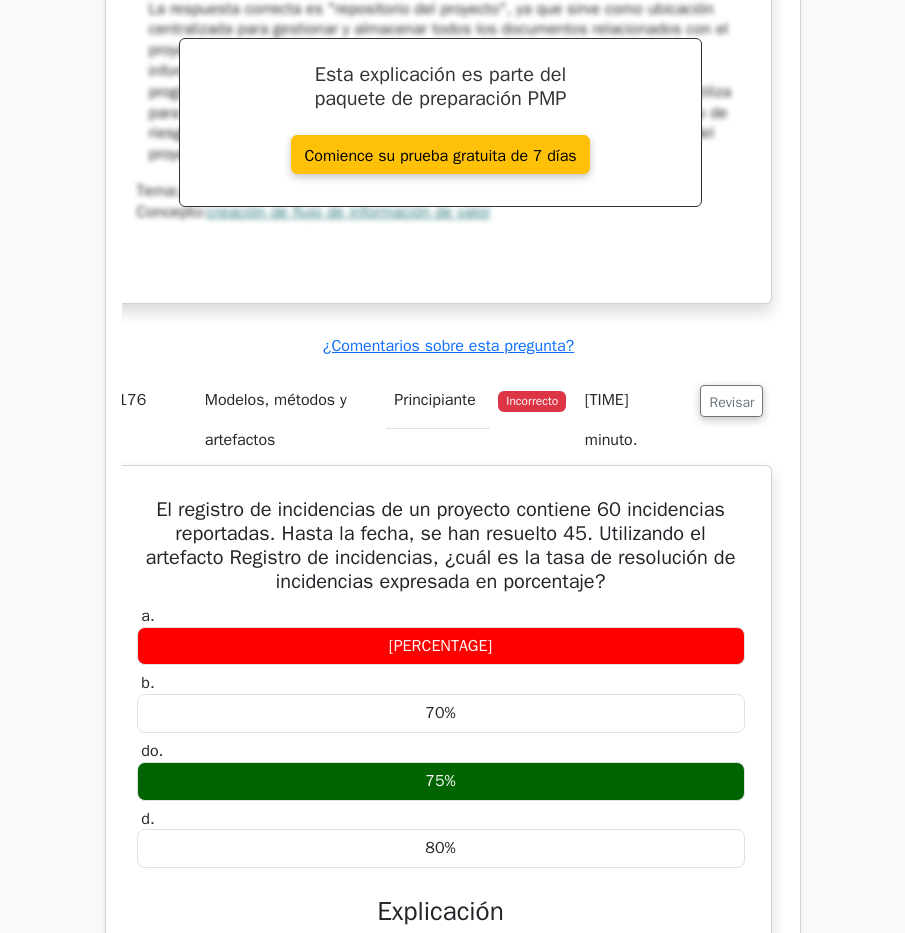 drag, startPoint x: 149, startPoint y: 137, endPoint x: 700, endPoint y: 667, distance: 764.5267 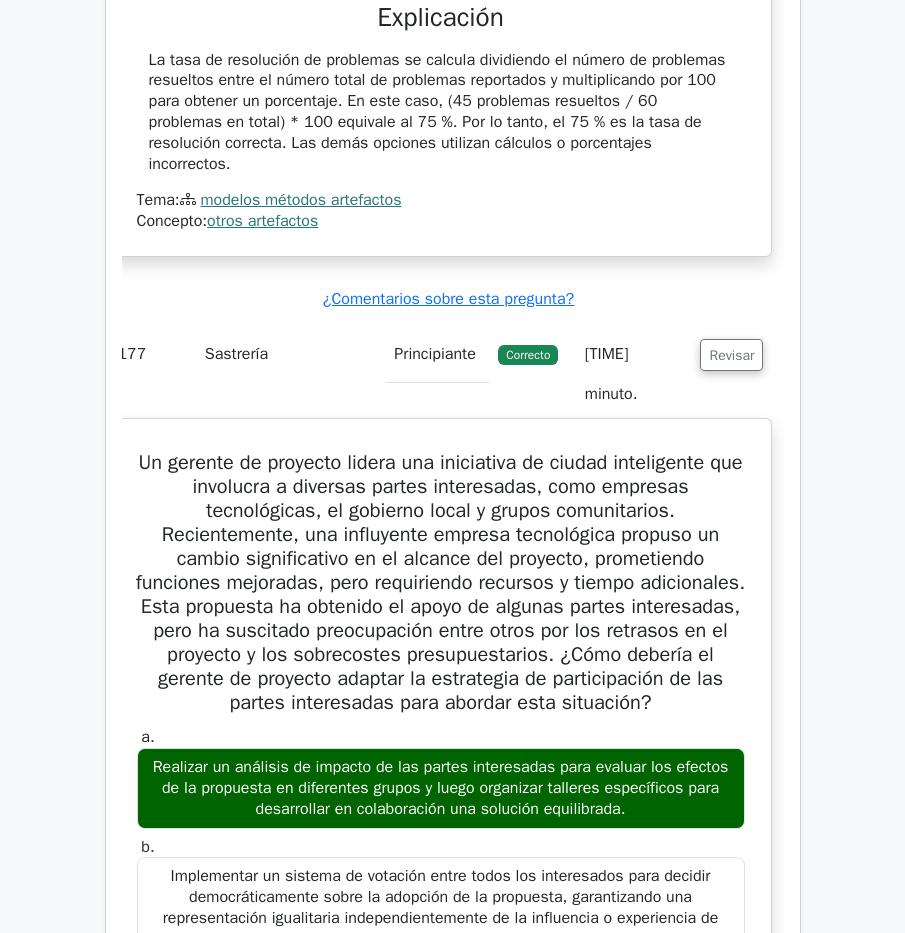 scroll, scrollTop: 163909, scrollLeft: 0, axis: vertical 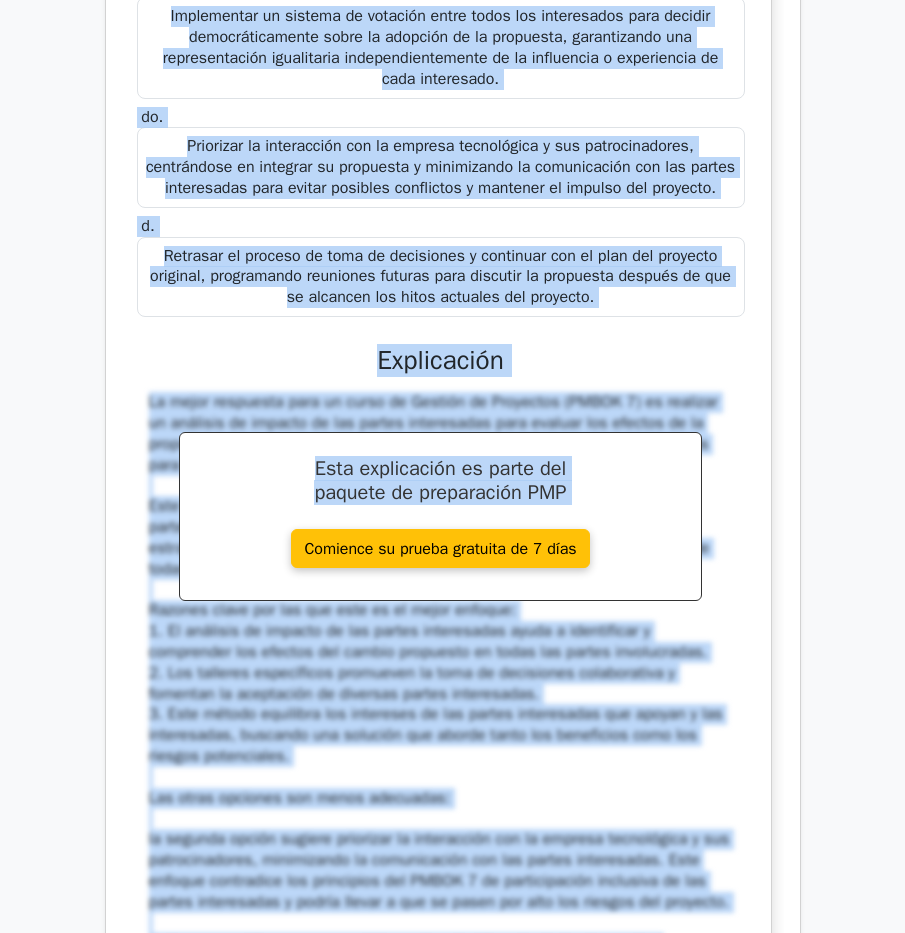 drag, startPoint x: 150, startPoint y: 71, endPoint x: 727, endPoint y: 738, distance: 881.9399 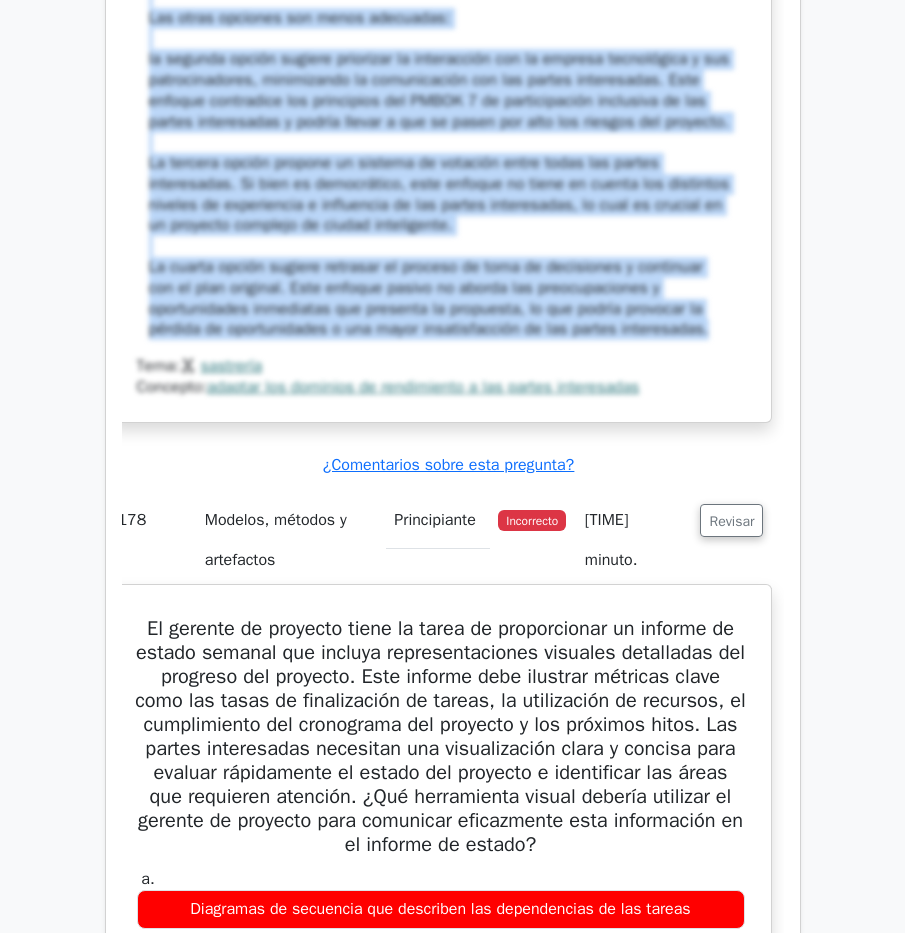 scroll, scrollTop: 165668, scrollLeft: 0, axis: vertical 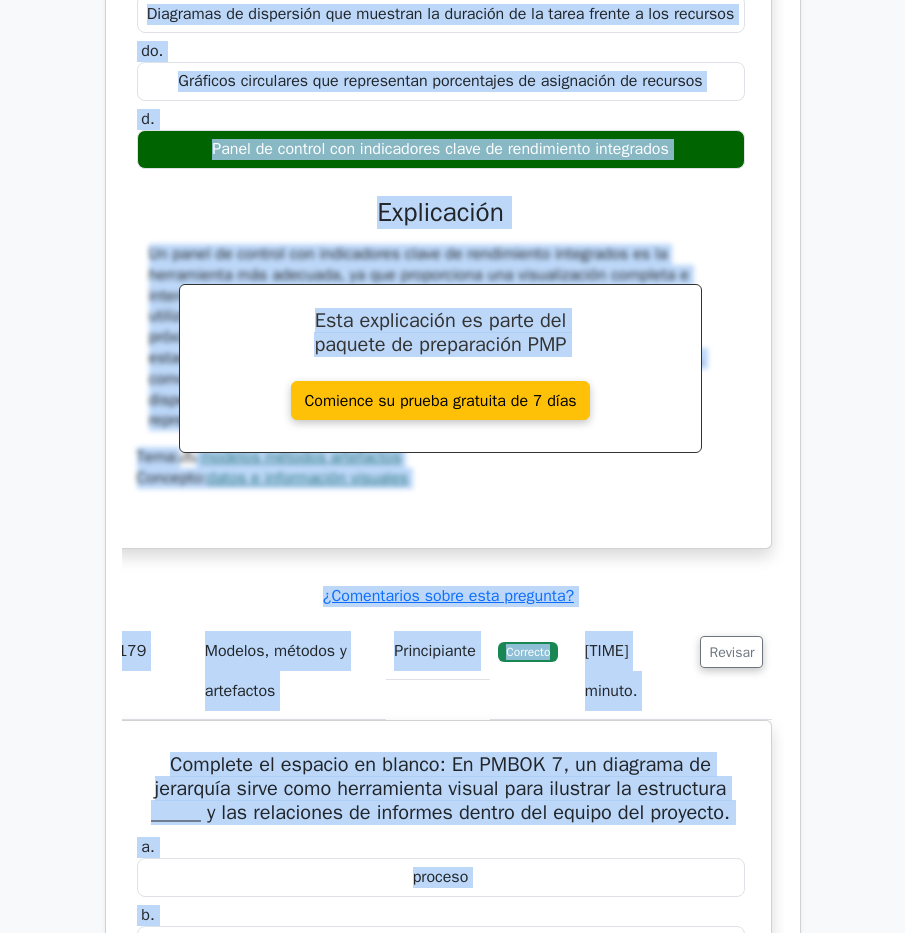 drag, startPoint x: 151, startPoint y: 147, endPoint x: 717, endPoint y: 45, distance: 575.1174 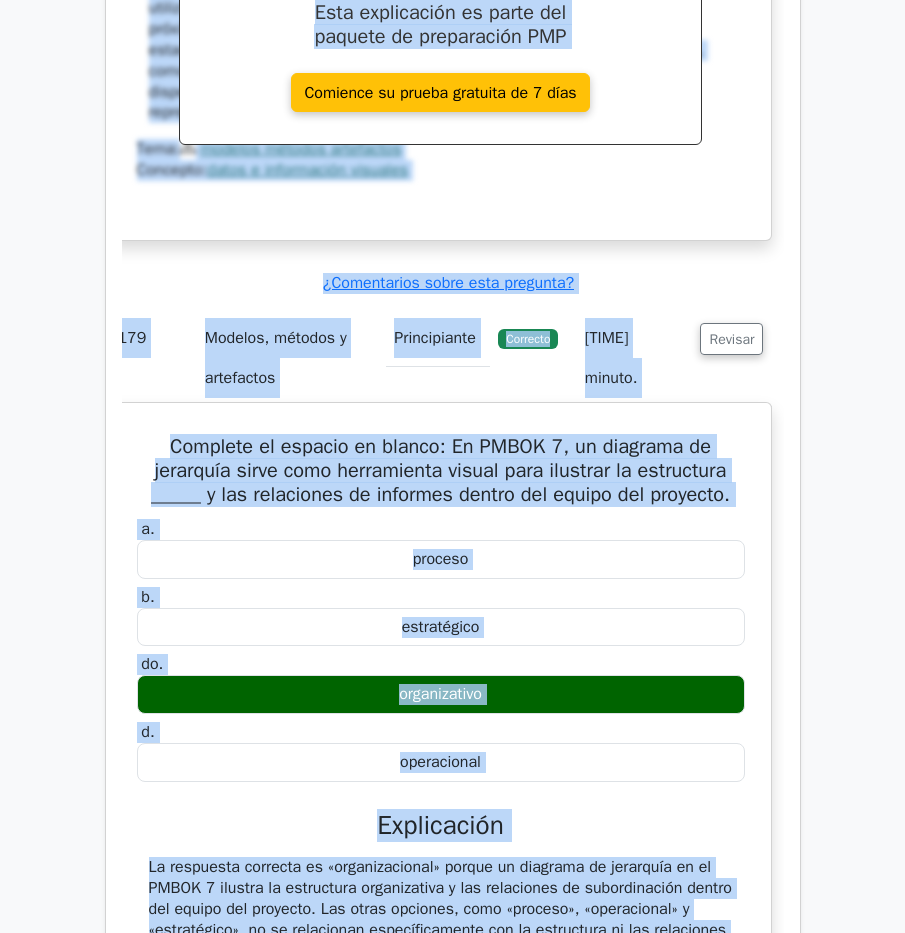 scroll, scrollTop: 166816, scrollLeft: 0, axis: vertical 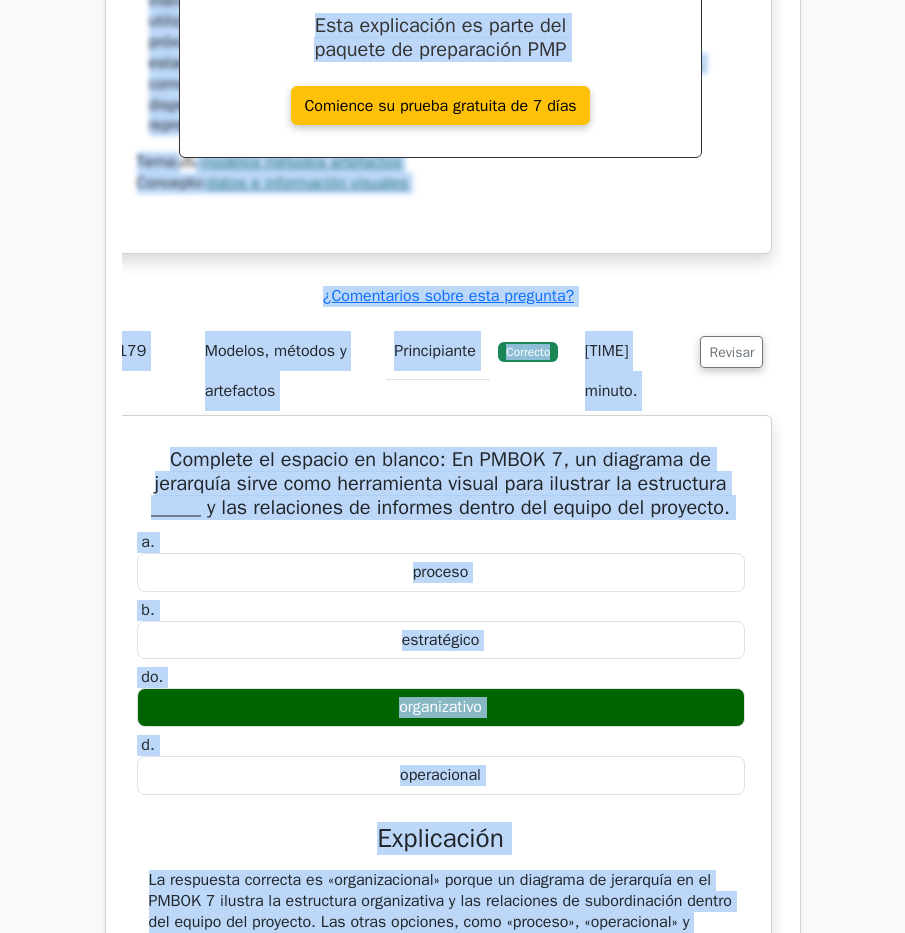 drag, startPoint x: 166, startPoint y: 91, endPoint x: 555, endPoint y: 589, distance: 631.9217 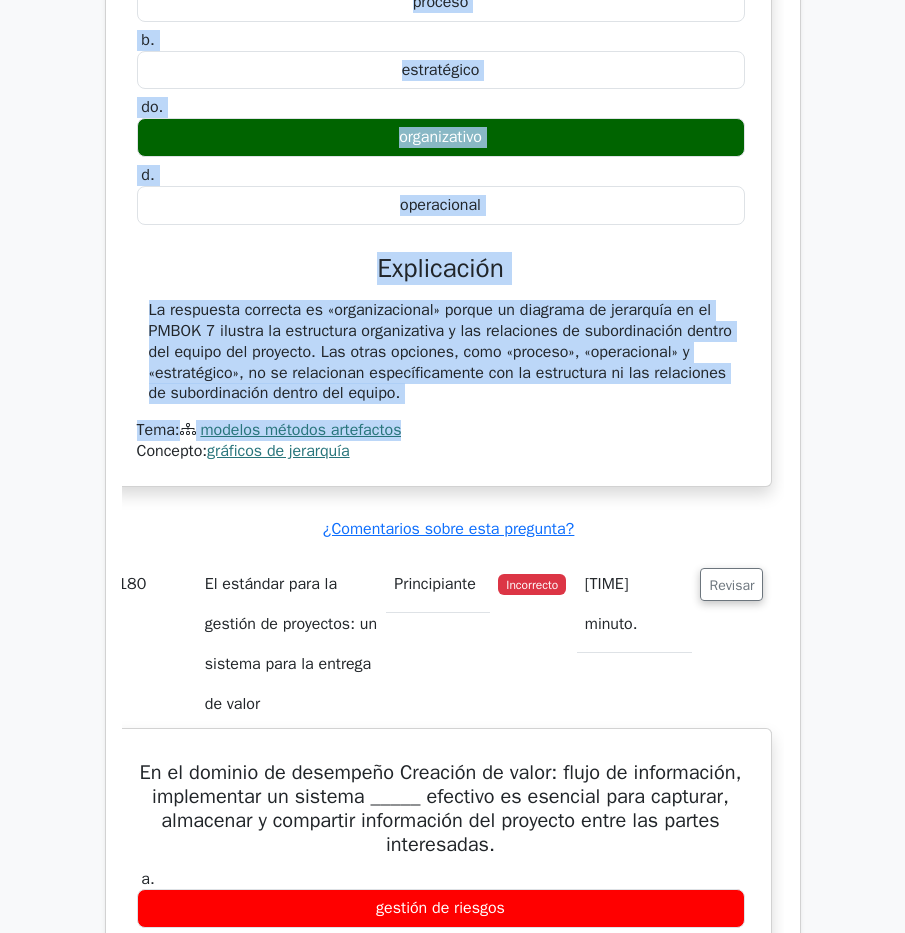 scroll, scrollTop: 167516, scrollLeft: 0, axis: vertical 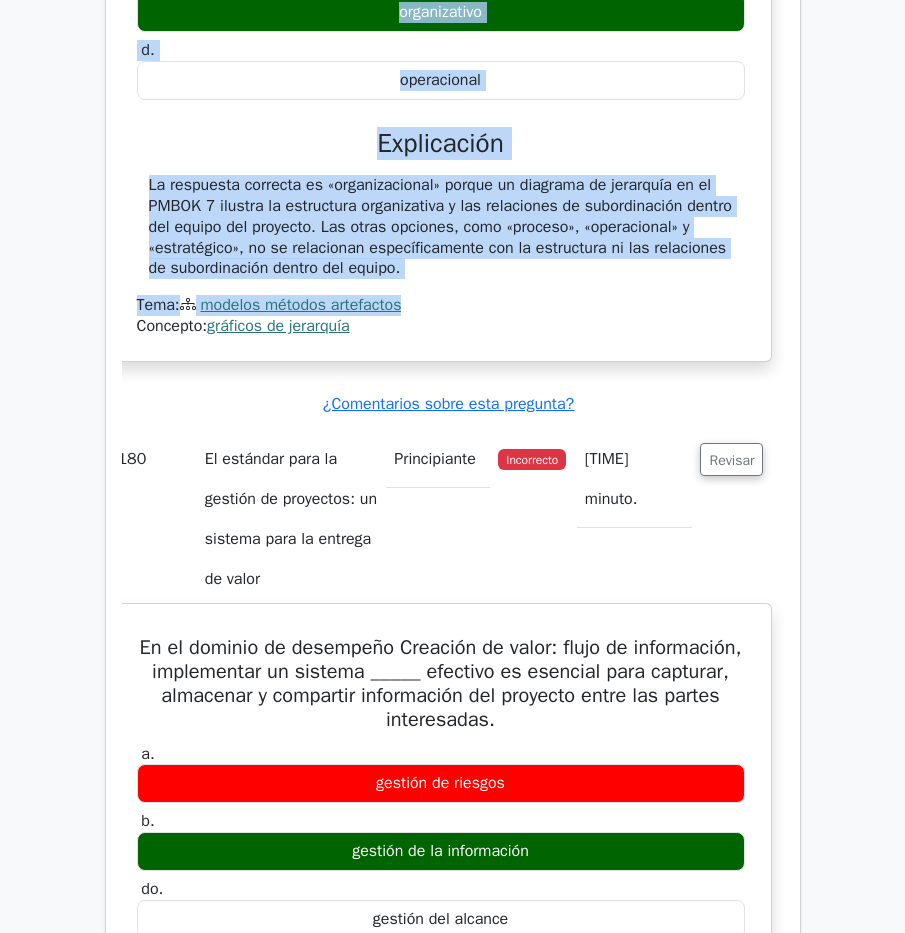 drag, startPoint x: 183, startPoint y: 235, endPoint x: 719, endPoint y: 848, distance: 814.288 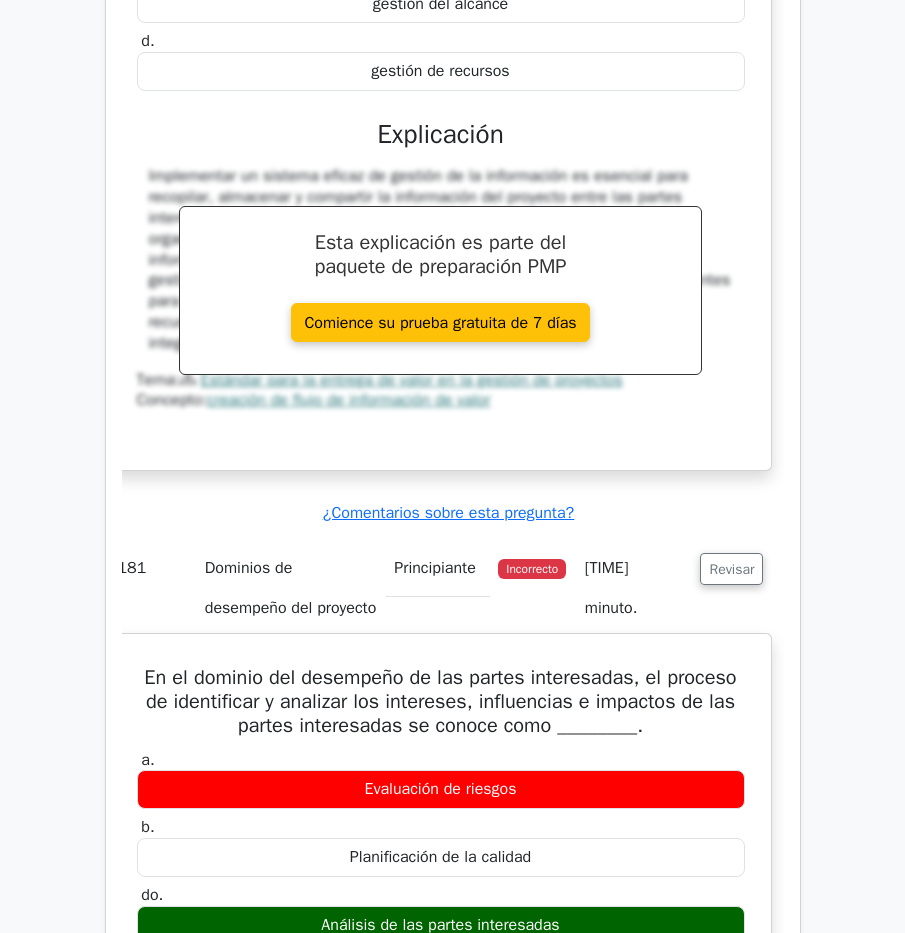 scroll, scrollTop: 168516, scrollLeft: 0, axis: vertical 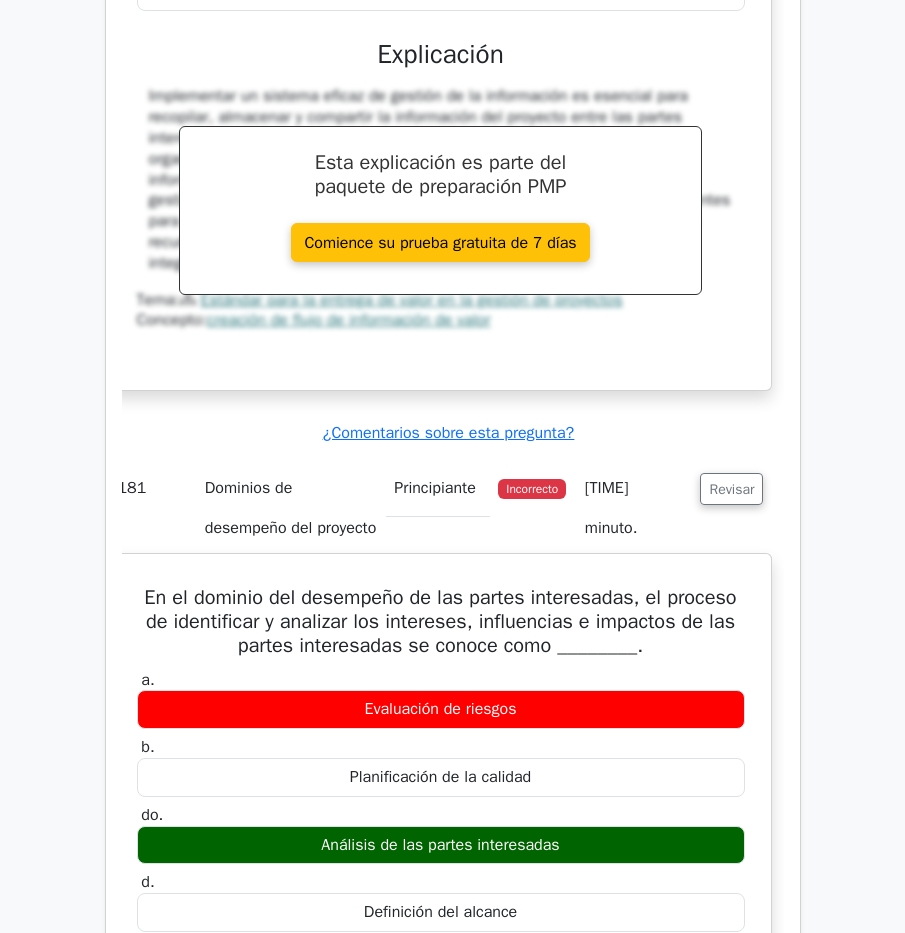 drag, startPoint x: 137, startPoint y: 183, endPoint x: 743, endPoint y: 776, distance: 847.87085 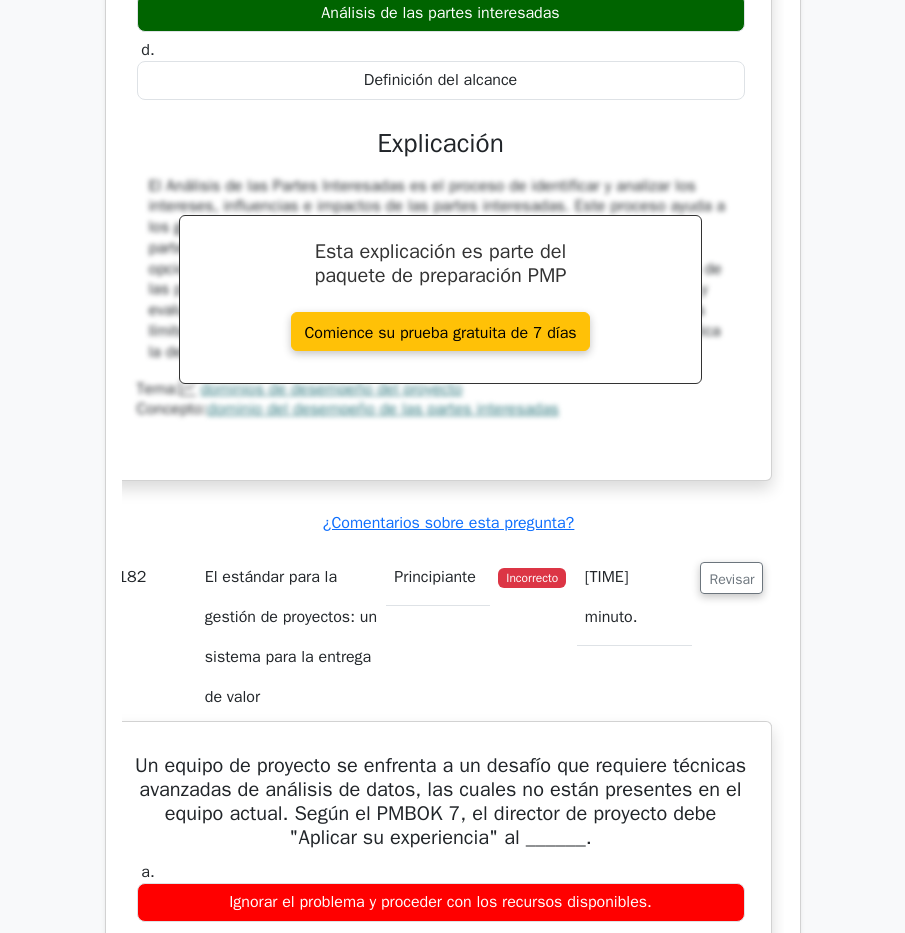 scroll, scrollTop: 169416, scrollLeft: 0, axis: vertical 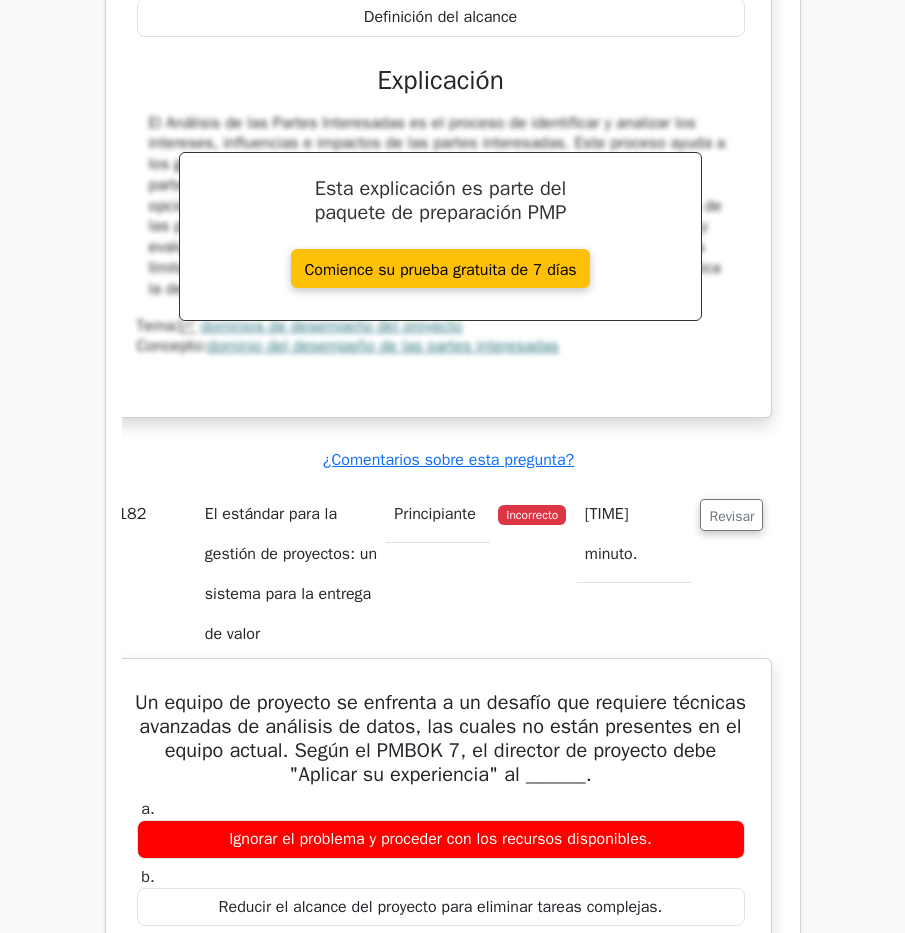 drag, startPoint x: 159, startPoint y: 255, endPoint x: 464, endPoint y: 834, distance: 654.42035 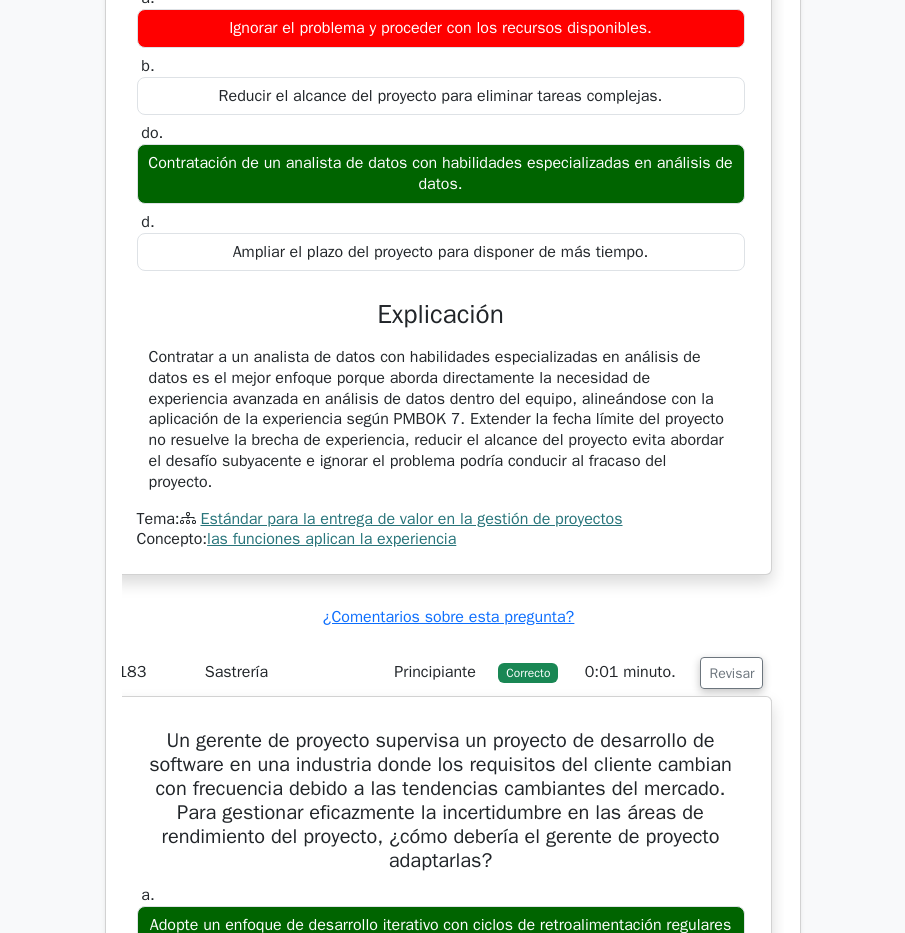 scroll, scrollTop: 170516, scrollLeft: 0, axis: vertical 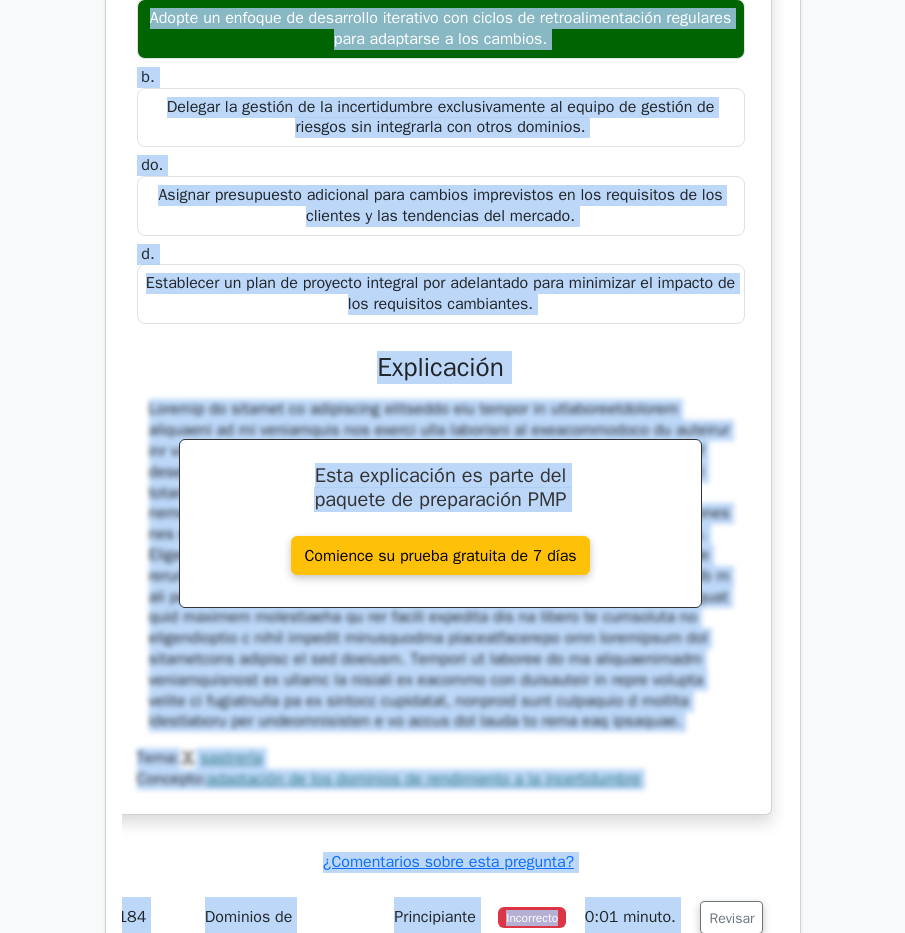 drag, startPoint x: 149, startPoint y: 53, endPoint x: 524, endPoint y: 334, distance: 468.60004 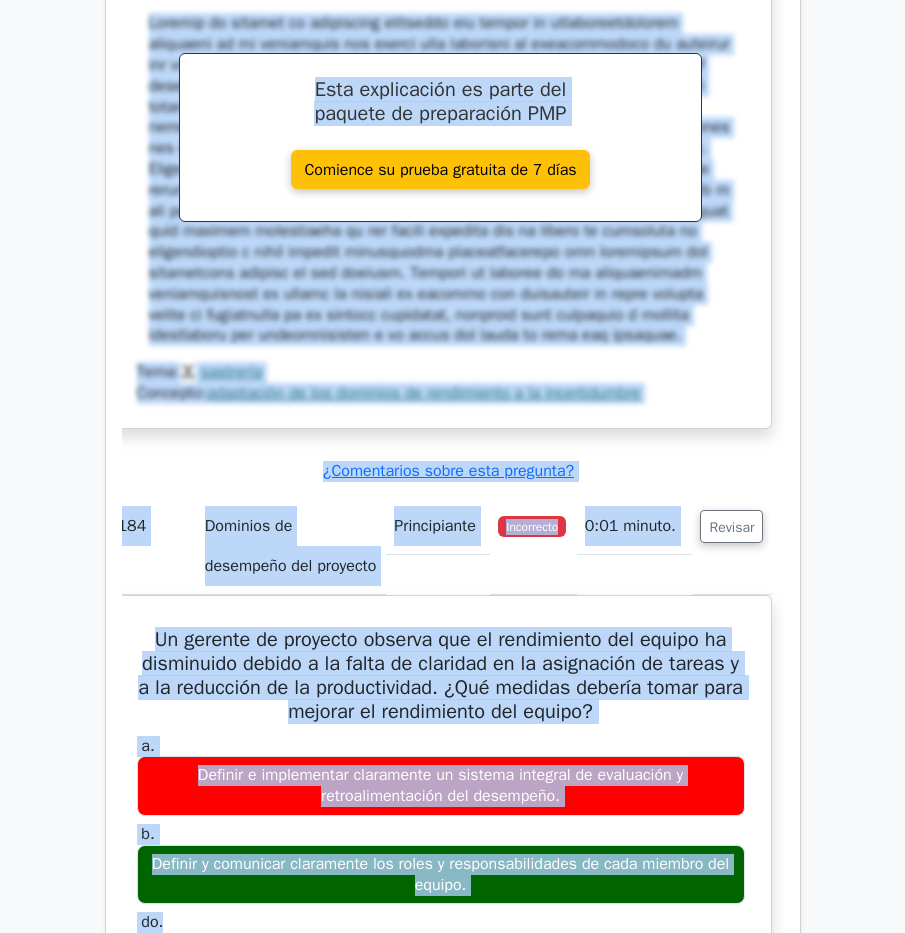scroll, scrollTop: 171639, scrollLeft: 0, axis: vertical 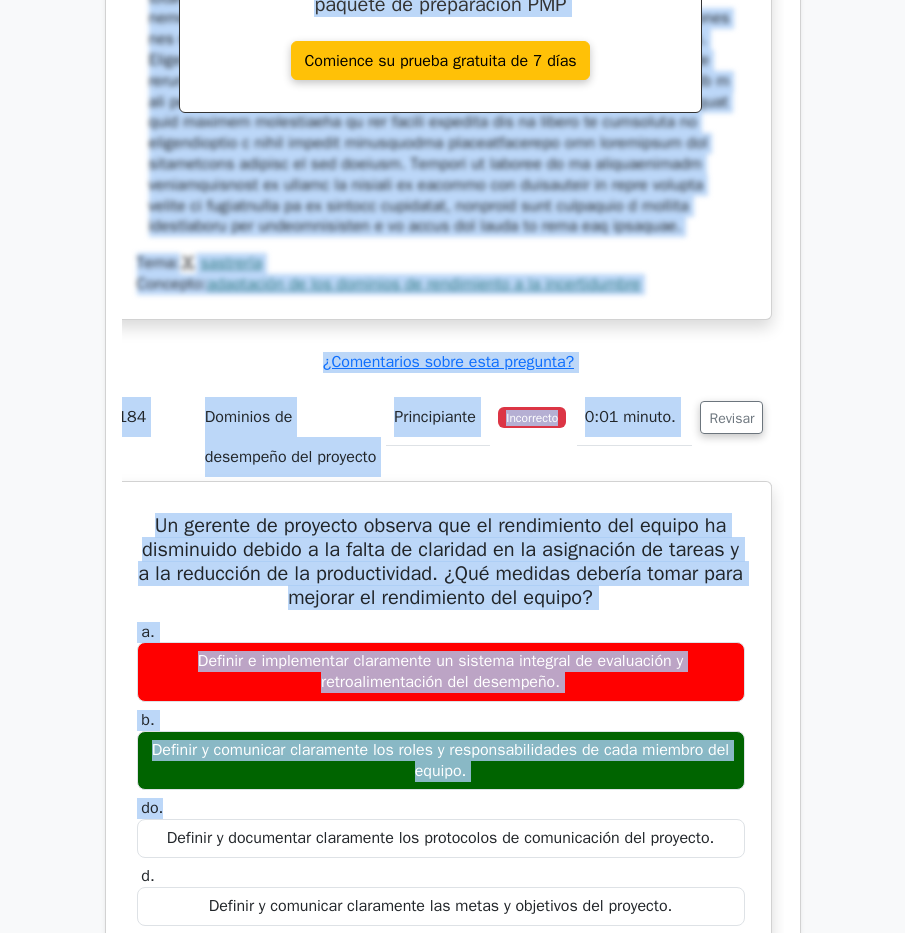 drag, startPoint x: 279, startPoint y: 170, endPoint x: 708, endPoint y: 782, distance: 747.38544 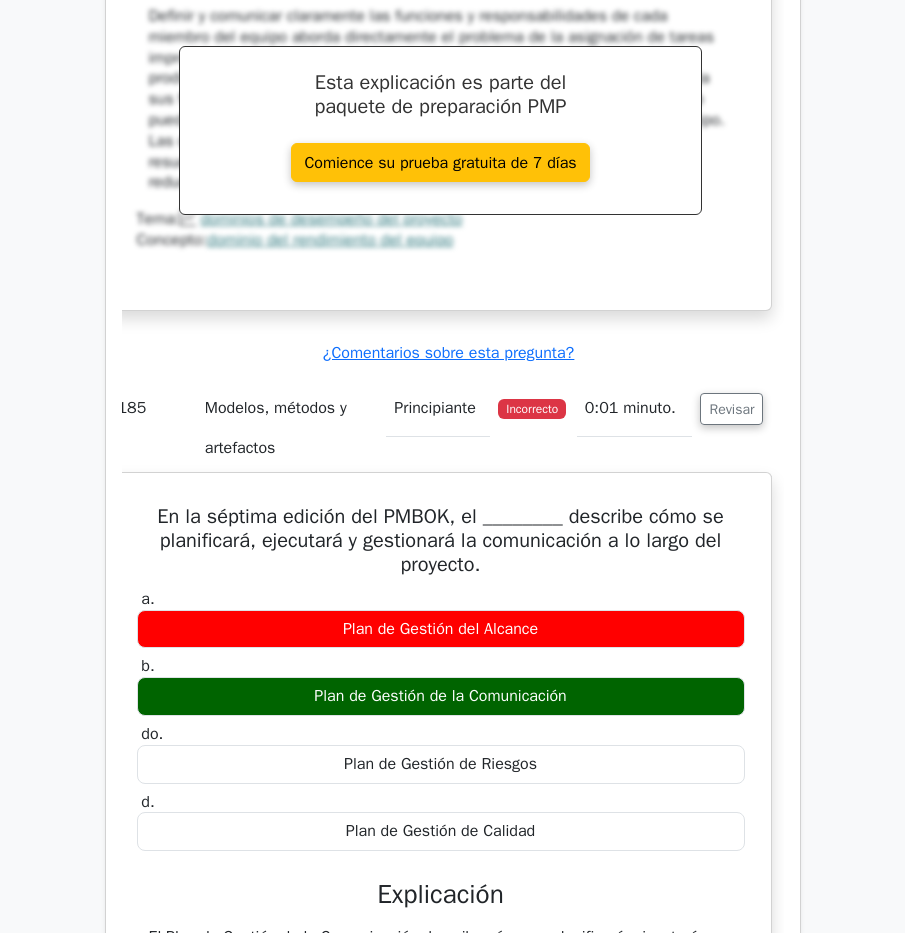 scroll, scrollTop: 172539, scrollLeft: 0, axis: vertical 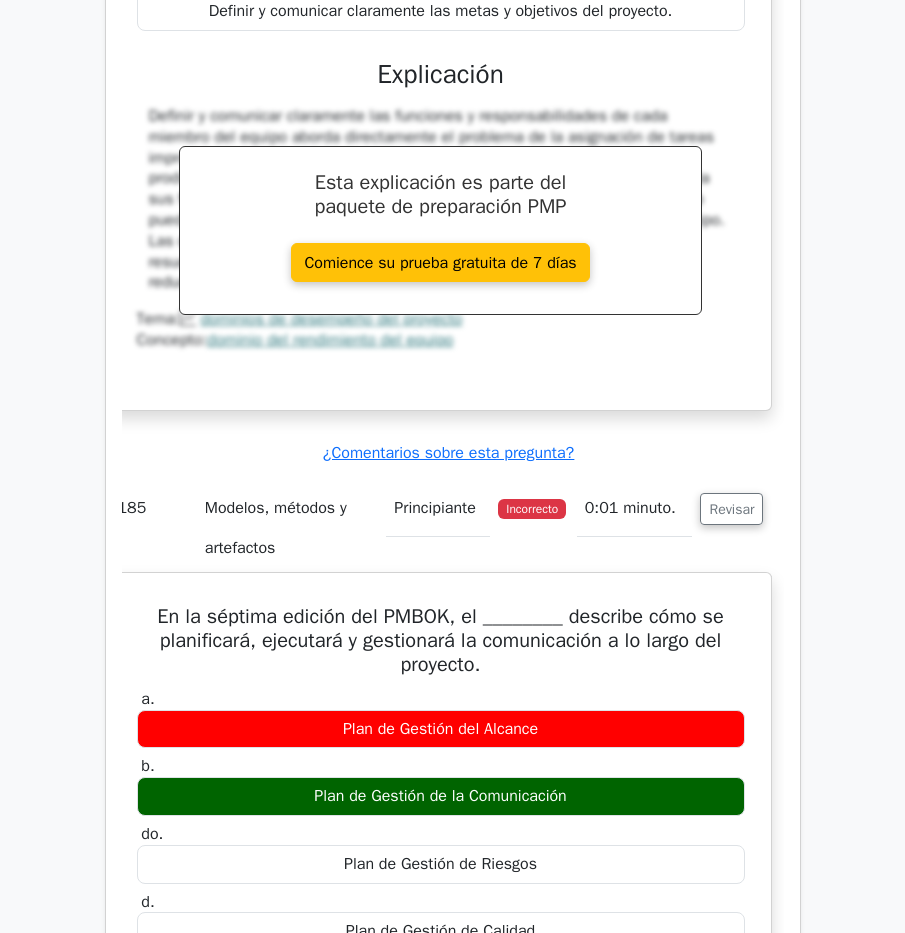 drag, startPoint x: 164, startPoint y: 225, endPoint x: 755, endPoint y: 732, distance: 778.67194 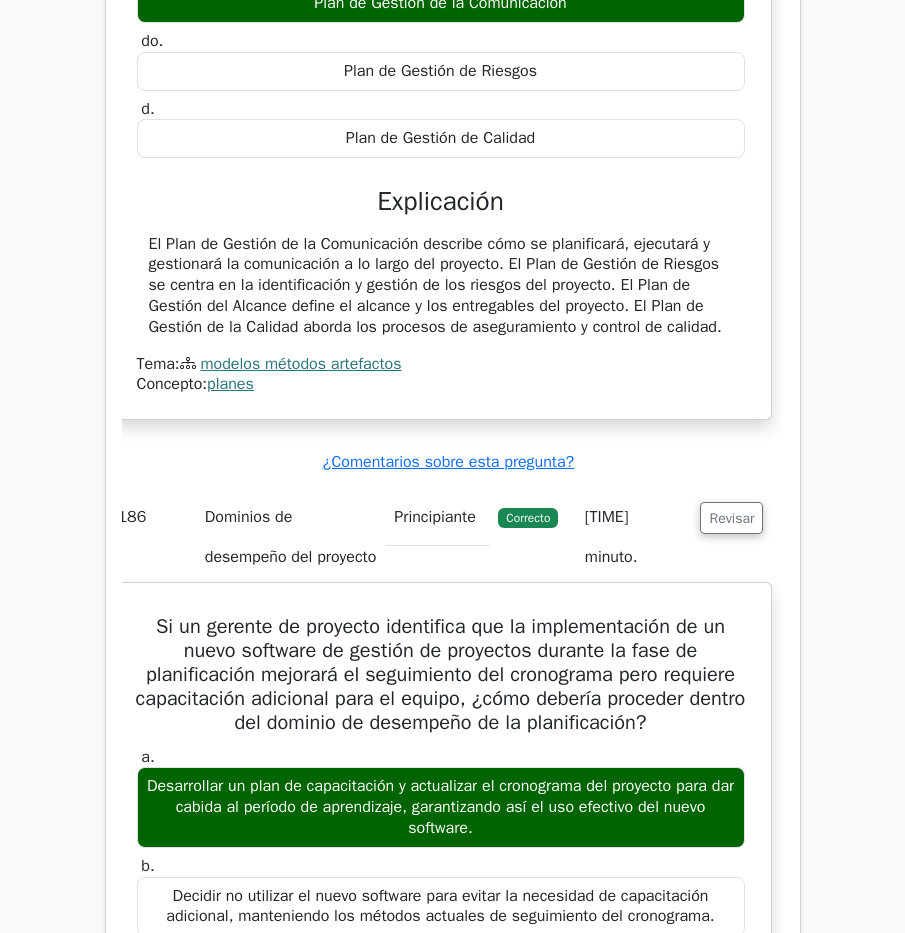 scroll, scrollTop: 173339, scrollLeft: 0, axis: vertical 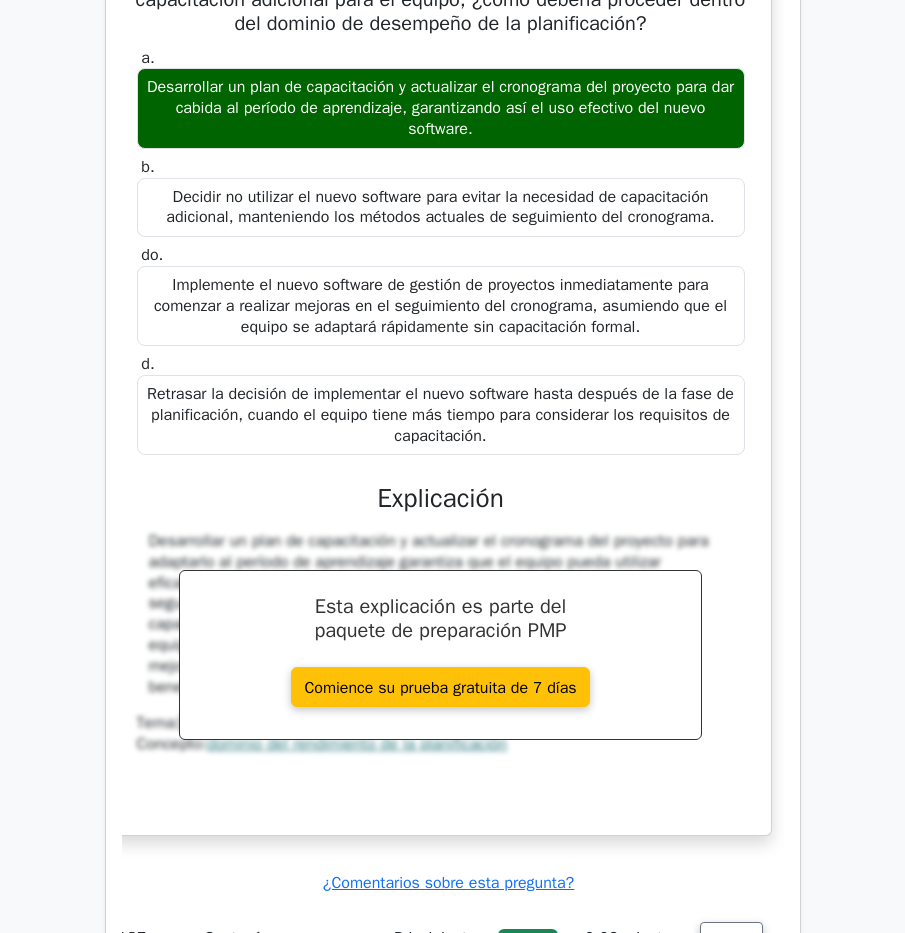 drag, startPoint x: 144, startPoint y: 233, endPoint x: 715, endPoint y: 297, distance: 574.5755 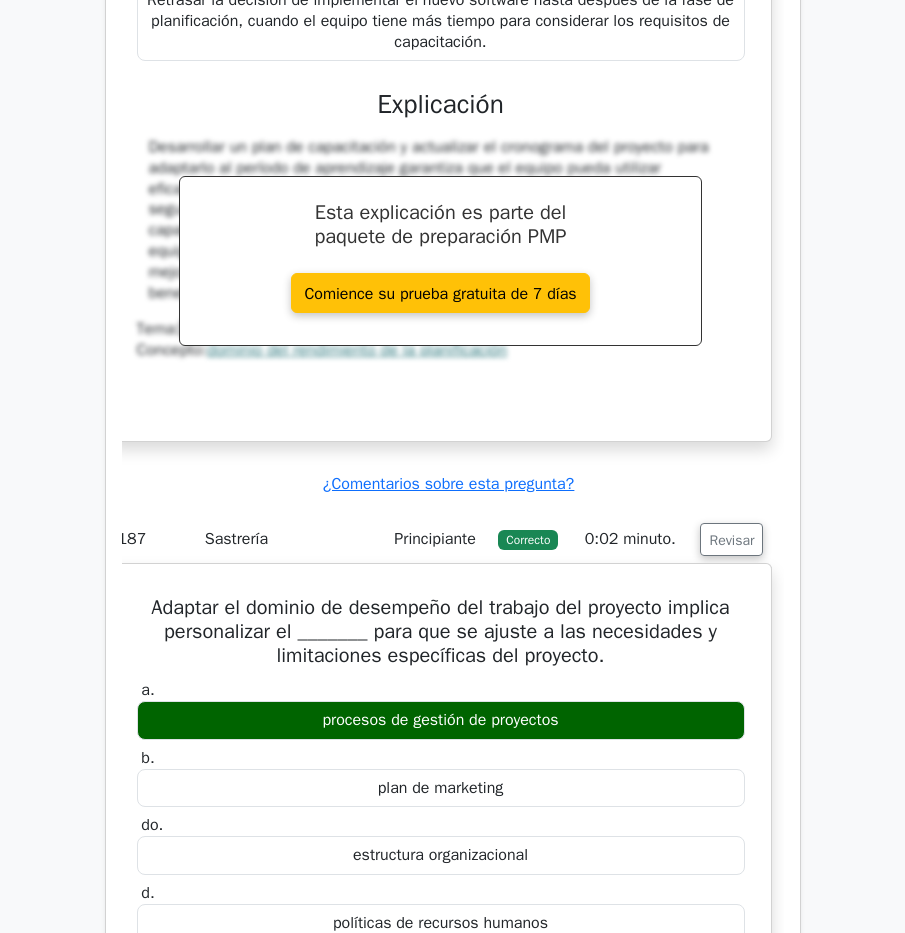 scroll, scrollTop: 174436, scrollLeft: 0, axis: vertical 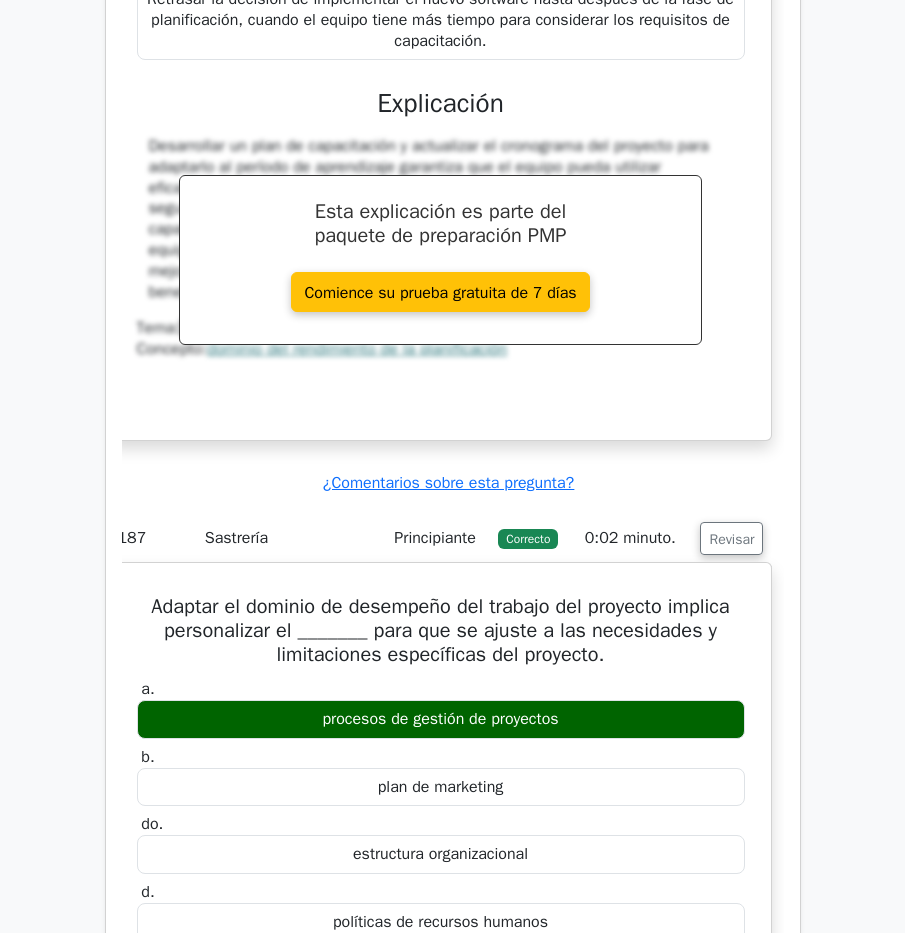 drag, startPoint x: 268, startPoint y: 273, endPoint x: 765, endPoint y: 784, distance: 712.8324 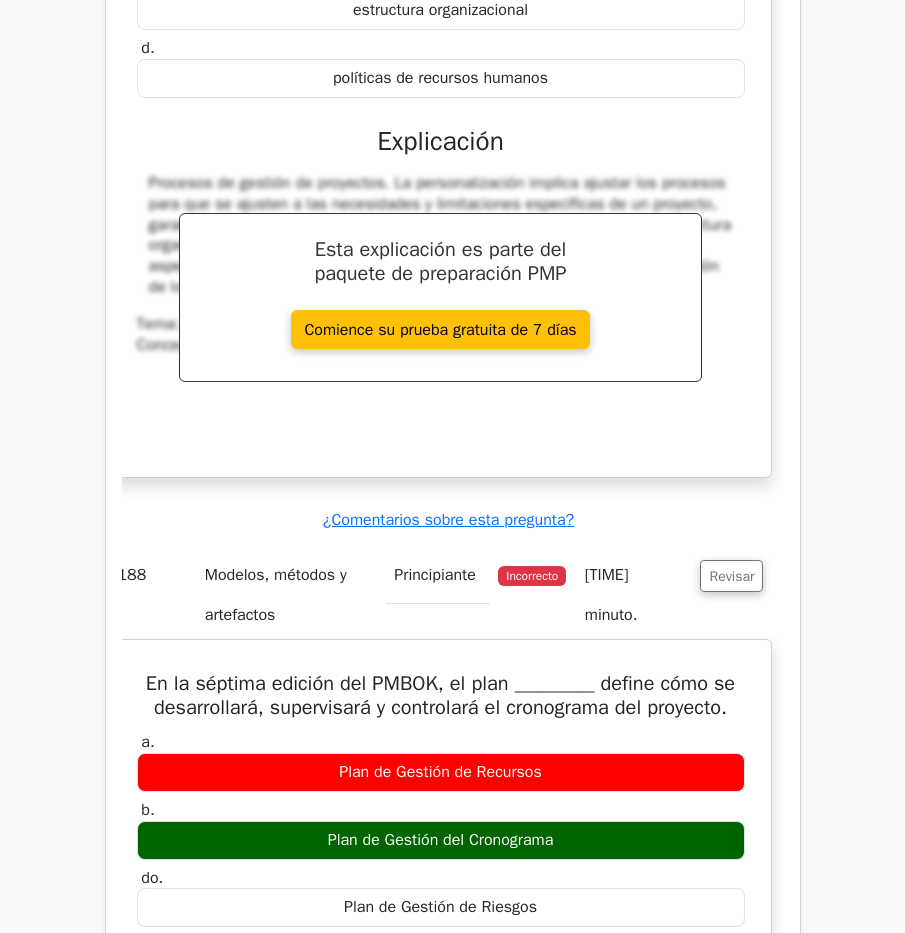 scroll, scrollTop: 175336, scrollLeft: 0, axis: vertical 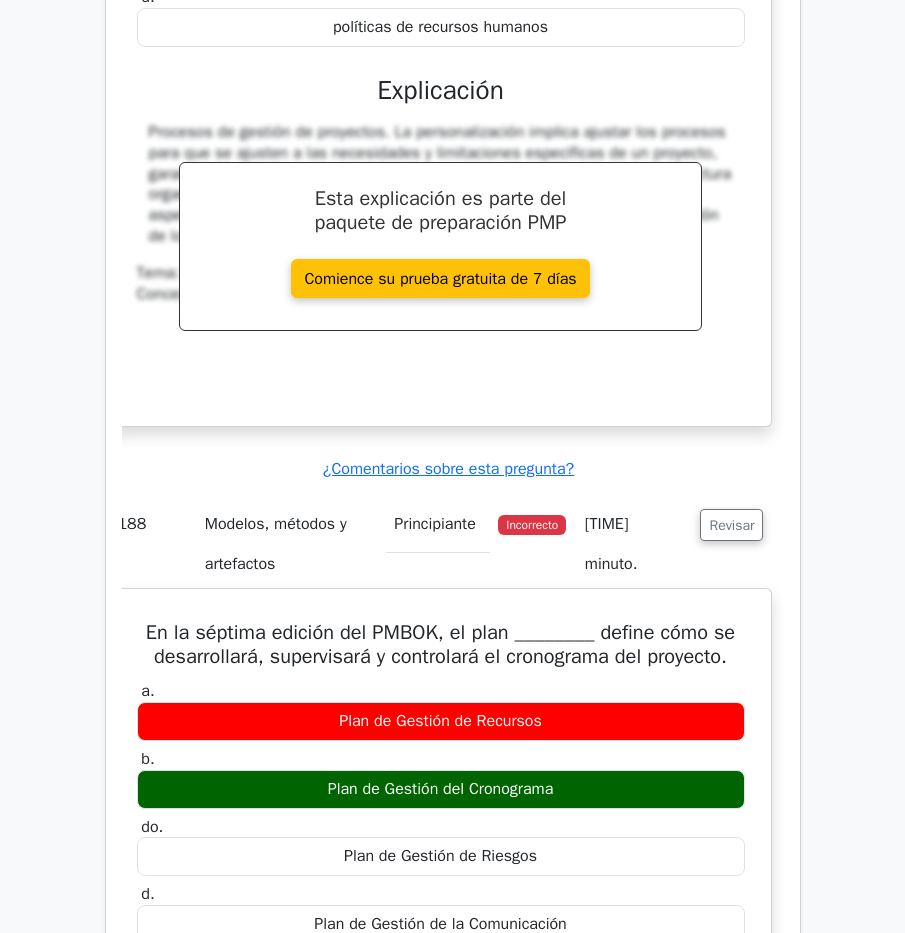 drag, startPoint x: 145, startPoint y: 274, endPoint x: 649, endPoint y: 773, distance: 709.23694 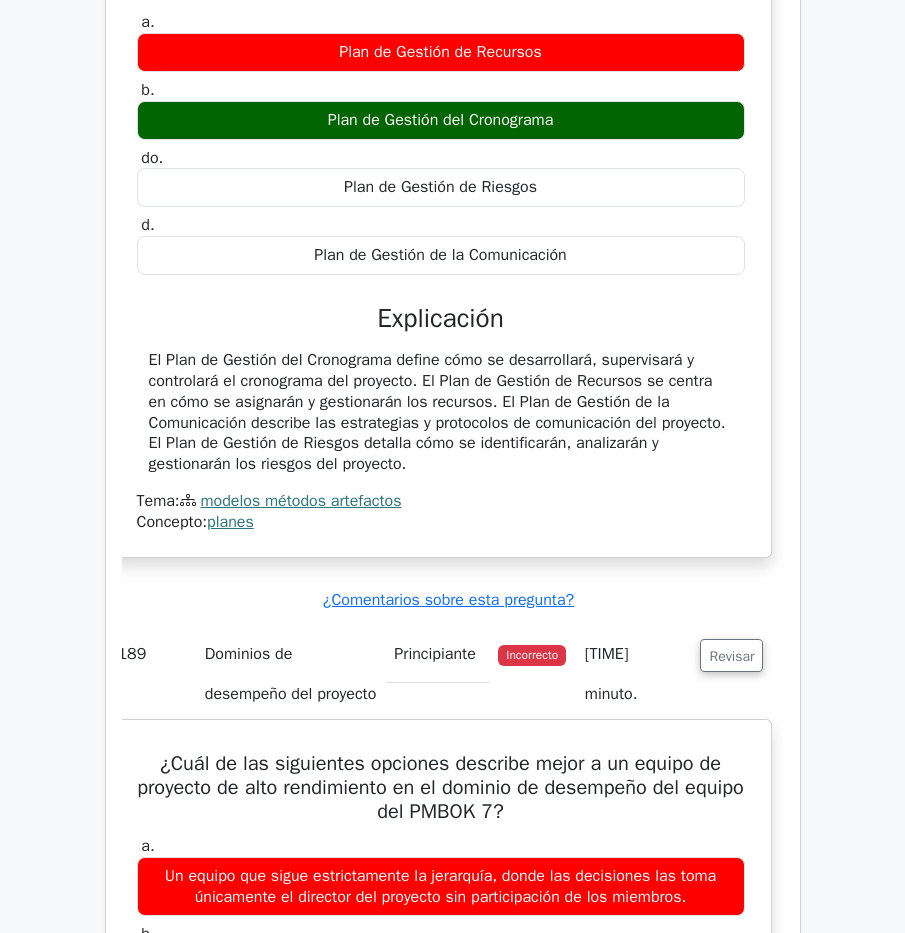 scroll, scrollTop: 176036, scrollLeft: 0, axis: vertical 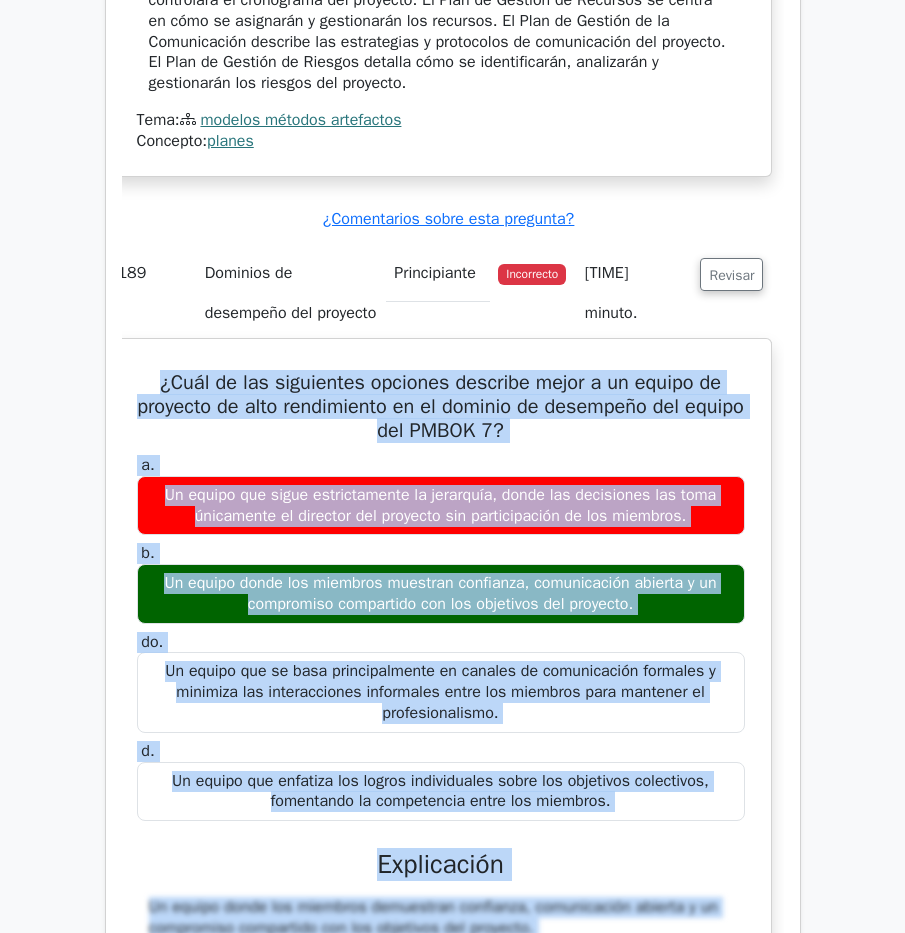 drag, startPoint x: 153, startPoint y: 386, endPoint x: 766, endPoint y: 721, distance: 698.5657 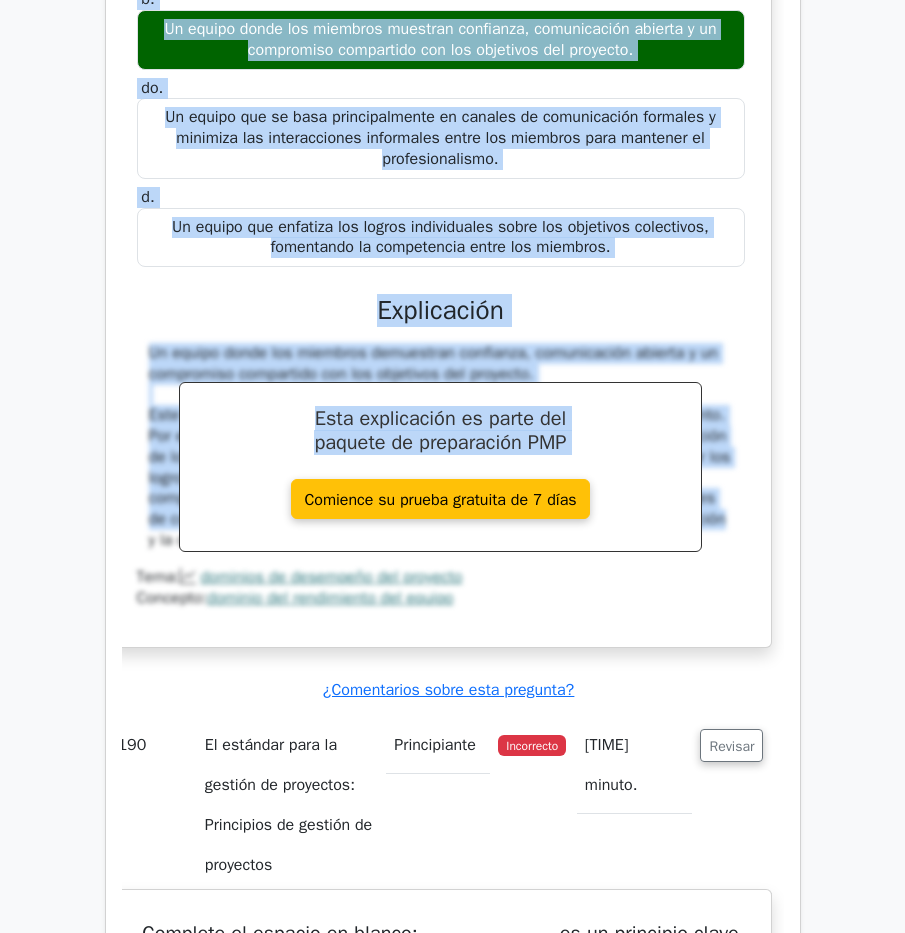 scroll, scrollTop: 176991, scrollLeft: 0, axis: vertical 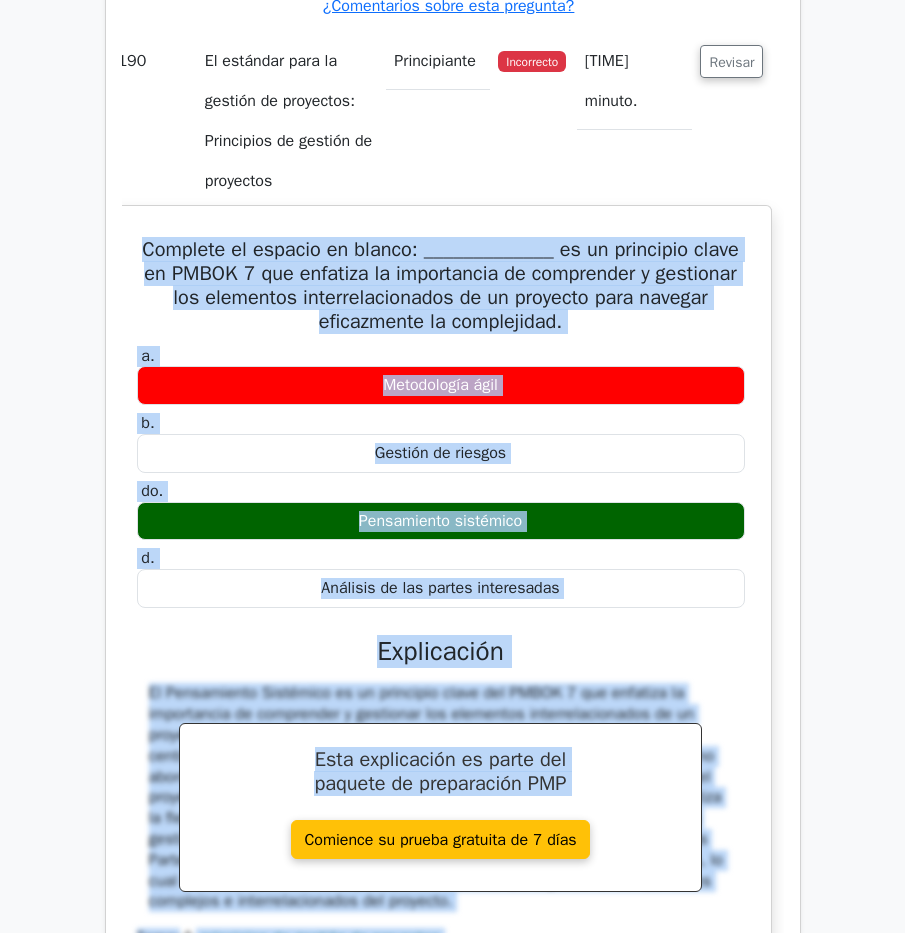 drag, startPoint x: 145, startPoint y: 502, endPoint x: 543, endPoint y: 512, distance: 398.1256 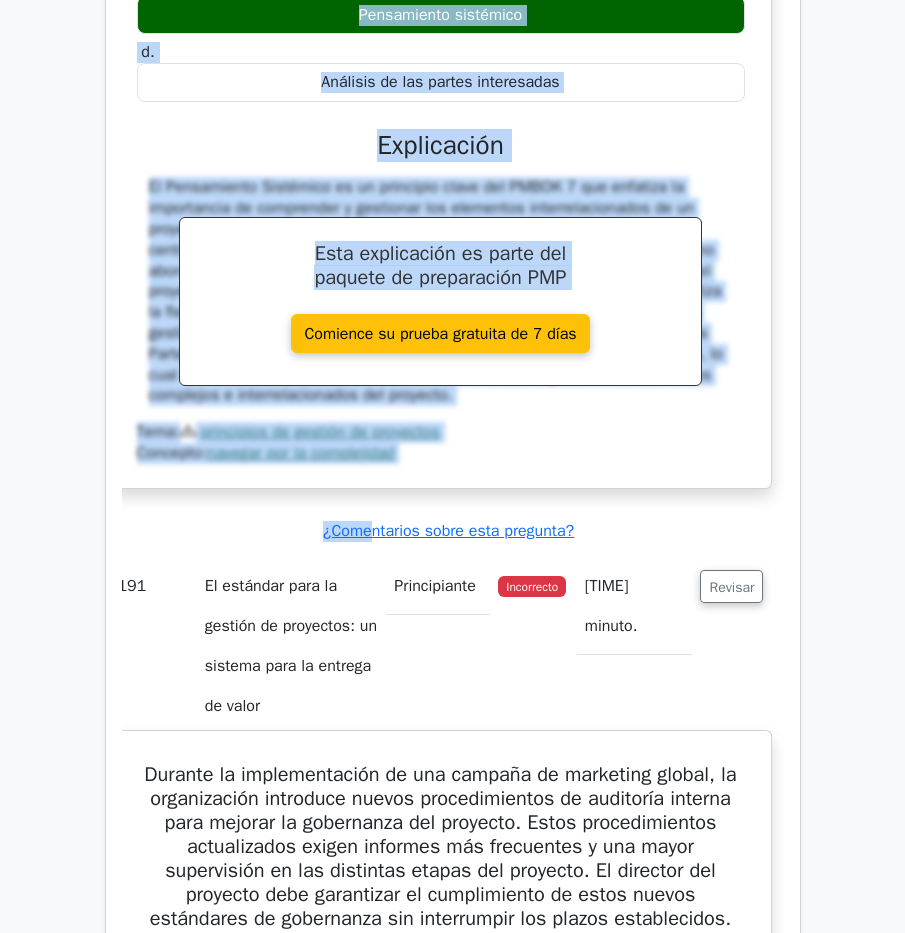 scroll, scrollTop: 178234, scrollLeft: 0, axis: vertical 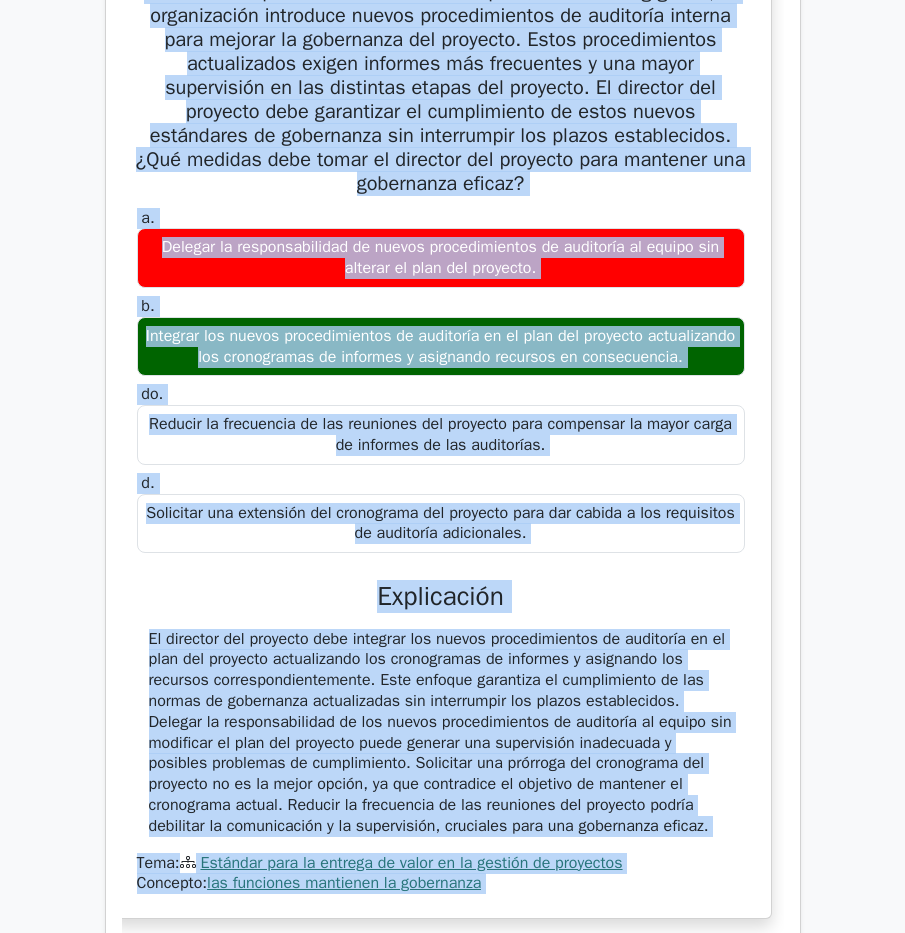 drag, startPoint x: 138, startPoint y: 249, endPoint x: 717, endPoint y: 411, distance: 601.2362 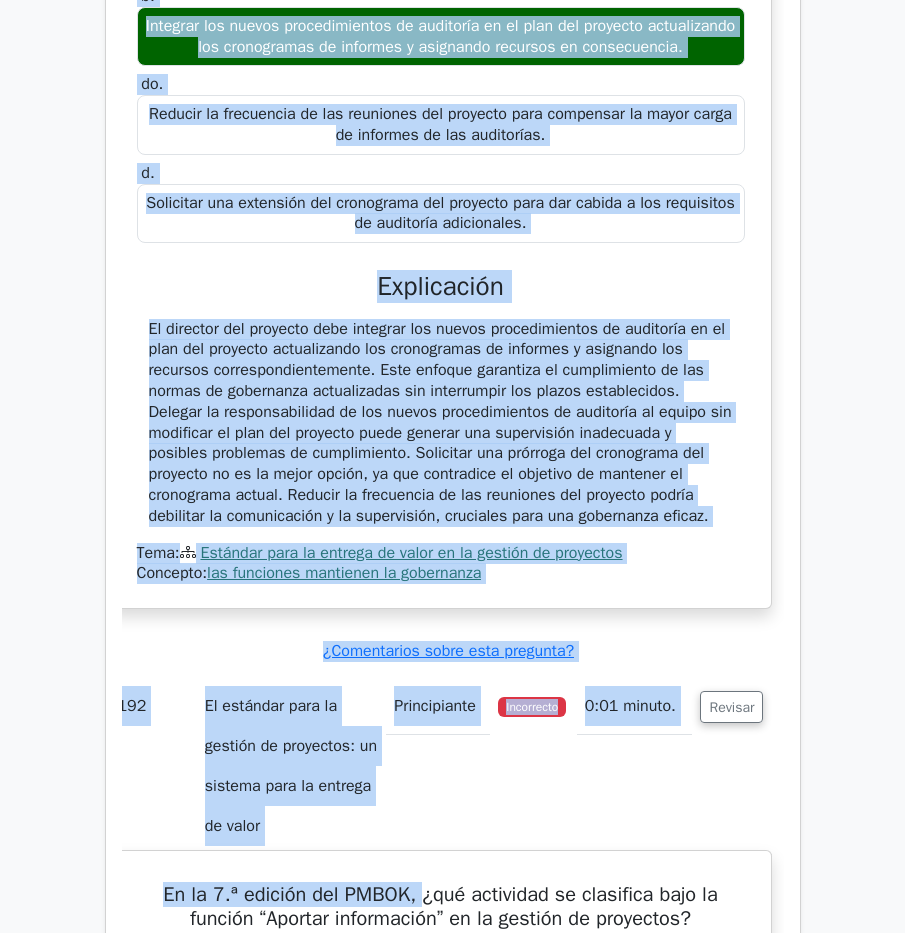 scroll, scrollTop: 179528, scrollLeft: 0, axis: vertical 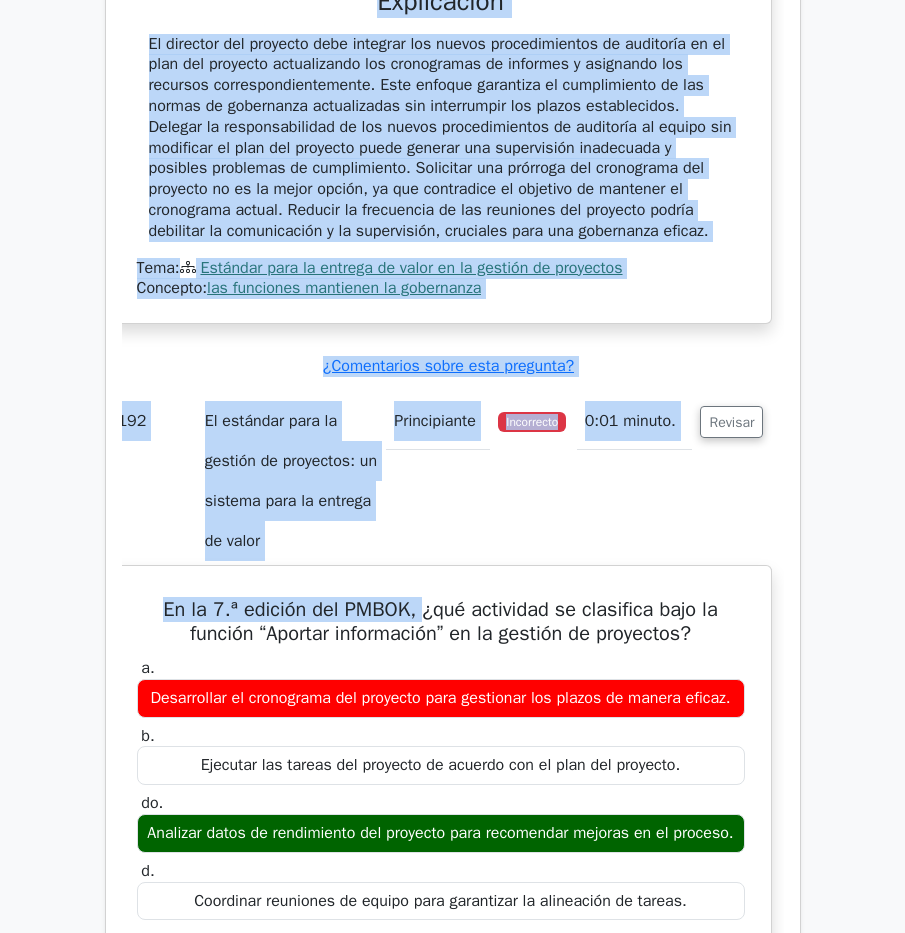 drag, startPoint x: 163, startPoint y: 163, endPoint x: 708, endPoint y: 735, distance: 790.069 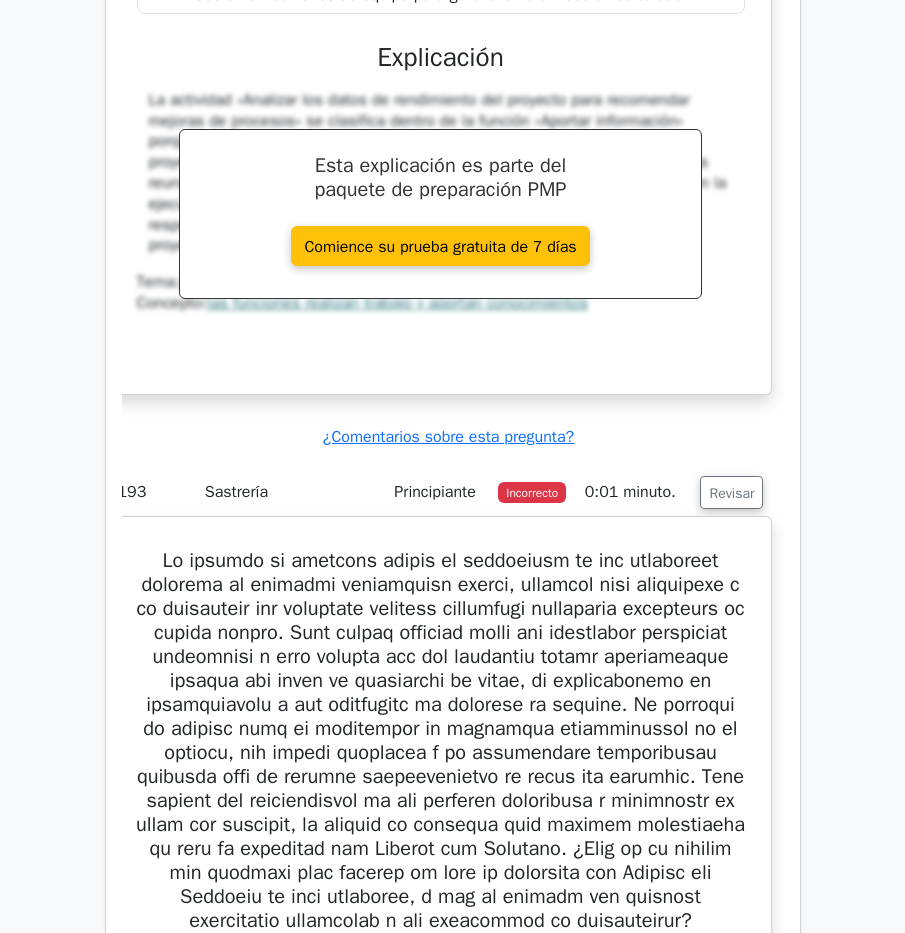 scroll, scrollTop: 180528, scrollLeft: 0, axis: vertical 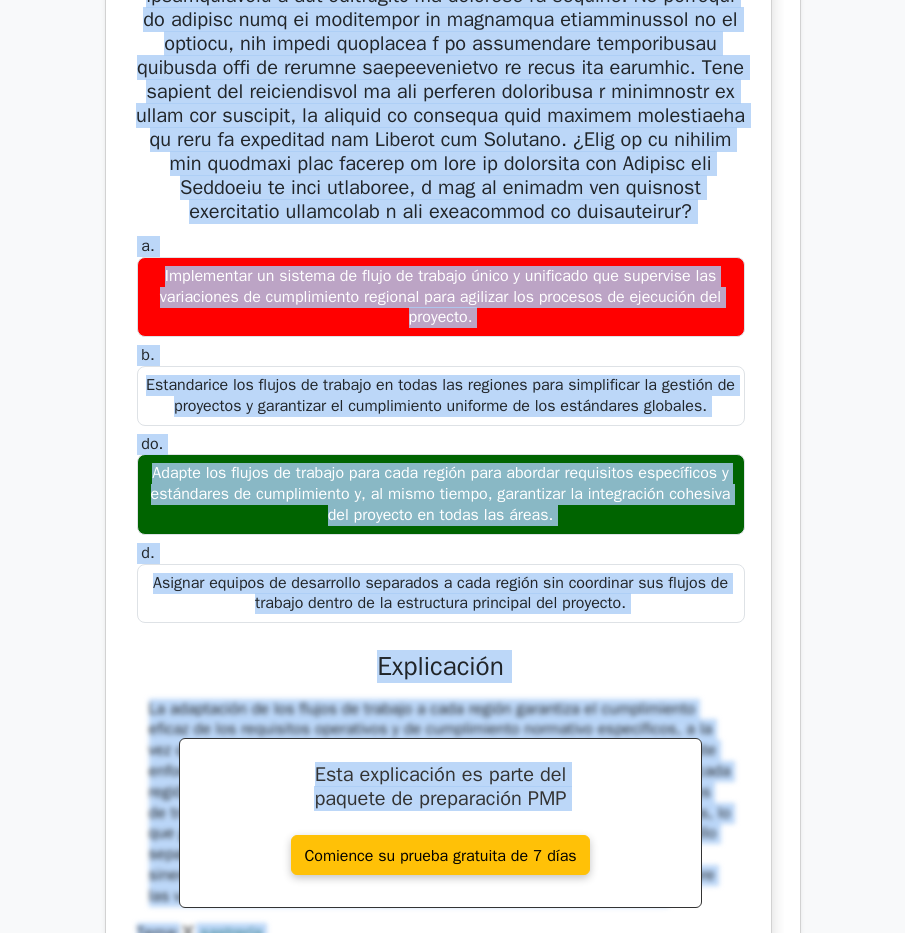 drag, startPoint x: 159, startPoint y: 108, endPoint x: 728, endPoint y: 543, distance: 716.2304 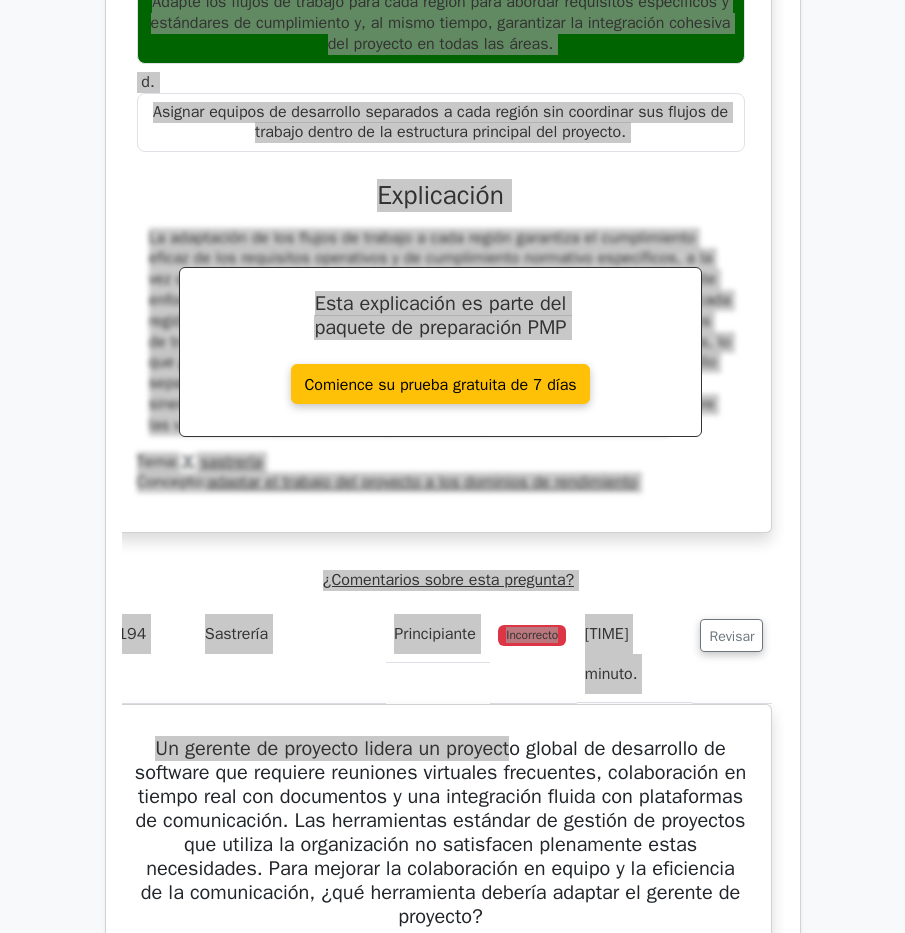 scroll, scrollTop: 181648, scrollLeft: 0, axis: vertical 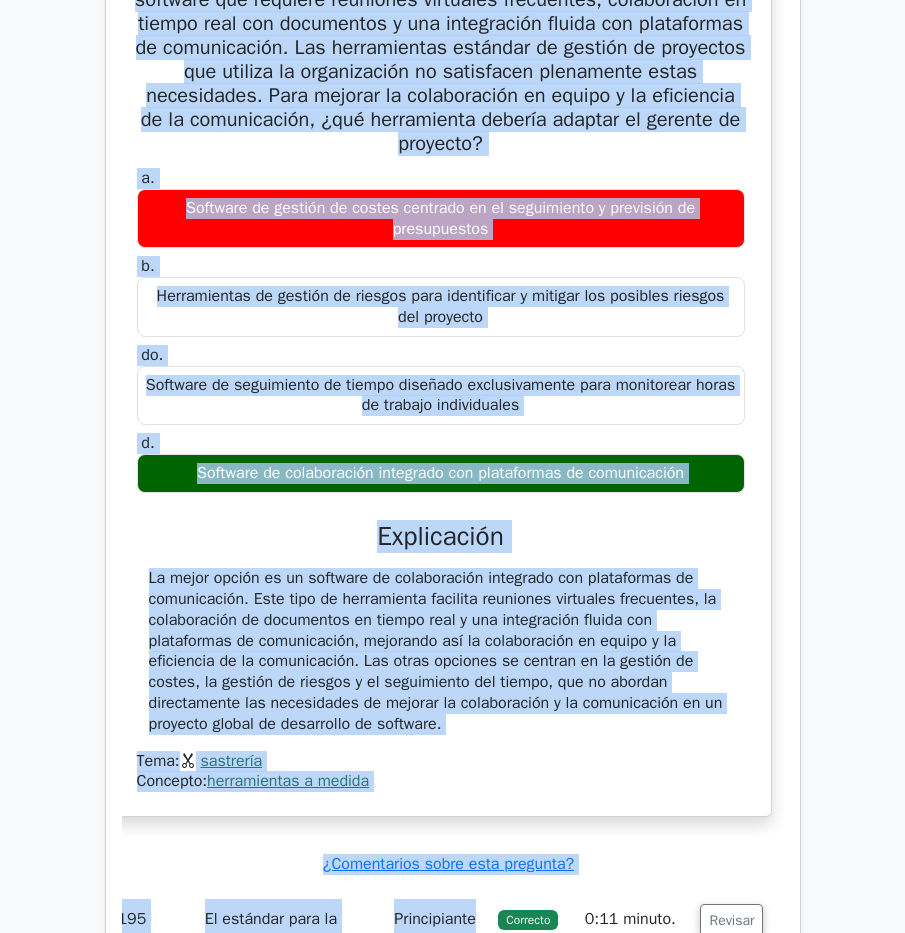 drag, startPoint x: 142, startPoint y: 372, endPoint x: 580, endPoint y: 375, distance: 438.01028 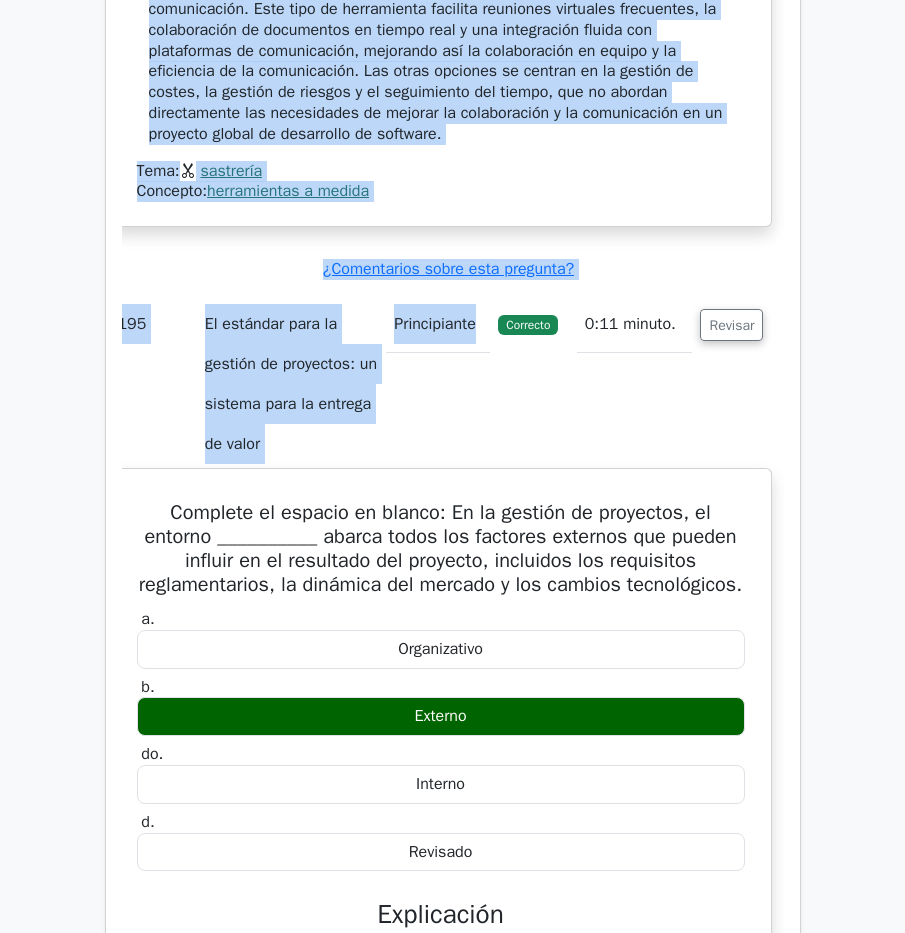 scroll, scrollTop: 182987, scrollLeft: 0, axis: vertical 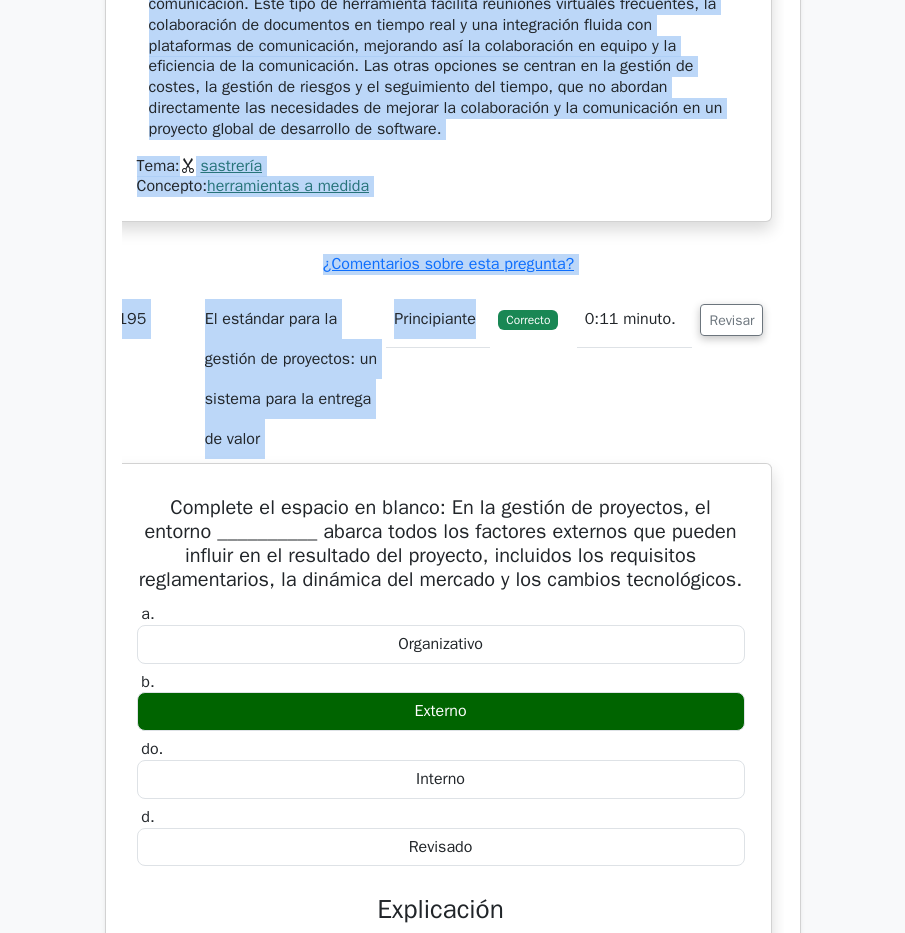 drag, startPoint x: 163, startPoint y: 129, endPoint x: 724, endPoint y: 693, distance: 795.498 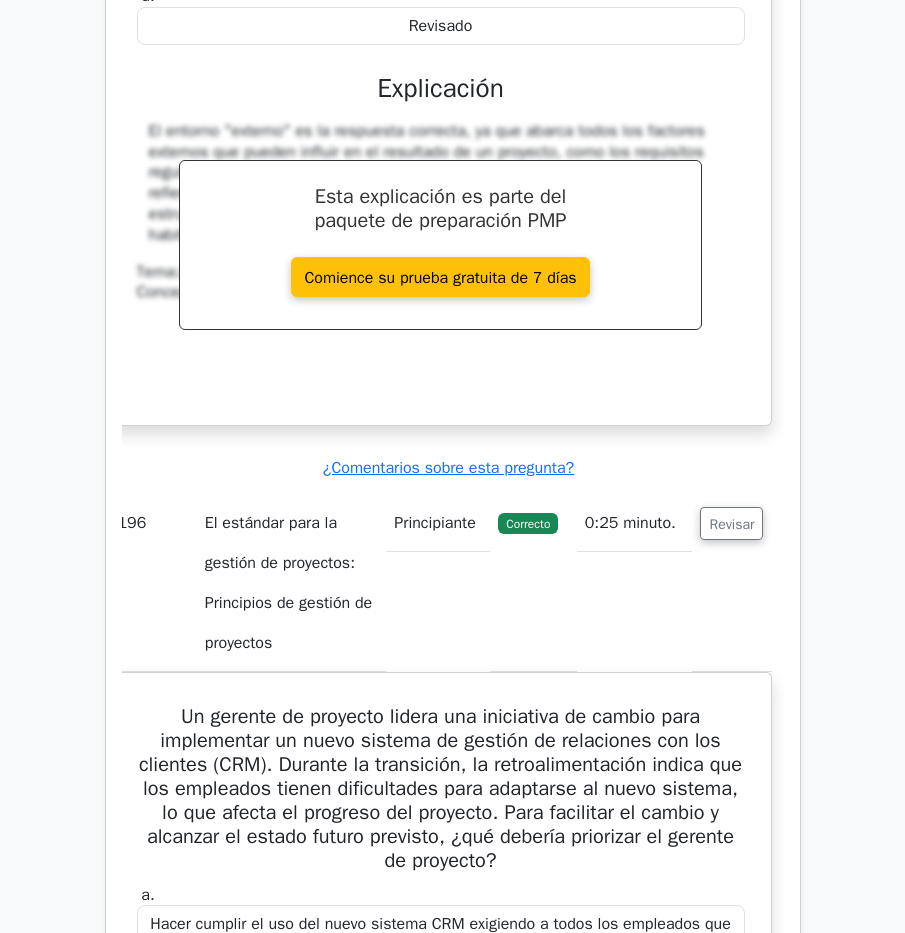 scroll, scrollTop: 183787, scrollLeft: 0, axis: vertical 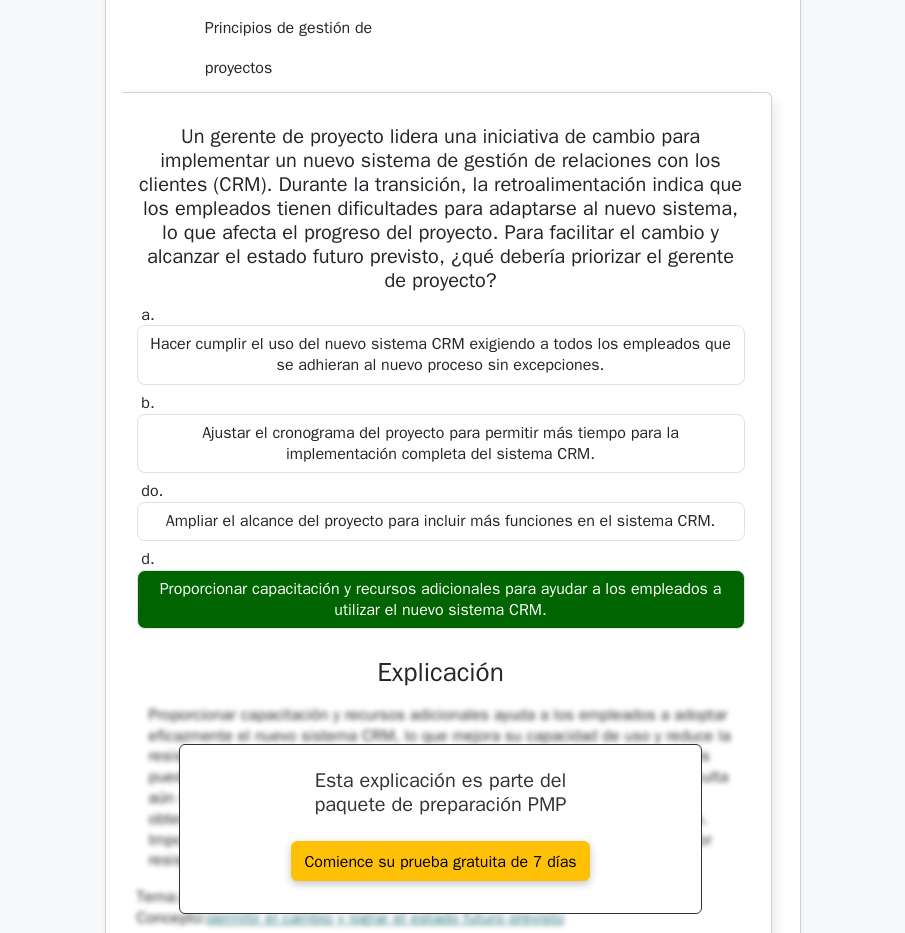 drag, startPoint x: 171, startPoint y: 335, endPoint x: 740, endPoint y: 452, distance: 580.9045 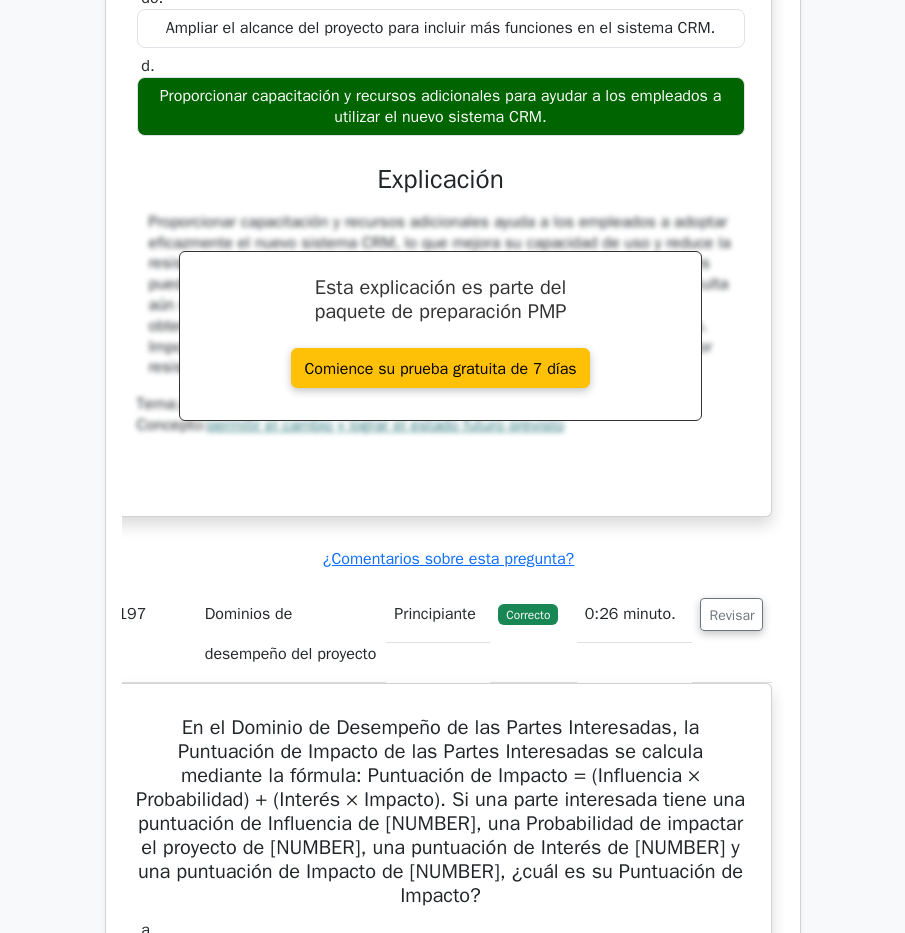 scroll, scrollTop: 184888, scrollLeft: 0, axis: vertical 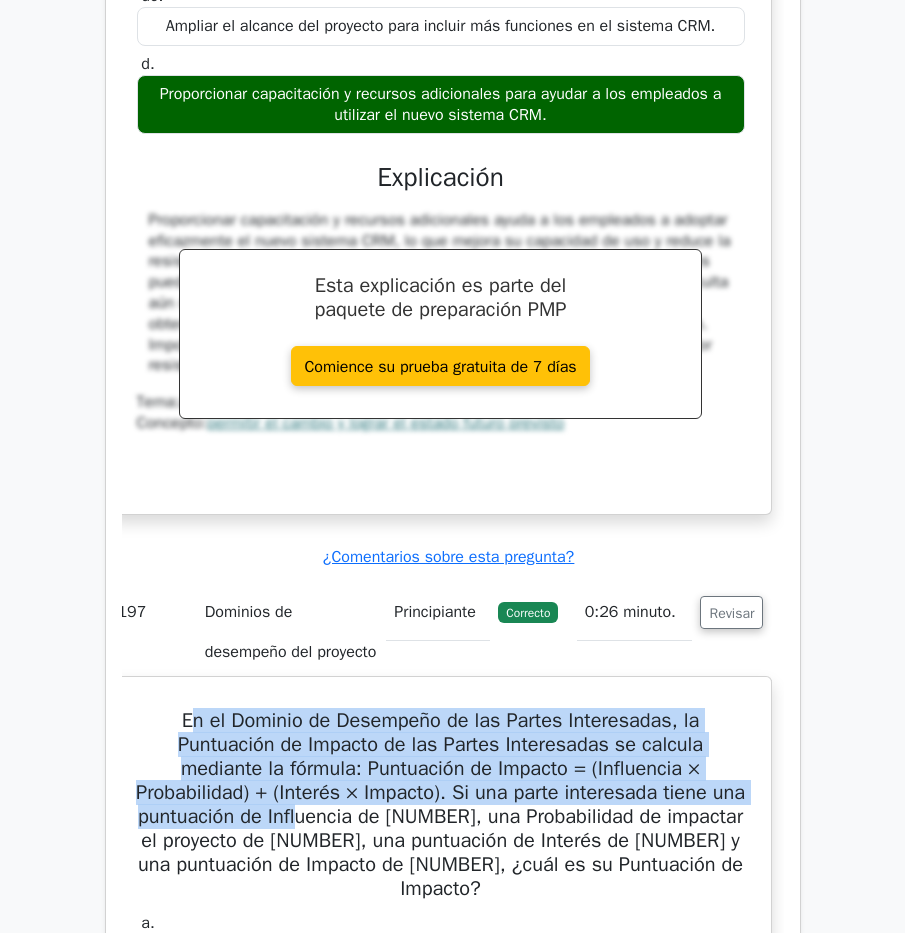 drag, startPoint x: 247, startPoint y: 351, endPoint x: 250, endPoint y: 361, distance: 10.440307 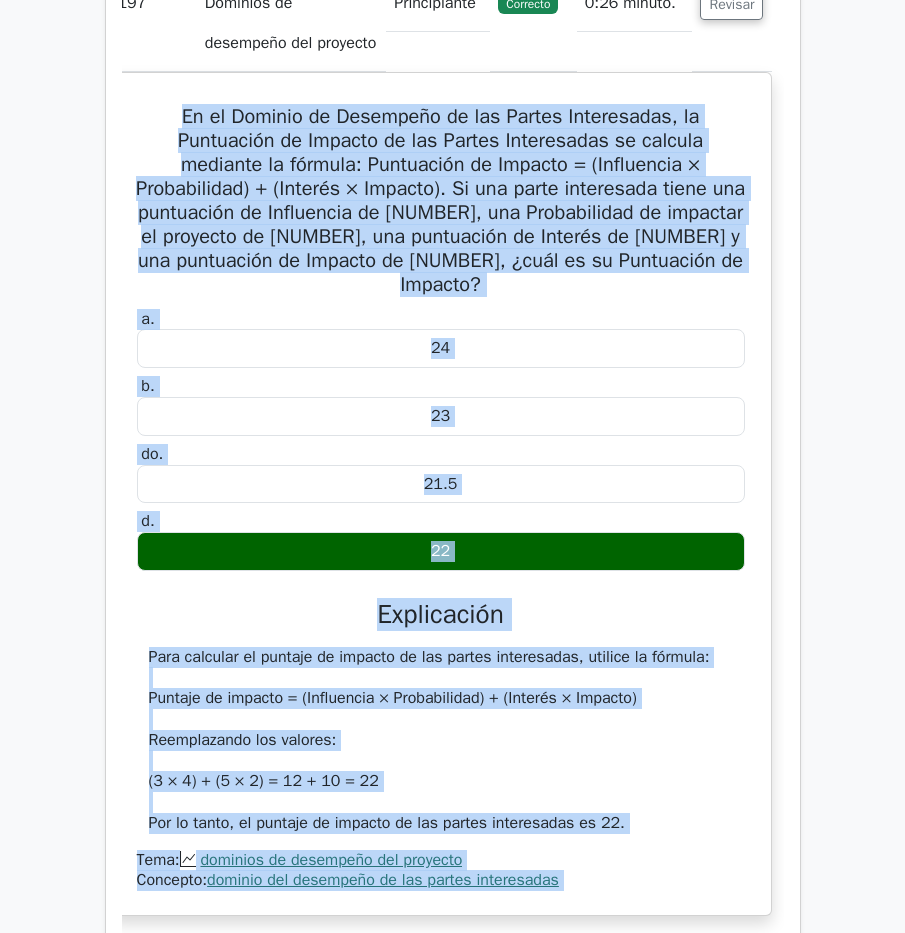 scroll, scrollTop: 185635, scrollLeft: 0, axis: vertical 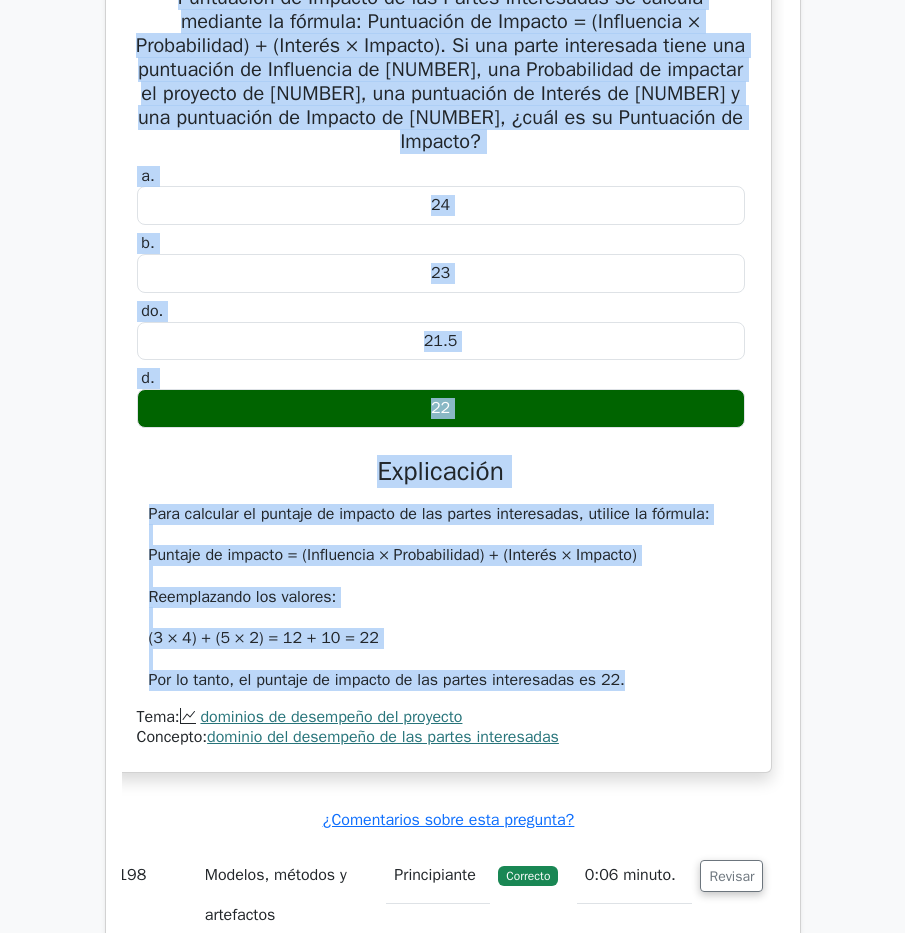 drag, startPoint x: 179, startPoint y: 328, endPoint x: 666, endPoint y: 265, distance: 491.05804 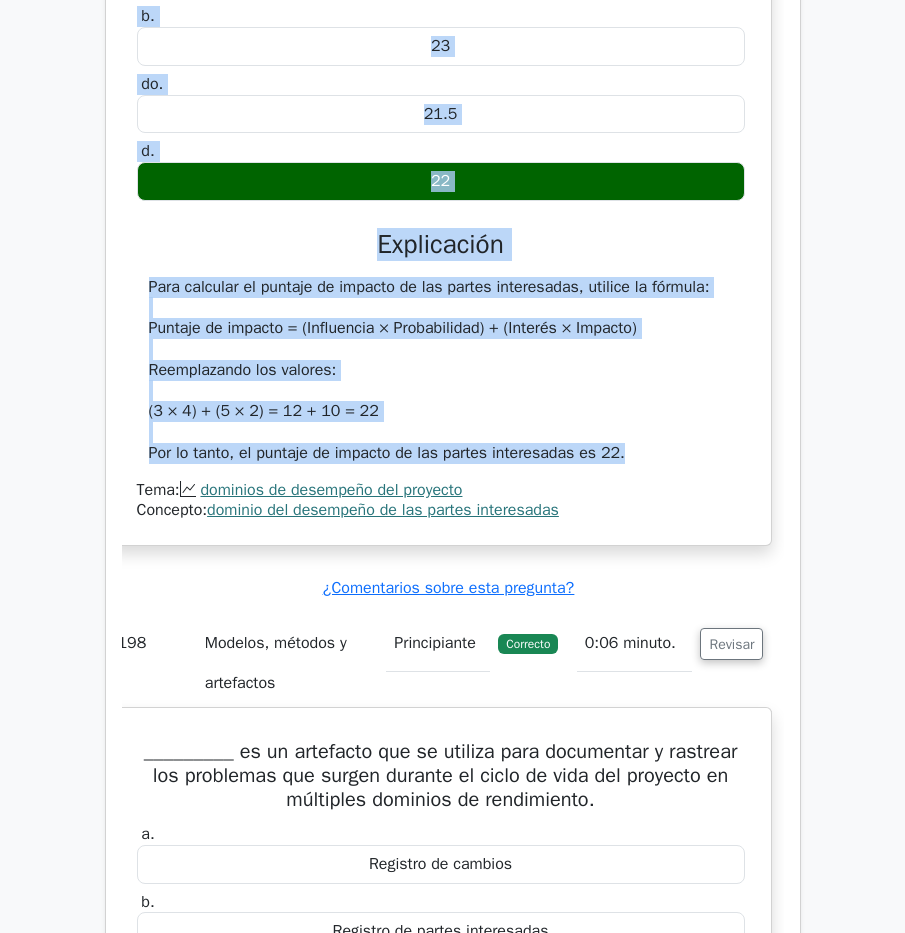 scroll, scrollTop: 185935, scrollLeft: 0, axis: vertical 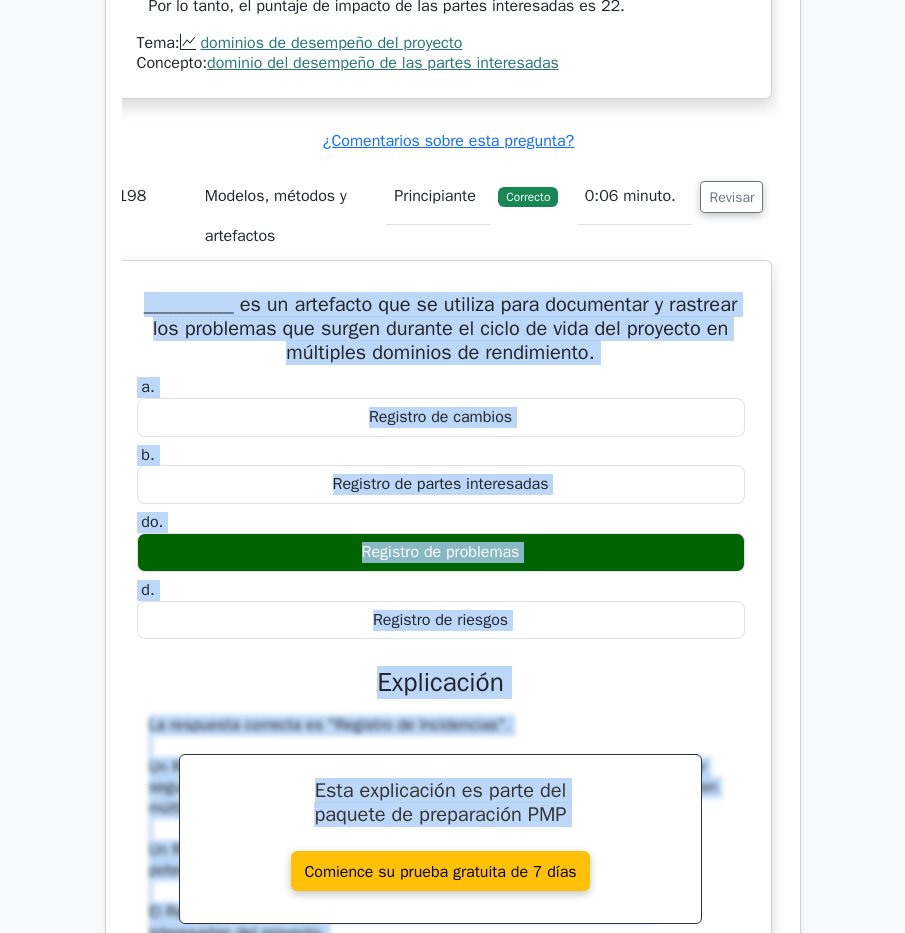 drag, startPoint x: 141, startPoint y: 267, endPoint x: 689, endPoint y: 561, distance: 621.8842 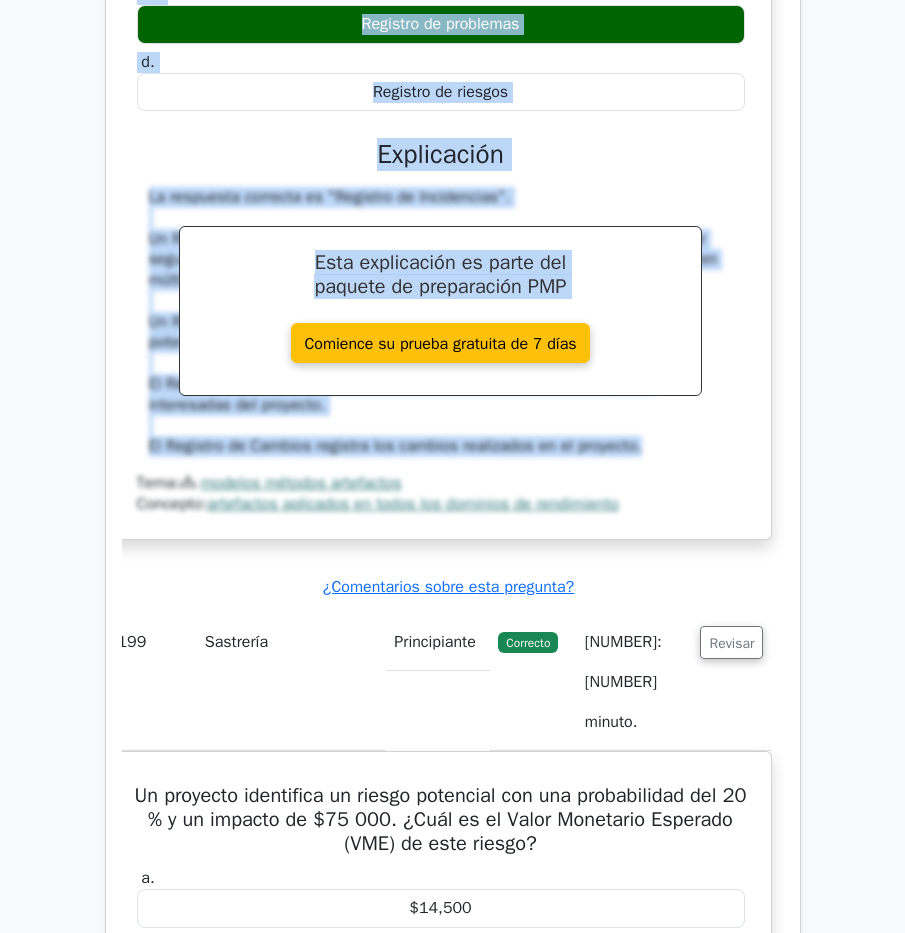 scroll, scrollTop: 186914, scrollLeft: 0, axis: vertical 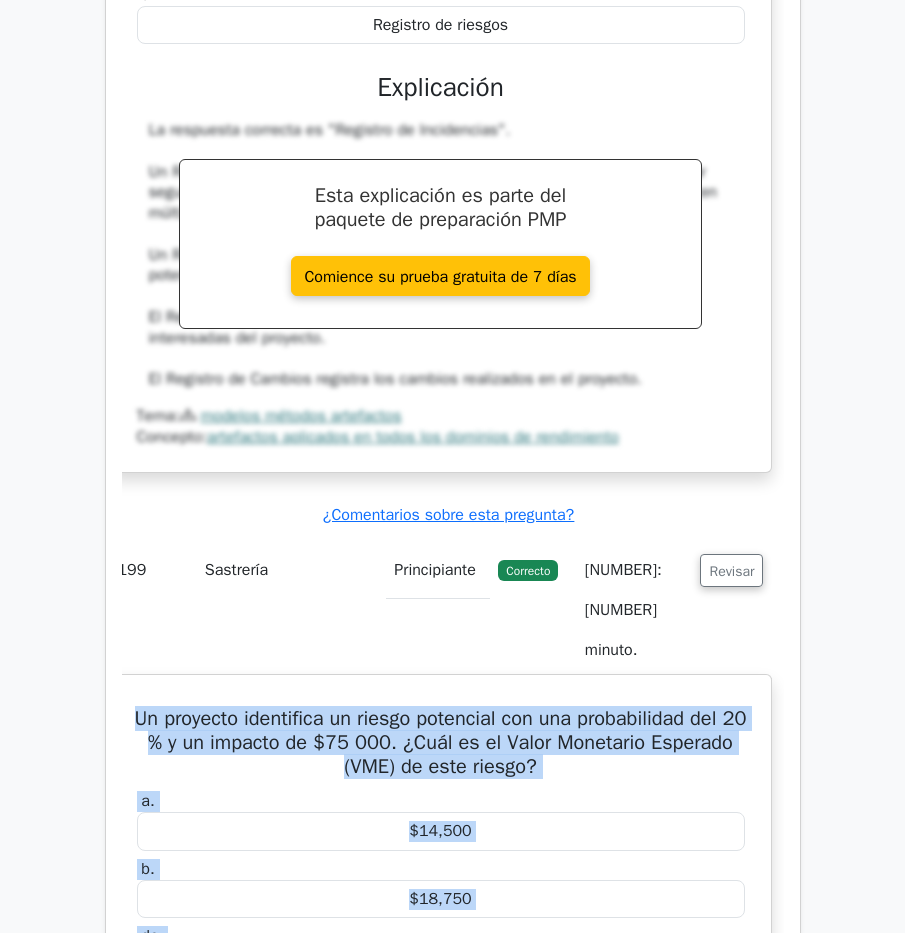 drag, startPoint x: 146, startPoint y: 260, endPoint x: 724, endPoint y: 787, distance: 782.18475 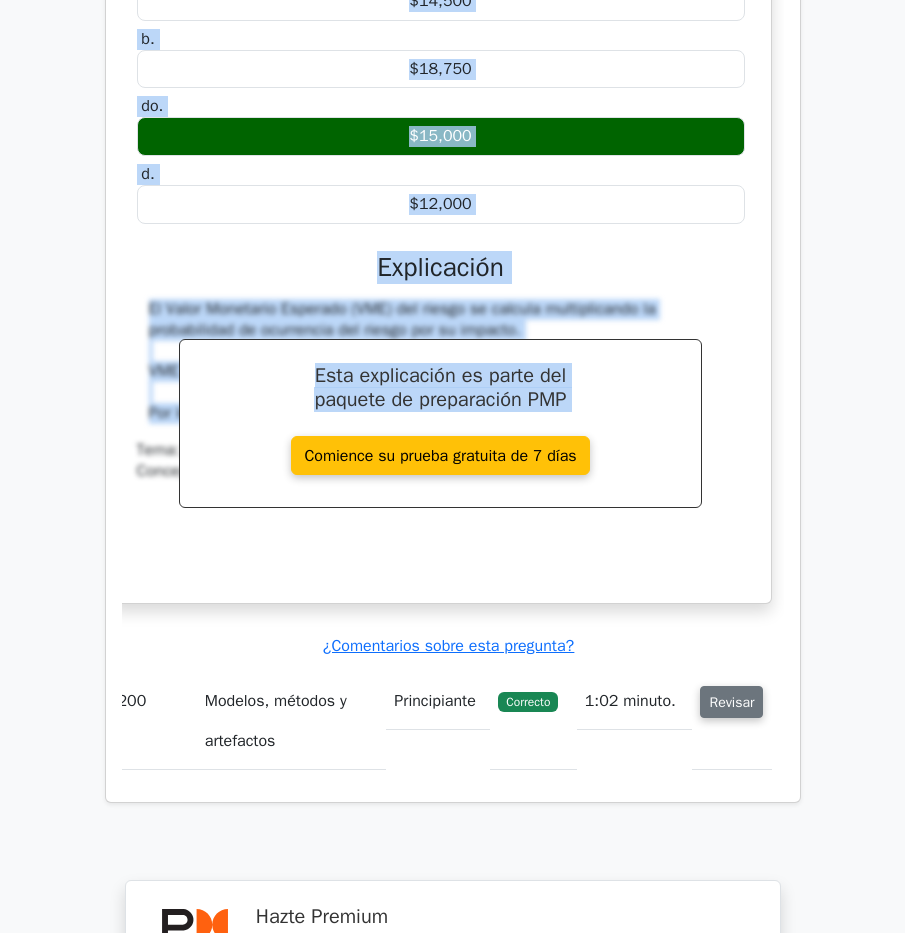 scroll, scrollTop: 187714, scrollLeft: 0, axis: vertical 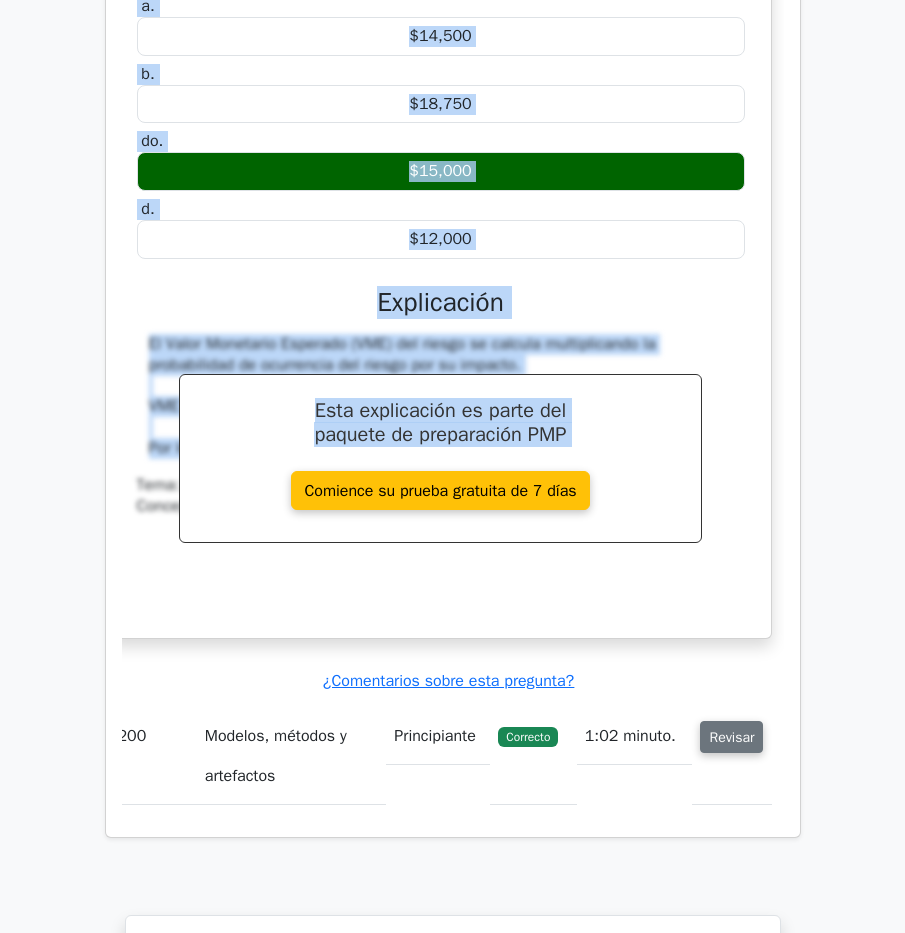 click on "Revisar" at bounding box center [731, 737] 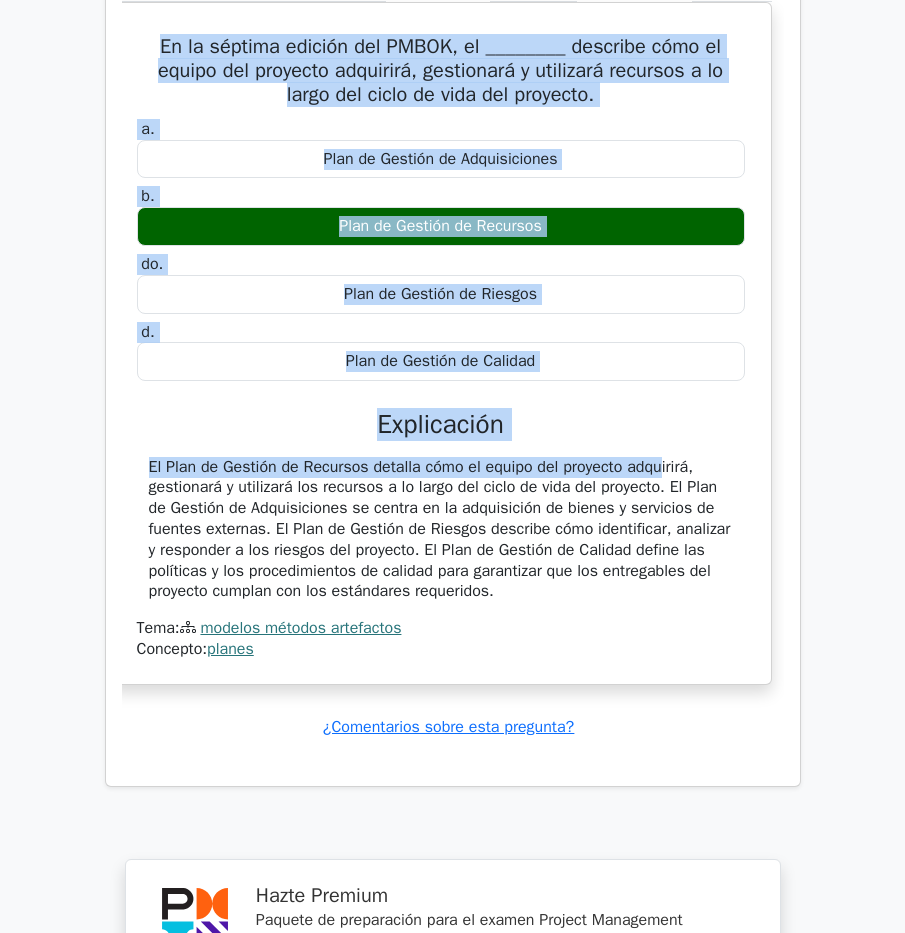 scroll, scrollTop: 188325, scrollLeft: 0, axis: vertical 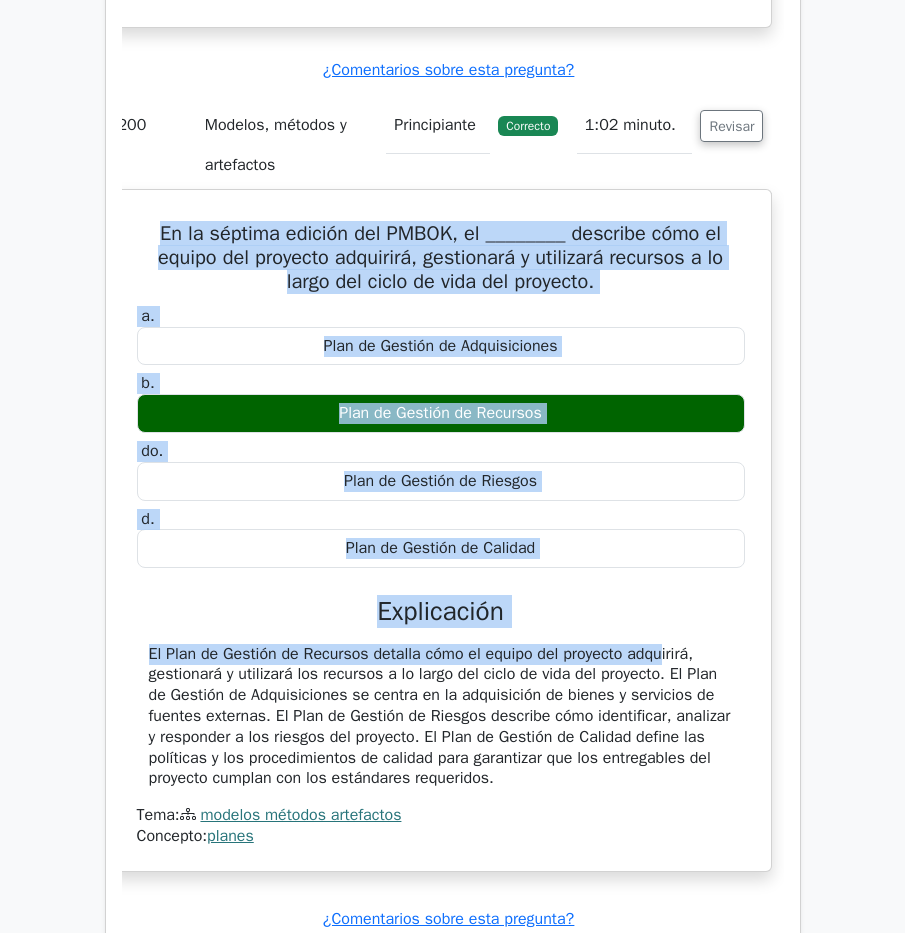 drag, startPoint x: 279, startPoint y: 395, endPoint x: 624, endPoint y: 310, distance: 355.31677 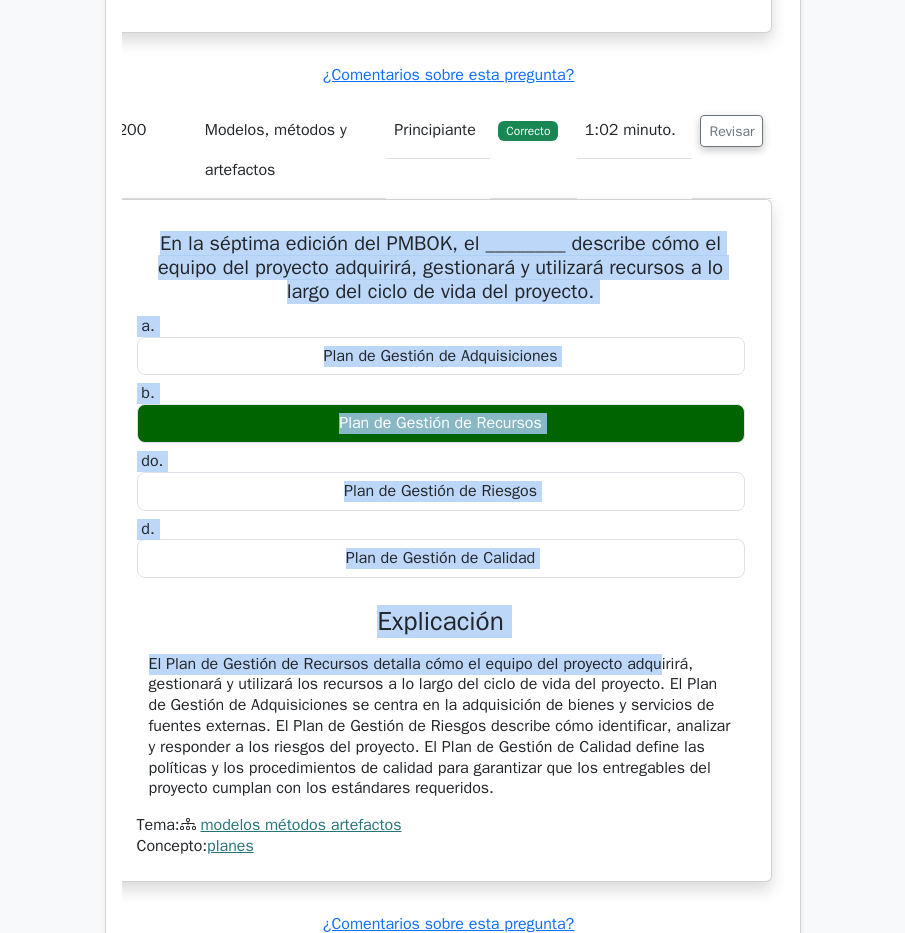 click on "Paquete de preparación para el examen Project Management Professional (PMBOK 7) (2025)
[NUMBER] preguntas de práctica del examen Profesional en Gestión de Proyectos de Grado Superior (PMBOK 7).
Maestría acelerada: profundiza en temas críticos para acelerar tu dominio.
Desbloquee una preparación sin esfuerzo para el PMP: 5 exámenes completos.
Satisfacción 100% garantizada: reembolso completo sin preguntas si no está satisfecho.
[NUMBER]" at bounding box center [452, -93252] 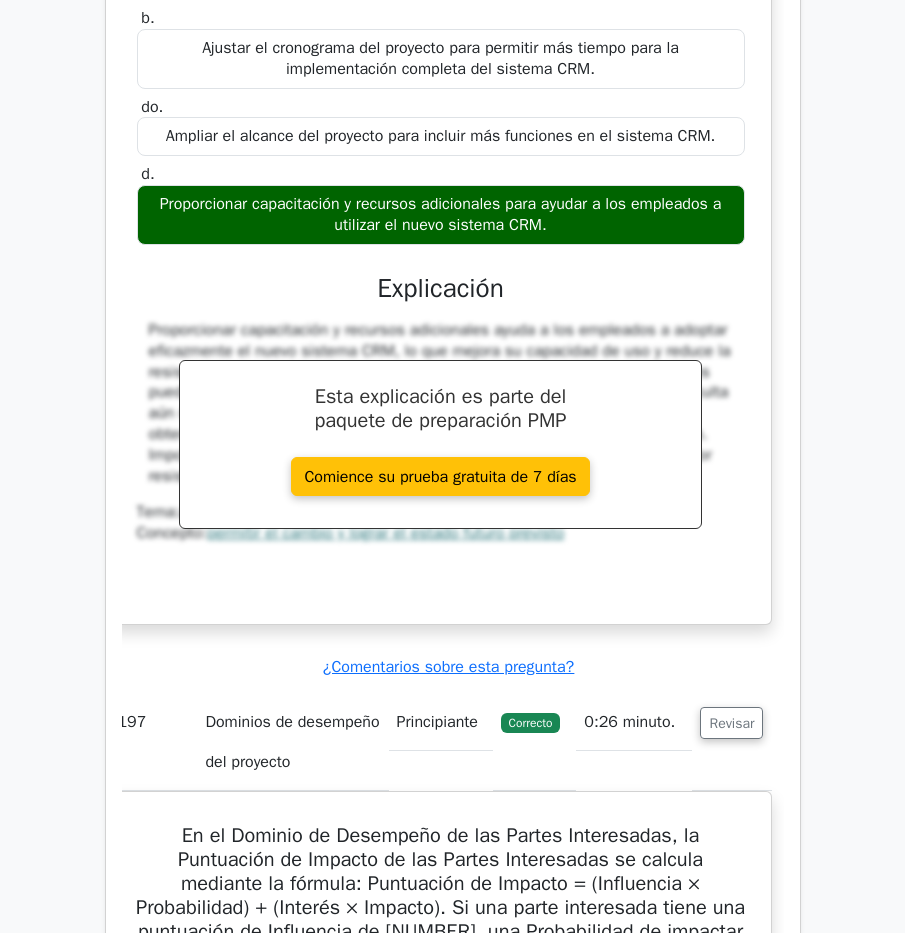 scroll, scrollTop: 179705, scrollLeft: 0, axis: vertical 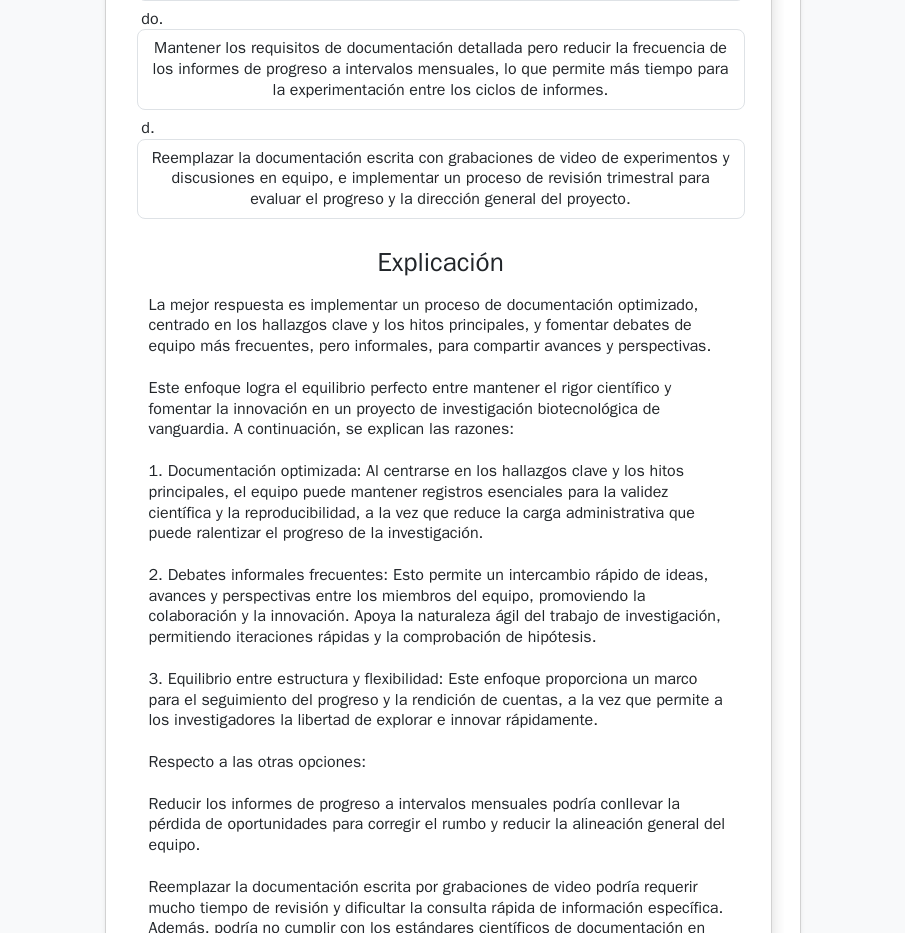 click on "Go Premium
Project Management Professional (PMBOK 7) Preparation Package (2025)
2442 Superior-grade  Project Management Professional (PMBOK 7) practice questions.
Accelerated Mastery: Deep dive into critical topics to fast-track your mastery.
Unlock Effortless PMP preparation: 5 full exams.
100% Satisfaction Guaranteed: Full refund with no questions if unsatisfied.
Bonus:  If you upgrade now you get upgraded access to" at bounding box center [452, -47311] 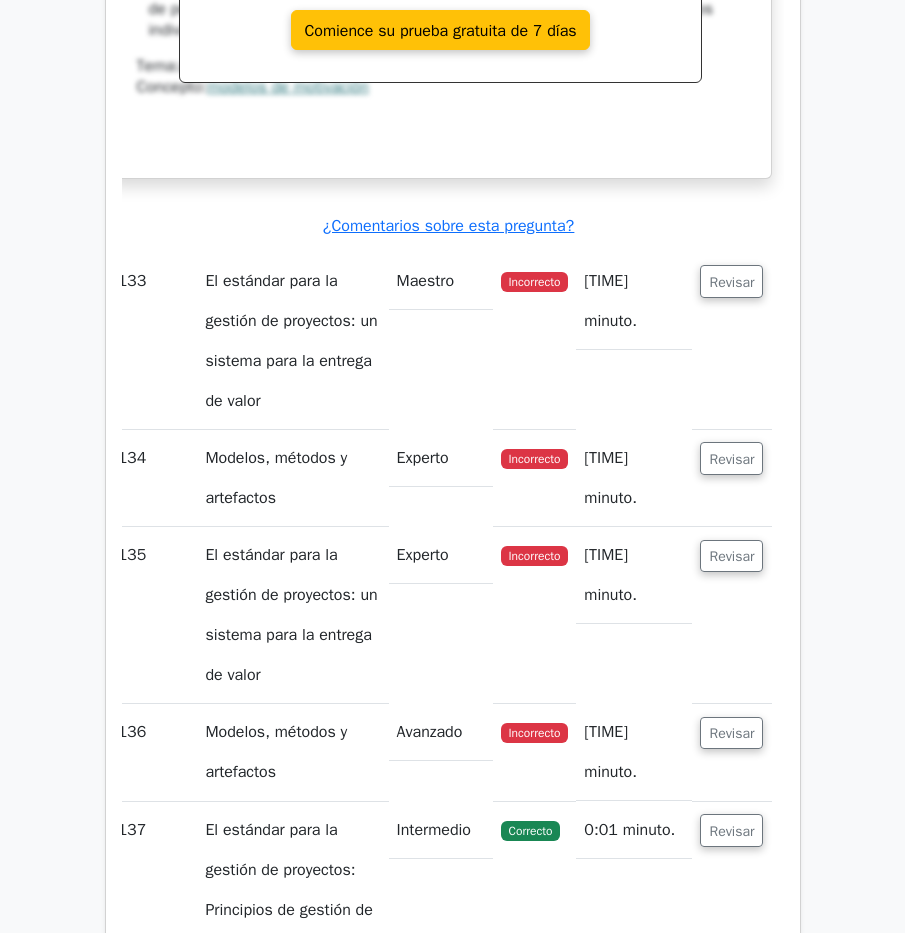 scroll, scrollTop: 141671, scrollLeft: 0, axis: vertical 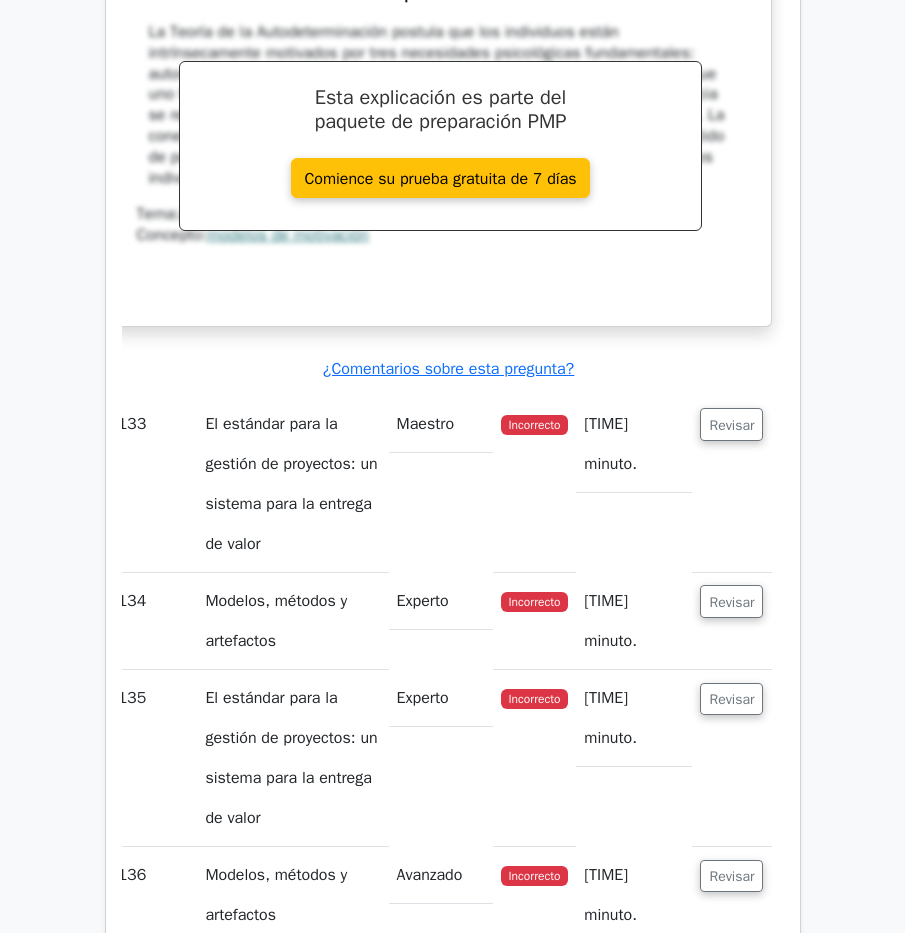 click on "Question Analysis
Question  #
Topic
Difficulty
Result
Time Spent
Action
1
Tailoring
Advanced
Incorrect" at bounding box center (453, -48787) 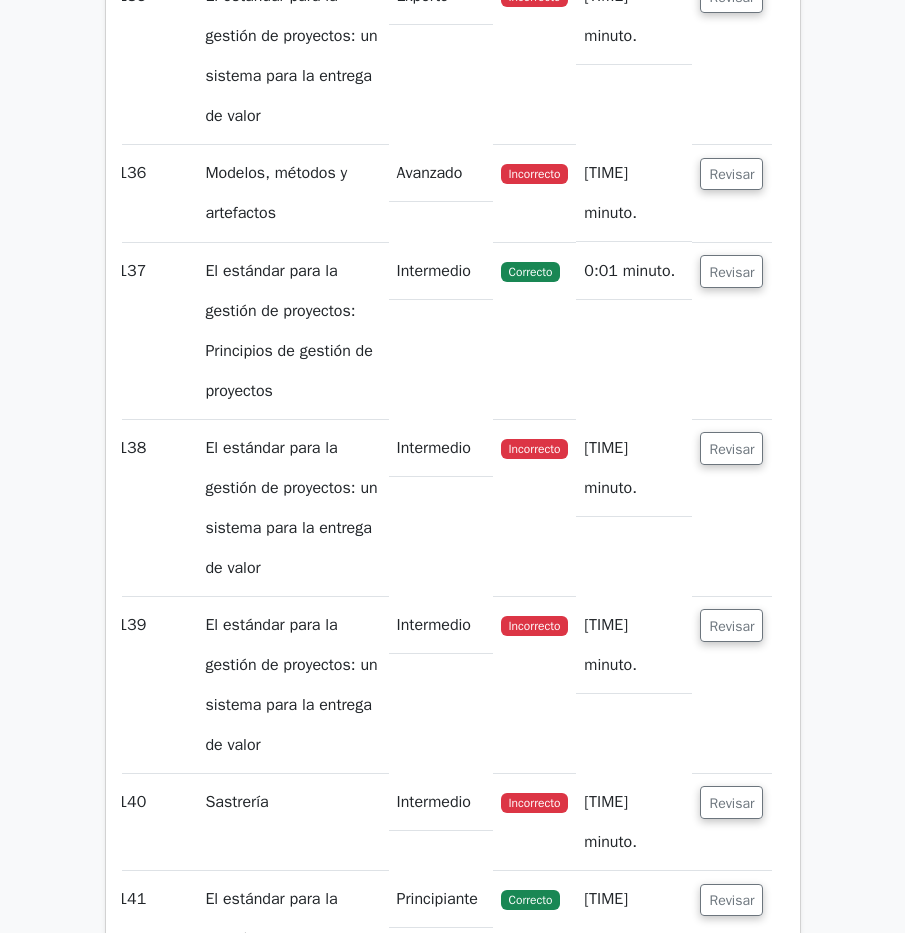 scroll, scrollTop: 142371, scrollLeft: 0, axis: vertical 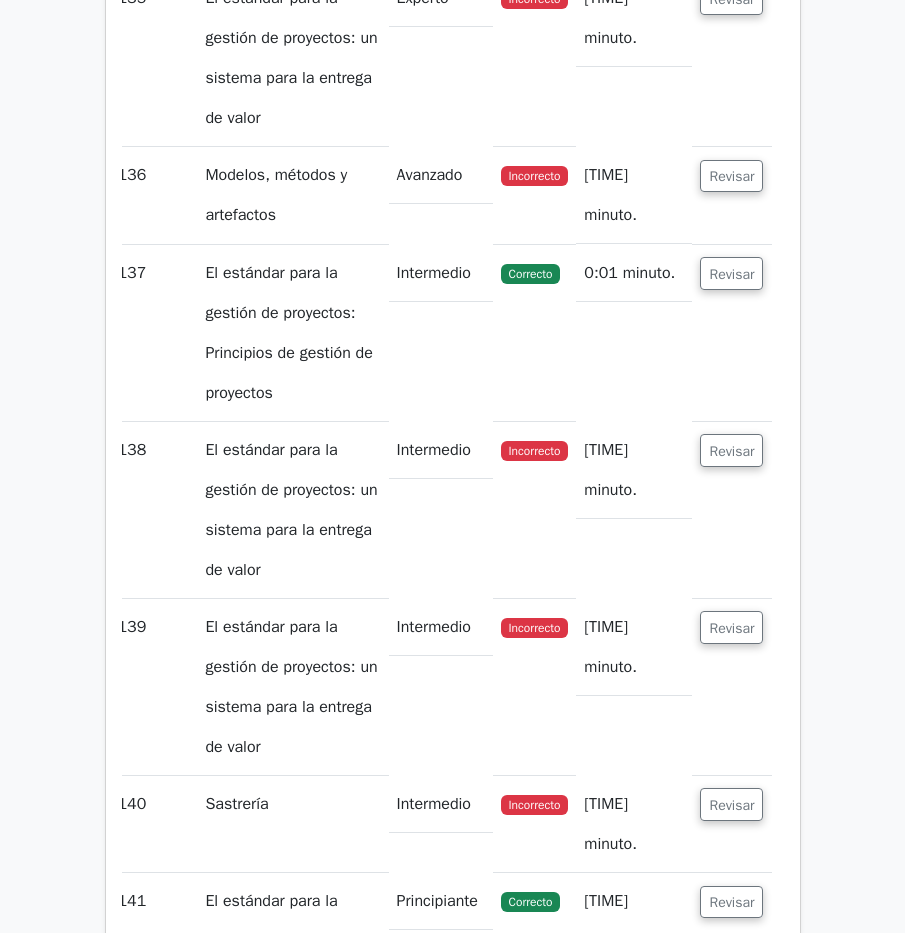 click on "Revisar" at bounding box center [731, -275] 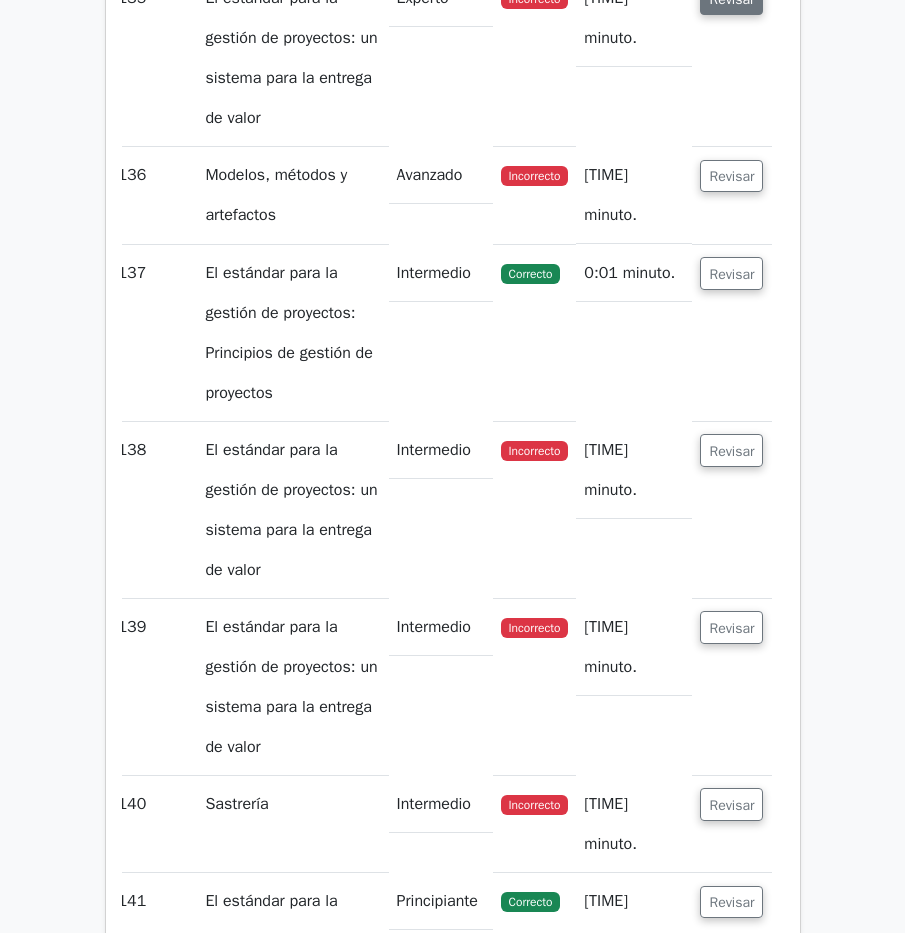 click on "Revisar" at bounding box center (731, -1) 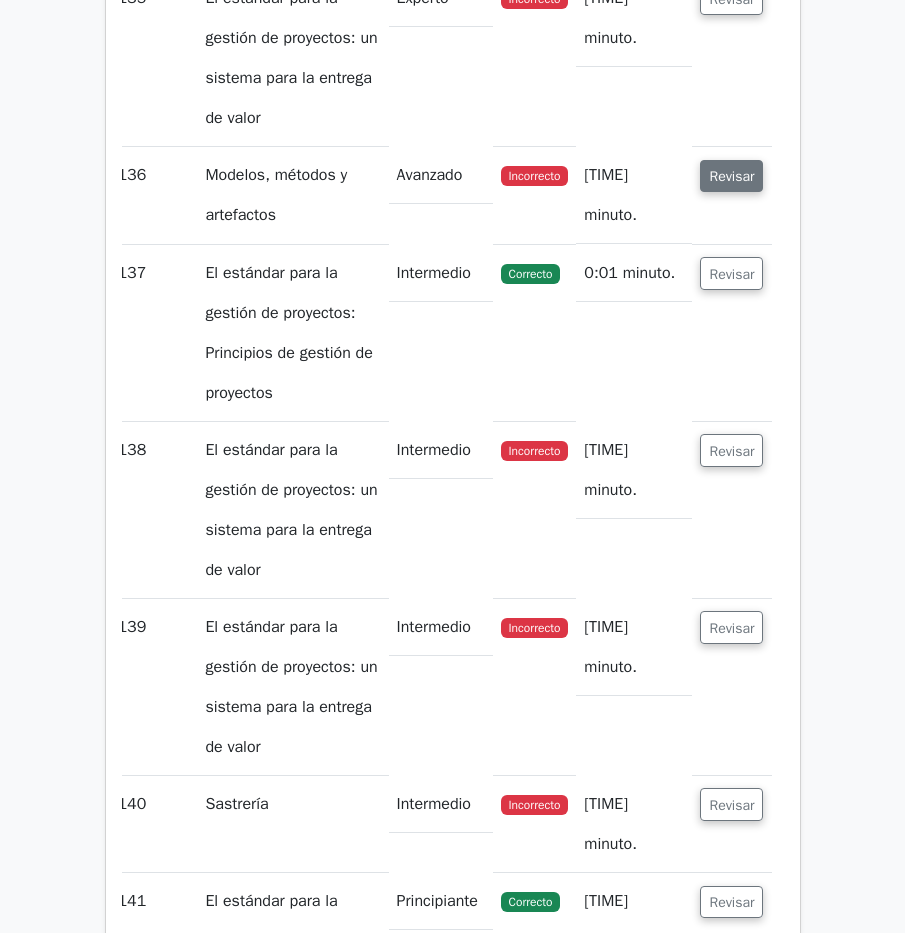 click on "Revisar" at bounding box center [731, 176] 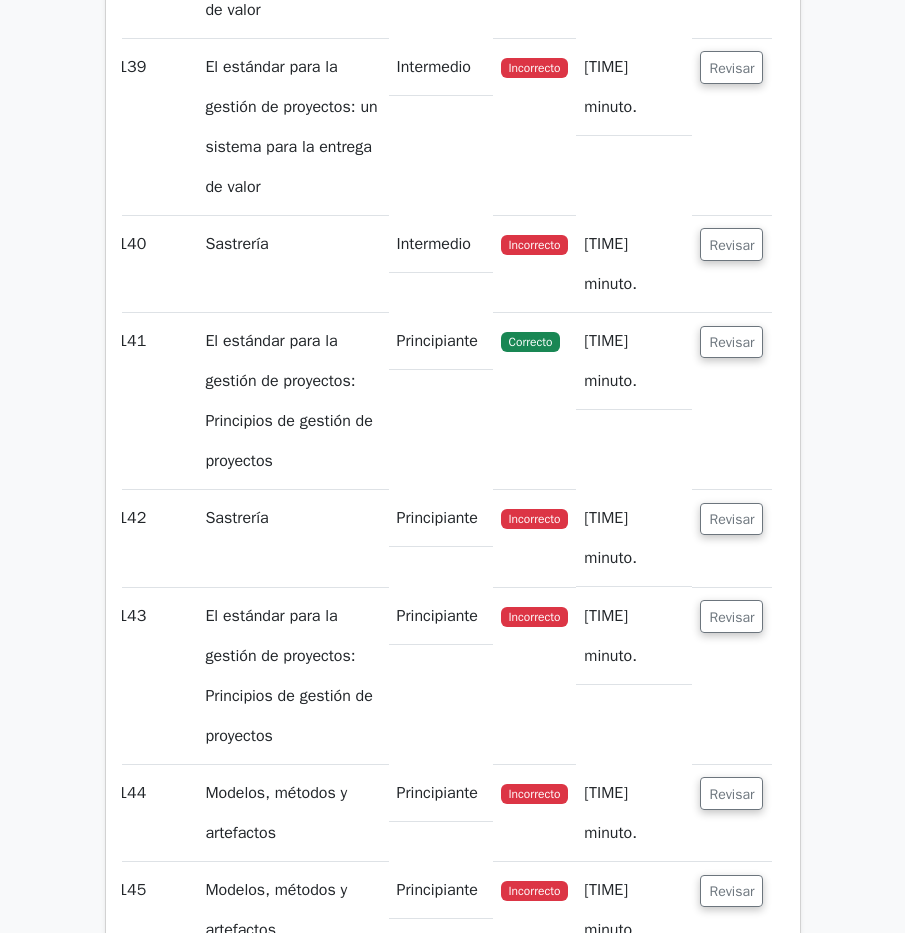 scroll, scrollTop: 142971, scrollLeft: 0, axis: vertical 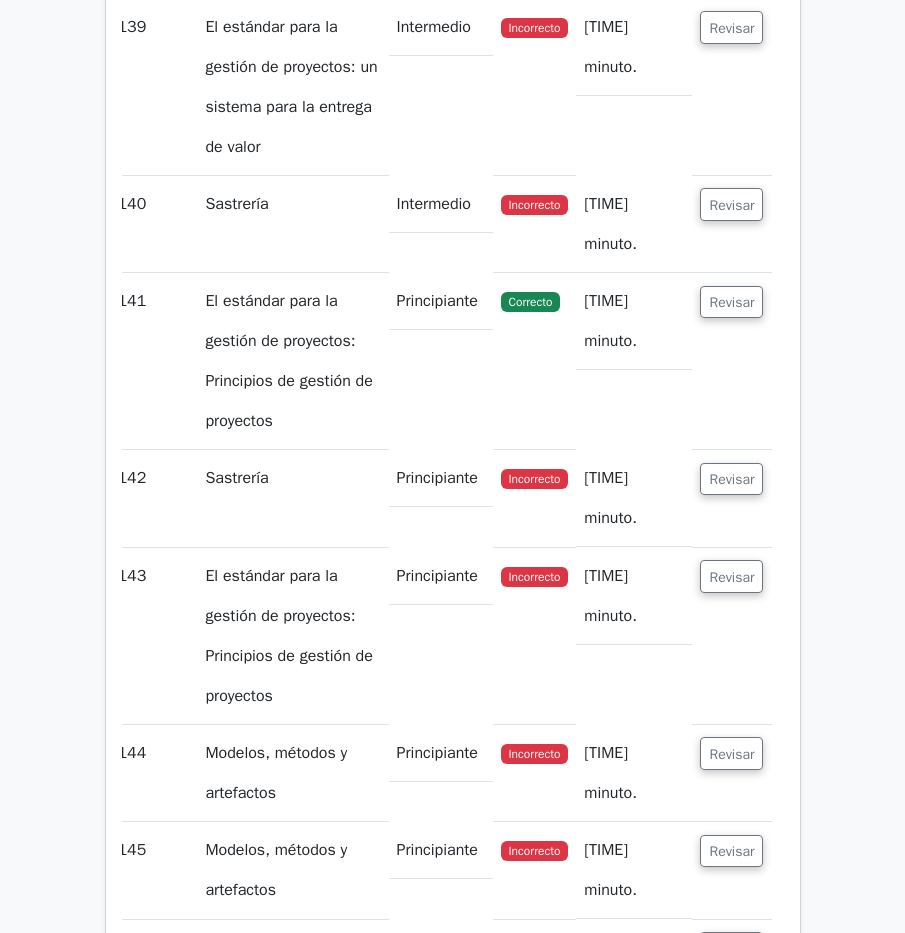 click on "Revisar" at bounding box center (731, -326) 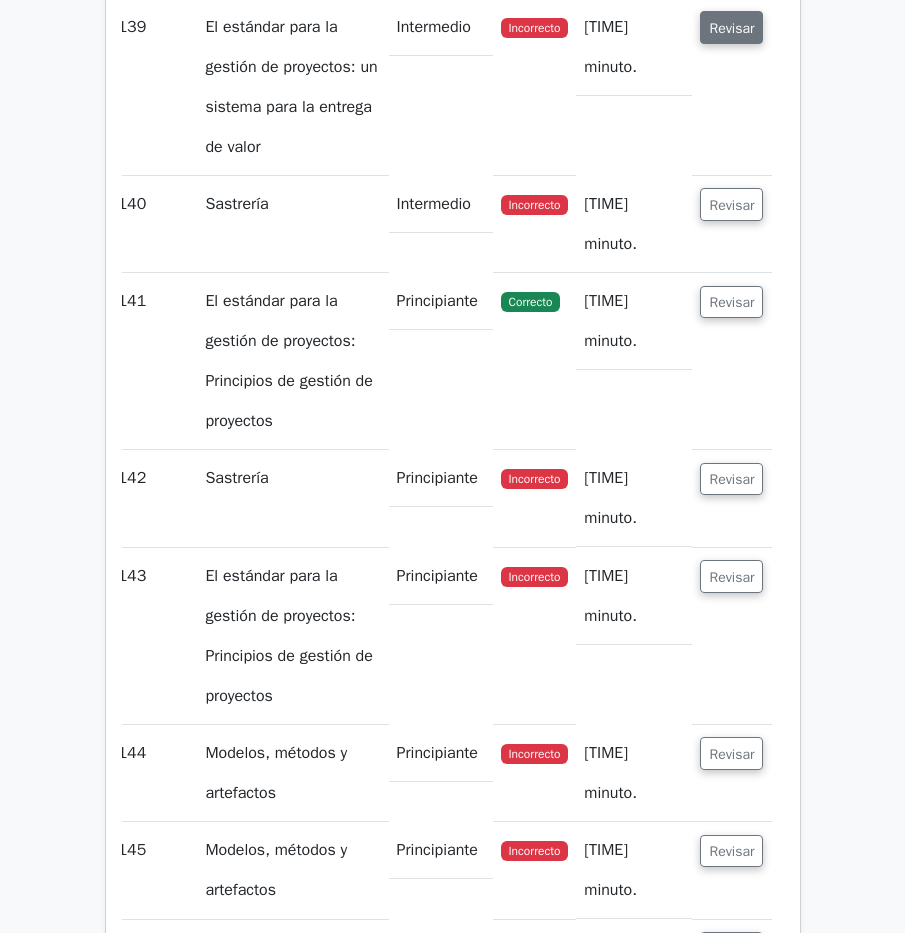 click on "Revisar" at bounding box center [731, 28] 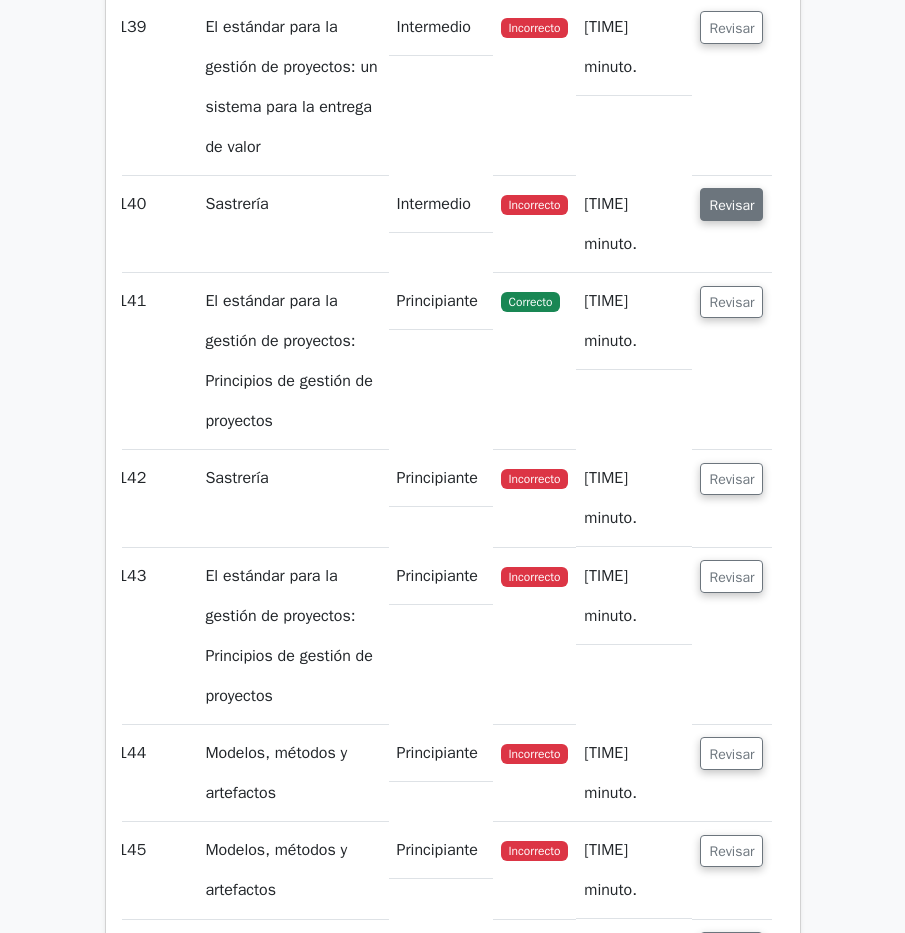 click on "Revisar" at bounding box center [731, 205] 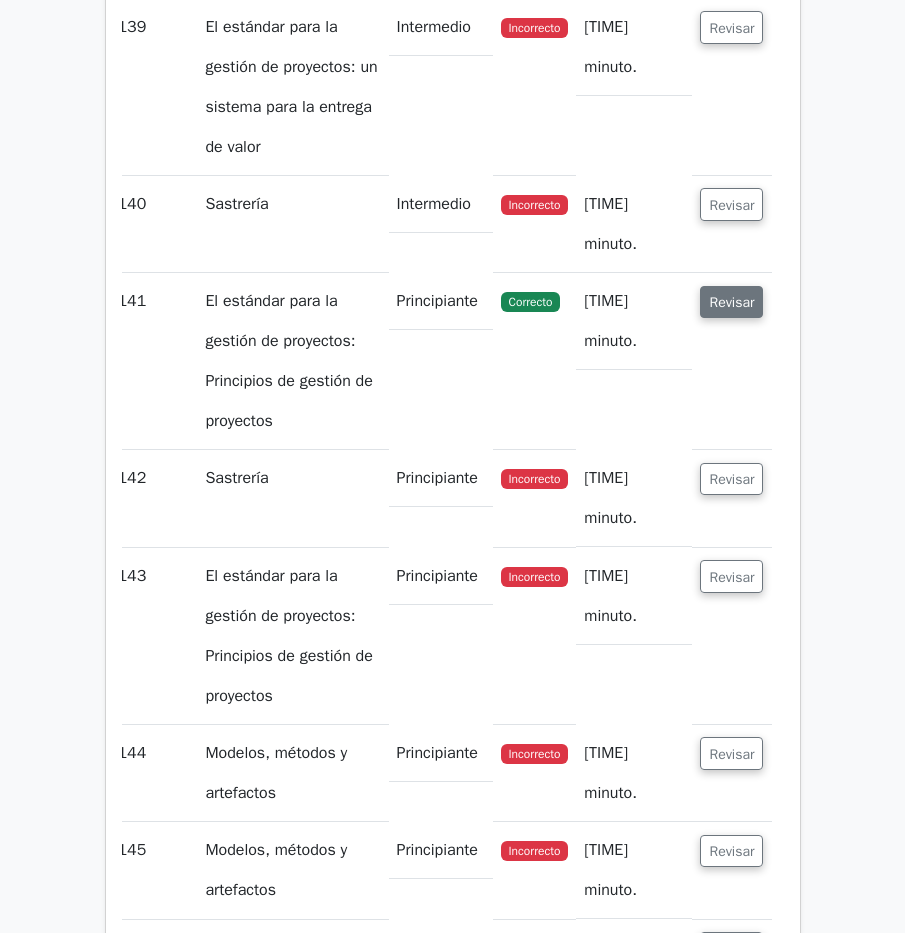 click on "Revisar" at bounding box center [731, 302] 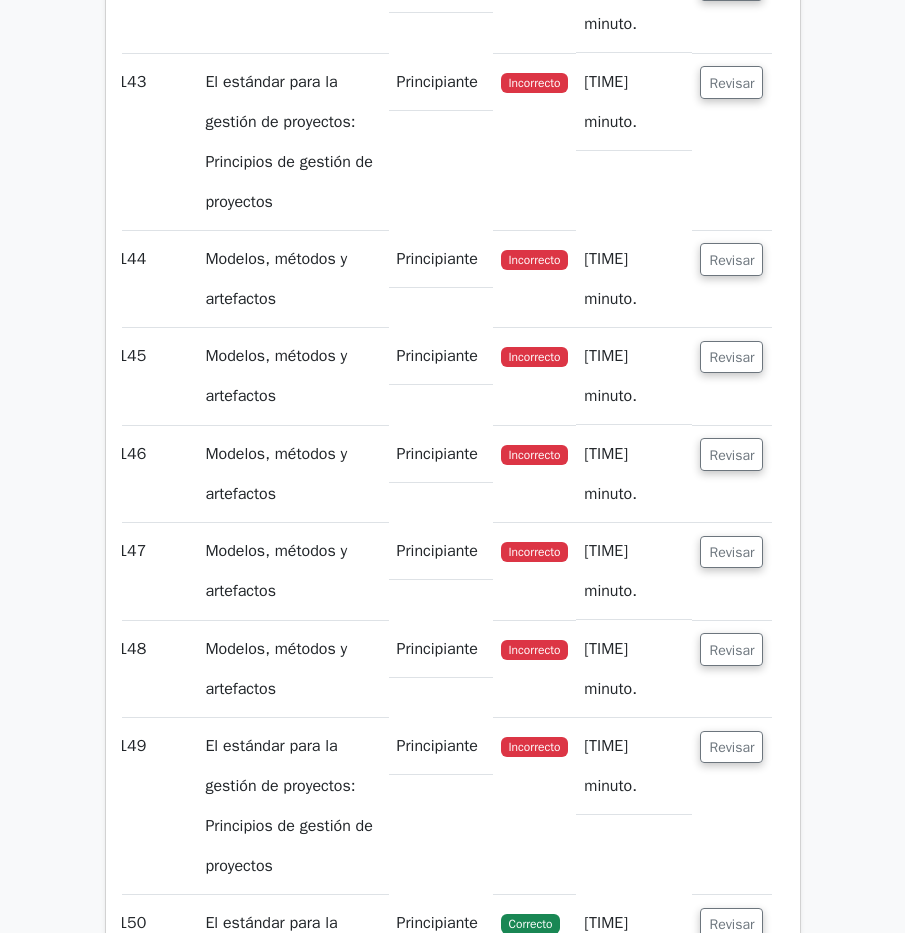 scroll, scrollTop: 143471, scrollLeft: 0, axis: vertical 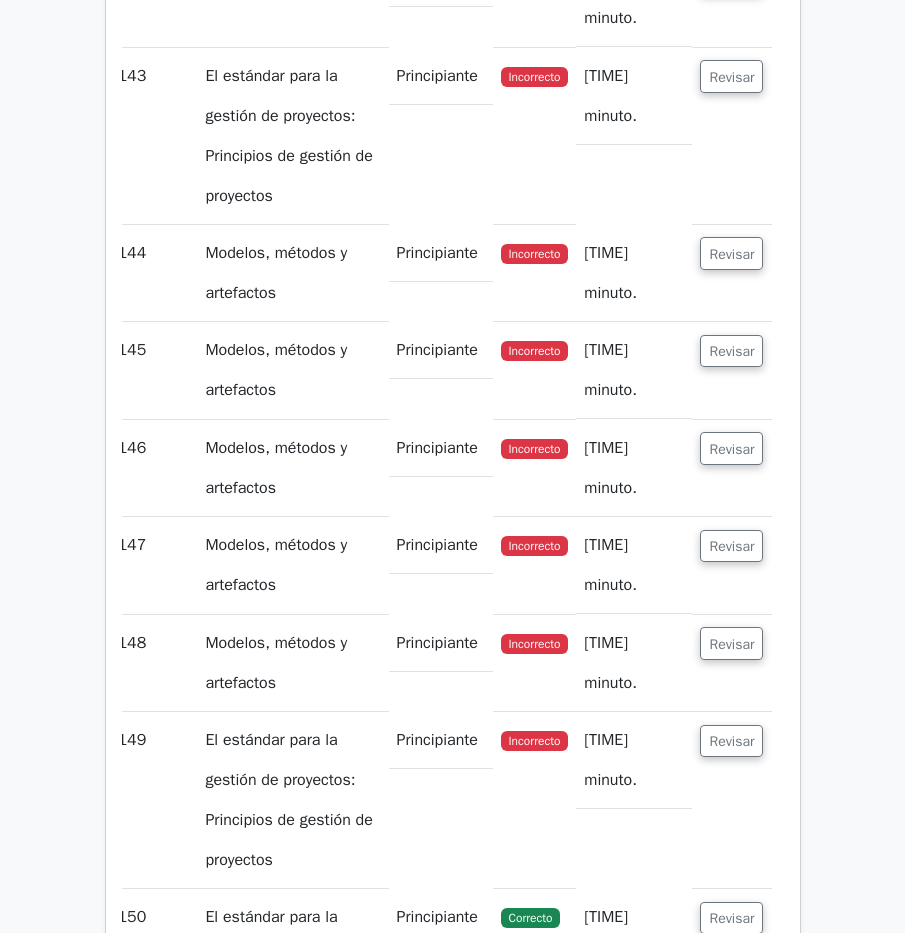 click on "Revisar" at bounding box center (731, -22) 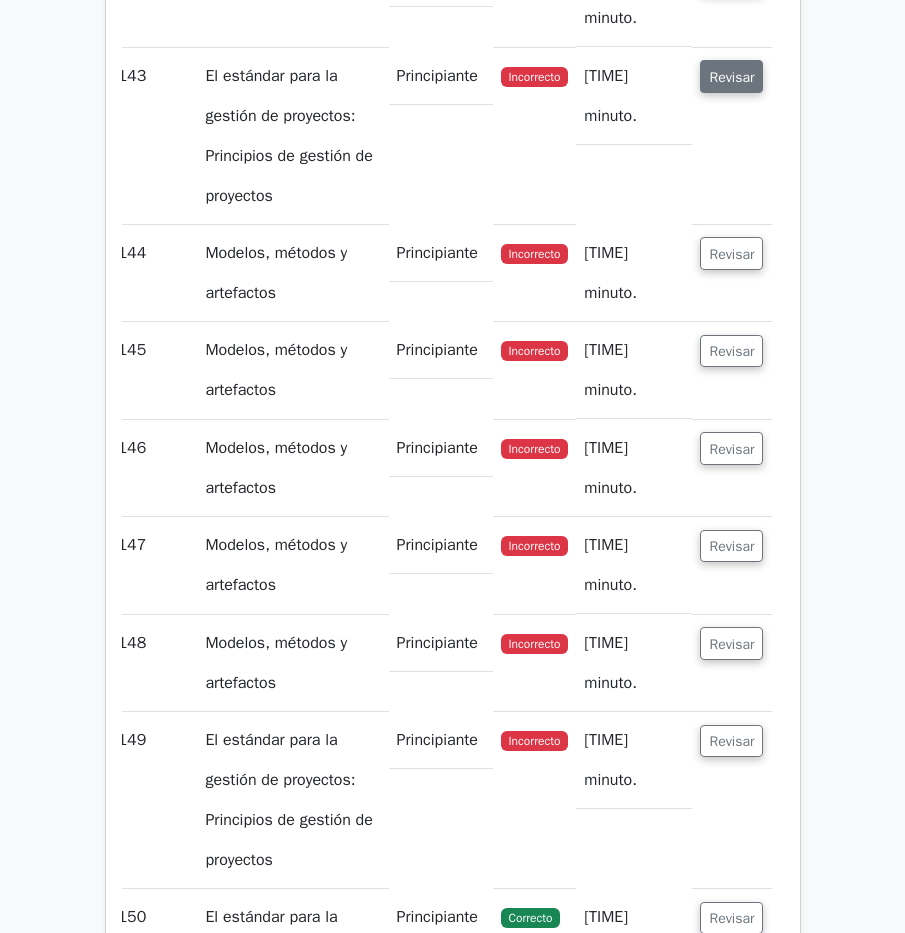 click on "Revisar" at bounding box center (731, 77) 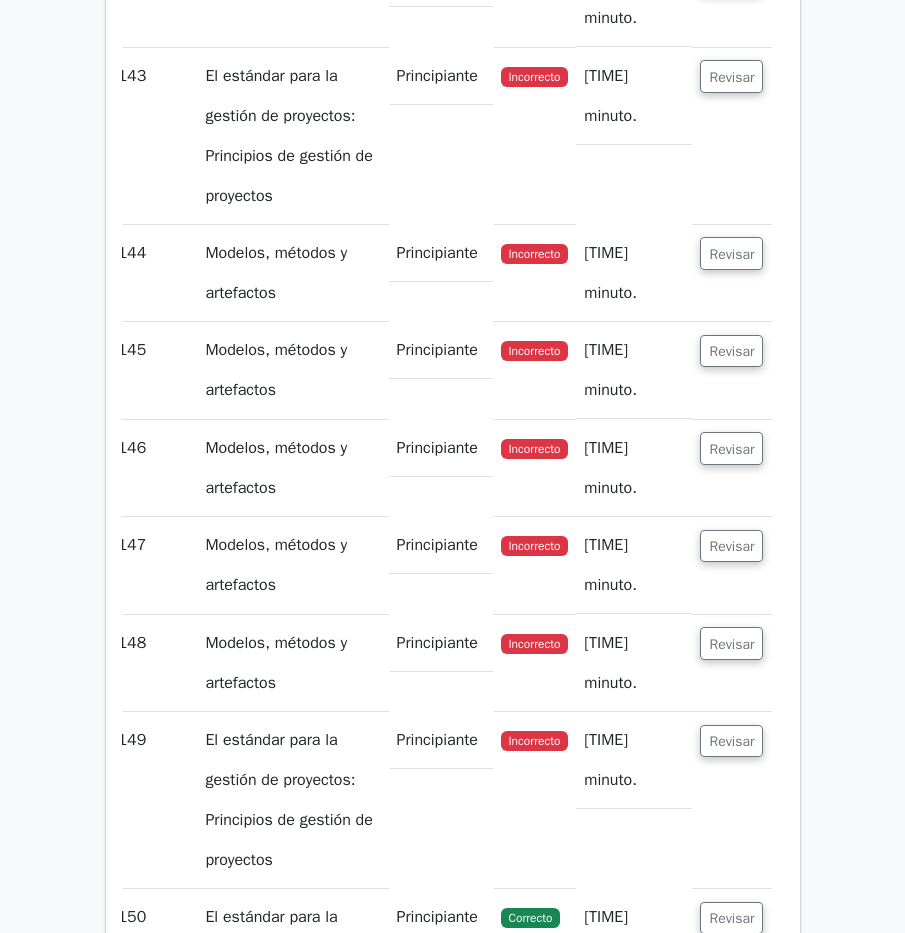 drag, startPoint x: 739, startPoint y: 520, endPoint x: 738, endPoint y: 557, distance: 37.01351 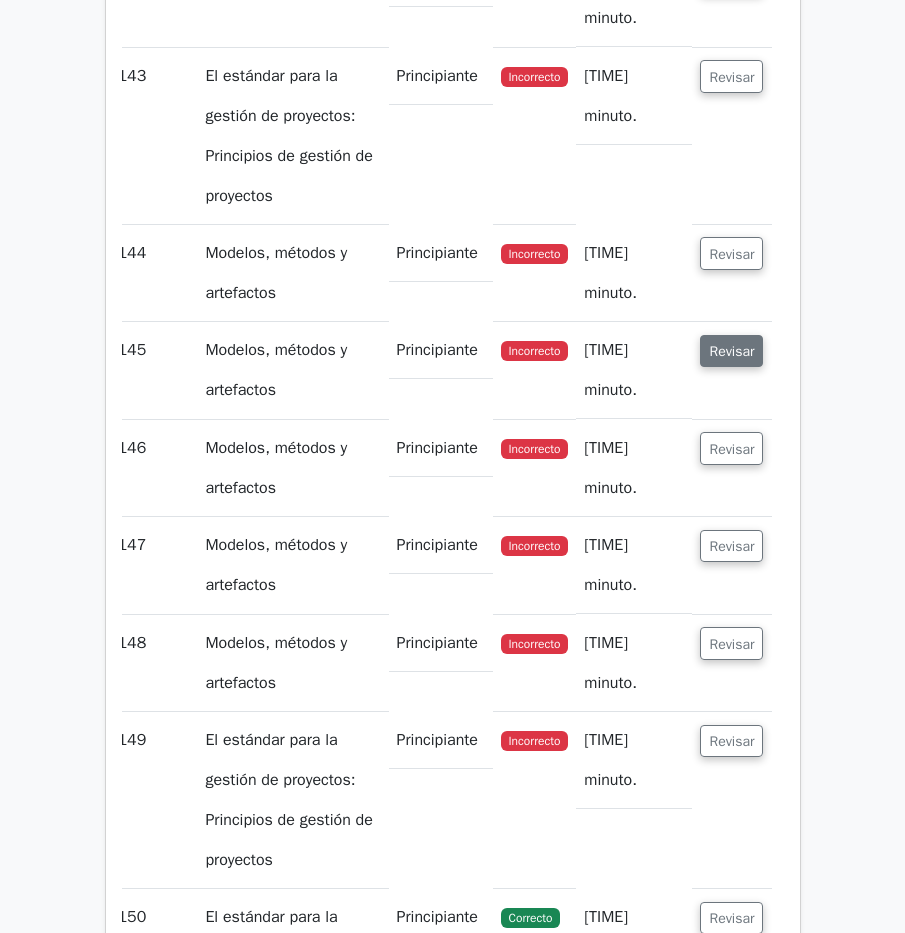 click on "Revisar" at bounding box center [731, 351] 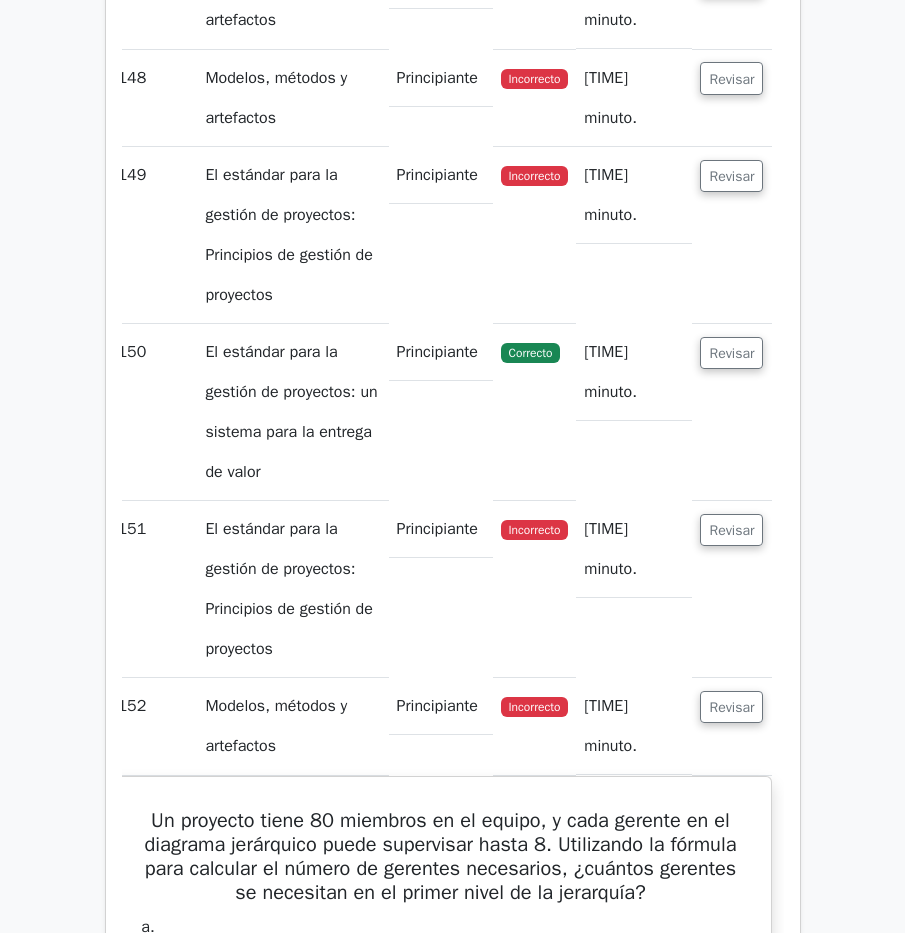 scroll, scrollTop: 144071, scrollLeft: 0, axis: vertical 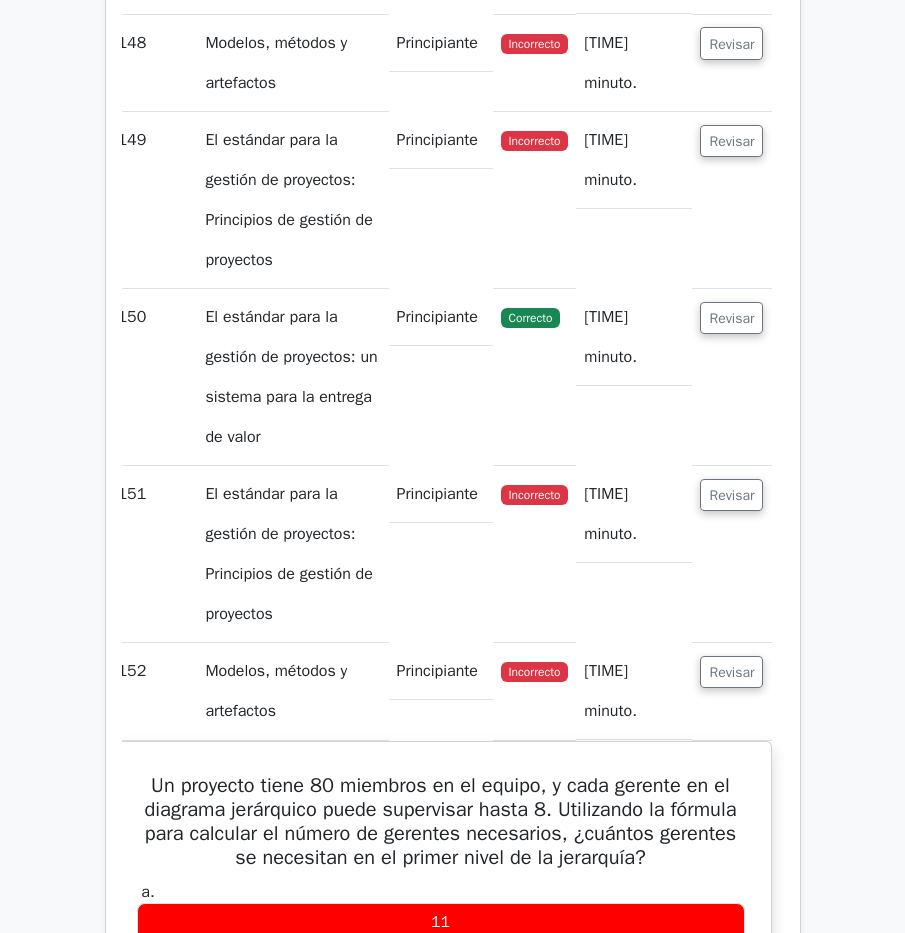 drag, startPoint x: 723, startPoint y: 204, endPoint x: 727, endPoint y: 277, distance: 73.109505 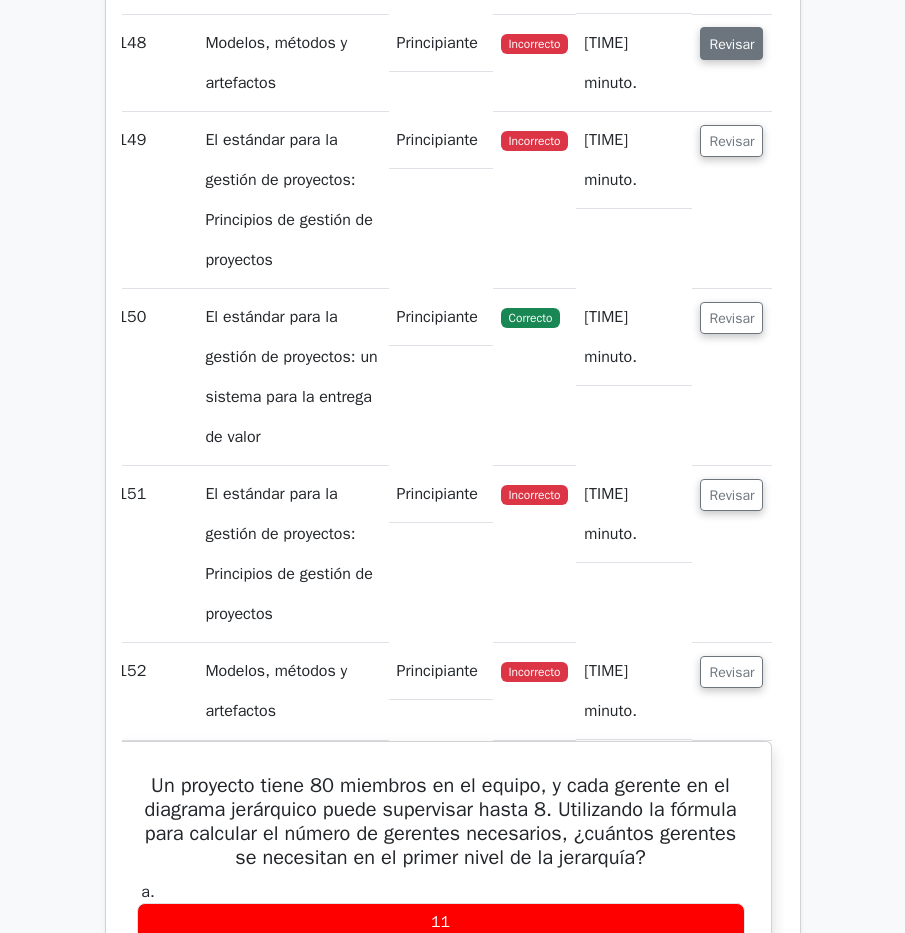 click on "Revisar" at bounding box center (731, 44) 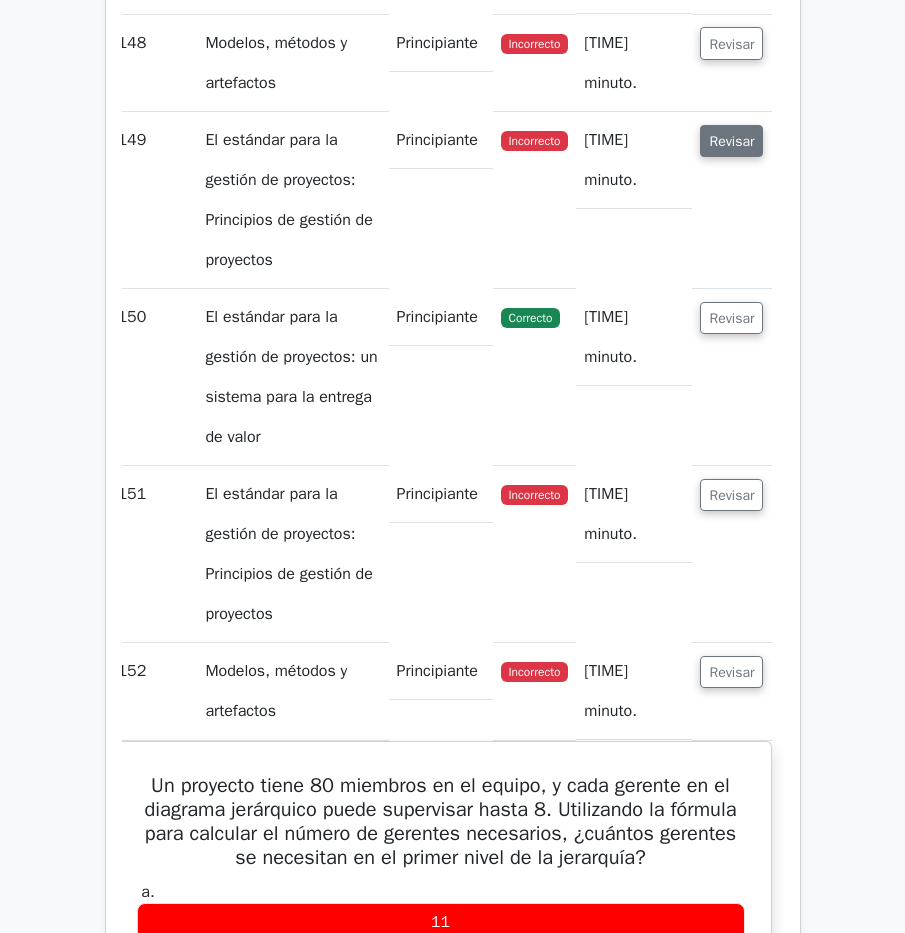 click on "Revisar" at bounding box center (731, 141) 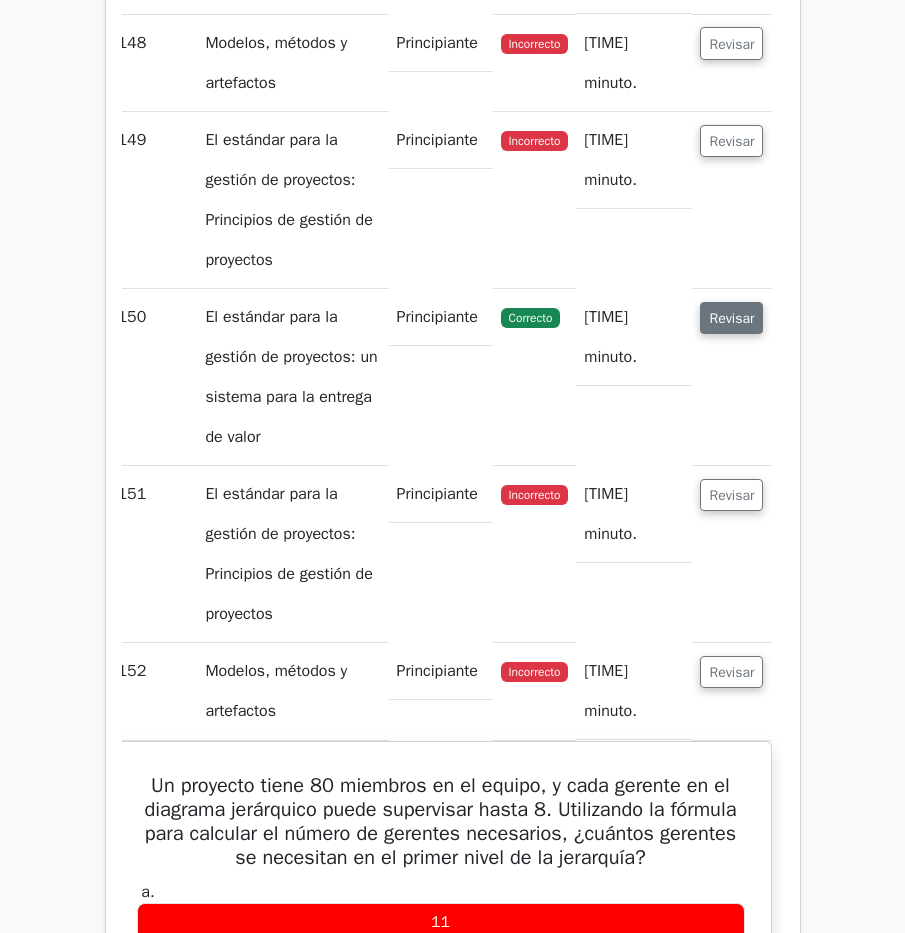 click on "Revisar" at bounding box center (731, 318) 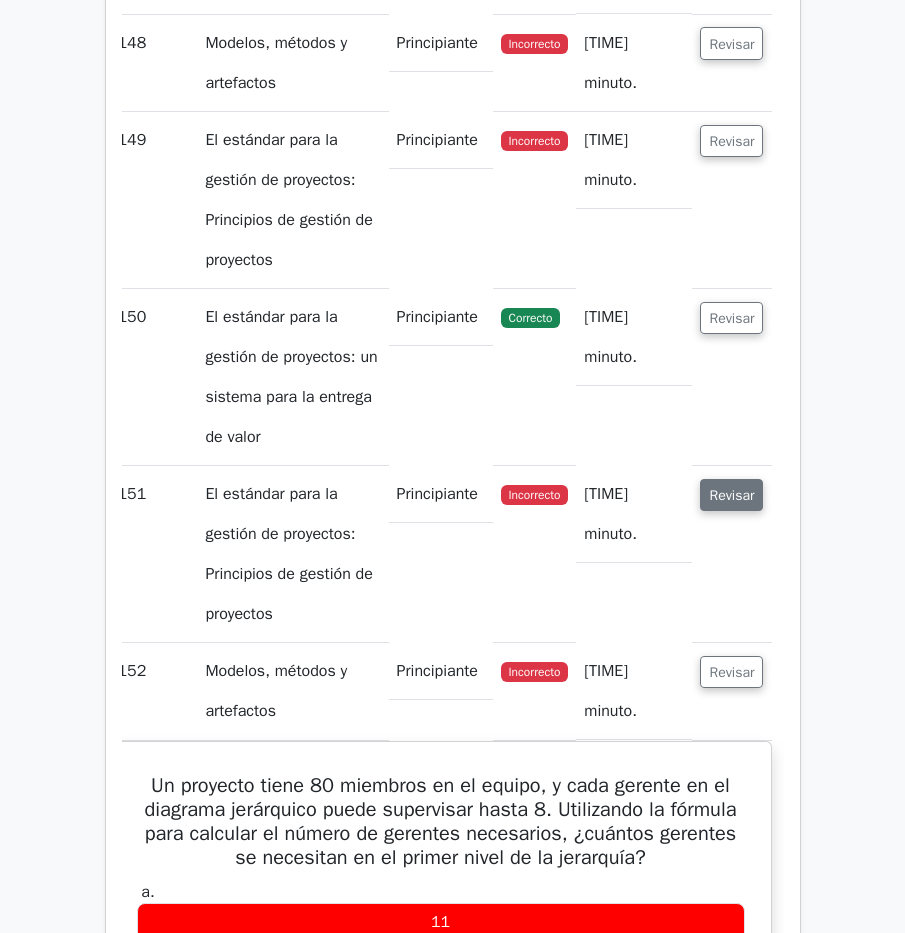 click on "Revisar" at bounding box center (731, 495) 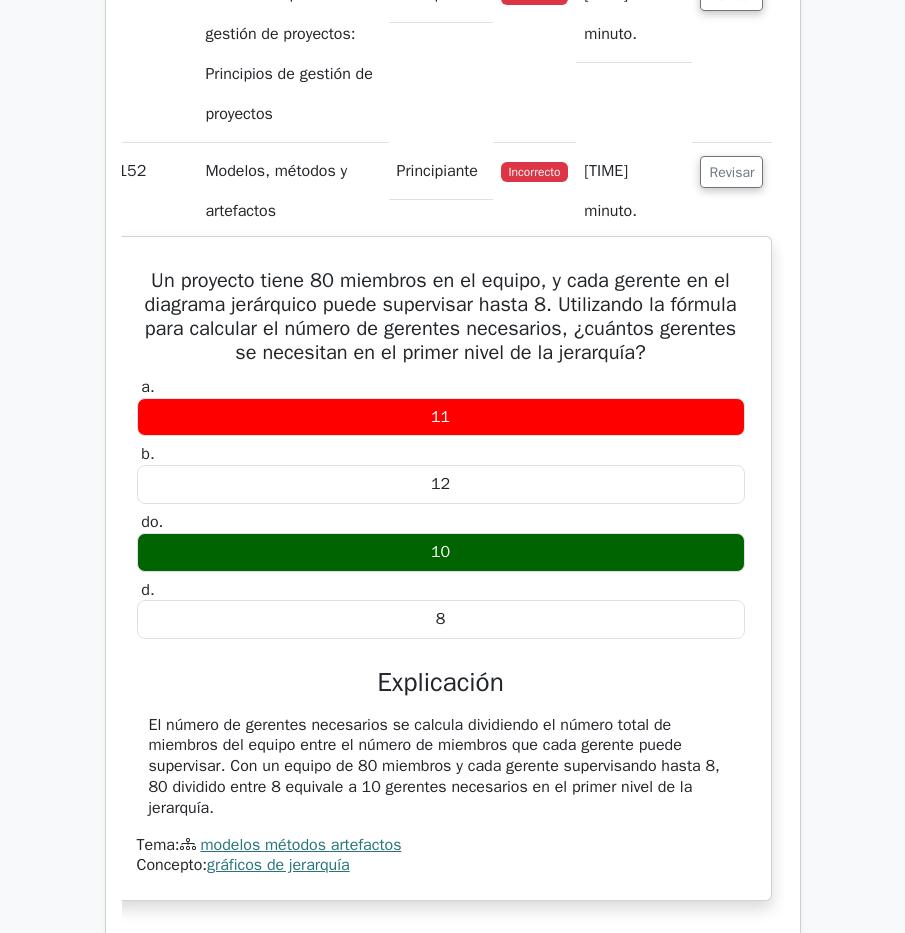 scroll, scrollTop: 144671, scrollLeft: 0, axis: vertical 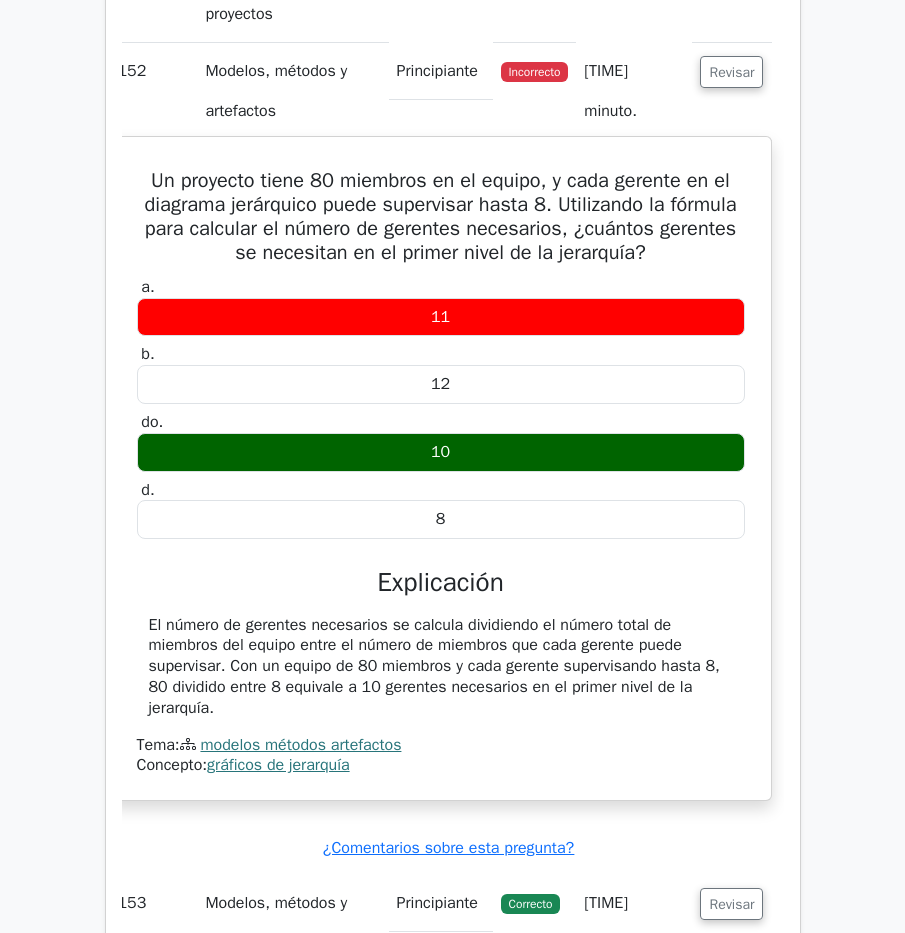 click on "Un proyecto tiene 80 miembros en el equipo, y cada gerente en el diagrama jerárquico puede supervisar hasta 8. Utilizando la fórmula para calcular el número de gerentes necesarios, ¿cuántos gerentes se necesitan en el primer nivel de la jerarquía?" at bounding box center [441, 216] 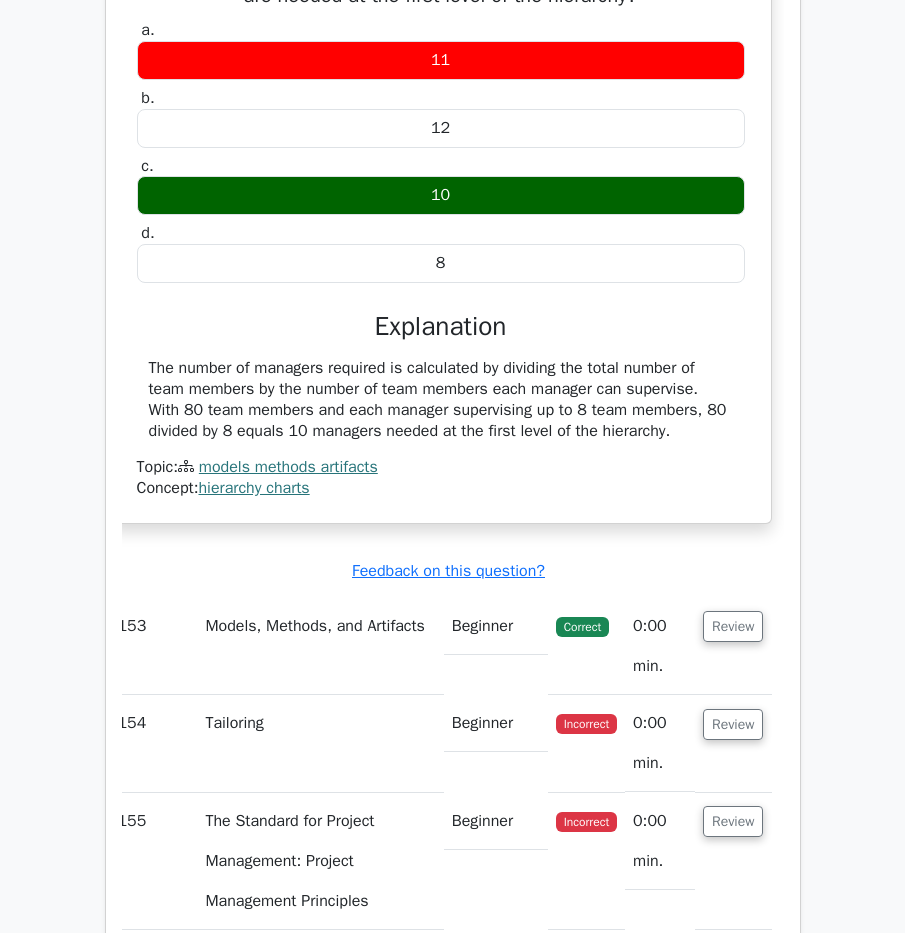 scroll, scrollTop: 144818, scrollLeft: 0, axis: vertical 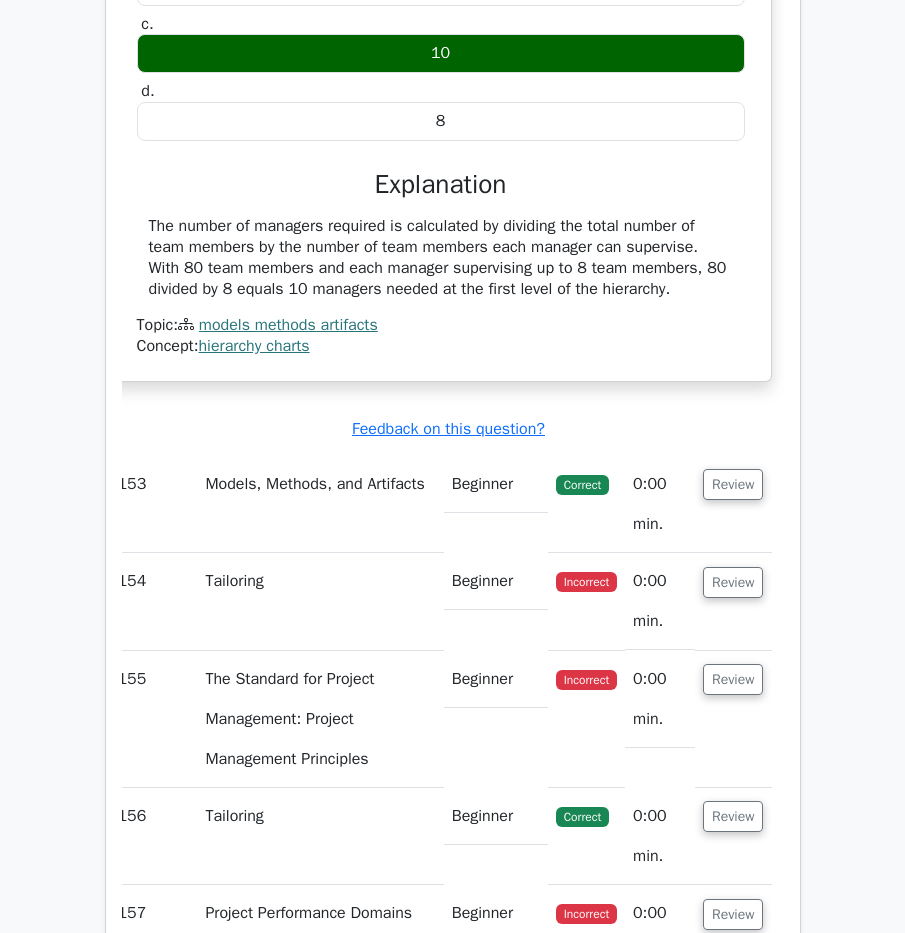 drag, startPoint x: 177, startPoint y: 326, endPoint x: 228, endPoint y: 350, distance: 56.364883 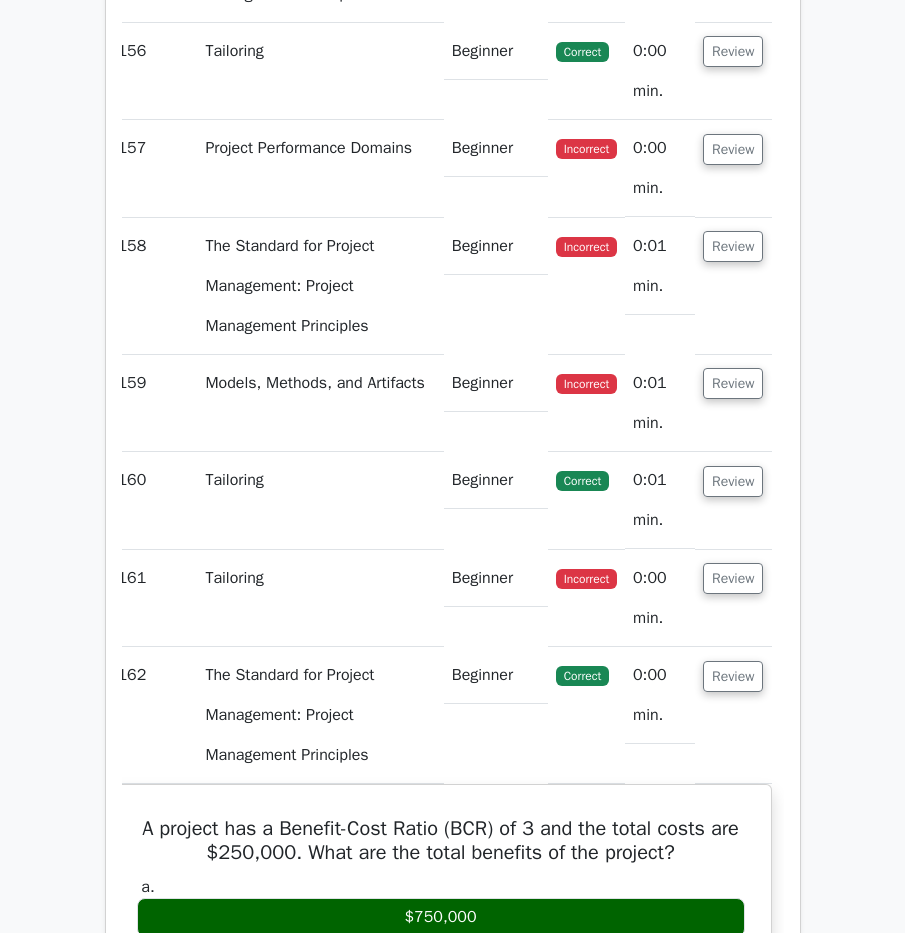 scroll, scrollTop: 145618, scrollLeft: 0, axis: vertical 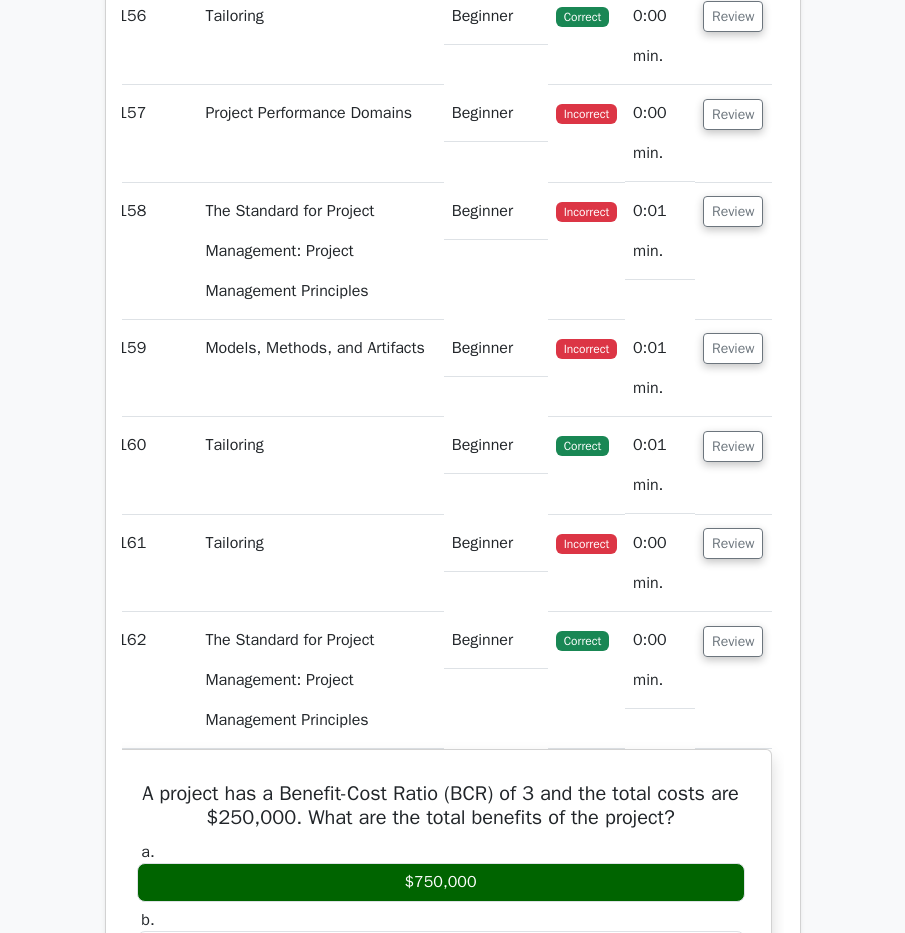 click on "Review" at bounding box center [733, -316] 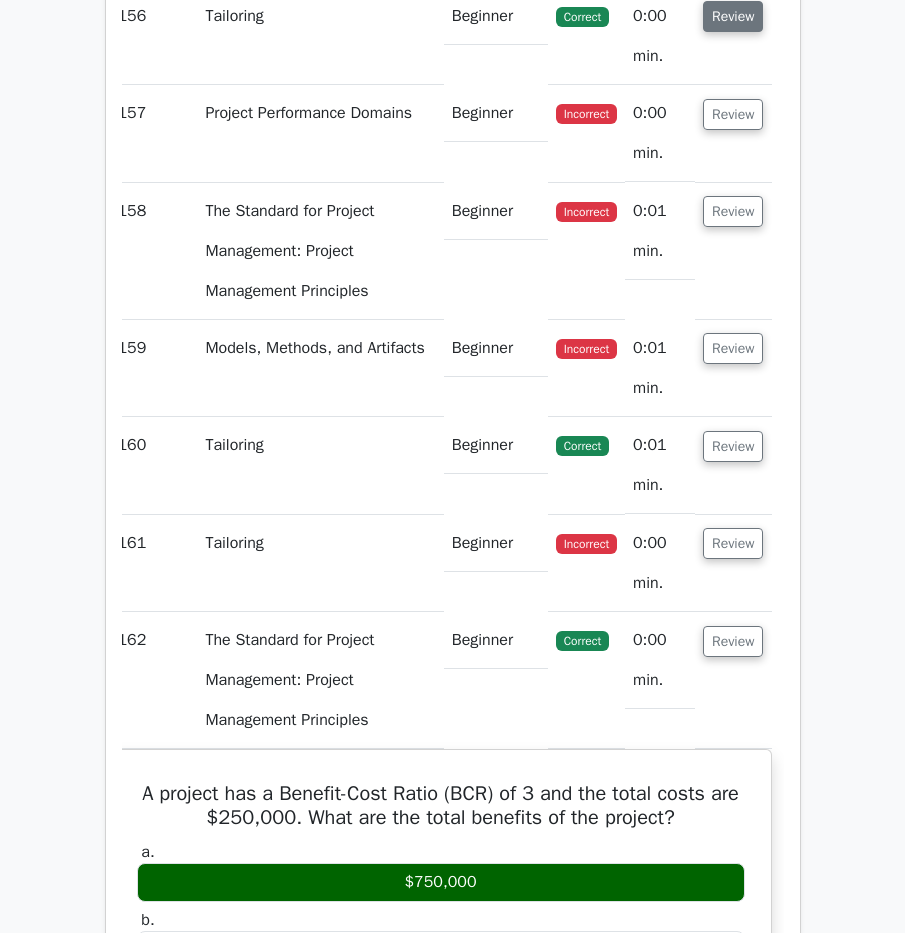 click on "Review" at bounding box center (733, 16) 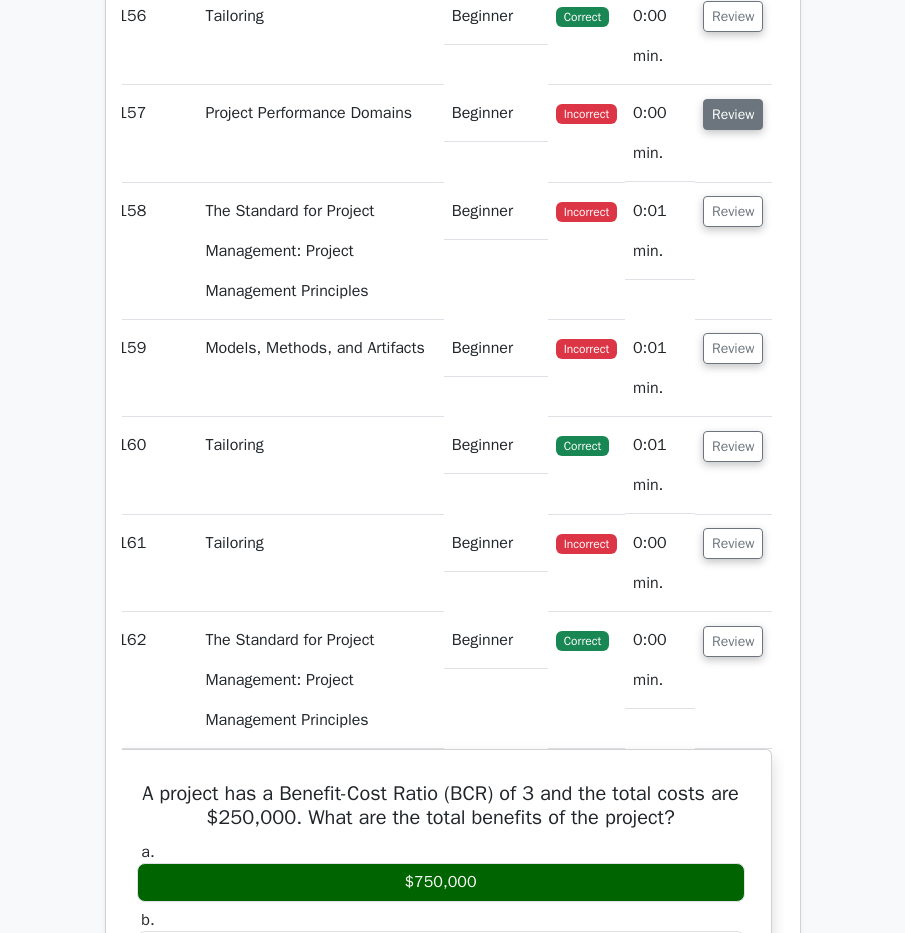 click on "Review" at bounding box center [733, 114] 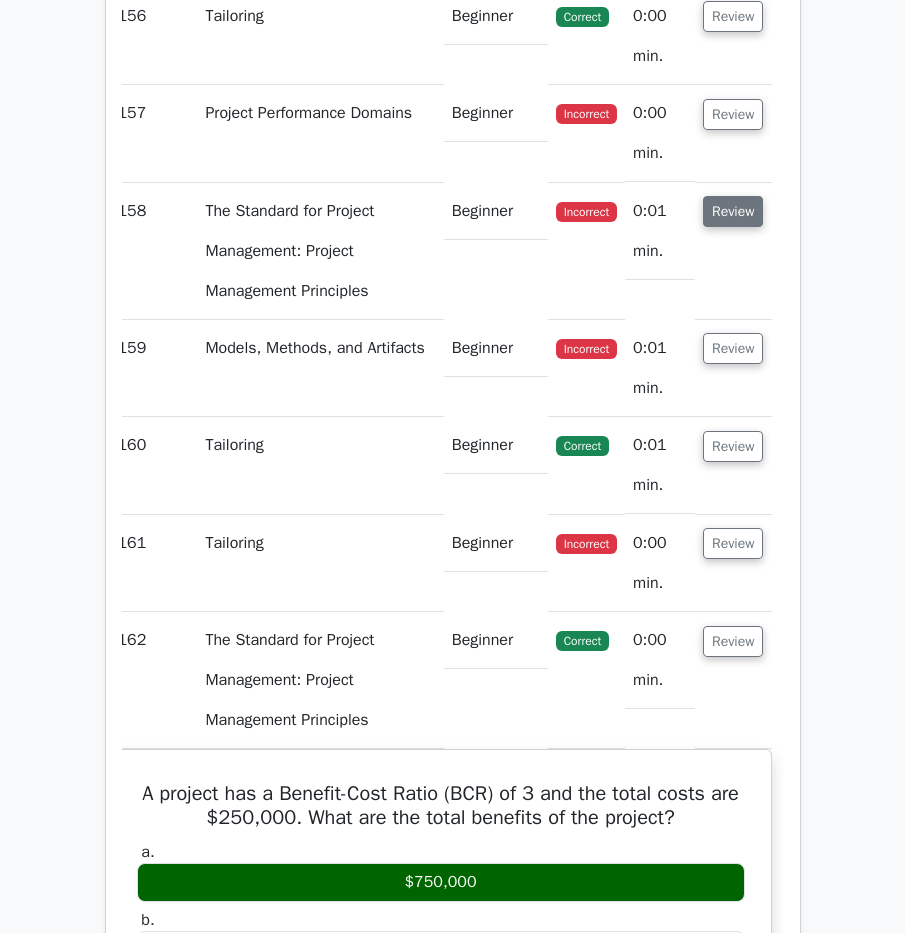 click on "Review" at bounding box center [733, 211] 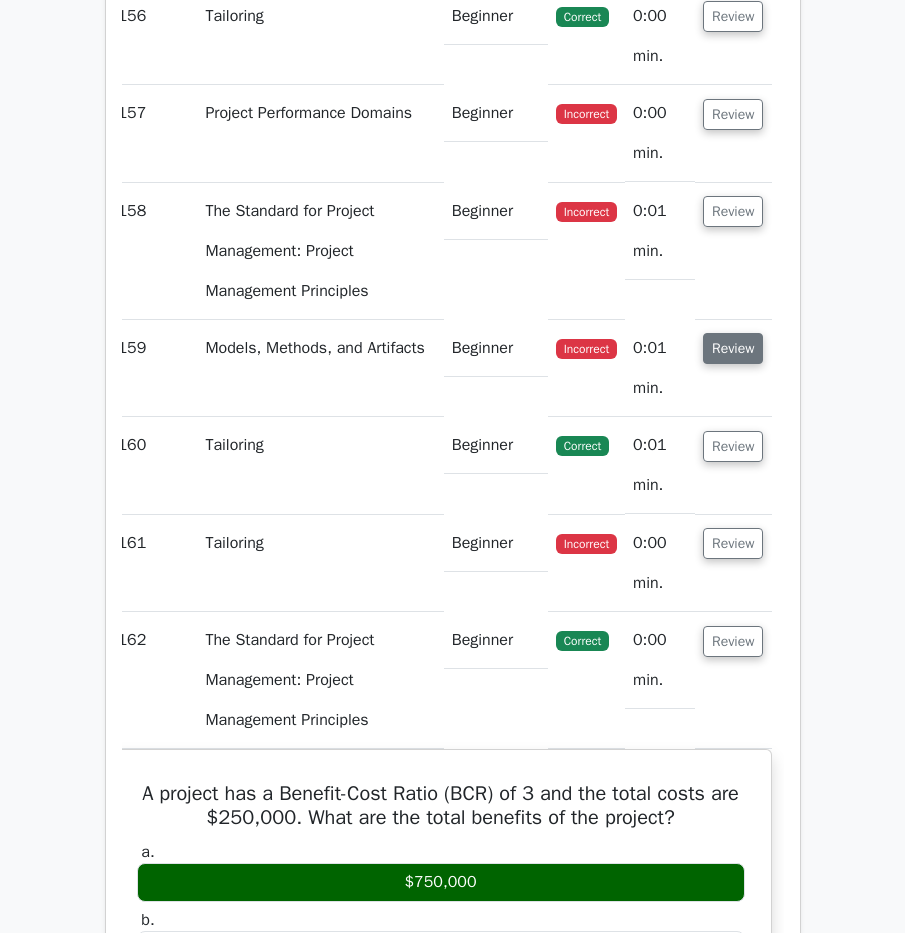 click on "Review" at bounding box center (733, 348) 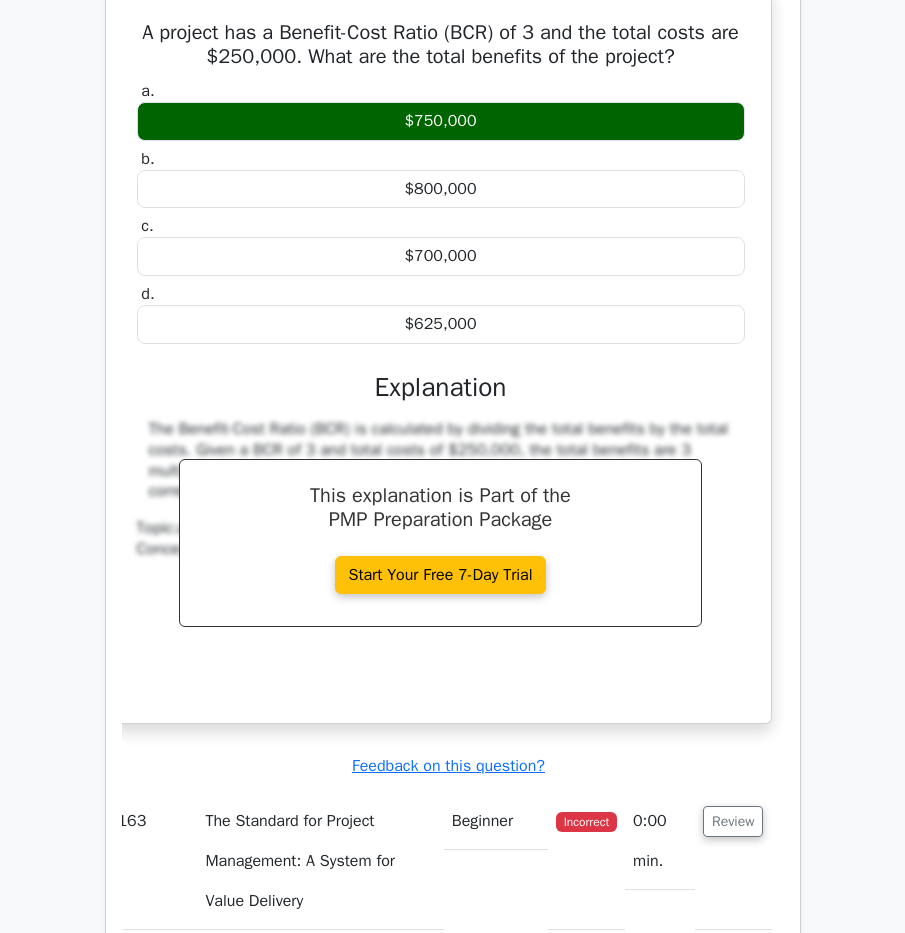 scroll, scrollTop: 146418, scrollLeft: 0, axis: vertical 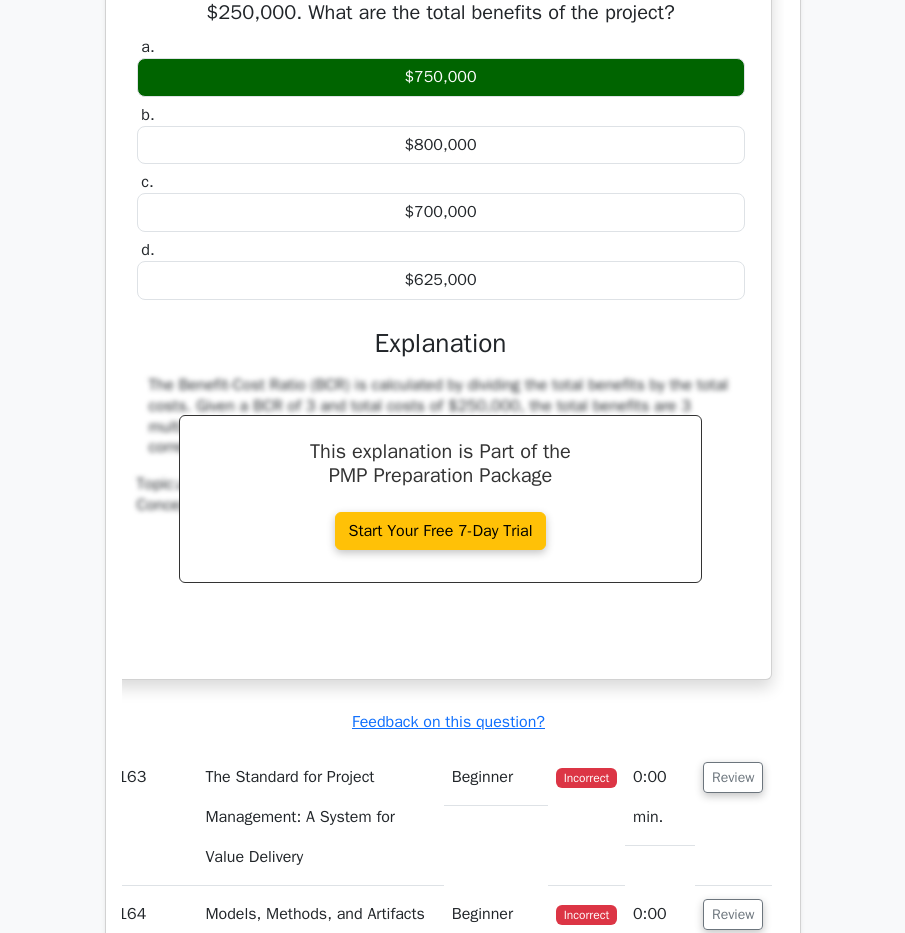 click on "Review" at bounding box center (733, -359) 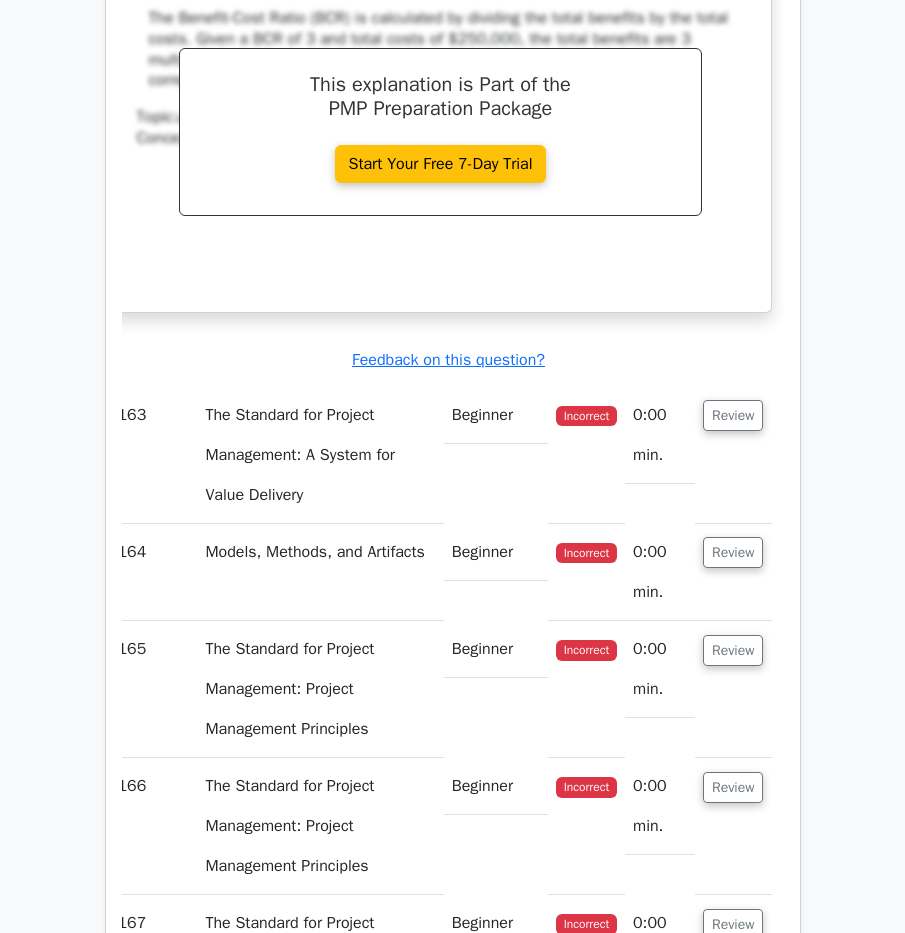 scroll, scrollTop: 146818, scrollLeft: 0, axis: vertical 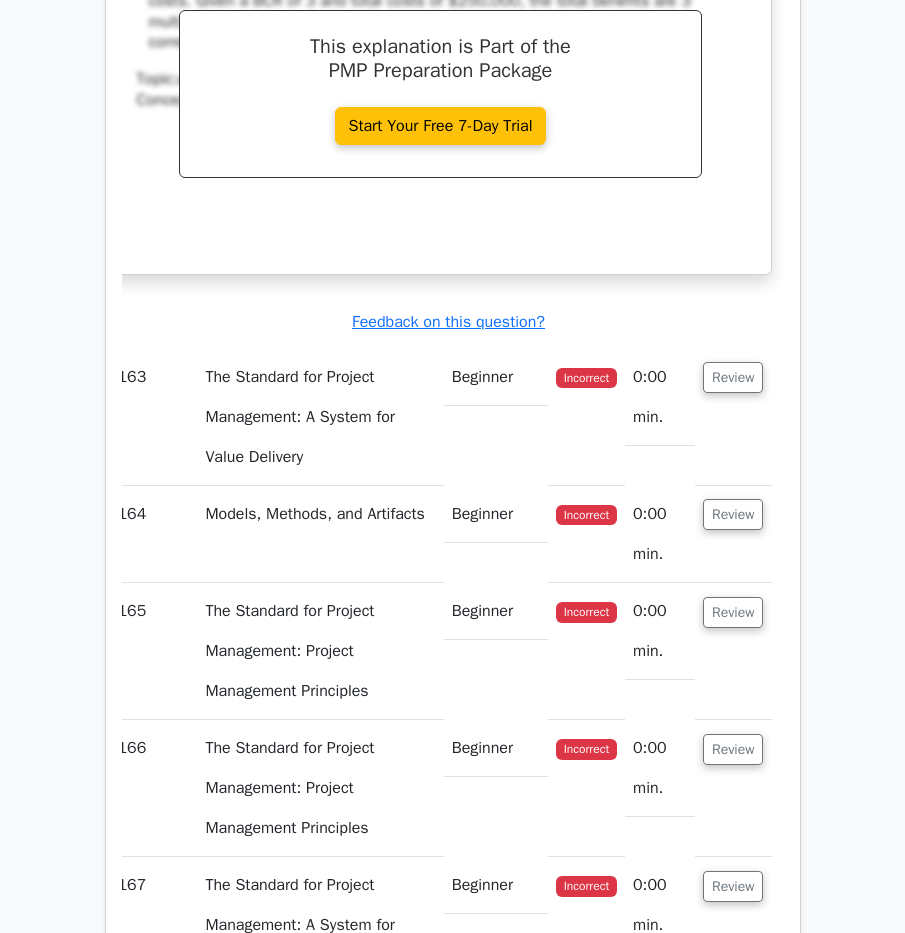 drag, startPoint x: 137, startPoint y: 135, endPoint x: 714, endPoint y: 600, distance: 741.04926 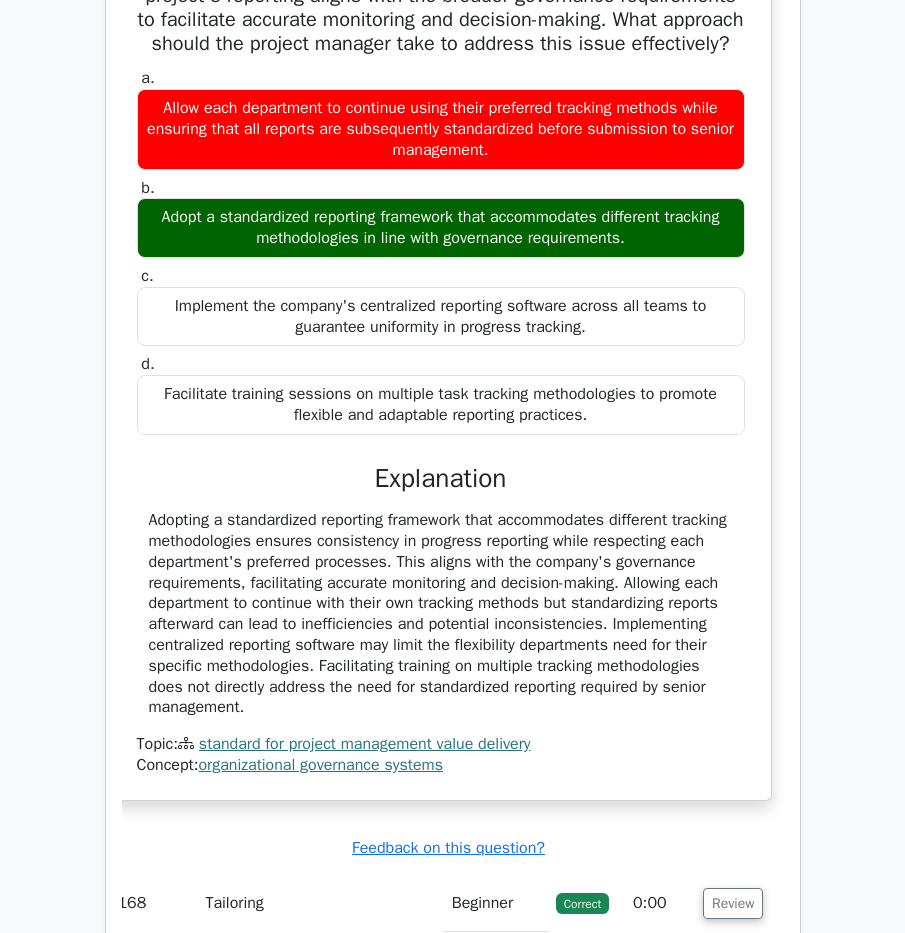 scroll, scrollTop: 148218, scrollLeft: 0, axis: vertical 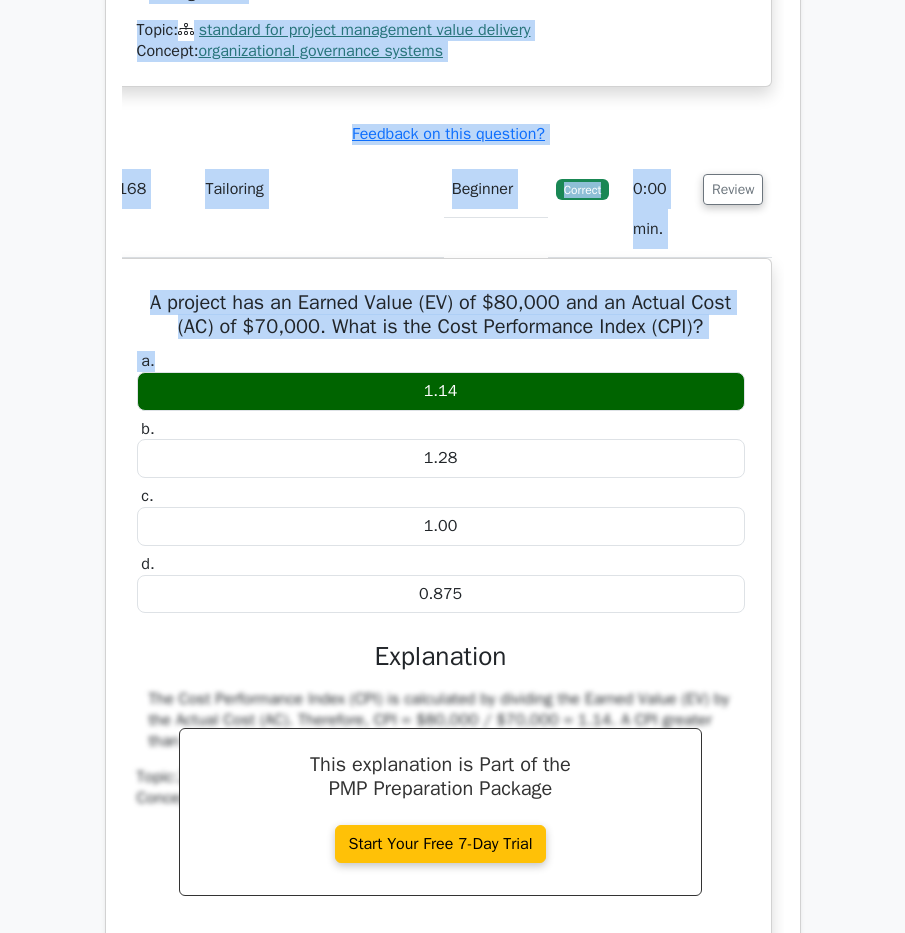 drag, startPoint x: 170, startPoint y: 183, endPoint x: 574, endPoint y: 562, distance: 553.9468 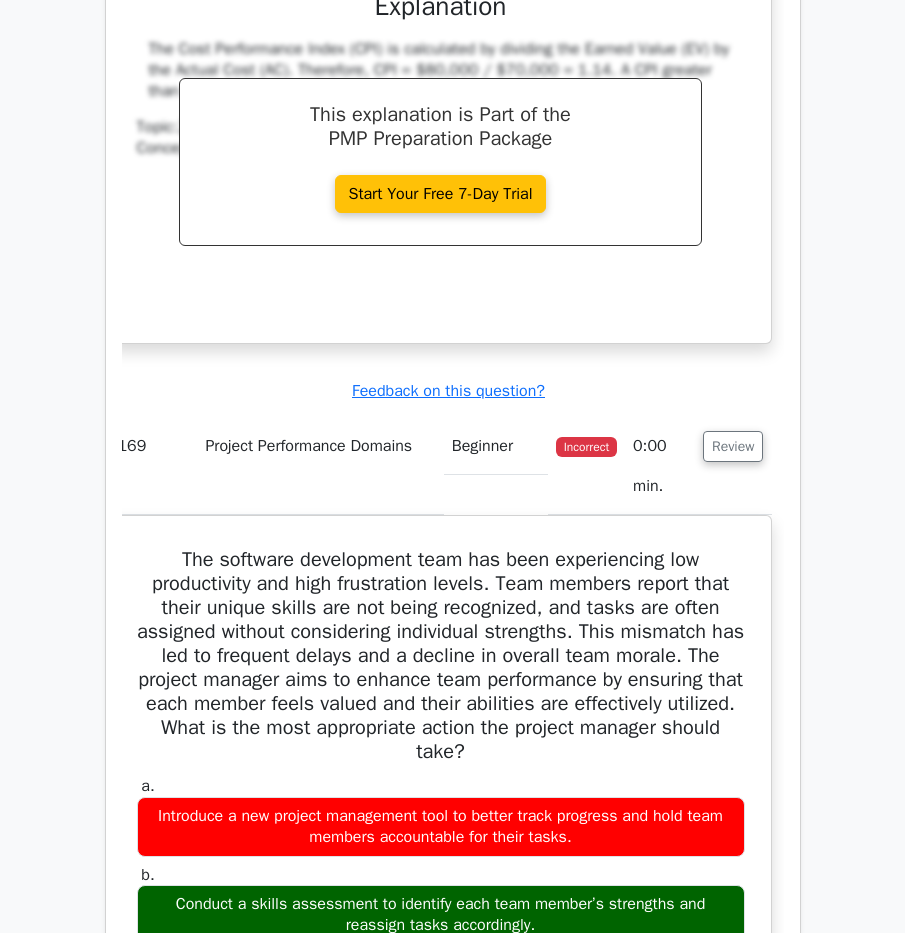 scroll, scrollTop: 149510, scrollLeft: 0, axis: vertical 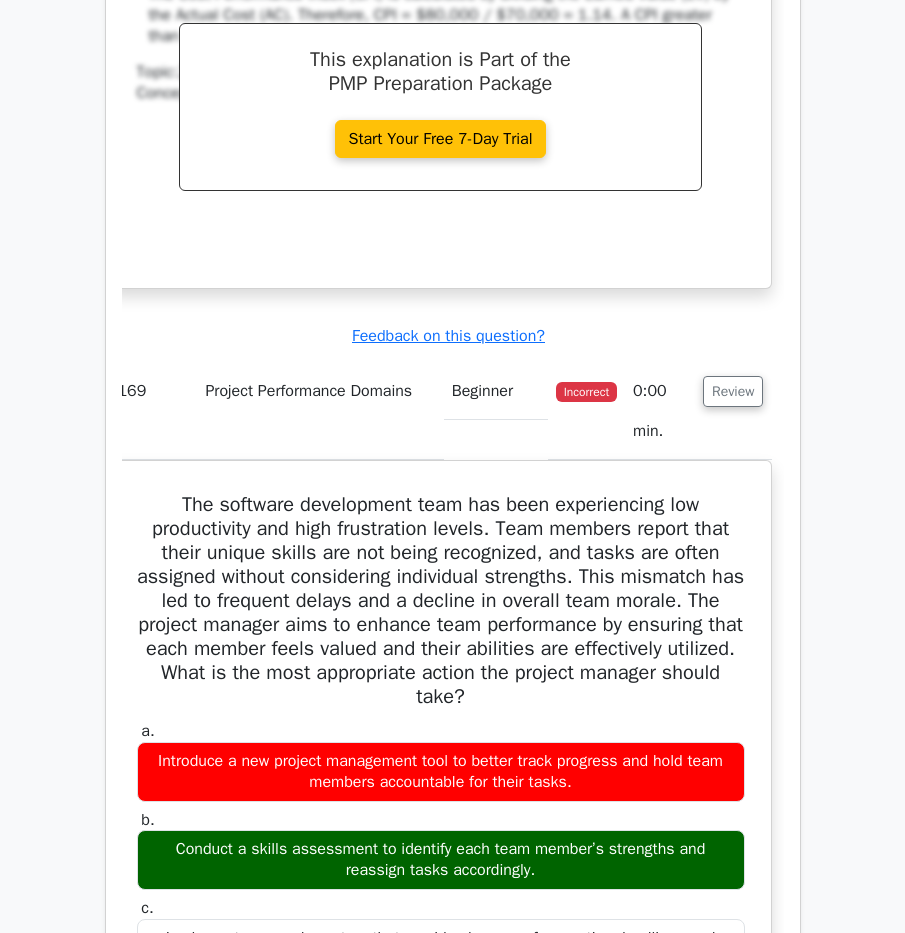 drag, startPoint x: 149, startPoint y: 168, endPoint x: 743, endPoint y: 607, distance: 738.6183 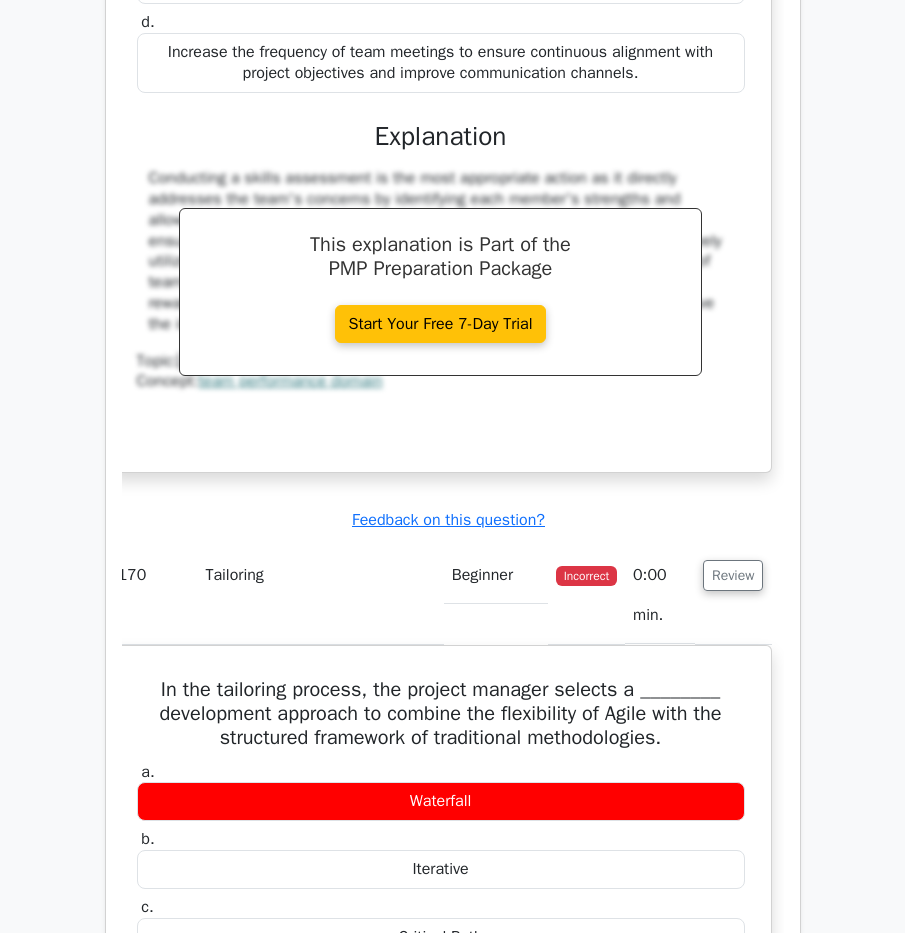 scroll, scrollTop: 150510, scrollLeft: 0, axis: vertical 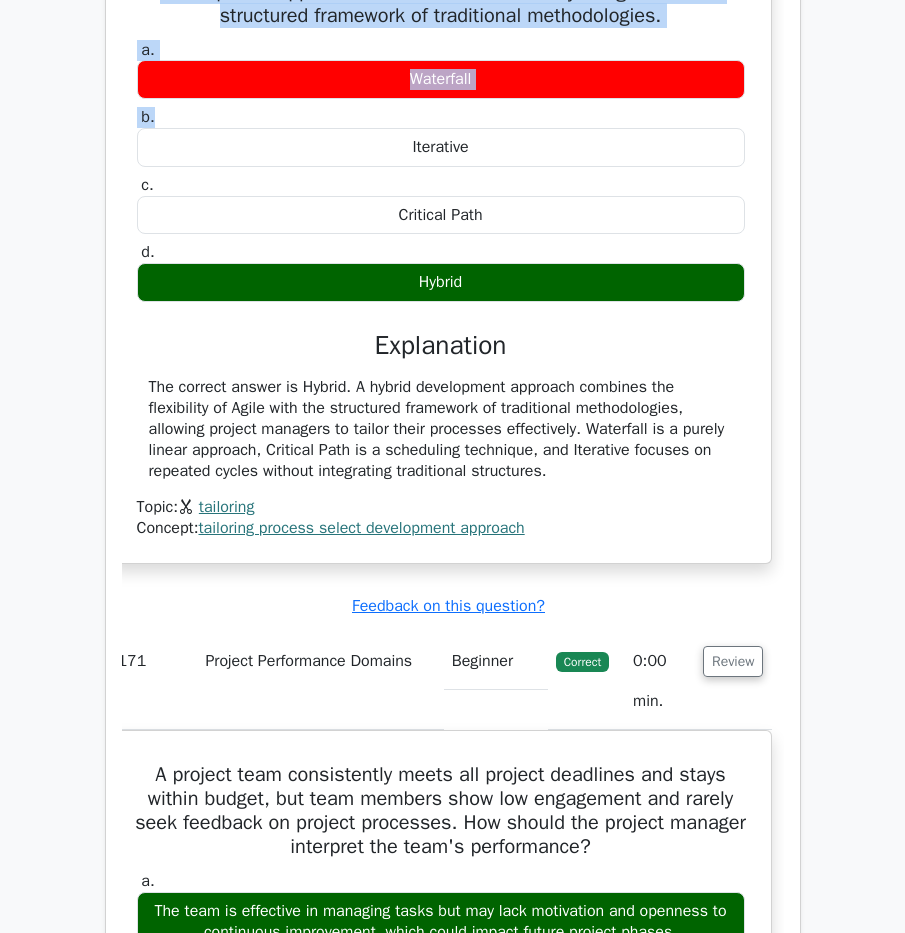 drag, startPoint x: 171, startPoint y: 69, endPoint x: 742, endPoint y: 168, distance: 579.51874 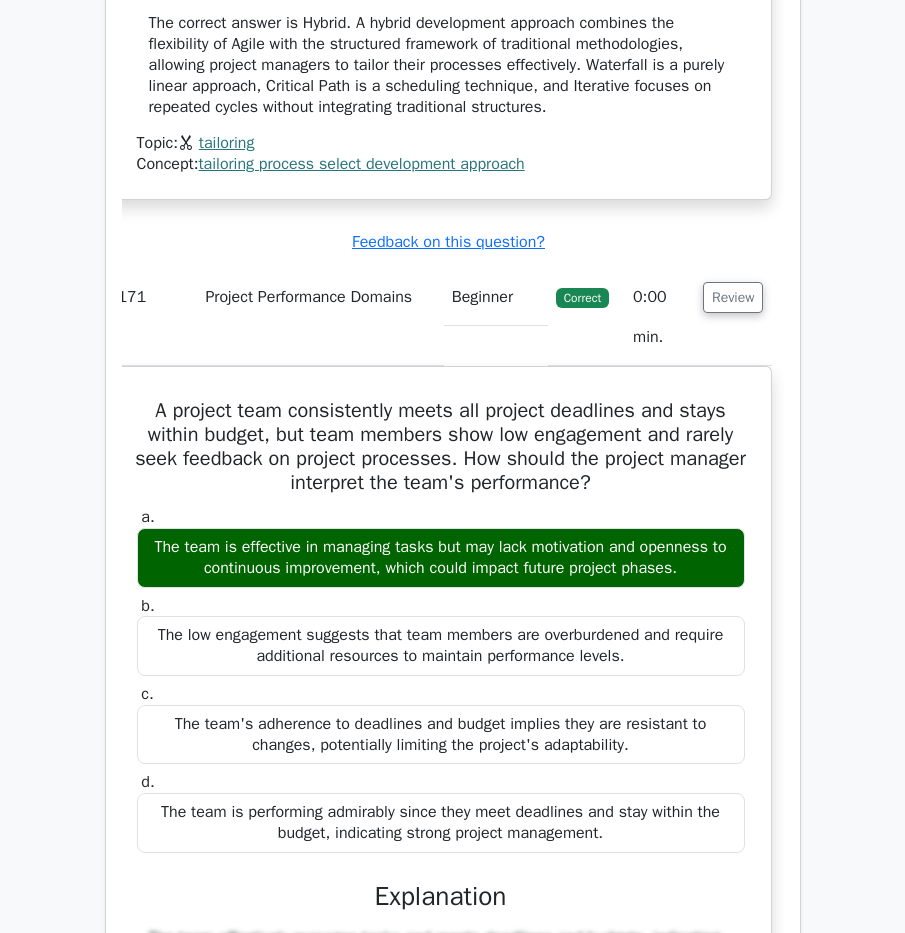 scroll, scrollTop: 151601, scrollLeft: 0, axis: vertical 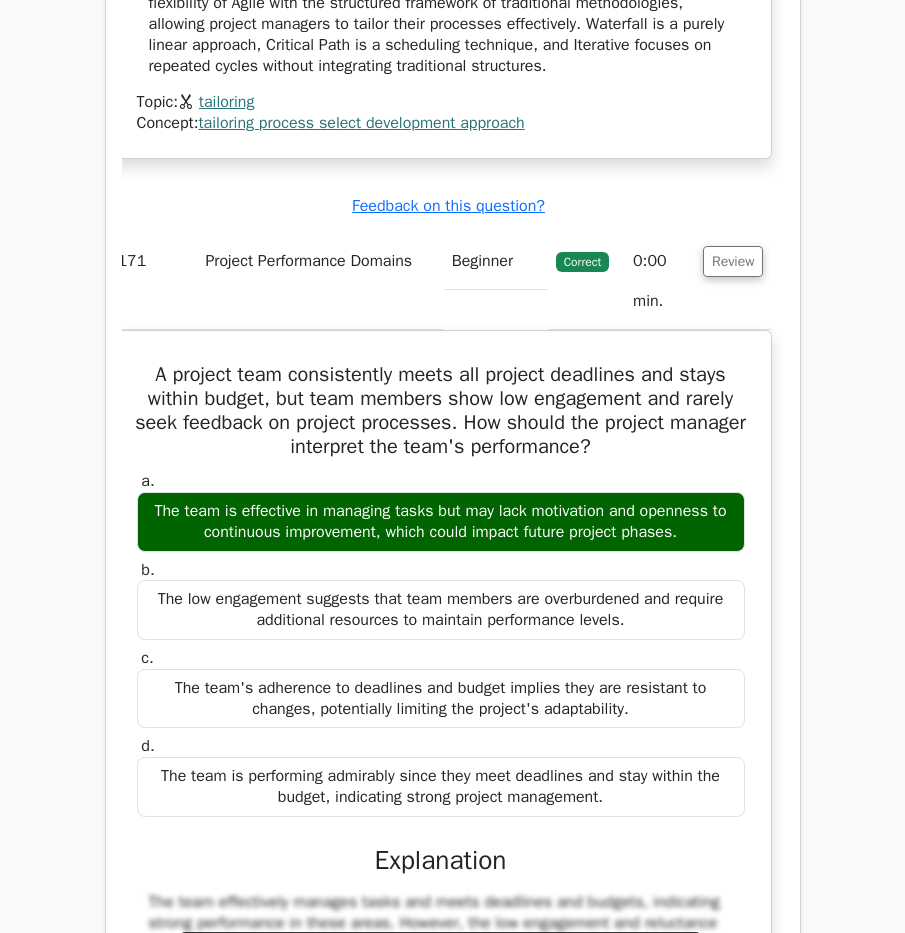 drag, startPoint x: 153, startPoint y: 135, endPoint x: 590, endPoint y: 639, distance: 667.07196 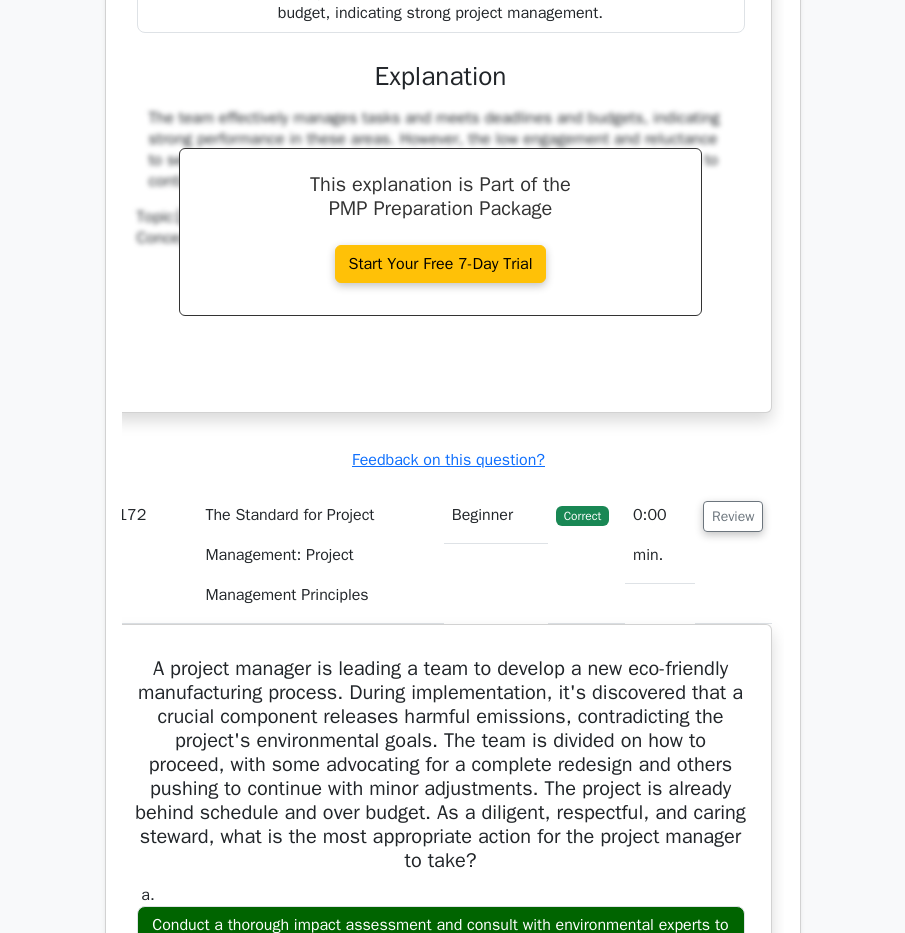 scroll, scrollTop: 152501, scrollLeft: 0, axis: vertical 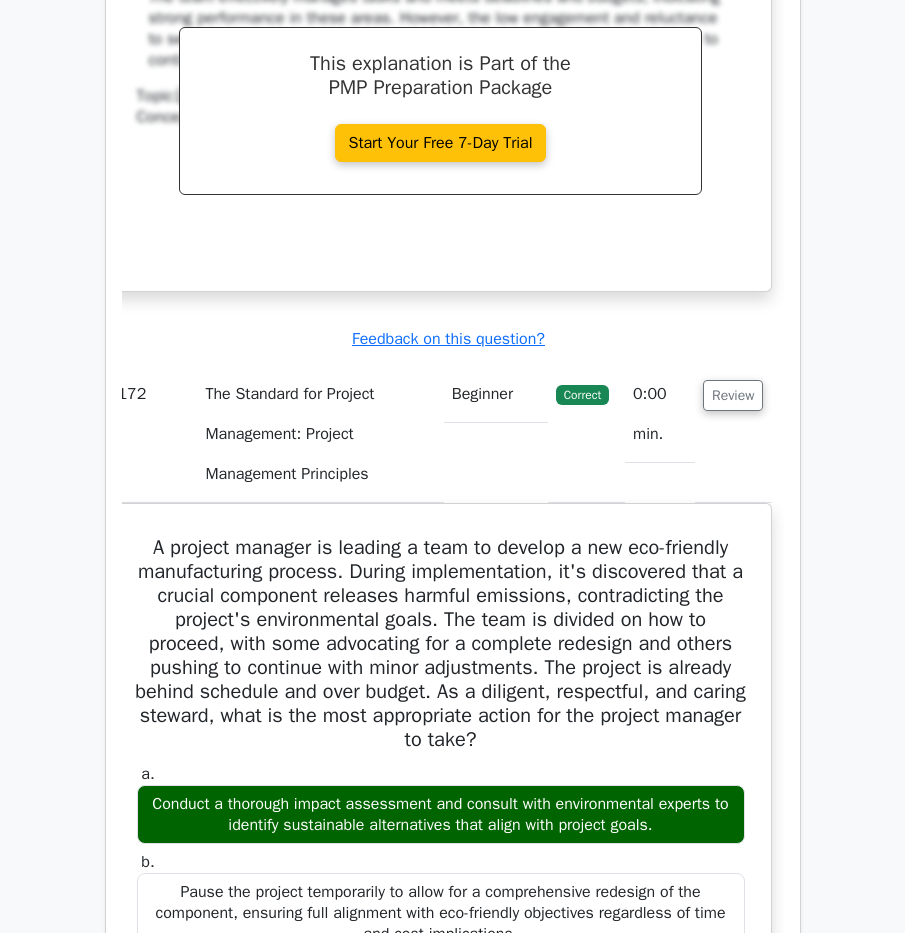 drag, startPoint x: 146, startPoint y: 51, endPoint x: 733, endPoint y: 636, distance: 828.73035 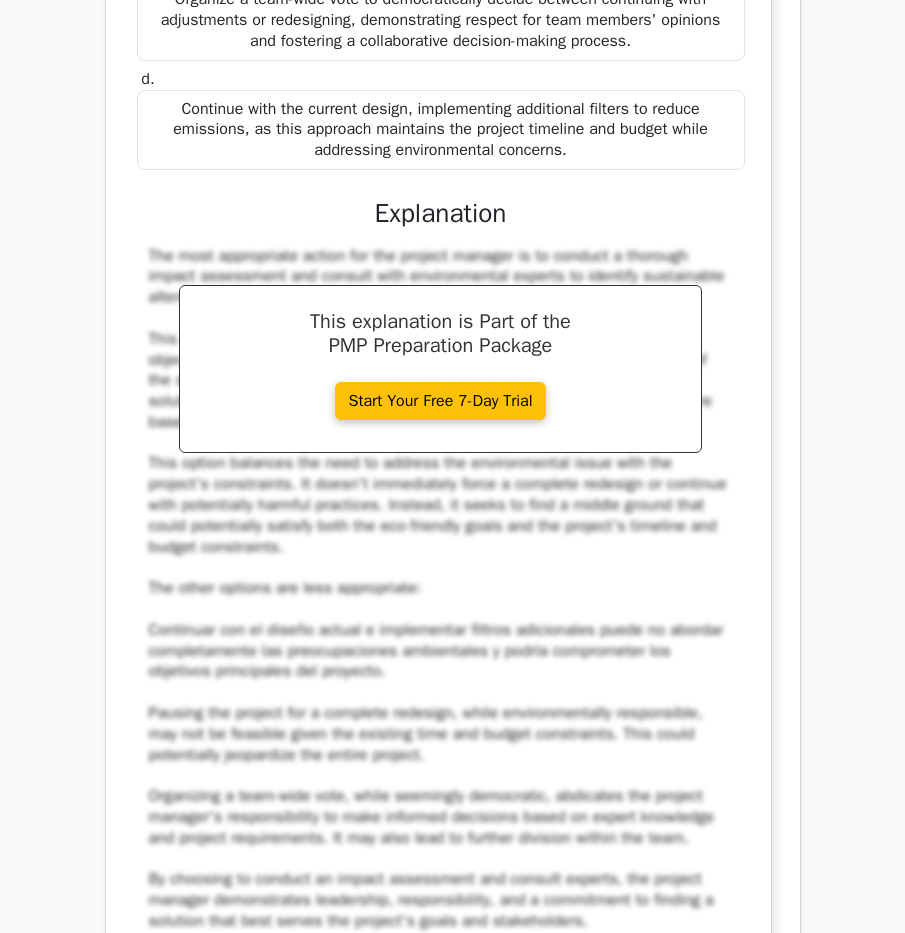 scroll, scrollTop: 153501, scrollLeft: 0, axis: vertical 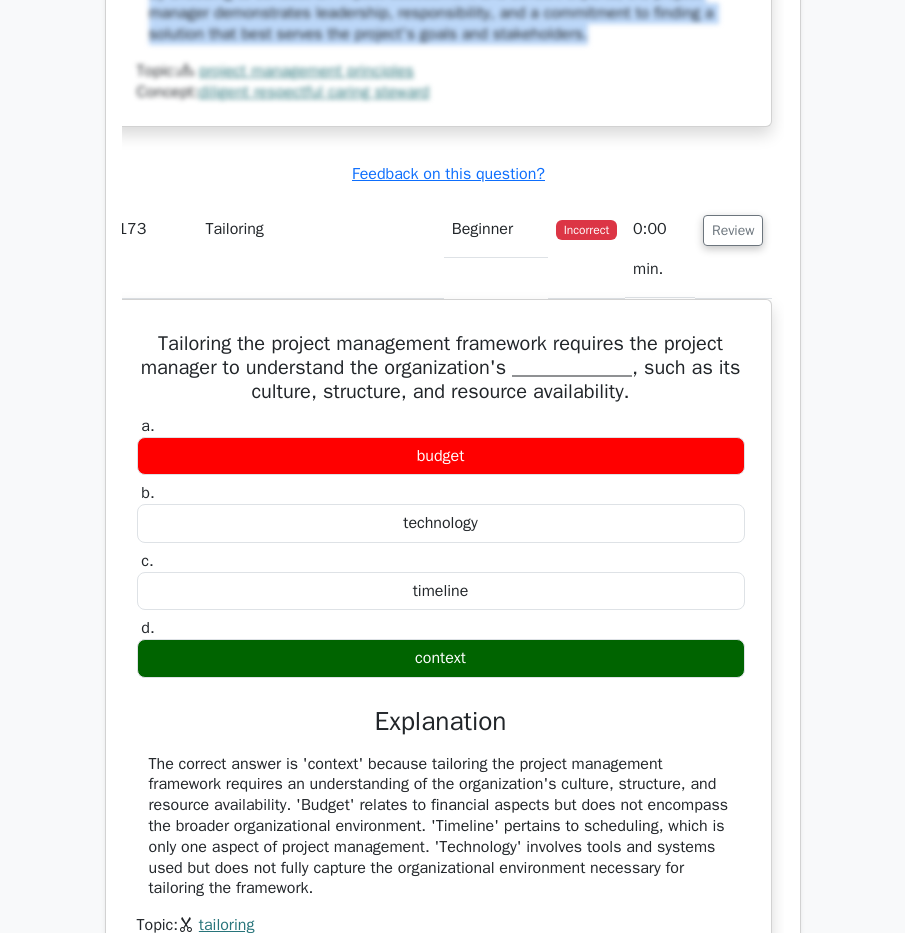 drag, startPoint x: 142, startPoint y: 119, endPoint x: 647, endPoint y: 609, distance: 703.6512 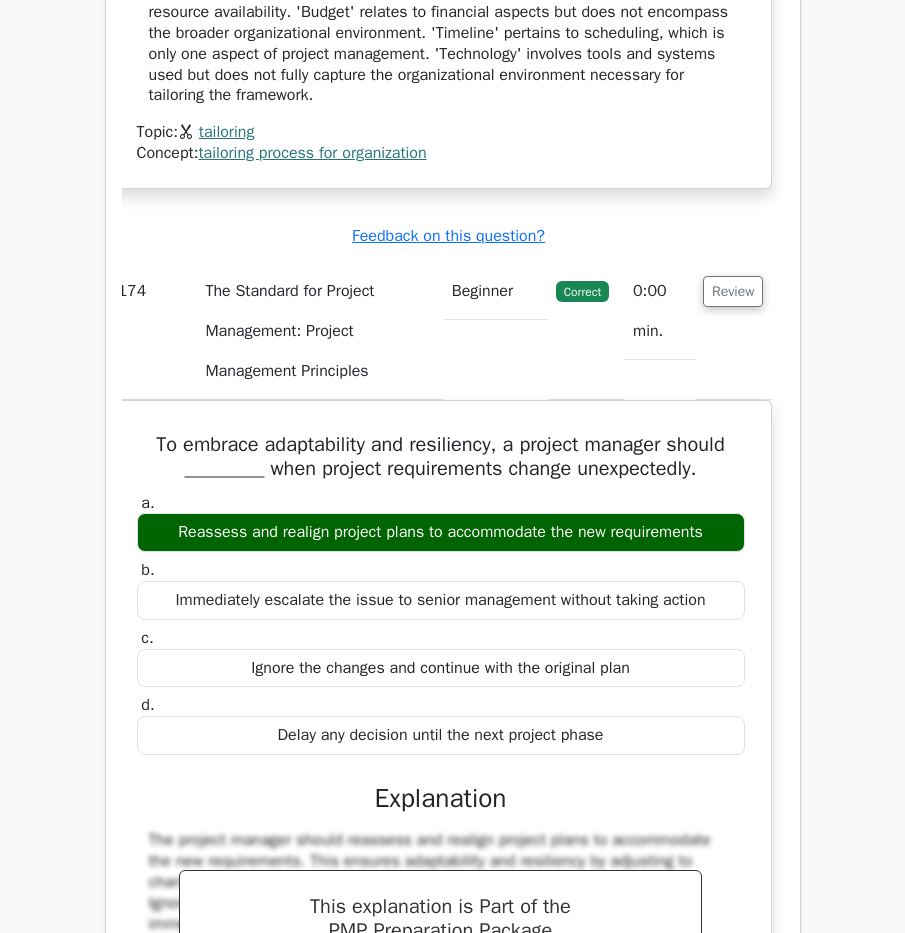 scroll, scrollTop: 155185, scrollLeft: 0, axis: vertical 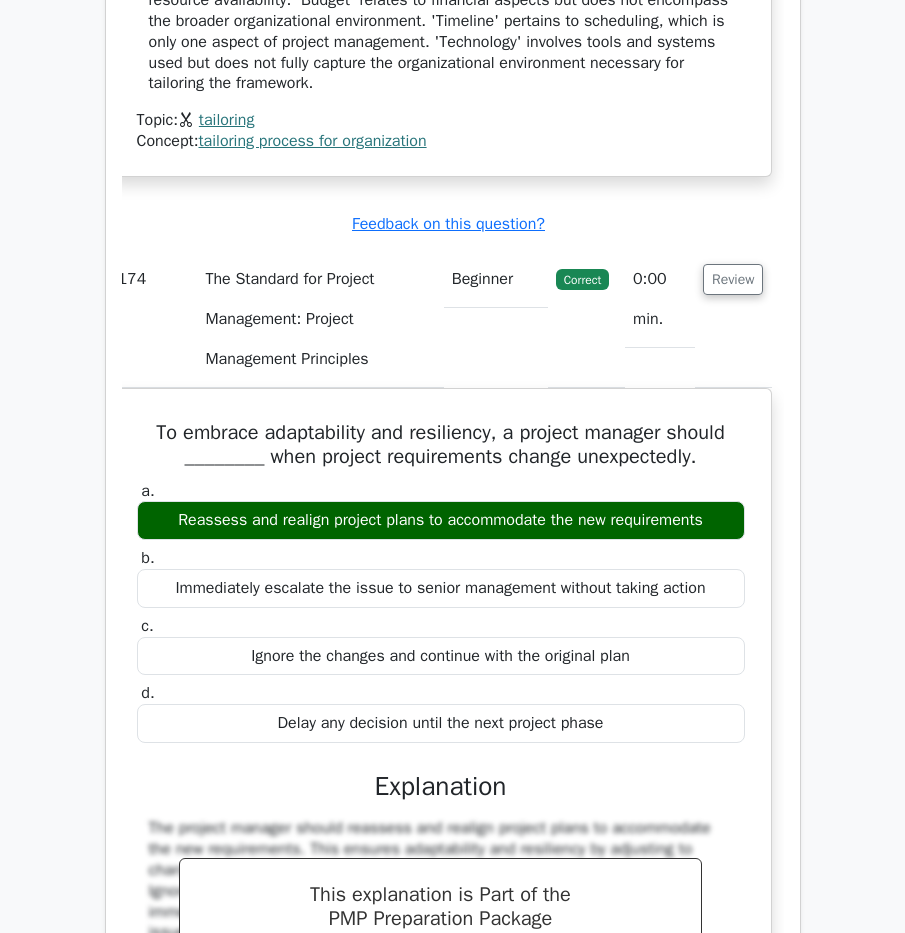 drag, startPoint x: 143, startPoint y: 108, endPoint x: 559, endPoint y: 656, distance: 688.01166 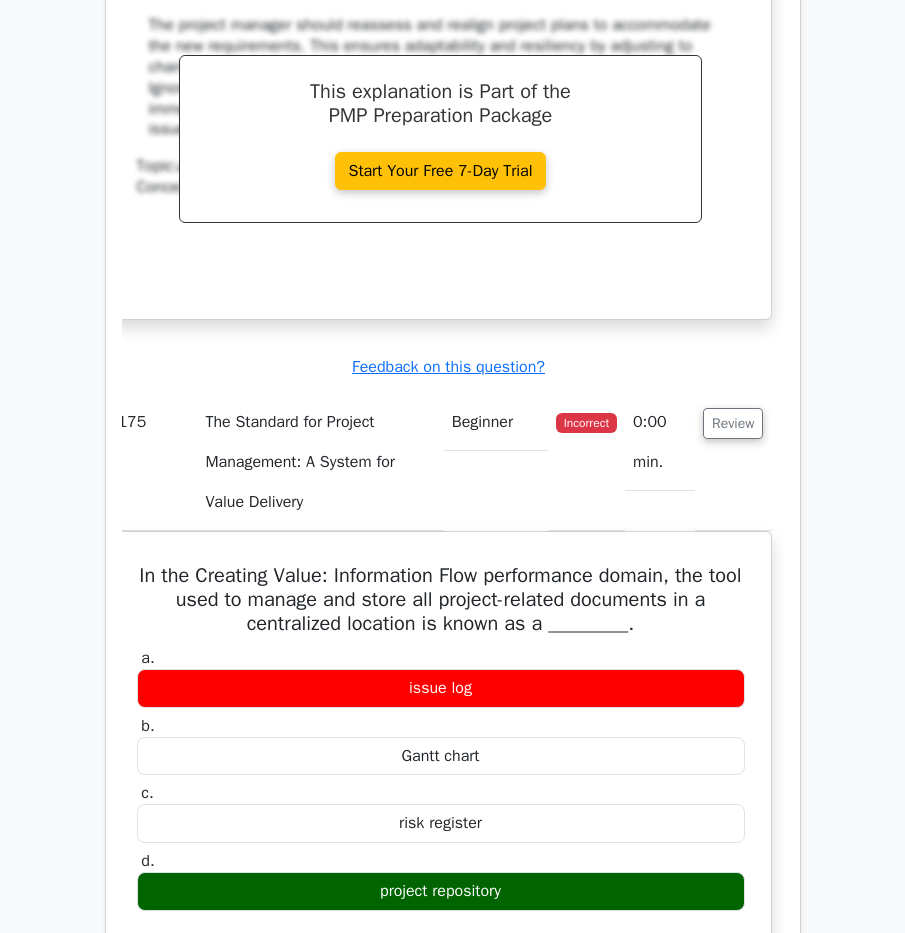 scroll, scrollTop: 156085, scrollLeft: 0, axis: vertical 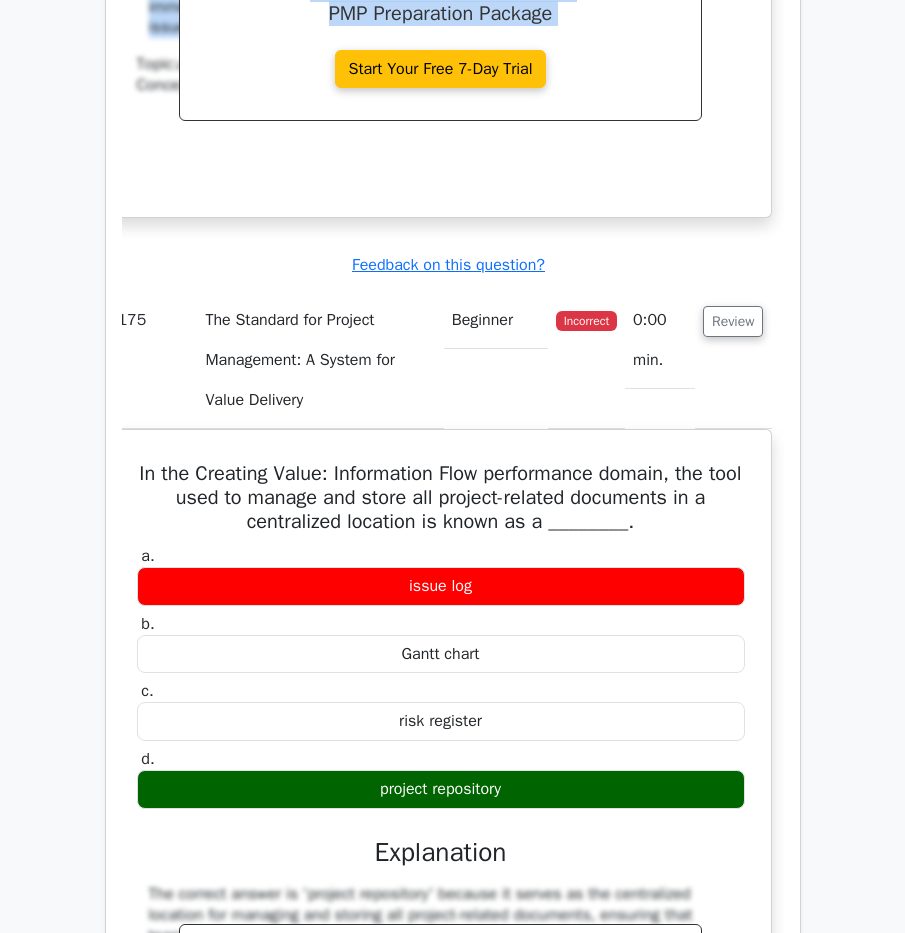 drag, startPoint x: 147, startPoint y: 103, endPoint x: 717, endPoint y: 593, distance: 751.6648 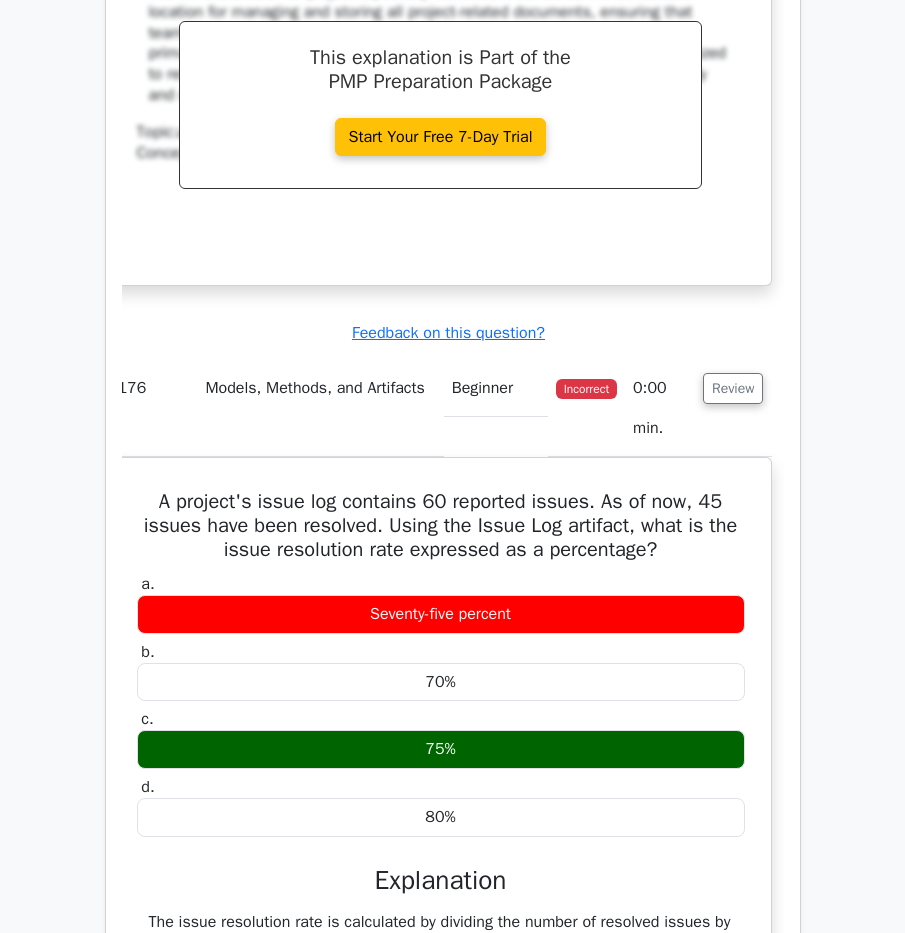 scroll, scrollTop: 156985, scrollLeft: 0, axis: vertical 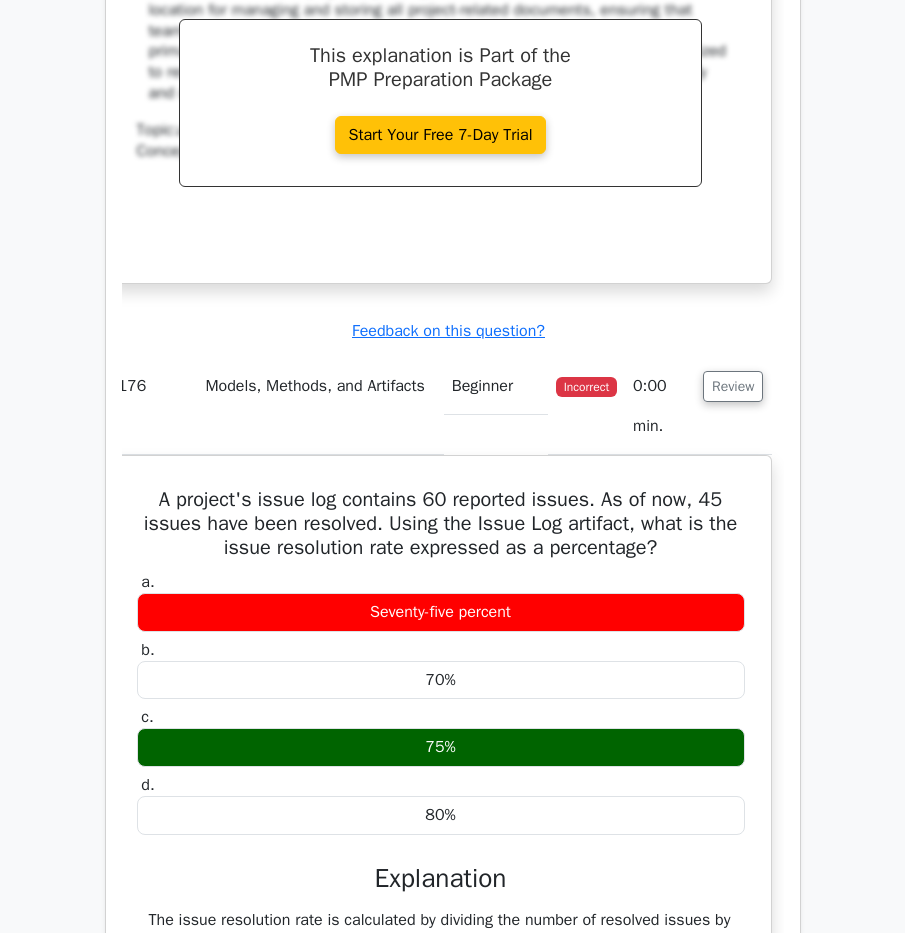 drag, startPoint x: 141, startPoint y: 147, endPoint x: 767, endPoint y: 670, distance: 815.72363 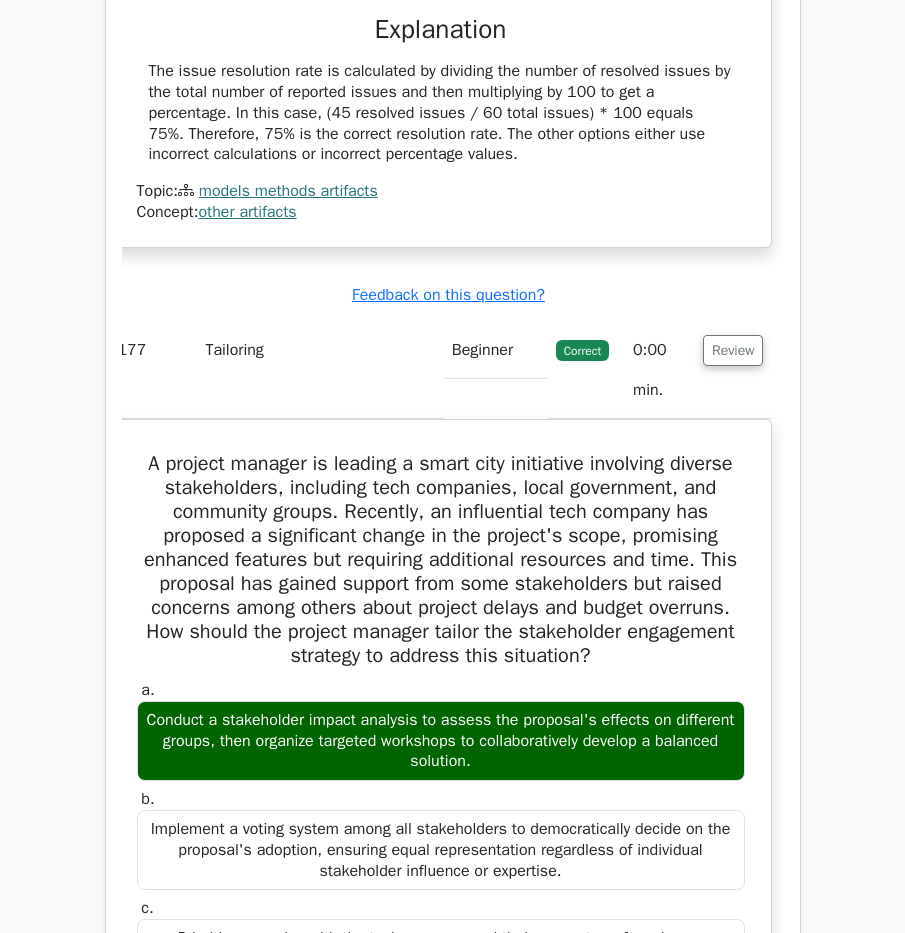 scroll, scrollTop: 157885, scrollLeft: 0, axis: vertical 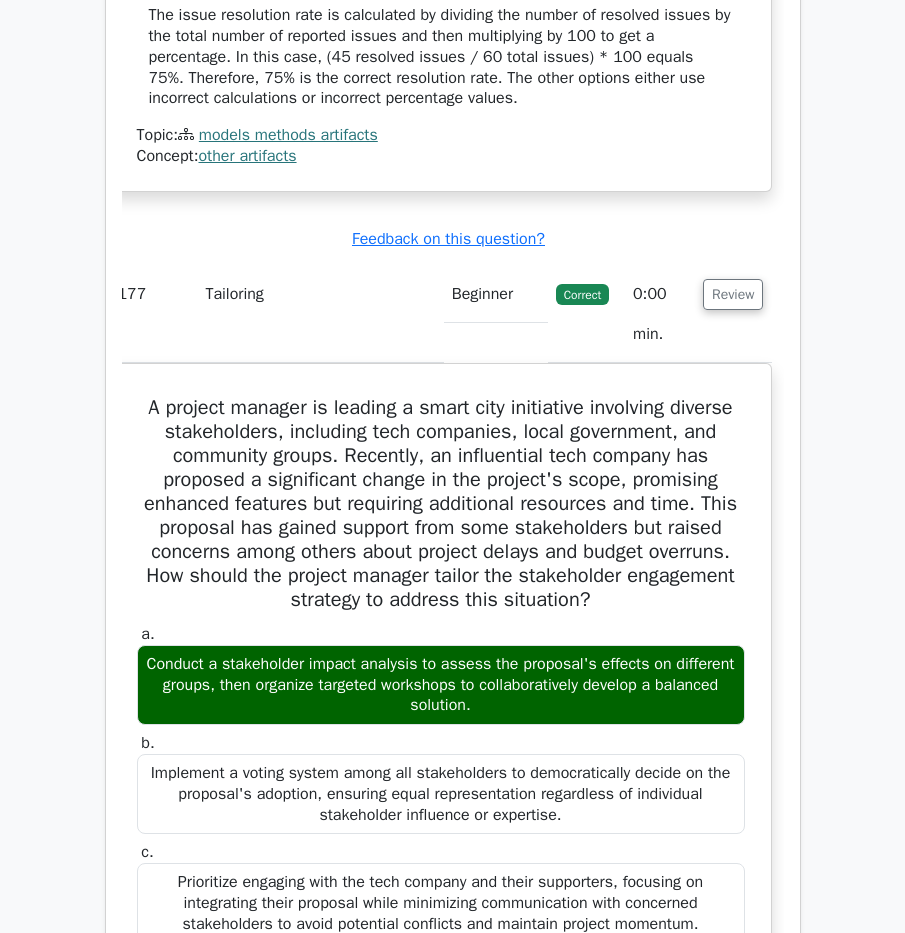 drag, startPoint x: 158, startPoint y: 167, endPoint x: 567, endPoint y: 664, distance: 643.6536 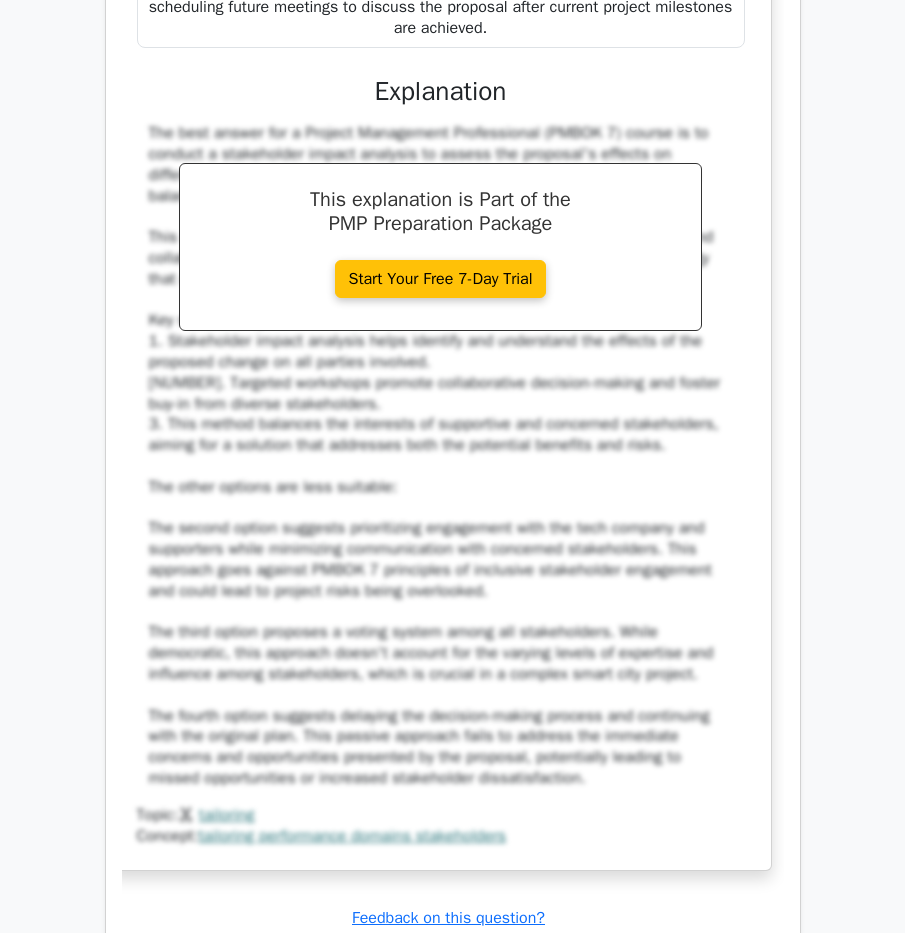 scroll, scrollTop: 158785, scrollLeft: 0, axis: vertical 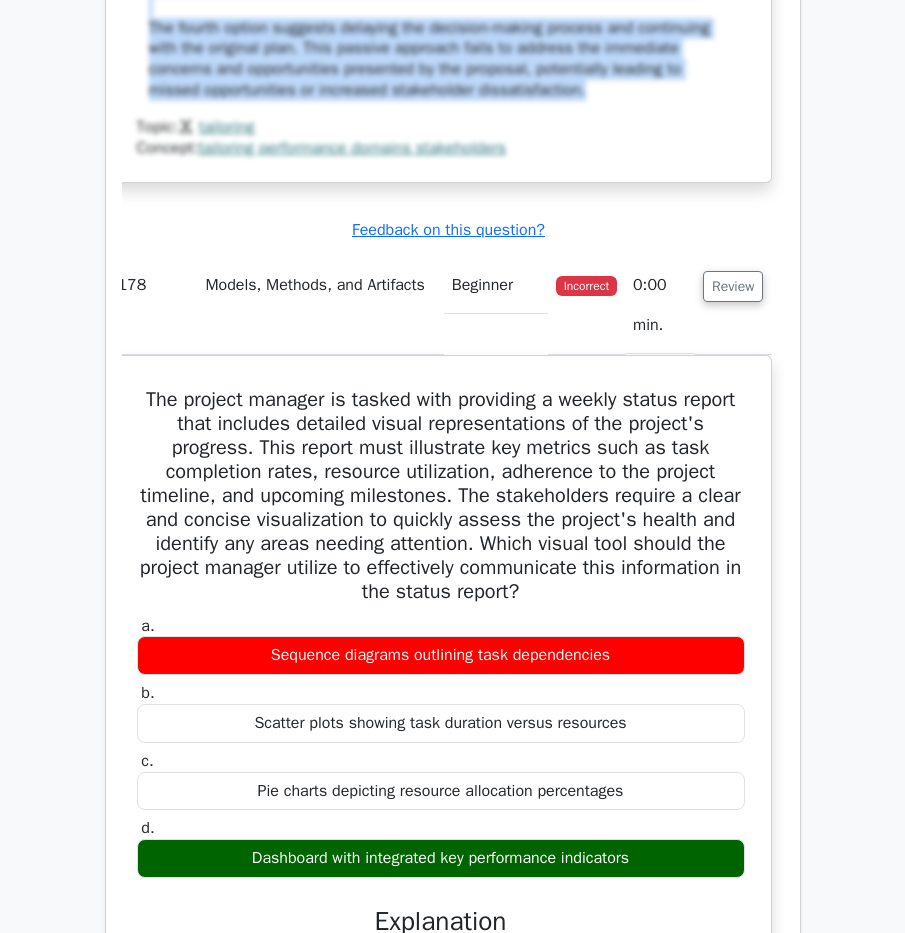 drag, startPoint x: 167, startPoint y: 77, endPoint x: 632, endPoint y: 662, distance: 747.2951 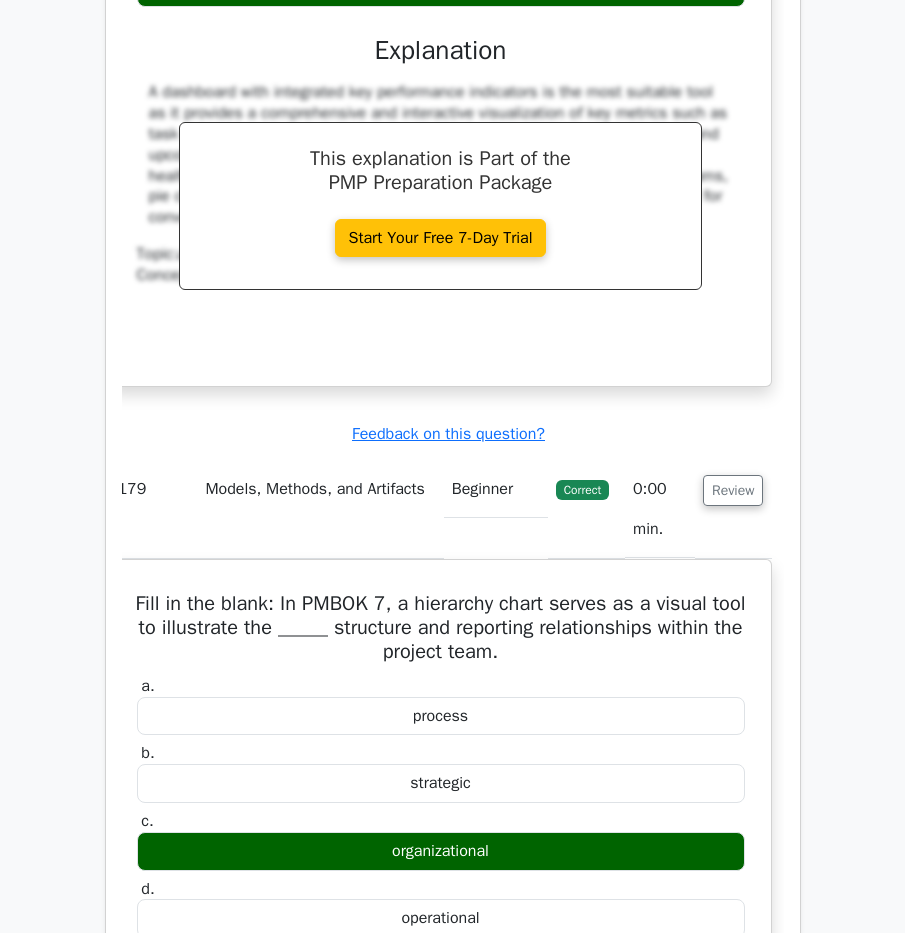 scroll, scrollTop: 160473, scrollLeft: 0, axis: vertical 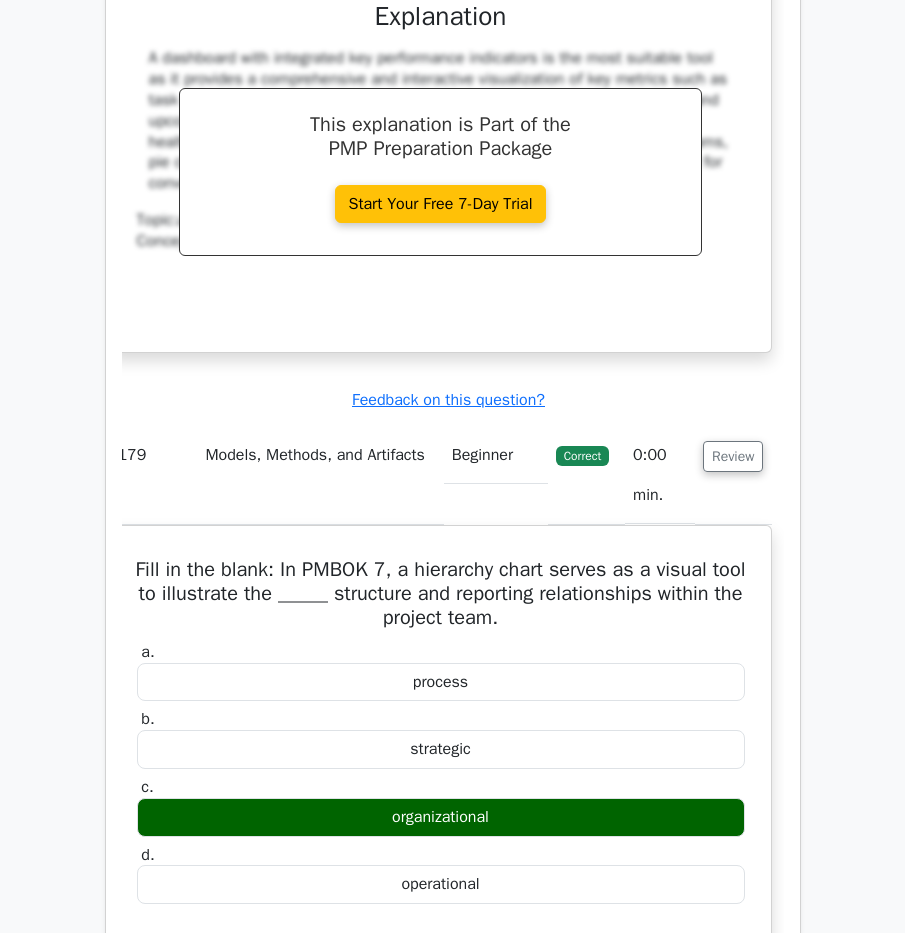 drag, startPoint x: 160, startPoint y: 69, endPoint x: 731, endPoint y: 758, distance: 894.8531 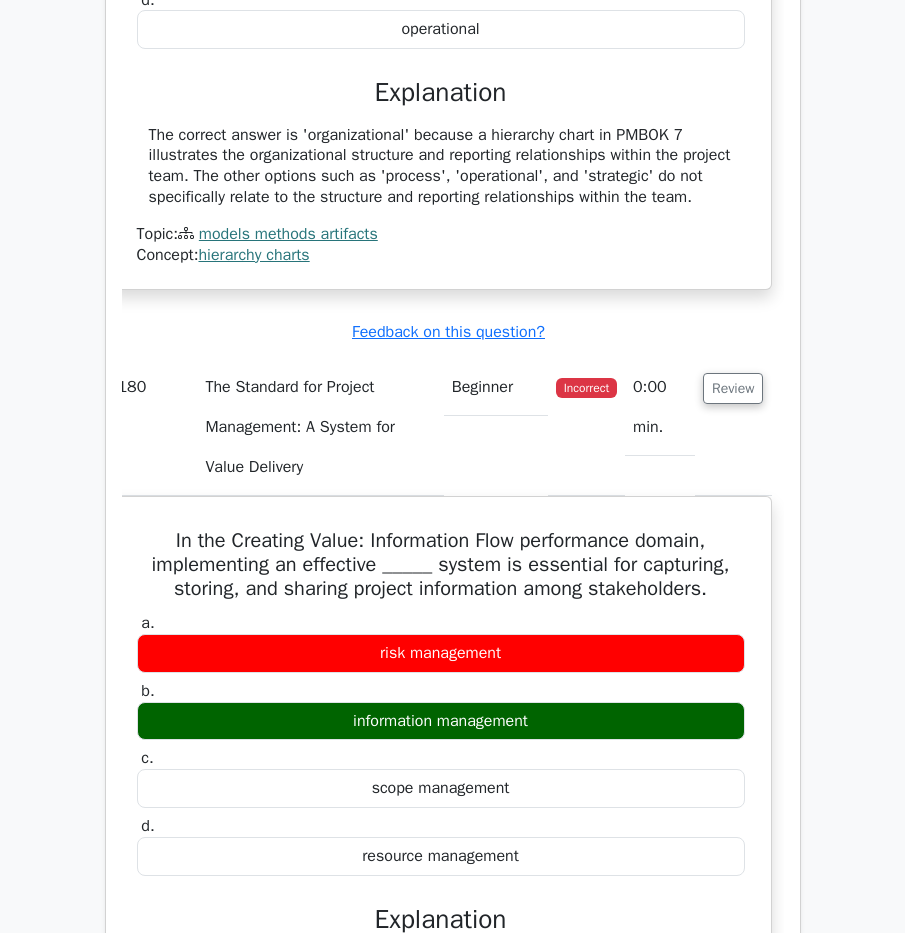 scroll, scrollTop: 161373, scrollLeft: 0, axis: vertical 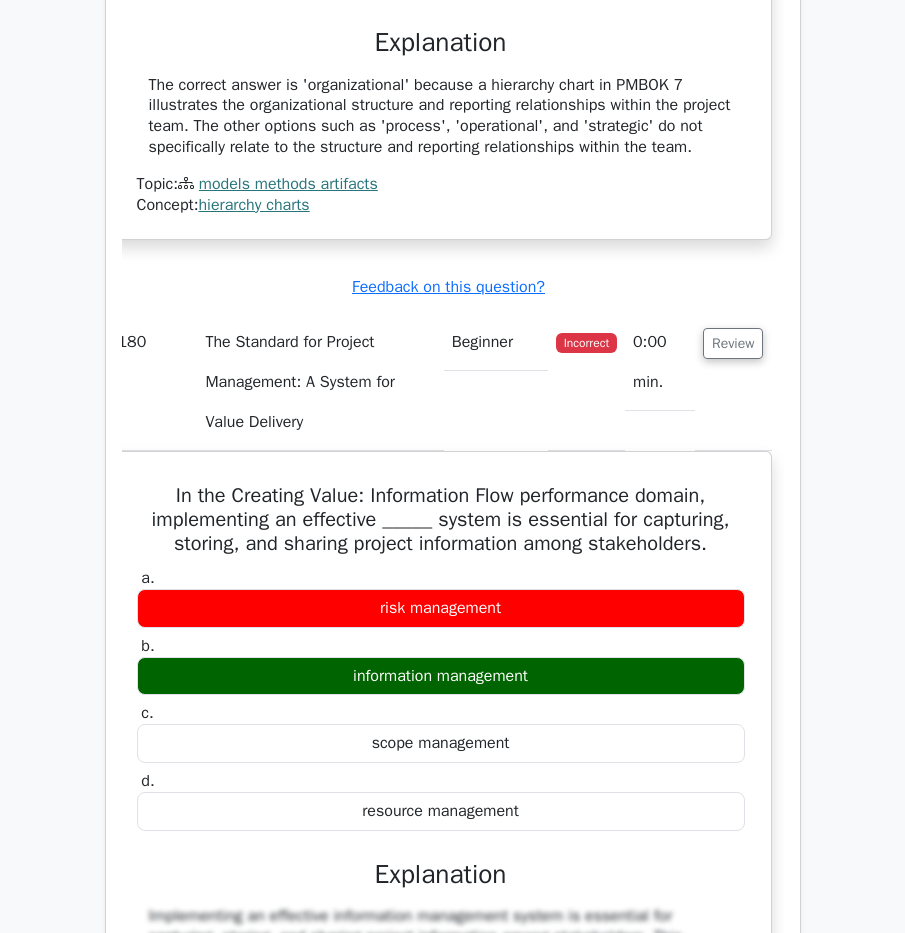 drag, startPoint x: 148, startPoint y: 242, endPoint x: 765, endPoint y: 723, distance: 782.33624 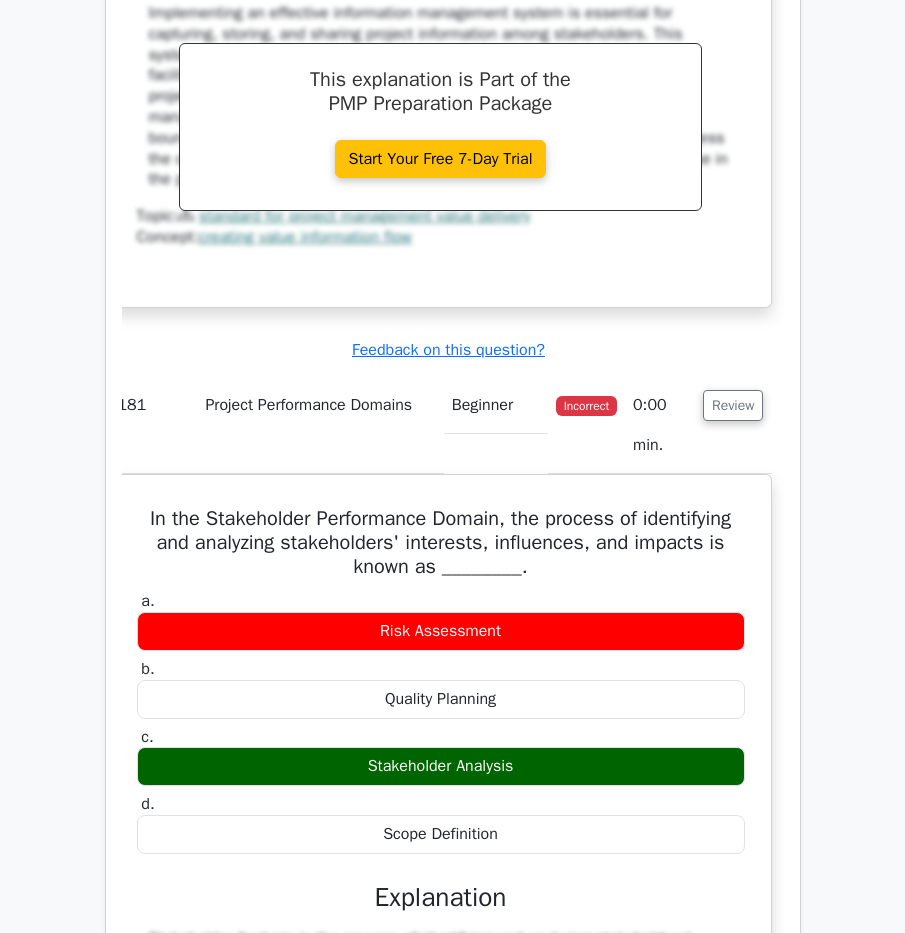 scroll, scrollTop: 162291, scrollLeft: 0, axis: vertical 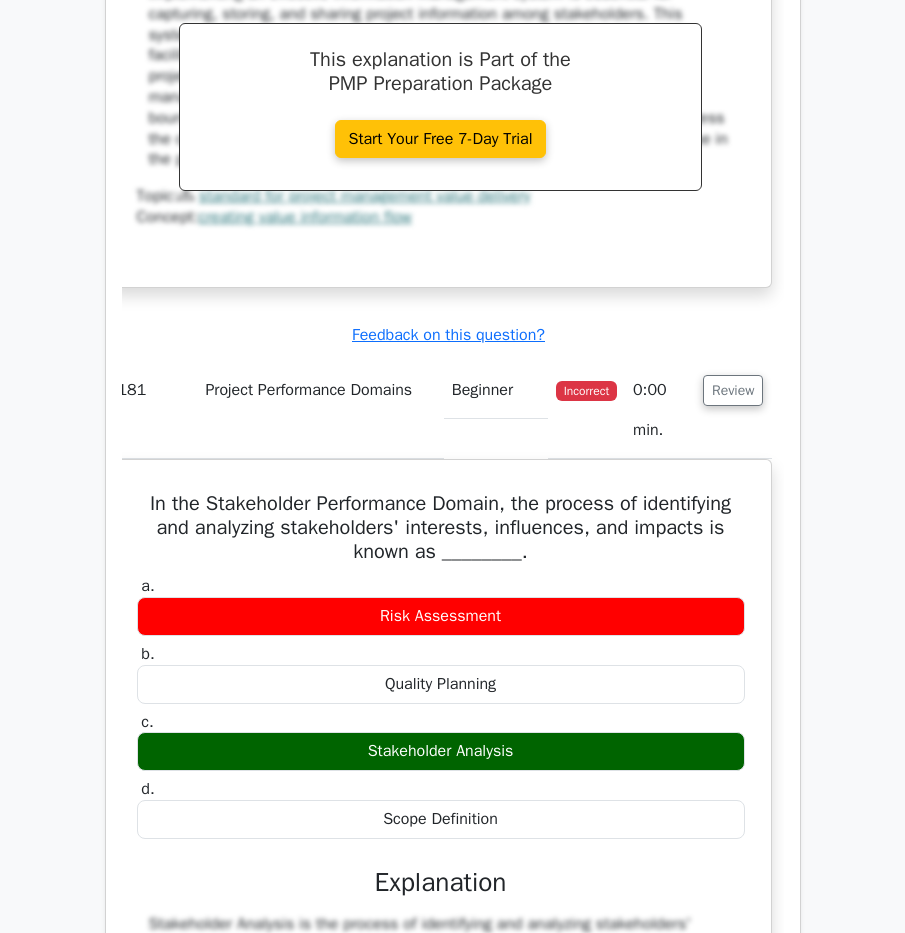 drag, startPoint x: 160, startPoint y: 146, endPoint x: 755, endPoint y: 731, distance: 834.41595 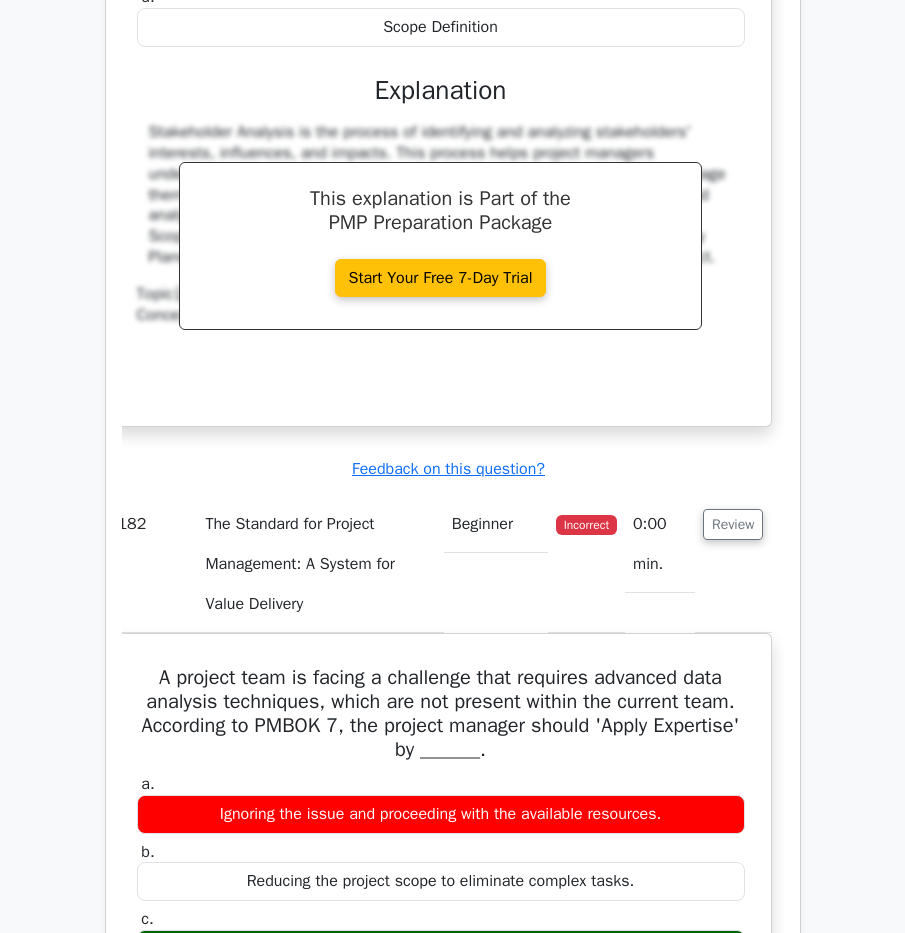 scroll, scrollTop: 163191, scrollLeft: 0, axis: vertical 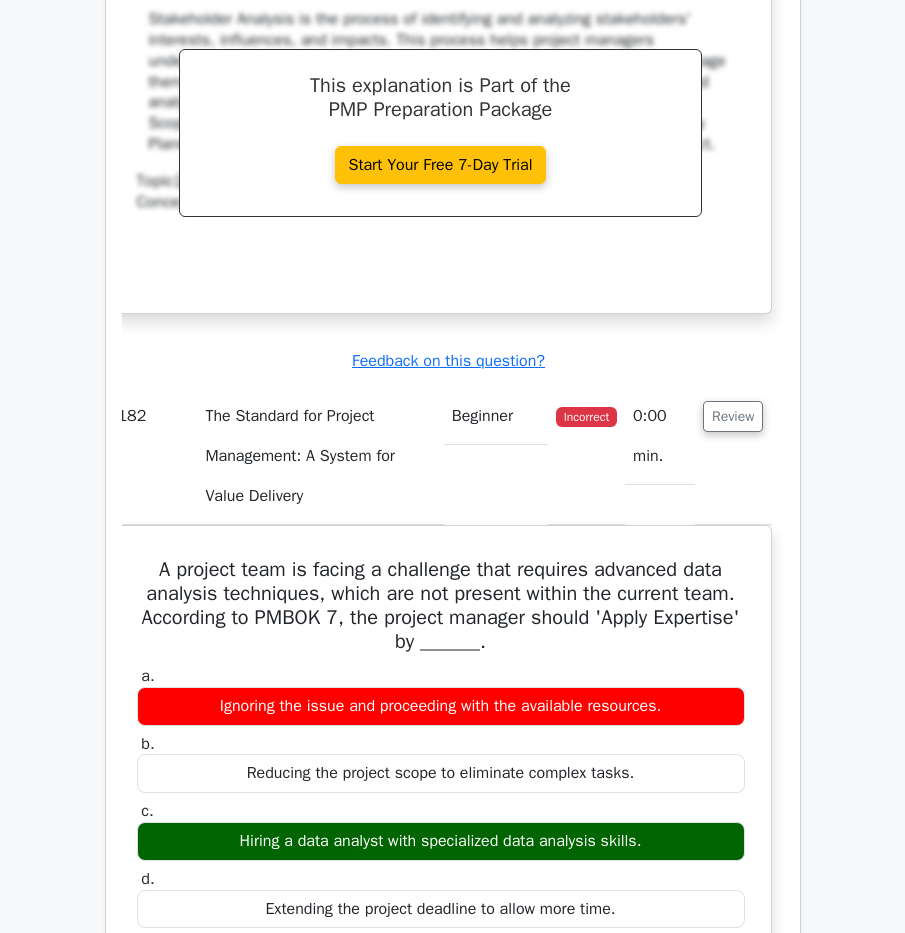 drag, startPoint x: 130, startPoint y: 174, endPoint x: 765, endPoint y: 717, distance: 835.50824 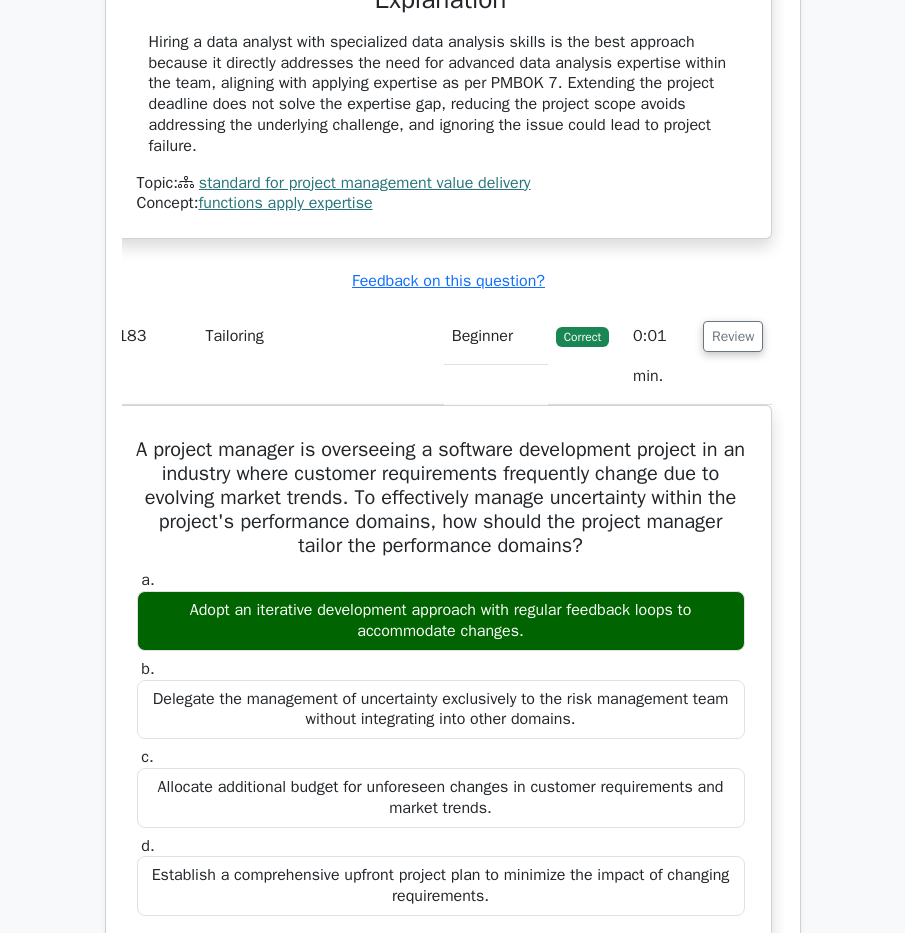 scroll, scrollTop: 164191, scrollLeft: 0, axis: vertical 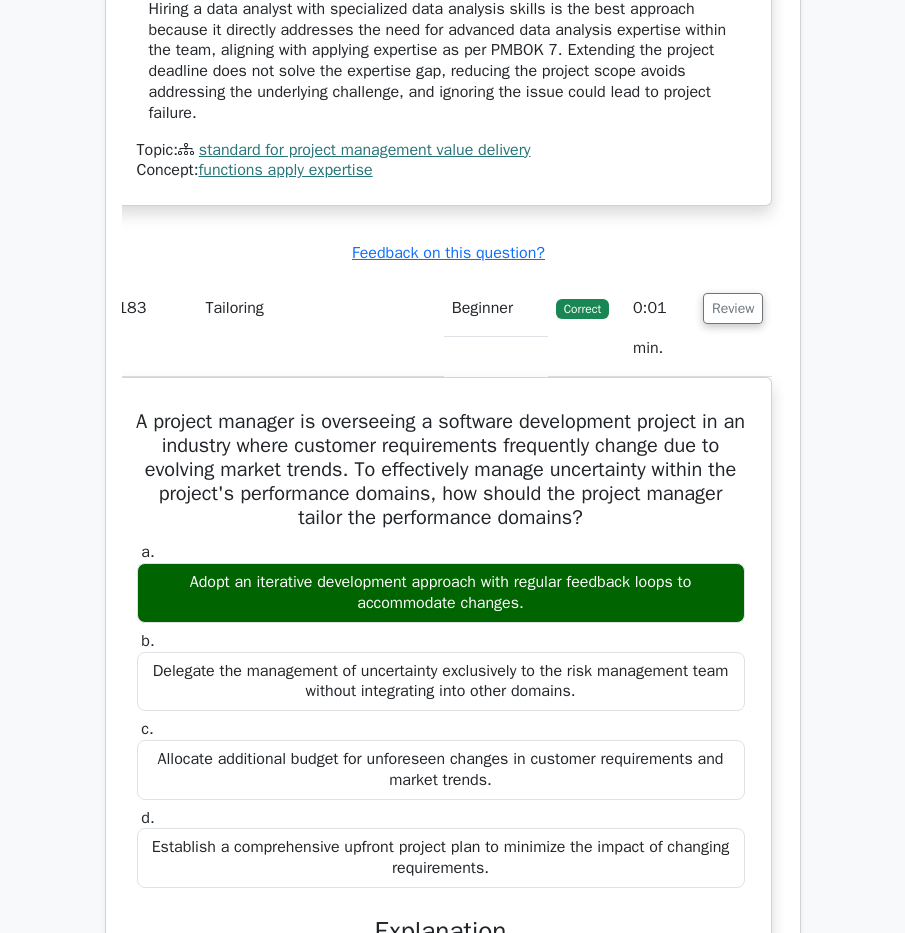 drag, startPoint x: 152, startPoint y: 140, endPoint x: 604, endPoint y: 682, distance: 705.7393 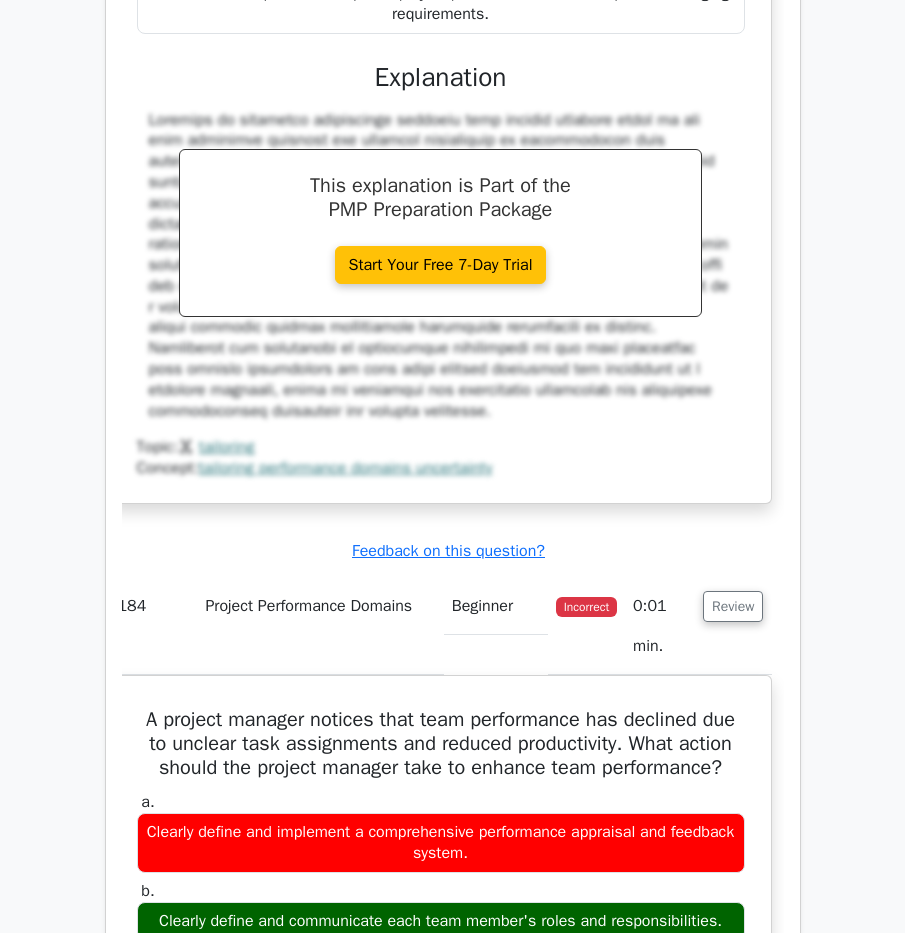scroll, scrollTop: 165091, scrollLeft: 0, axis: vertical 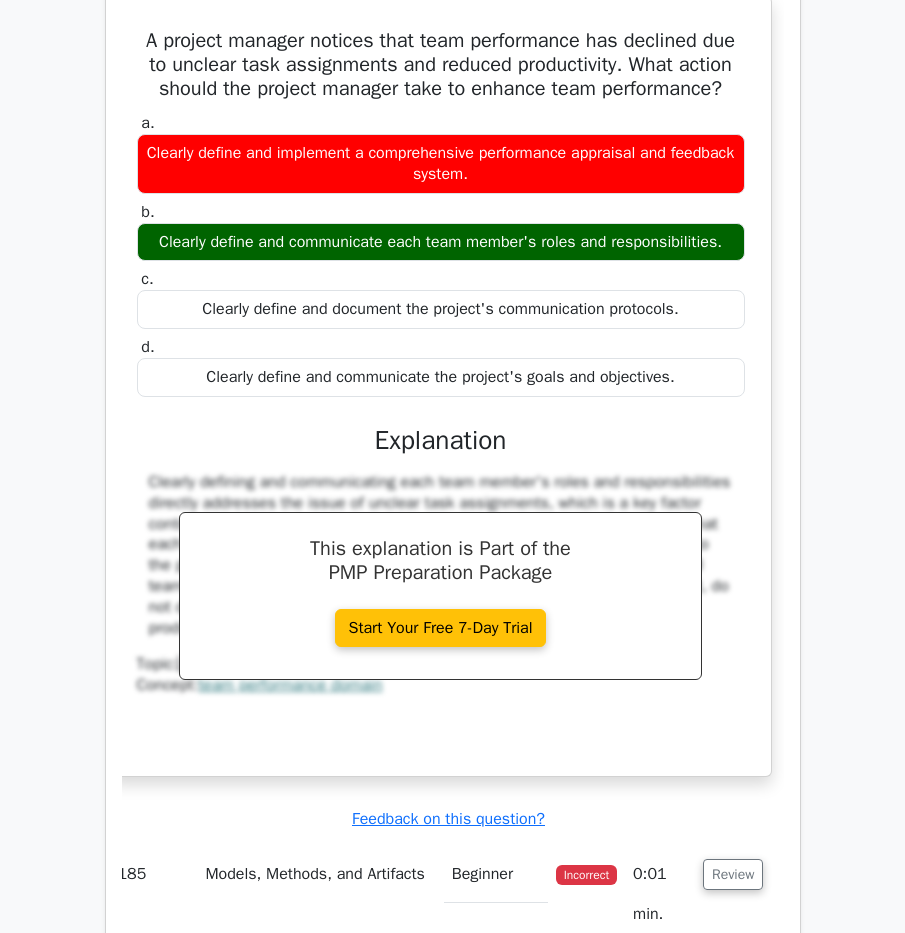 drag, startPoint x: 138, startPoint y: 91, endPoint x: 699, endPoint y: 304, distance: 600.075 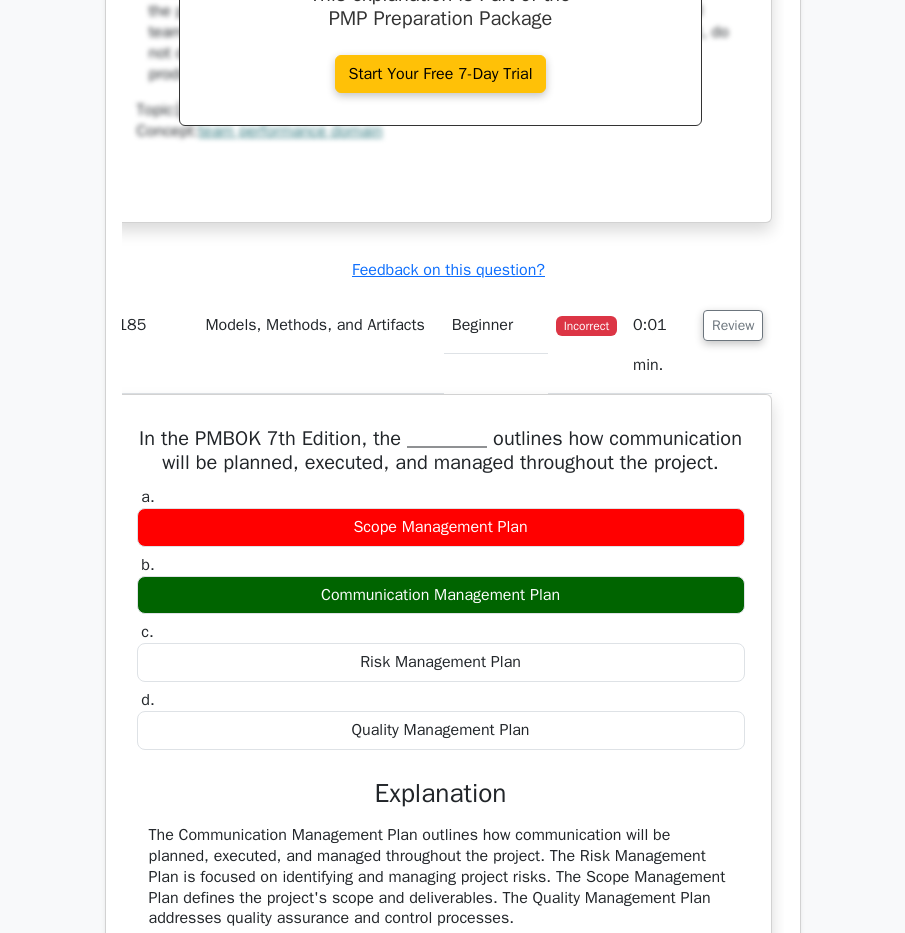 scroll, scrollTop: 166219, scrollLeft: 0, axis: vertical 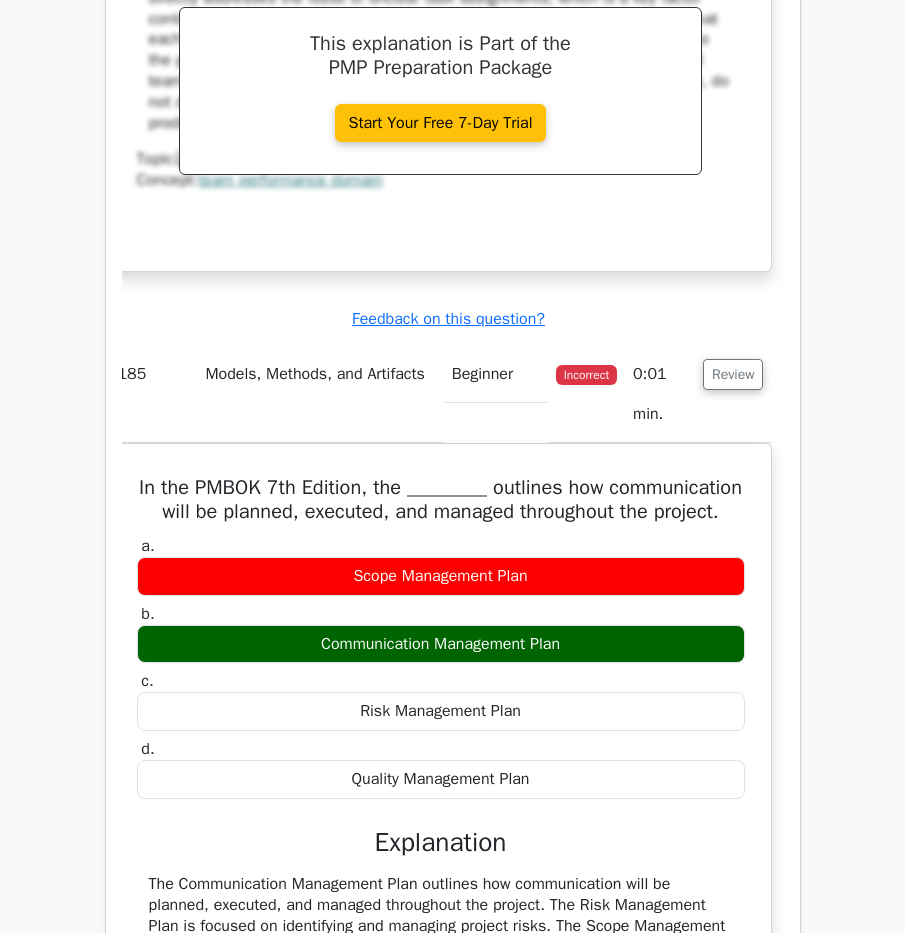 drag, startPoint x: 156, startPoint y: 110, endPoint x: 726, endPoint y: 714, distance: 830.4914 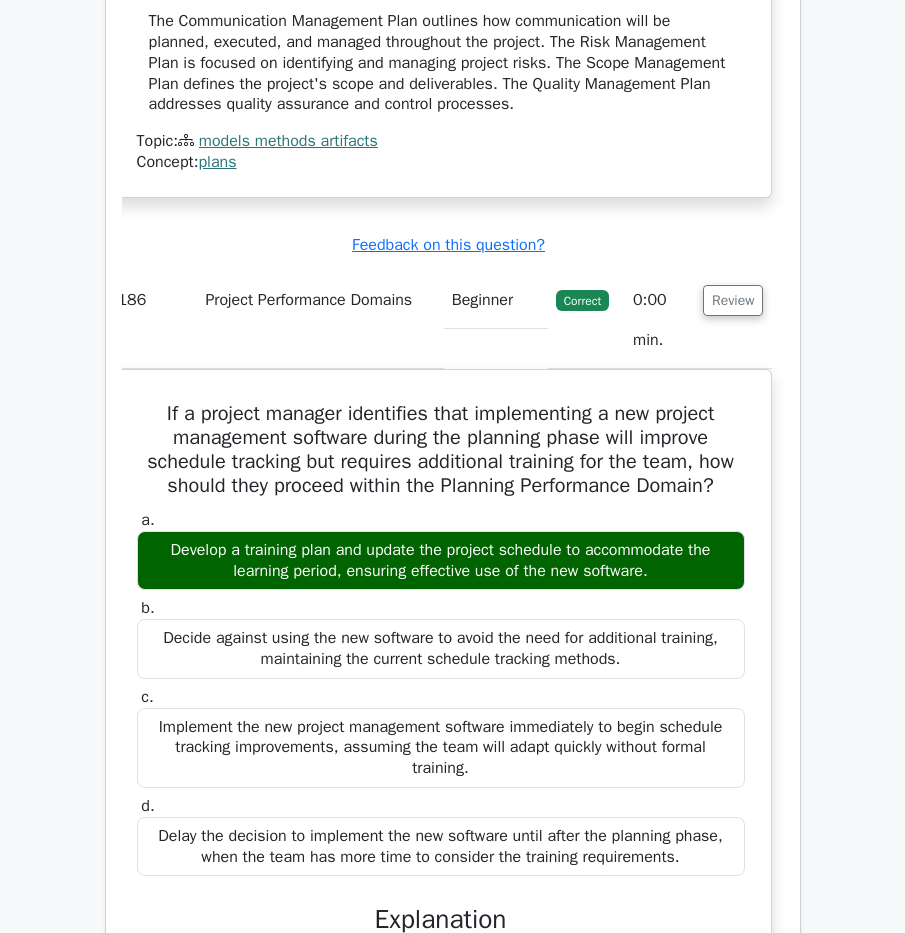 scroll, scrollTop: 167119, scrollLeft: 0, axis: vertical 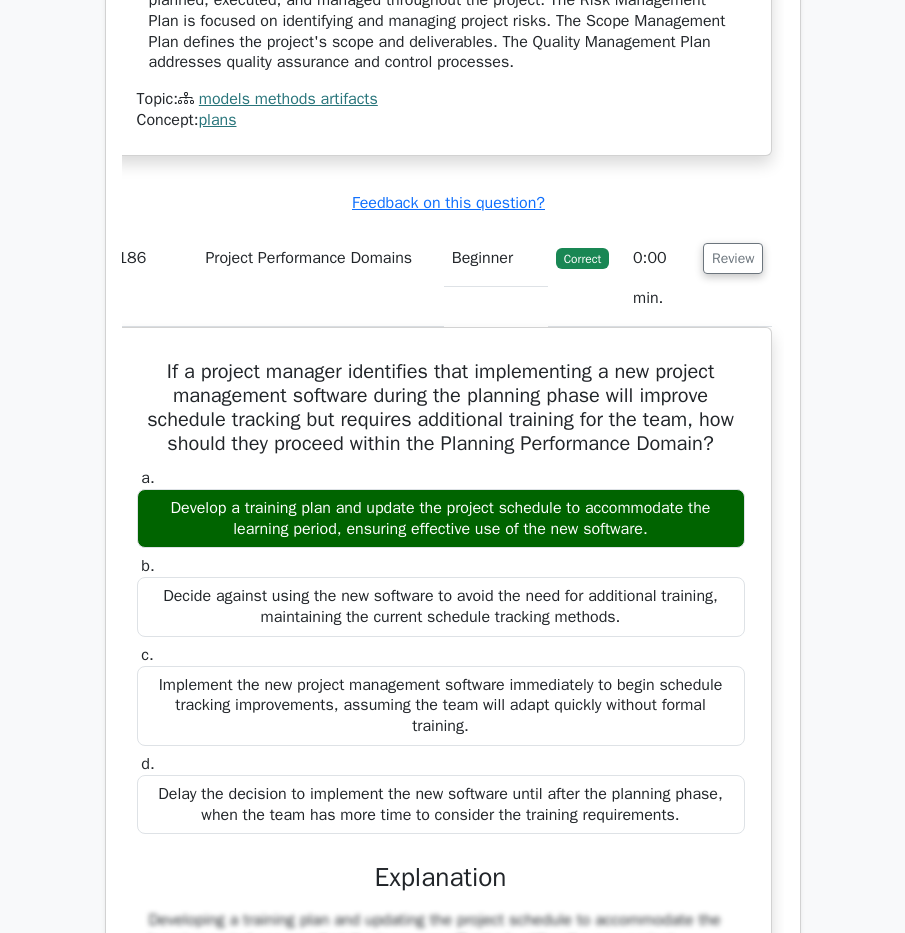 drag, startPoint x: 206, startPoint y: 184, endPoint x: 553, endPoint y: 692, distance: 615.2016 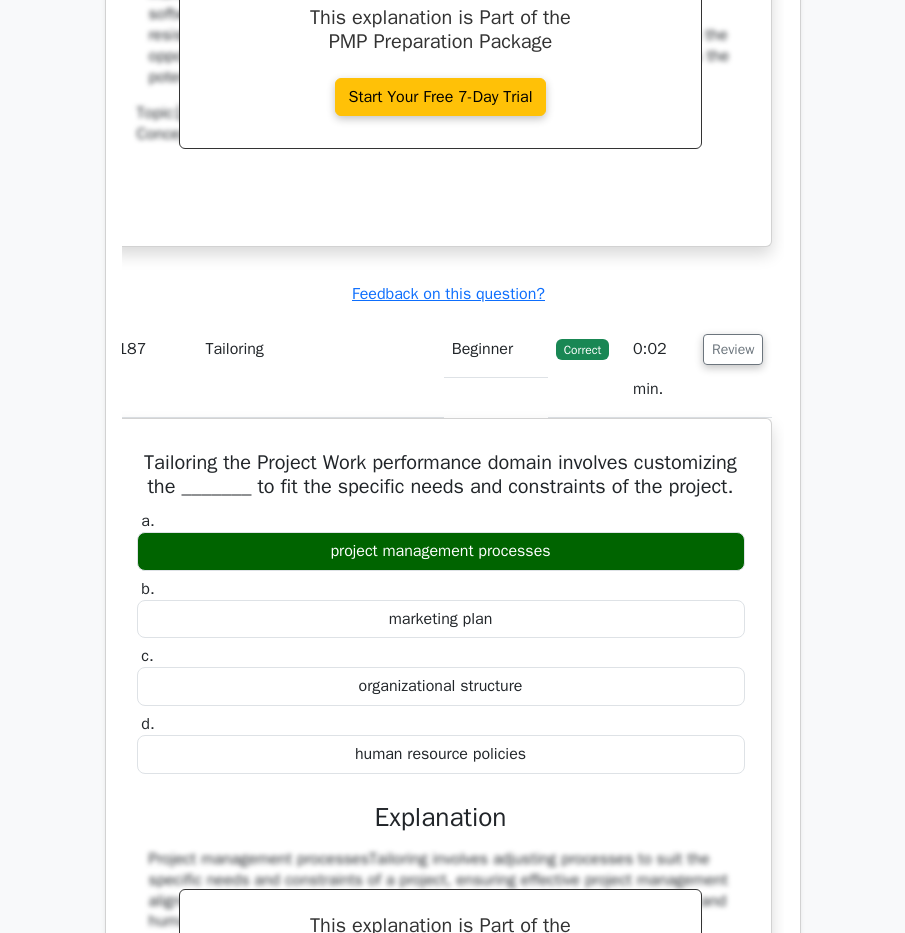 scroll, scrollTop: 168019, scrollLeft: 0, axis: vertical 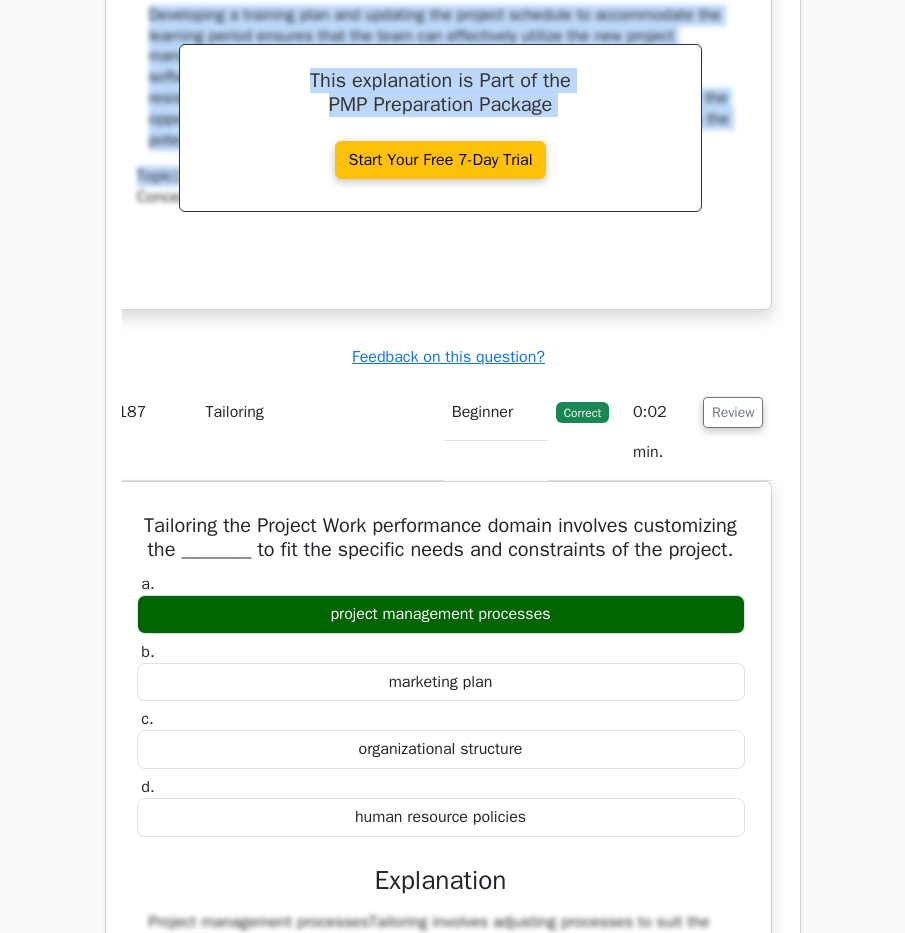 drag, startPoint x: 152, startPoint y: 93, endPoint x: 734, endPoint y: 800, distance: 915.7363 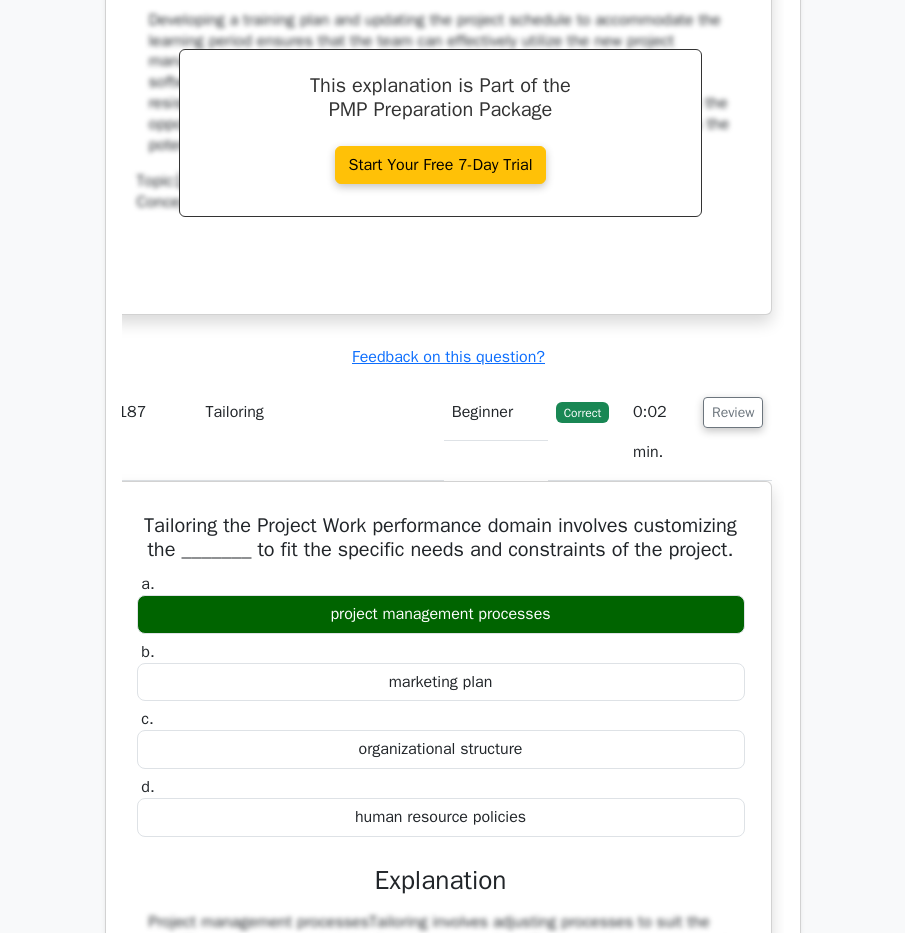 click on "Project Performance Domains" at bounding box center (320, -622) 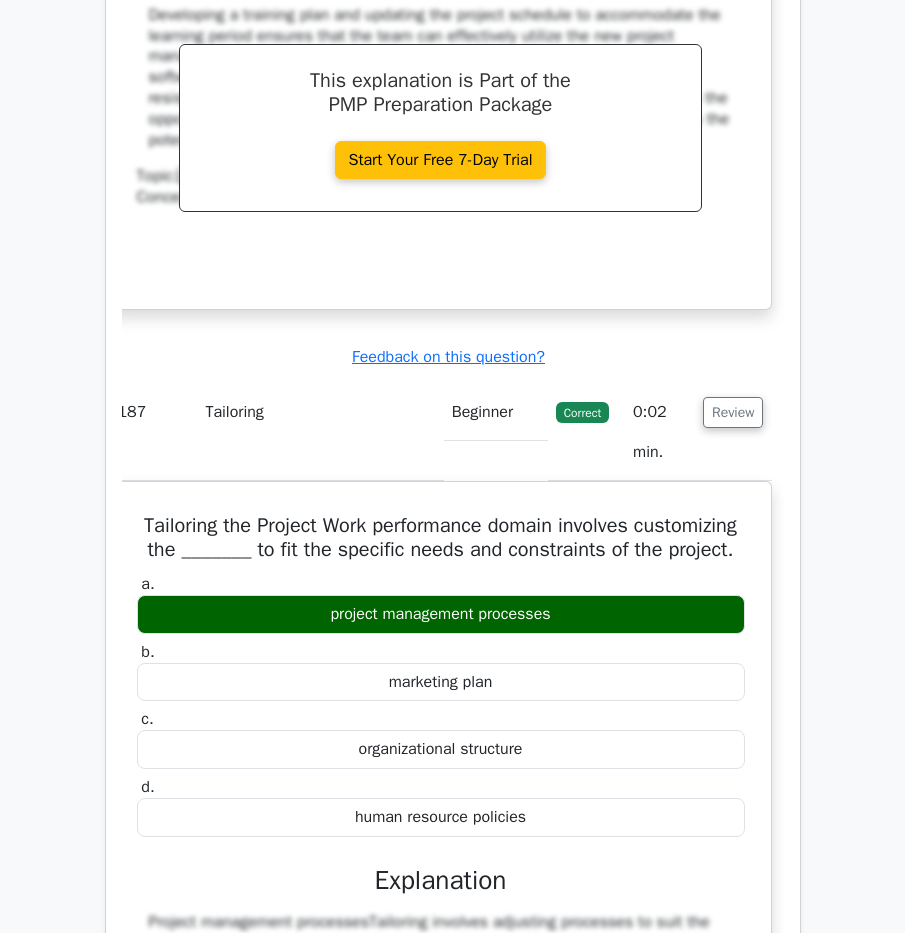 drag, startPoint x: 146, startPoint y: 89, endPoint x: 754, endPoint y: 783, distance: 922.6592 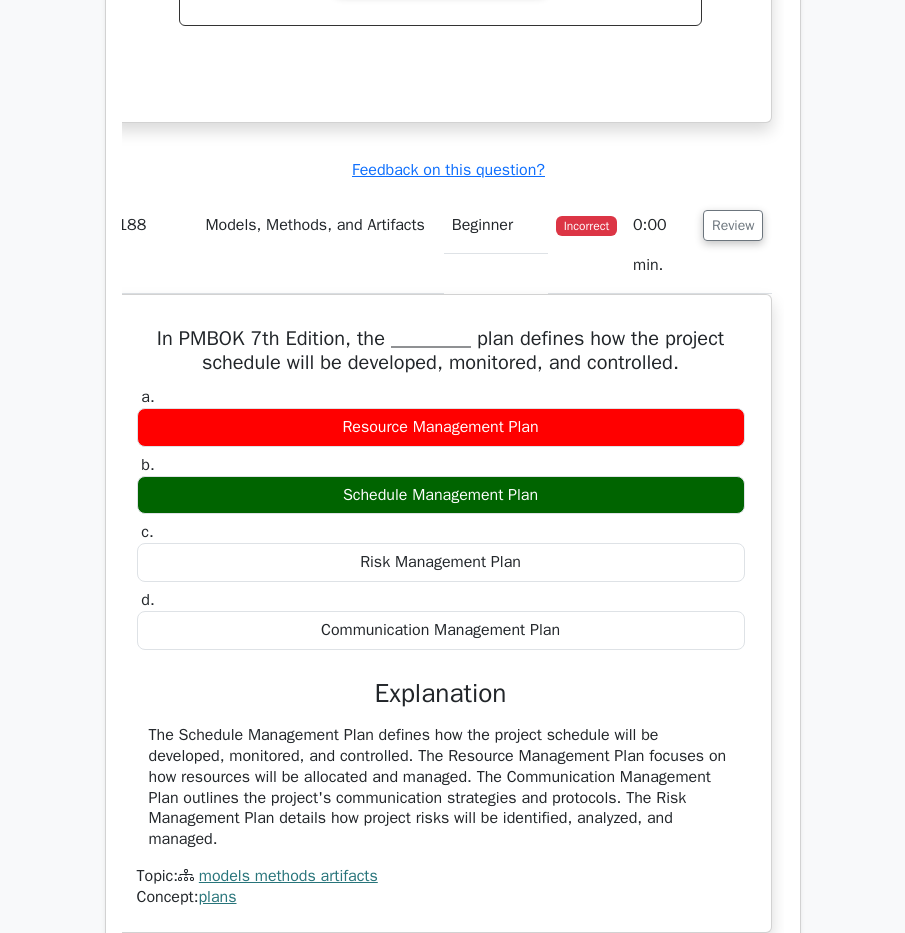 scroll, scrollTop: 169119, scrollLeft: 0, axis: vertical 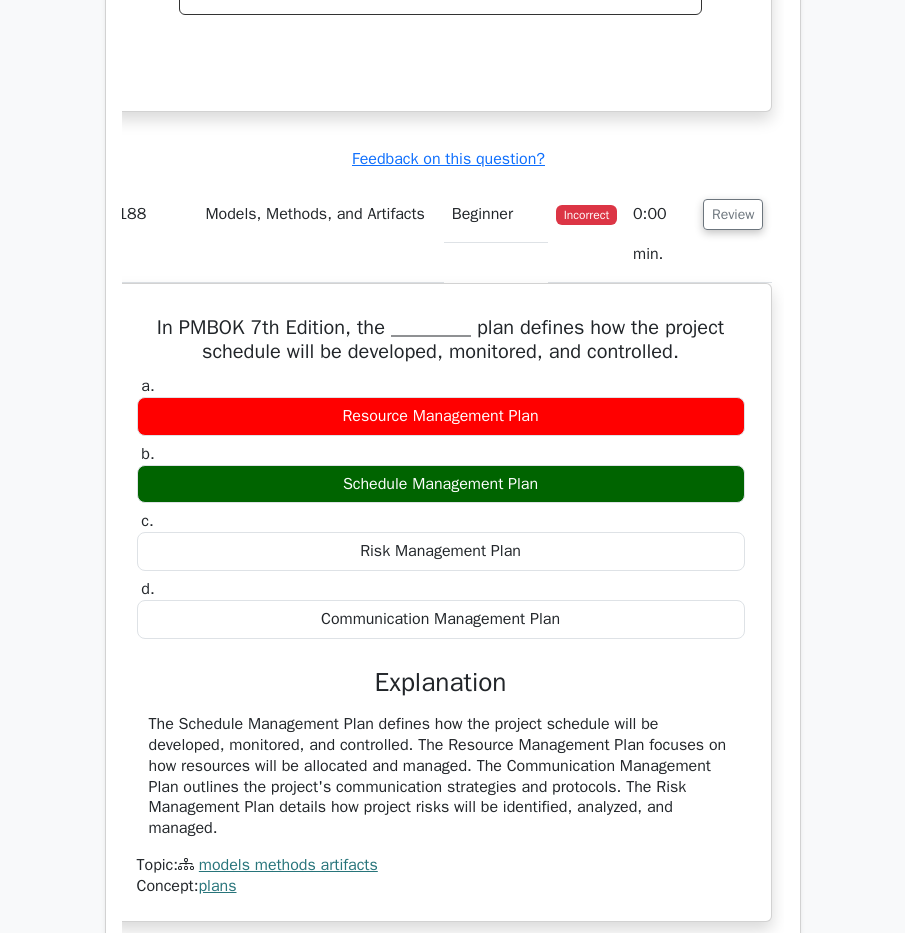 drag, startPoint x: 187, startPoint y: 69, endPoint x: 731, endPoint y: 575, distance: 742.9482 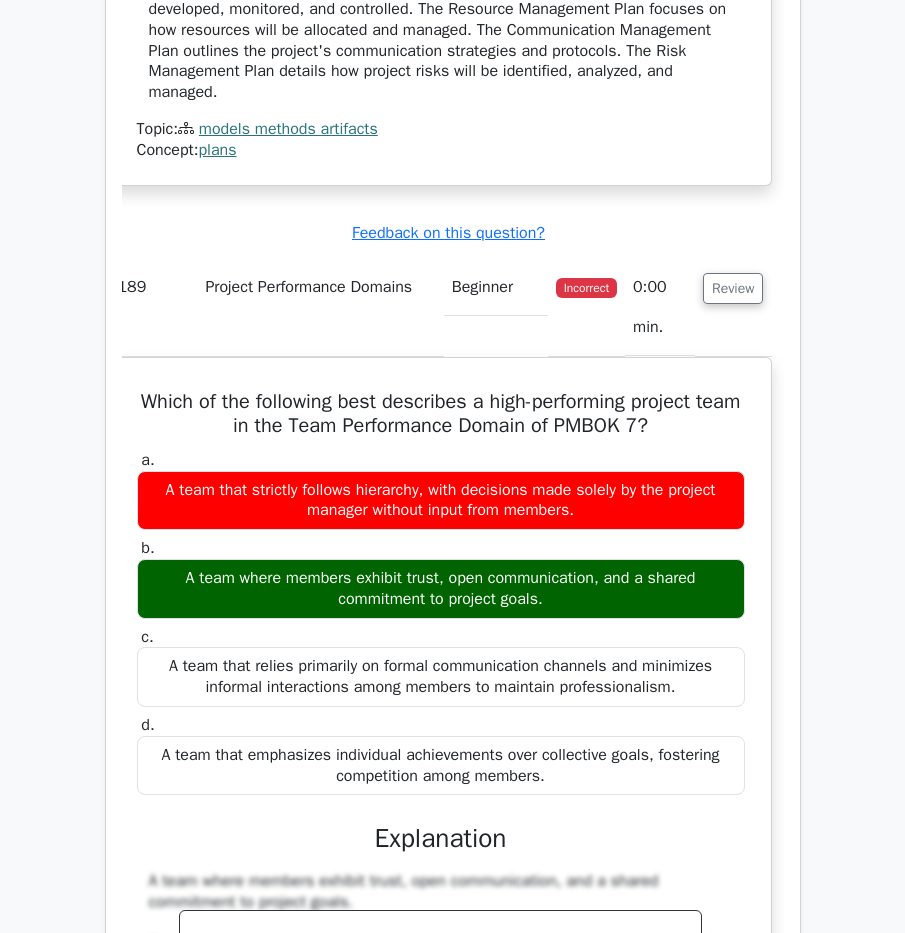 scroll, scrollTop: 169919, scrollLeft: 0, axis: vertical 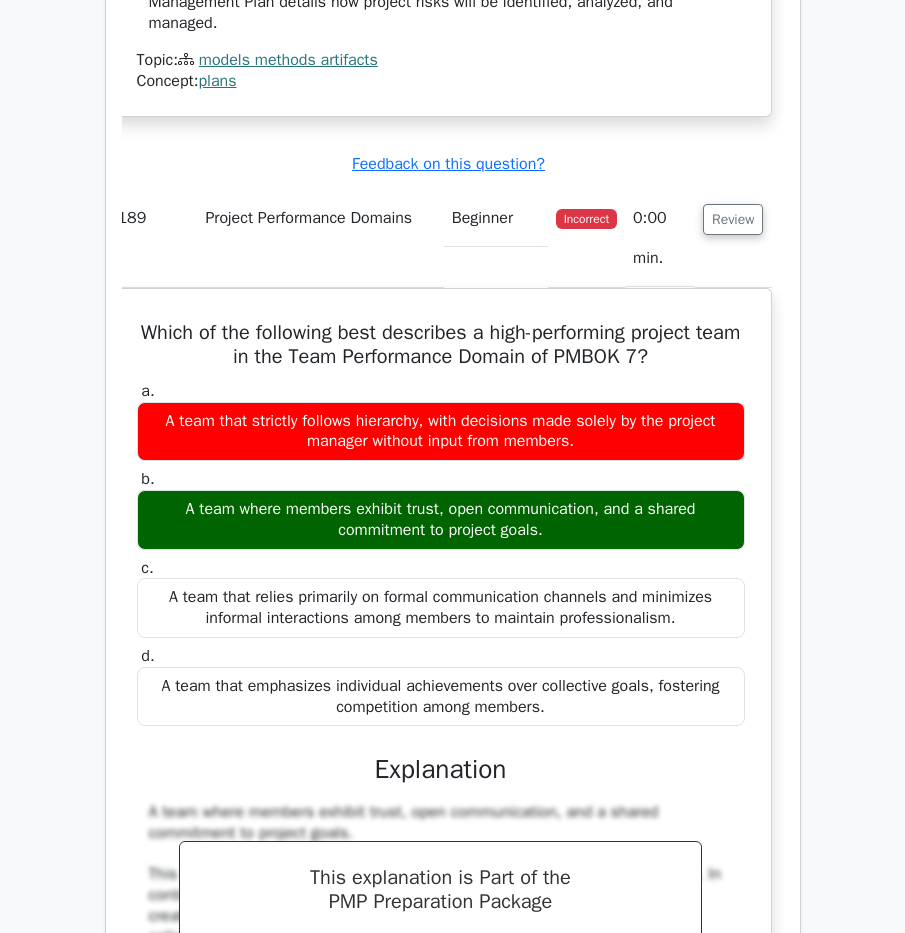drag, startPoint x: 150, startPoint y: 192, endPoint x: 539, endPoint y: 689, distance: 631.1339 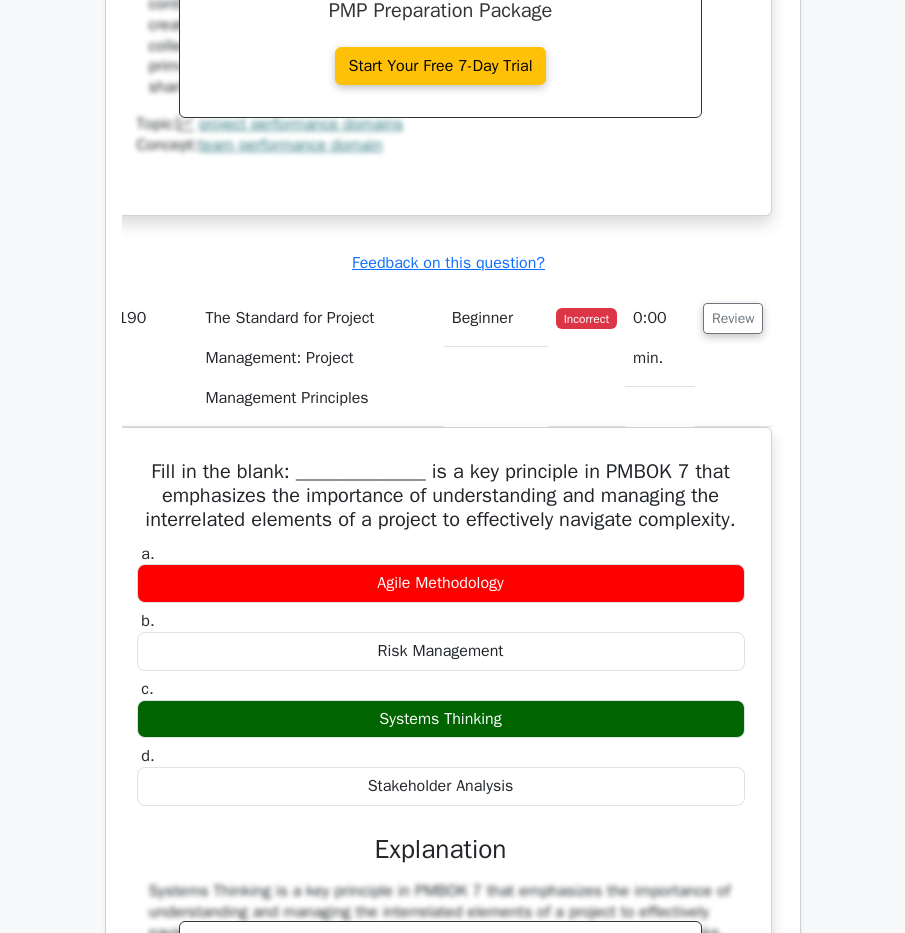 scroll, scrollTop: 170819, scrollLeft: 0, axis: vertical 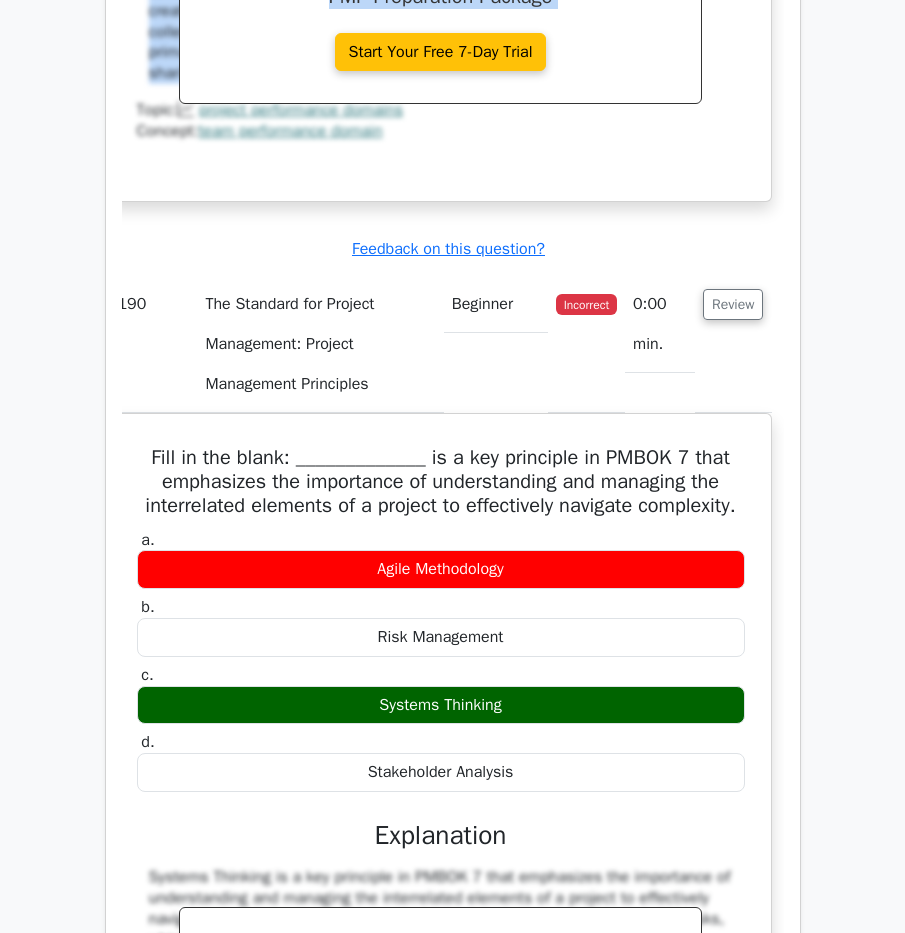 drag, startPoint x: 149, startPoint y: 100, endPoint x: 739, endPoint y: 734, distance: 866.05774 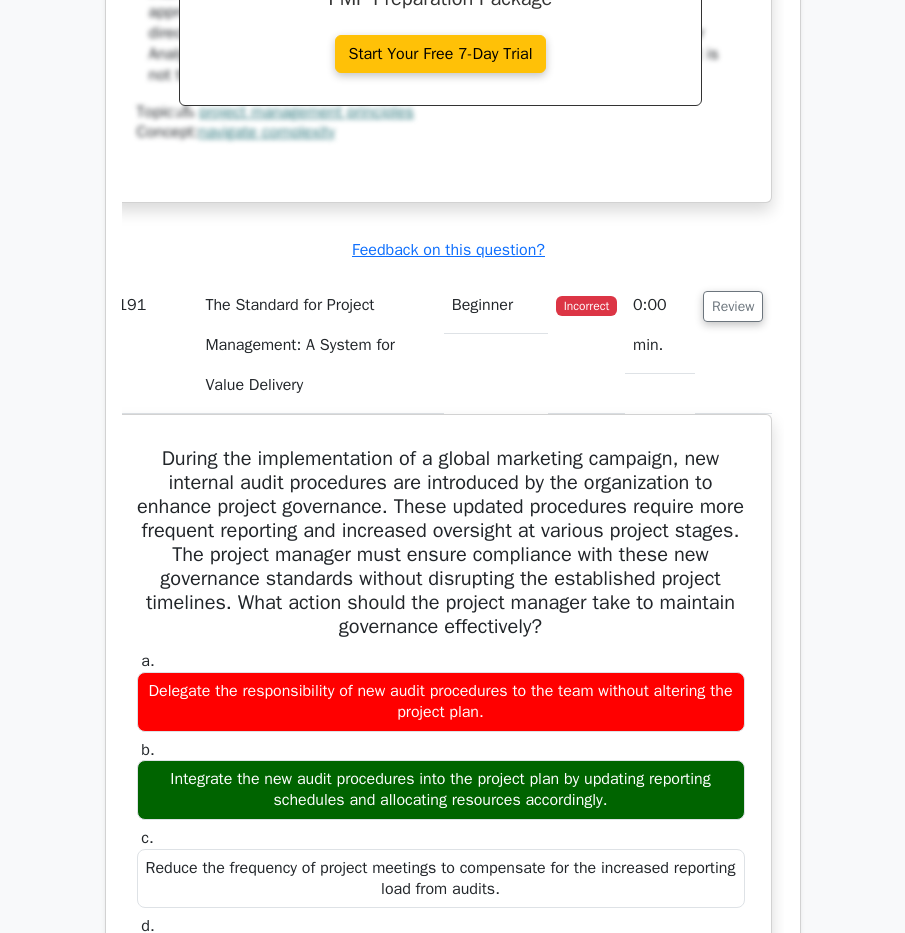 scroll, scrollTop: 171819, scrollLeft: 0, axis: vertical 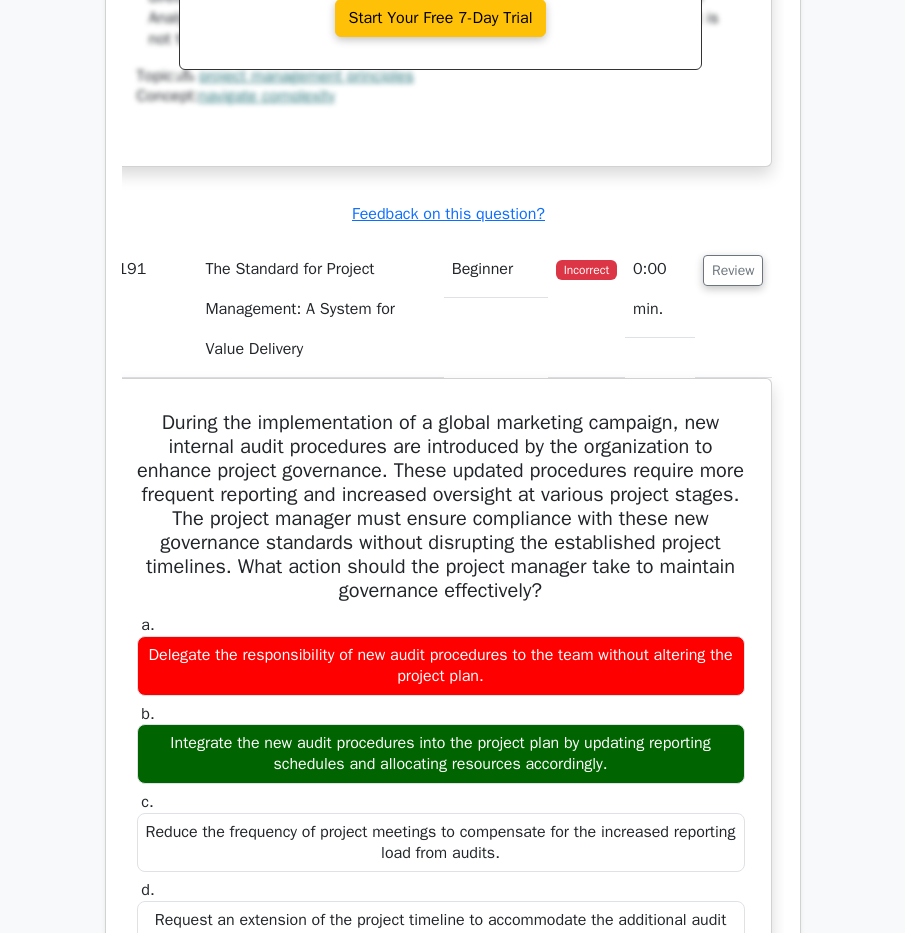 drag, startPoint x: 152, startPoint y: 125, endPoint x: 732, endPoint y: 730, distance: 838.108 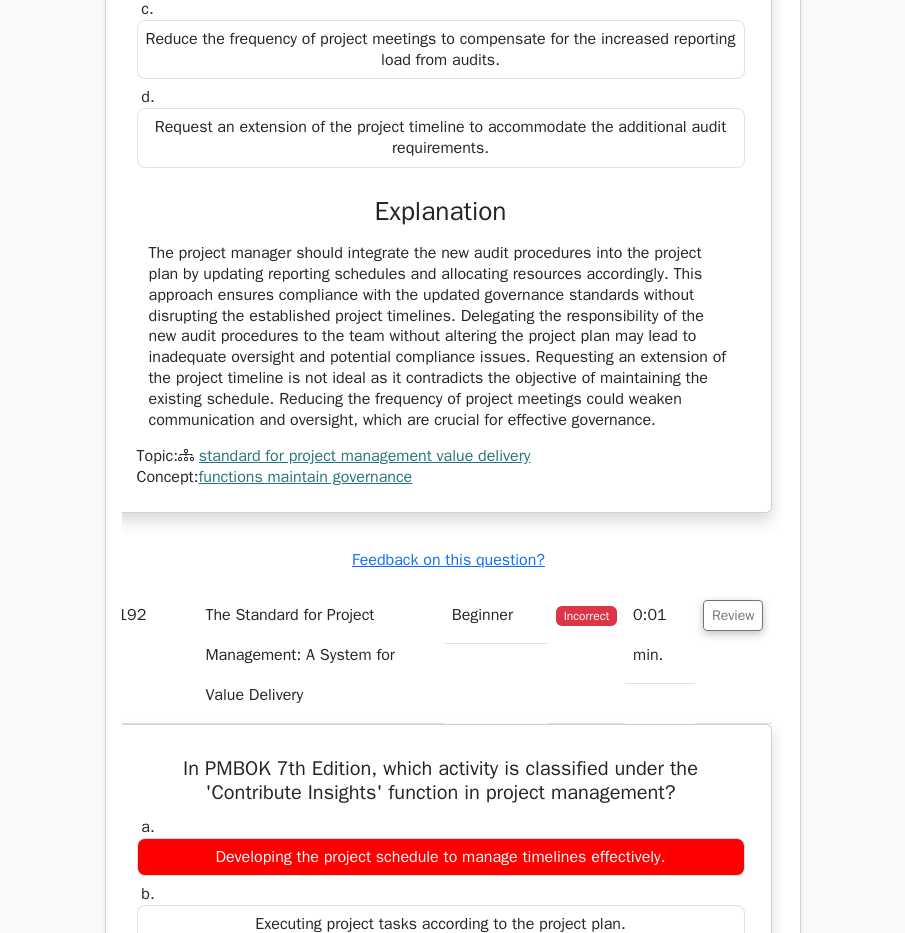 scroll, scrollTop: 172719, scrollLeft: 0, axis: vertical 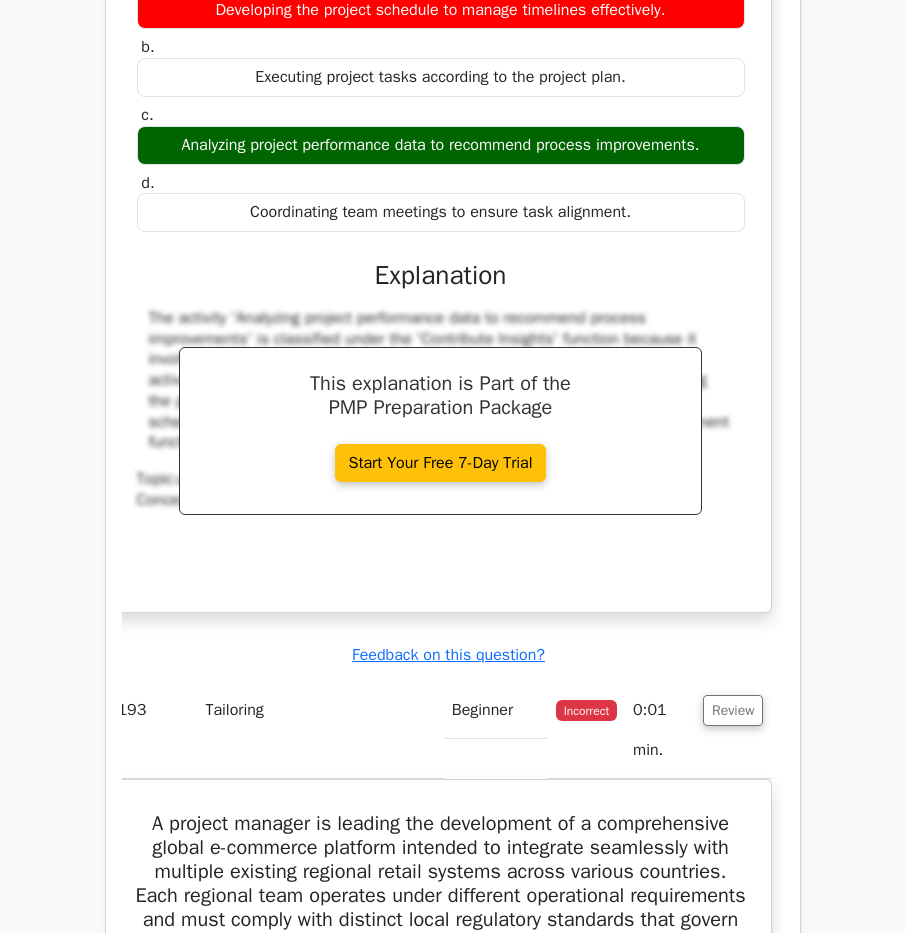 drag, startPoint x: 146, startPoint y: 217, endPoint x: 708, endPoint y: 262, distance: 563.7987 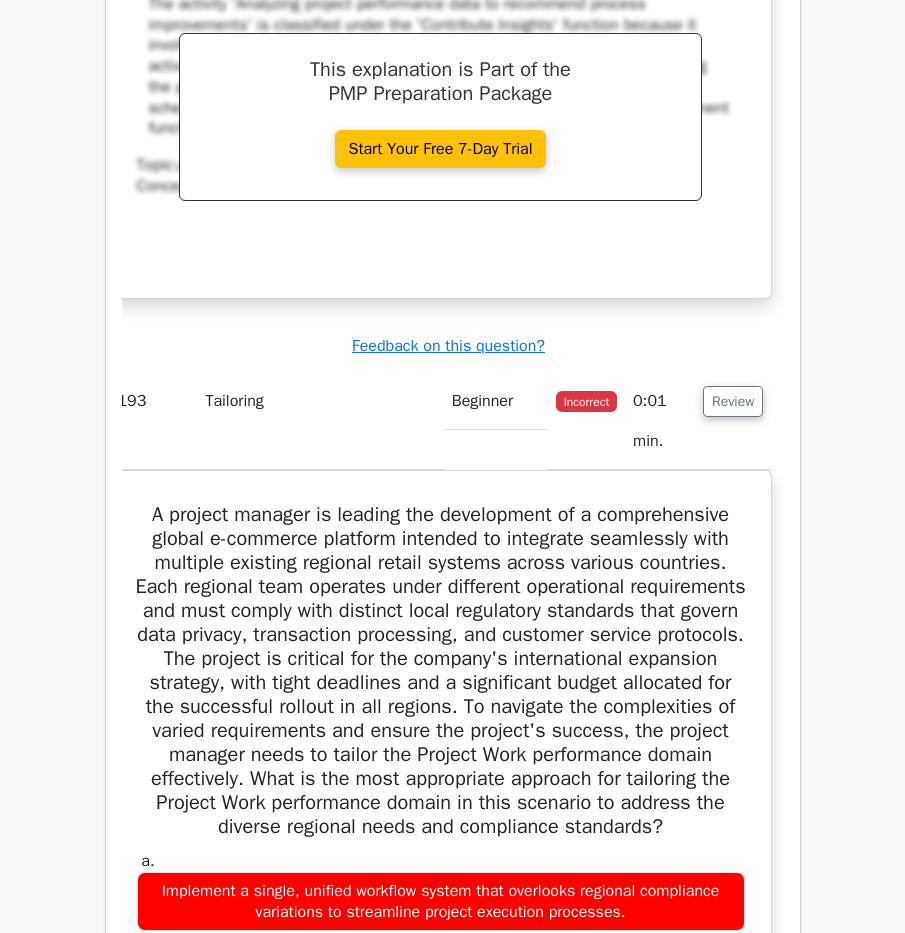 scroll, scrollTop: 173954, scrollLeft: 0, axis: vertical 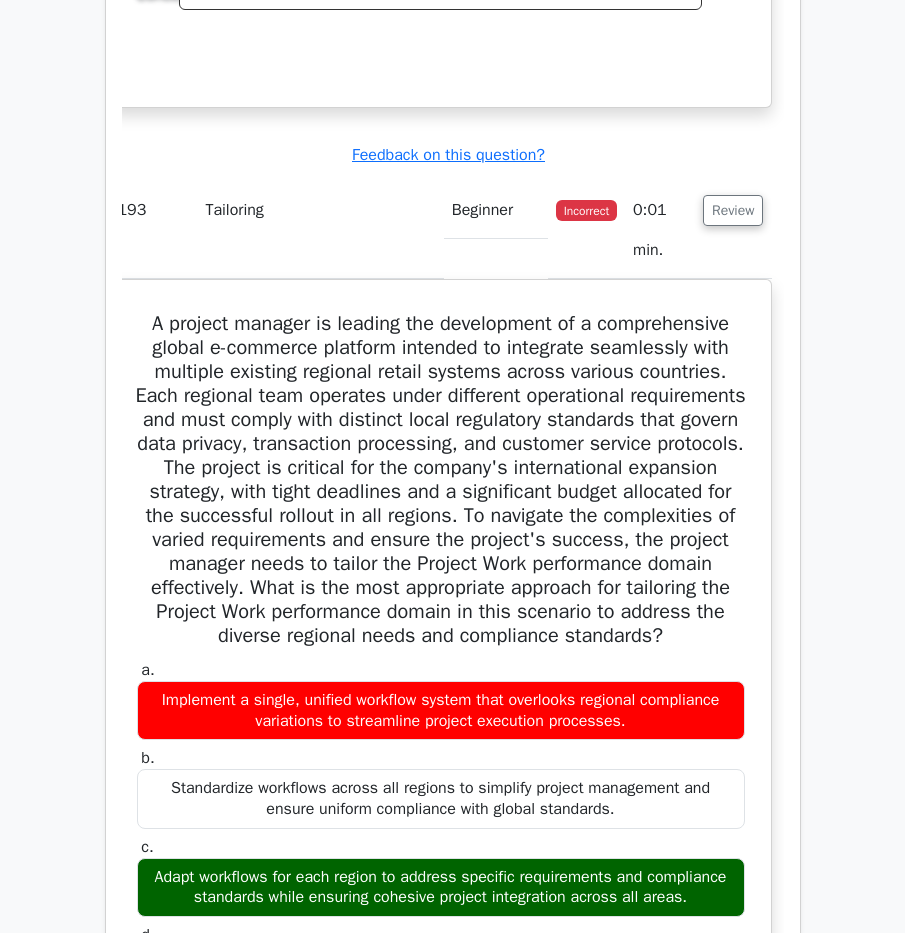 drag, startPoint x: 169, startPoint y: 107, endPoint x: 724, endPoint y: 623, distance: 757.8133 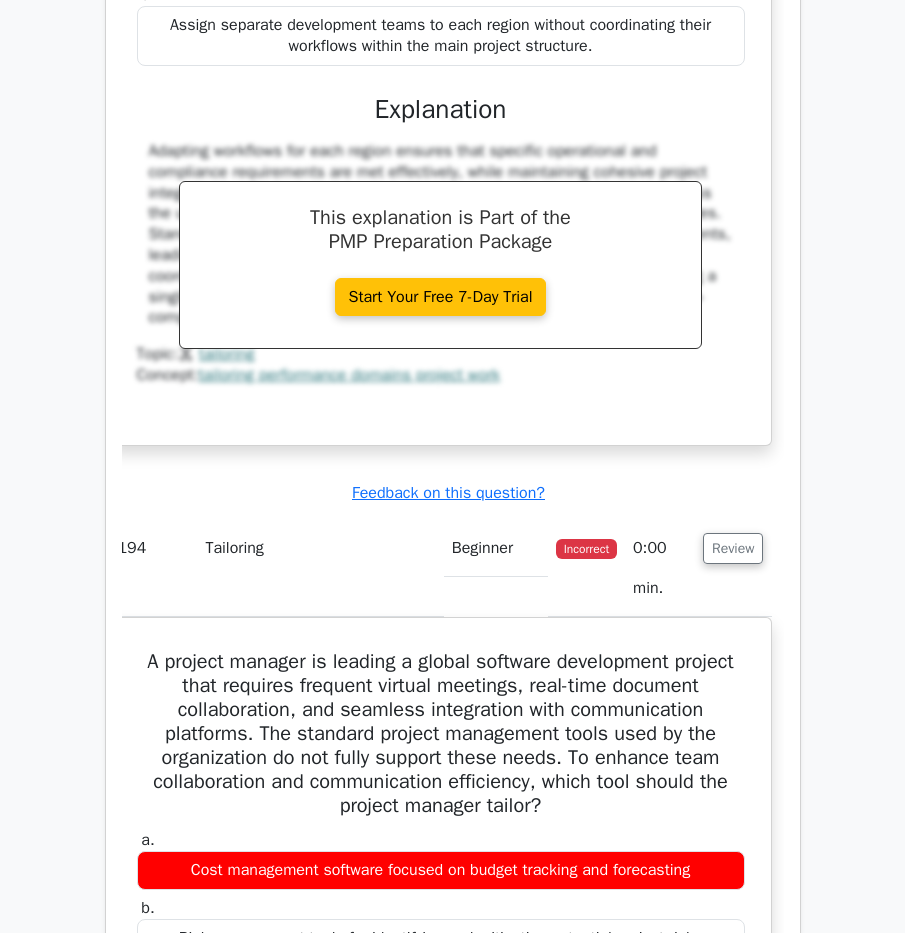 scroll, scrollTop: 174854, scrollLeft: 0, axis: vertical 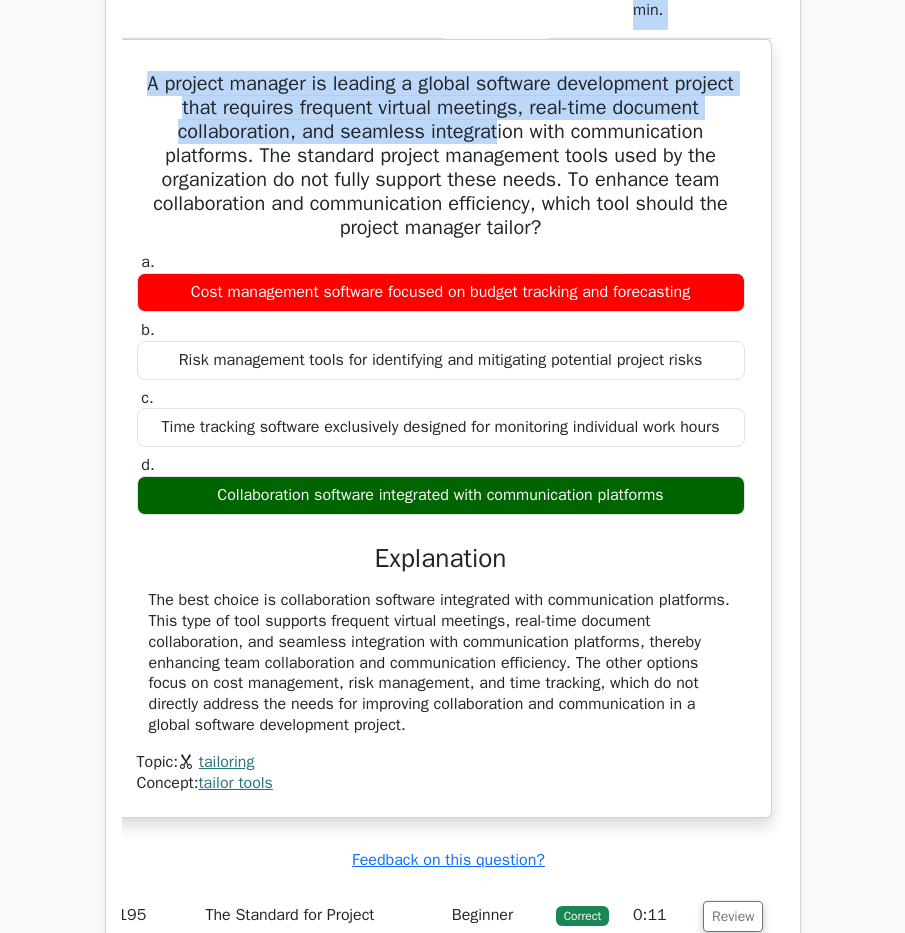 drag, startPoint x: 142, startPoint y: 113, endPoint x: 754, endPoint y: 472, distance: 709.5245 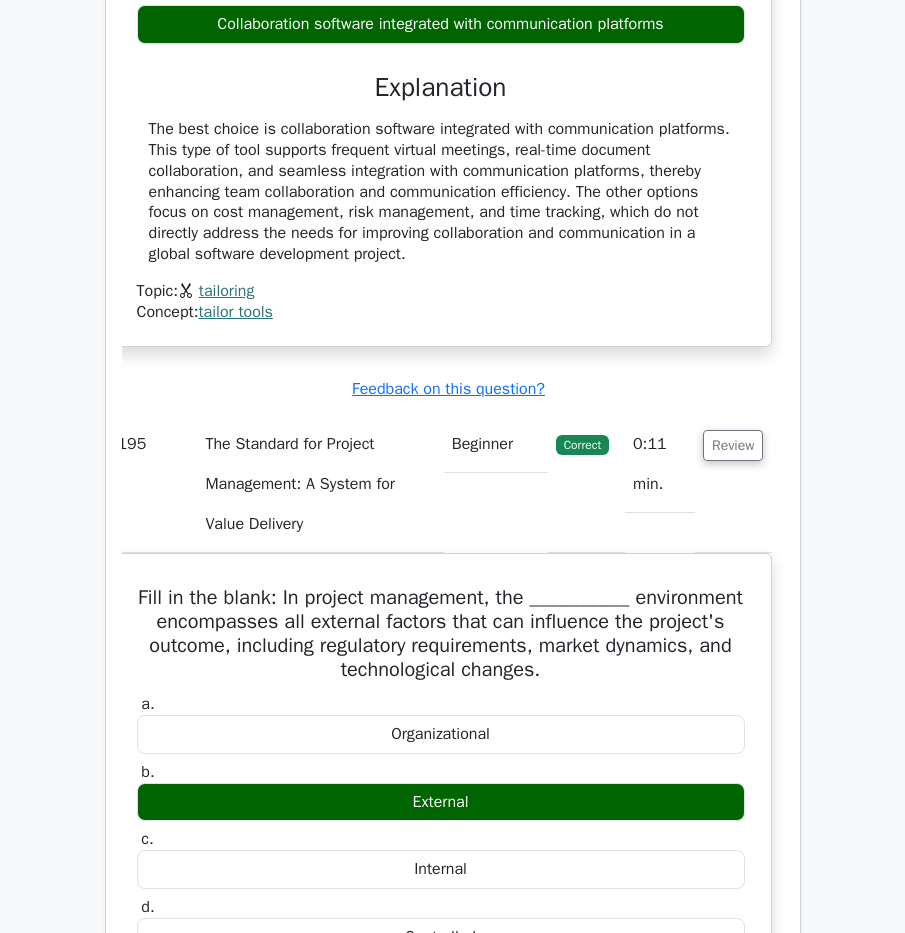 scroll, scrollTop: 175967, scrollLeft: 0, axis: vertical 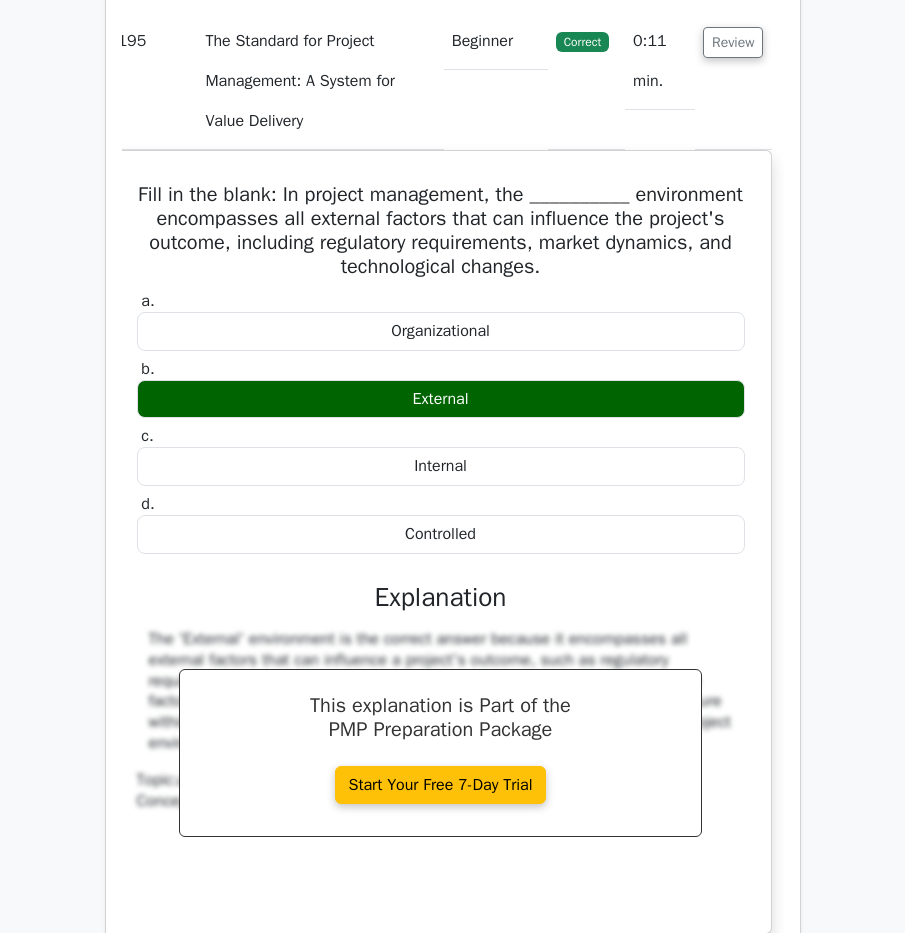 drag, startPoint x: 166, startPoint y: 323, endPoint x: 580, endPoint y: 599, distance: 497.56607 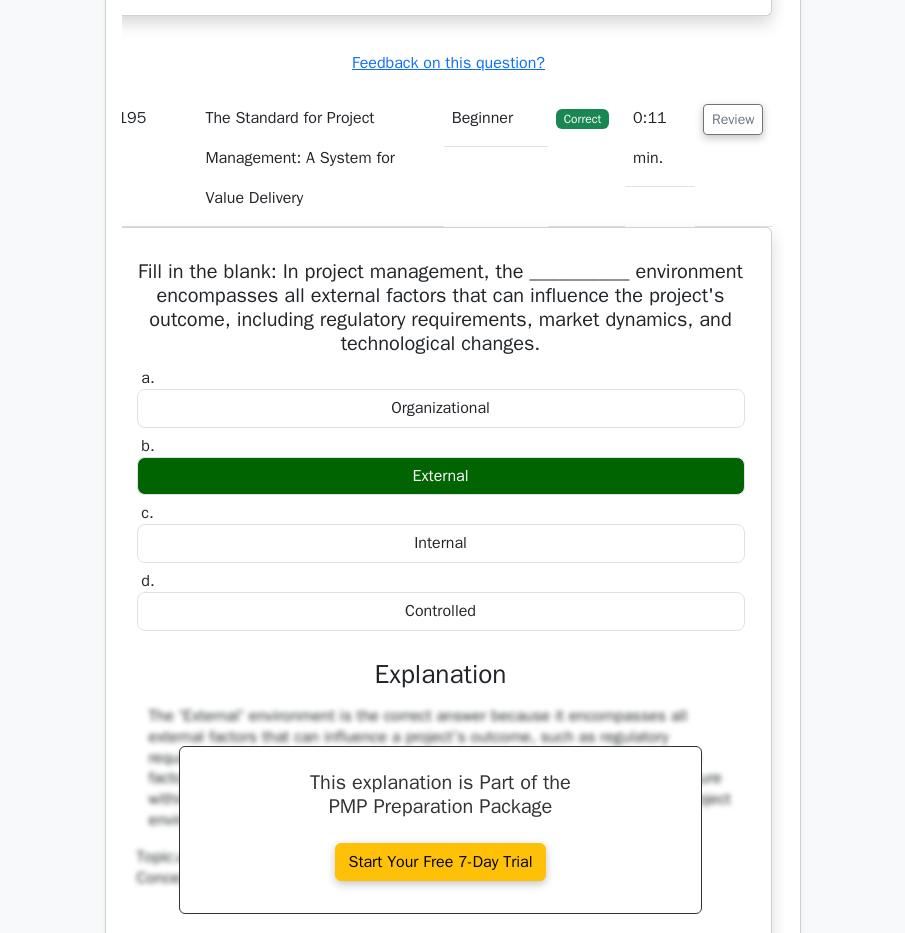 scroll, scrollTop: 176241, scrollLeft: 0, axis: vertical 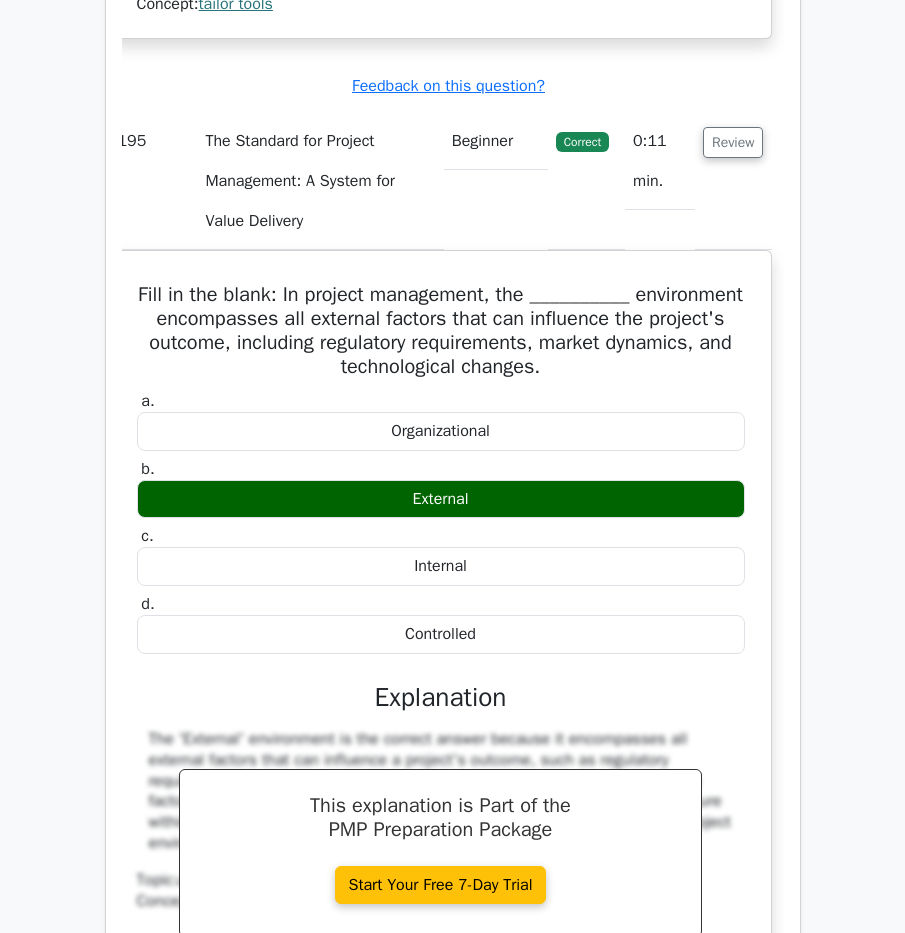 click on "A project manager is leading a global software development project that requires frequent virtual meetings, real-time document collaboration, and seamless integration with communication platforms. The standard project management tools used by the organization do not fully support these needs. To enhance team collaboration and communication efficiency, which tool should the project manager tailor?" at bounding box center [441, -623] 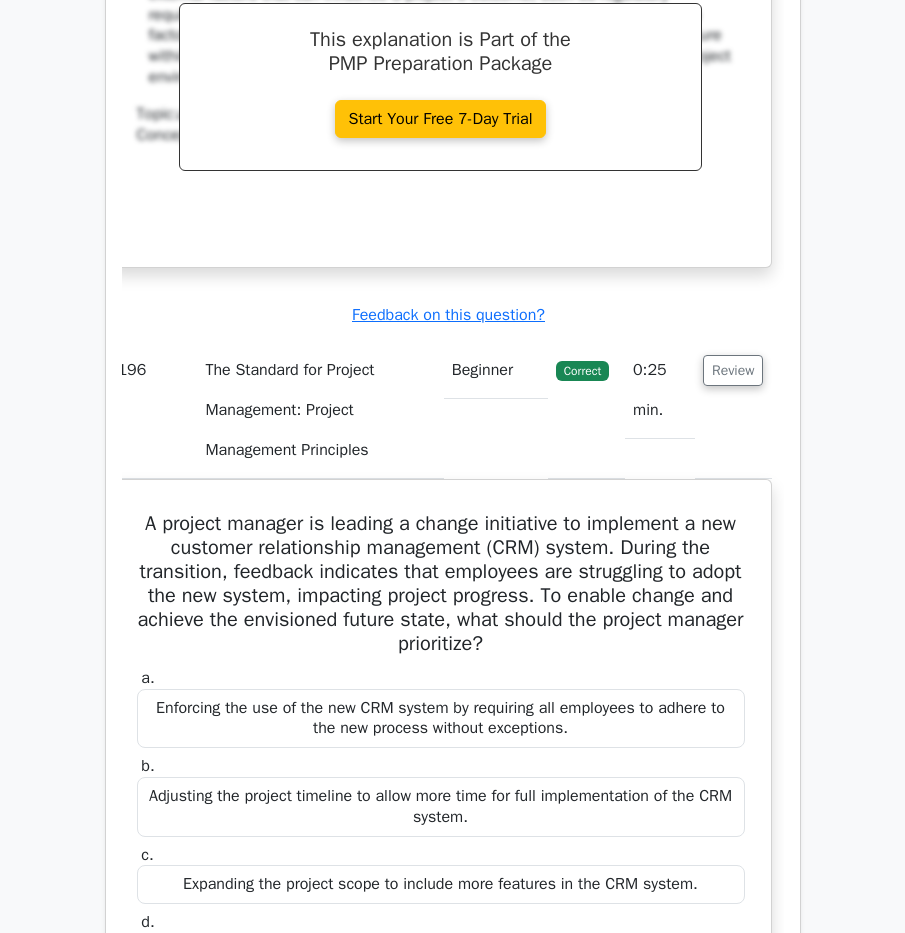 scroll, scrollTop: 177041, scrollLeft: 0, axis: vertical 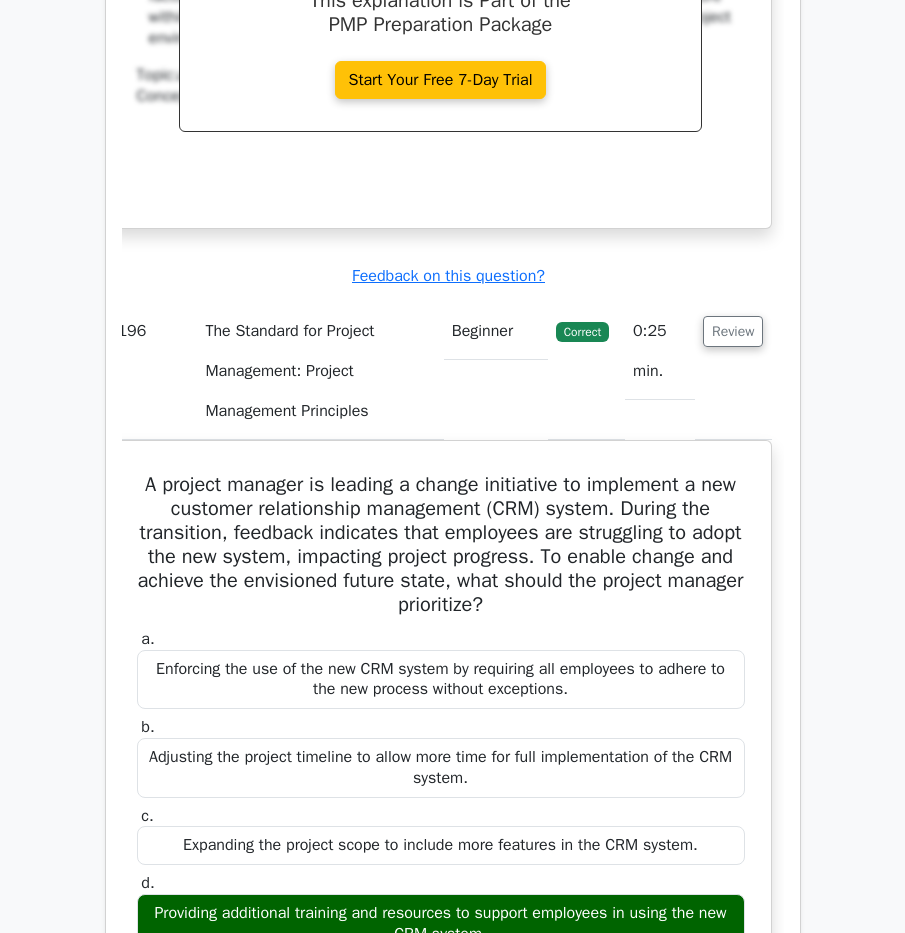 drag, startPoint x: 133, startPoint y: 226, endPoint x: 710, endPoint y: 781, distance: 800.596 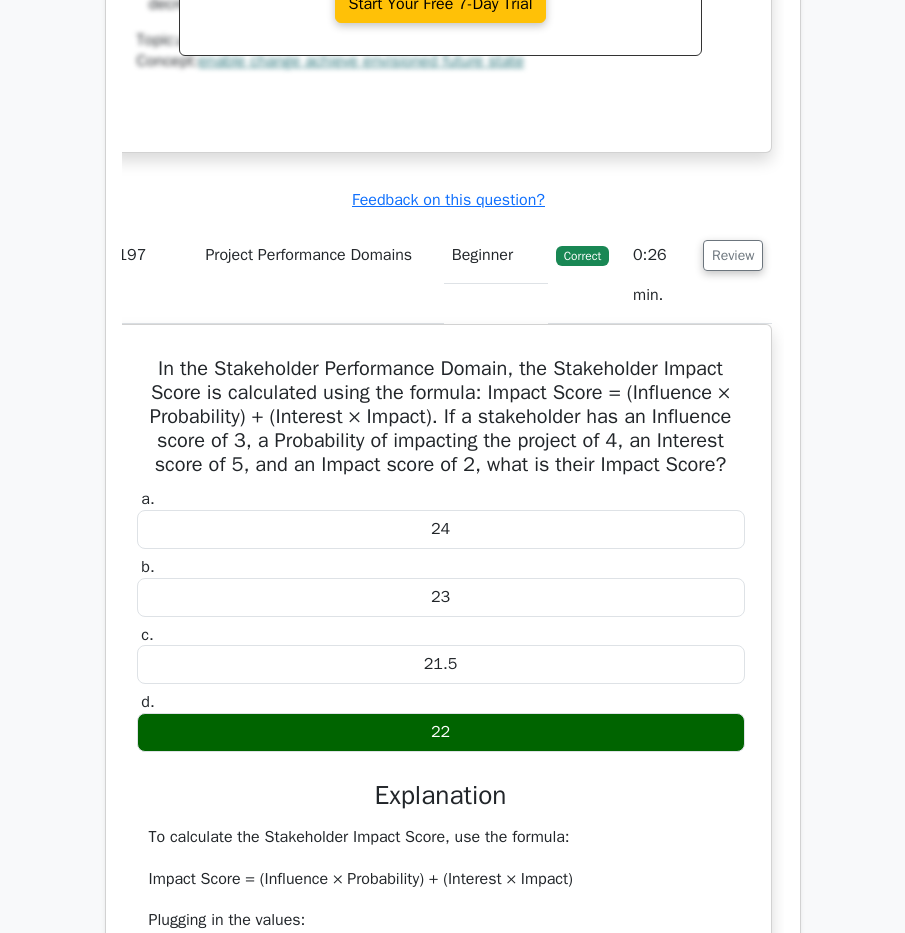 scroll, scrollTop: 178241, scrollLeft: 0, axis: vertical 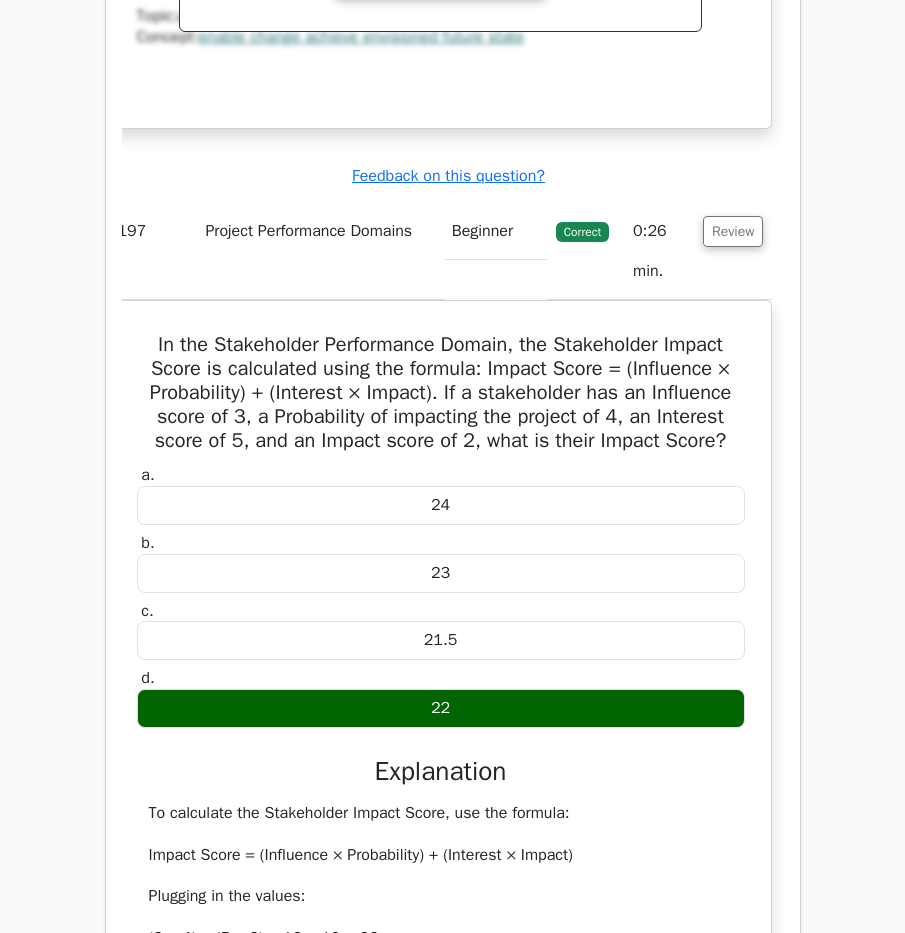 drag, startPoint x: 157, startPoint y: 25, endPoint x: 719, endPoint y: 714, distance: 889.1372 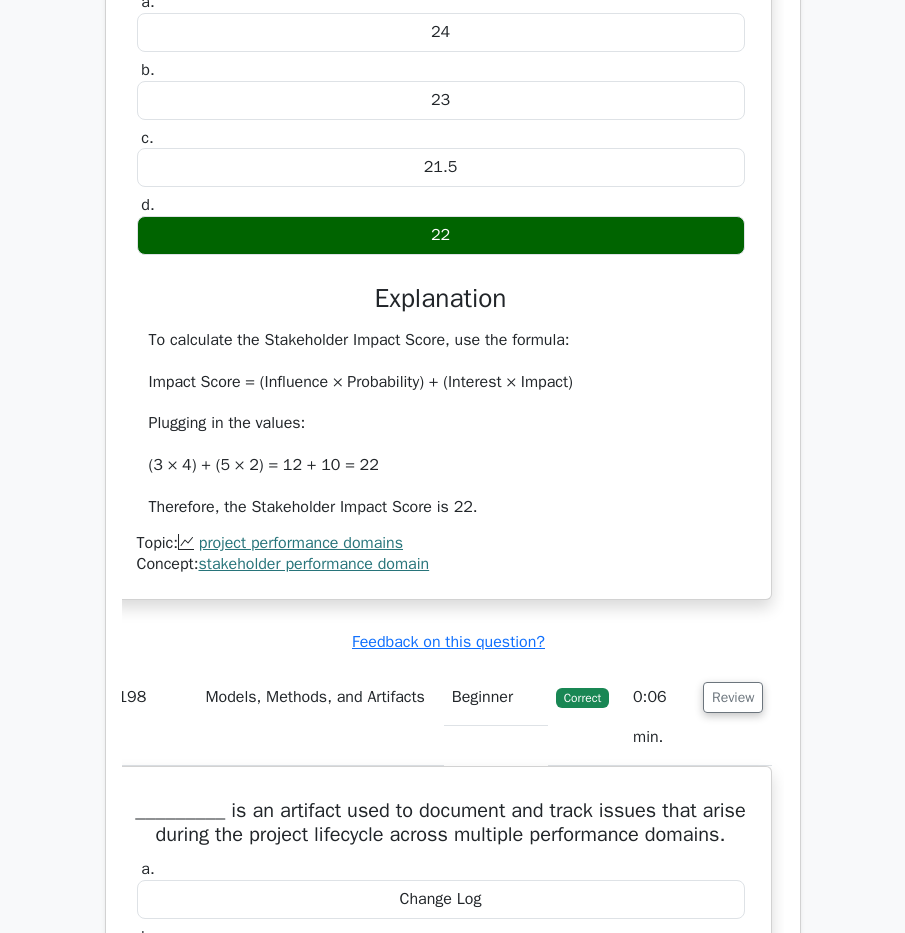 scroll, scrollTop: 179041, scrollLeft: 0, axis: vertical 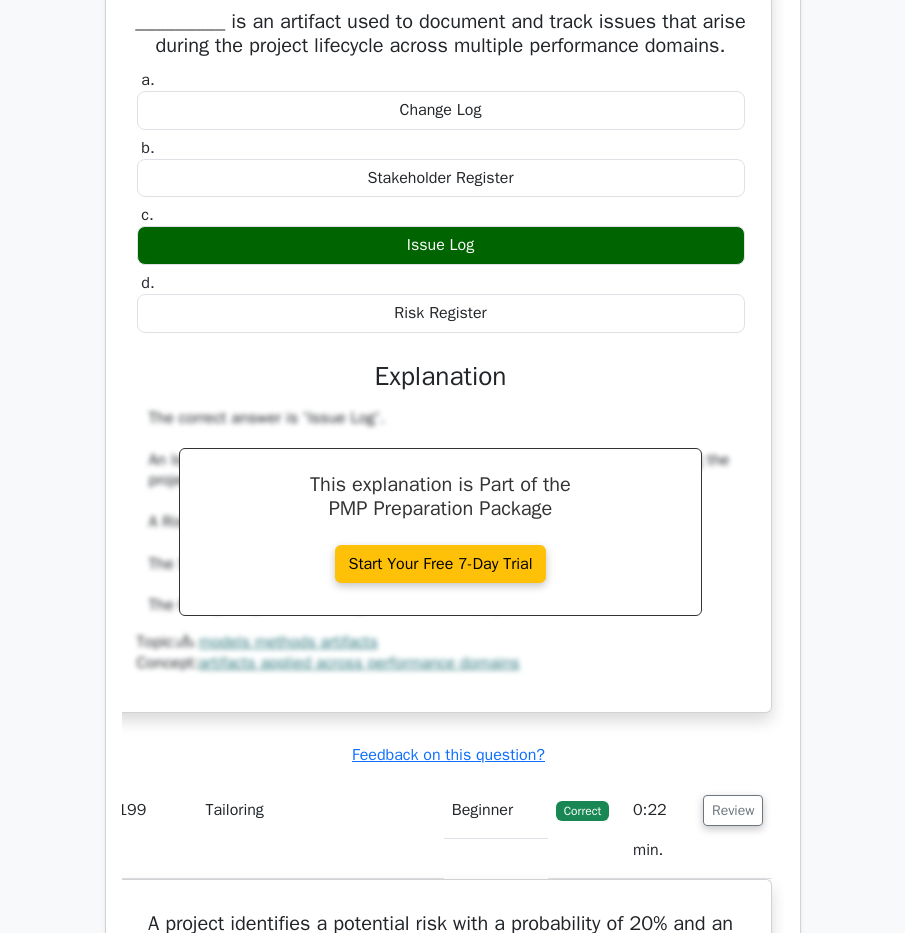 drag, startPoint x: 149, startPoint y: 282, endPoint x: 608, endPoint y: 448, distance: 488.09528 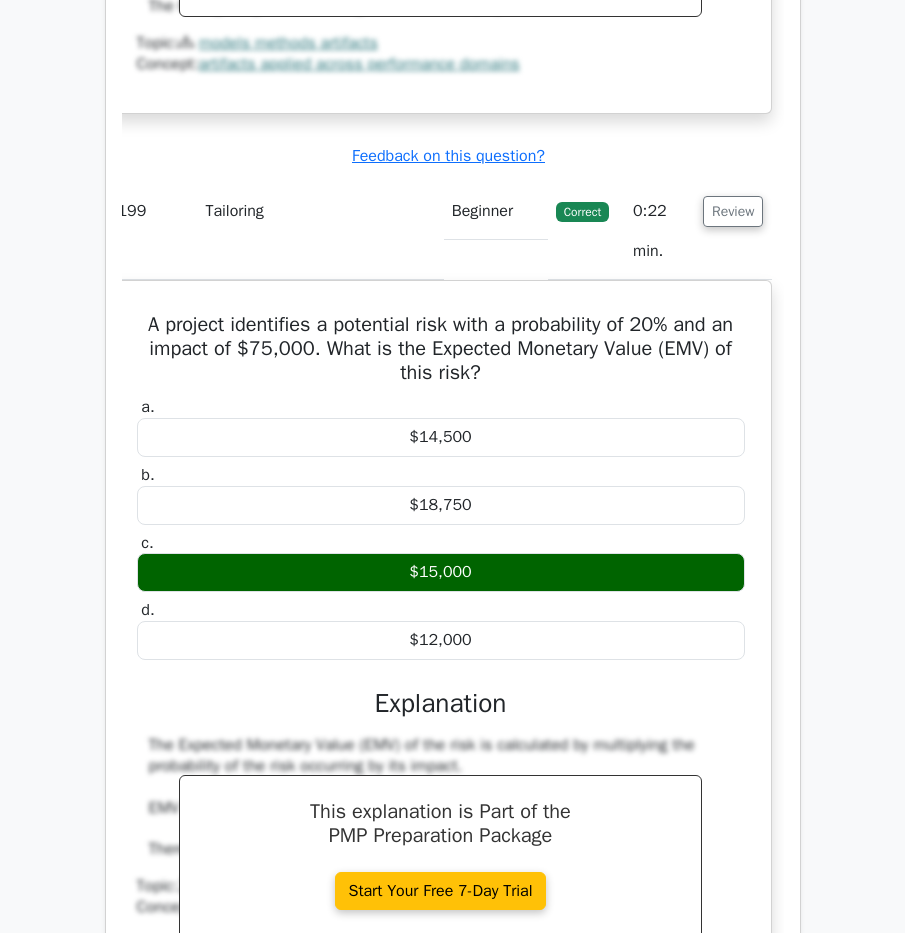 scroll, scrollTop: 180103, scrollLeft: 0, axis: vertical 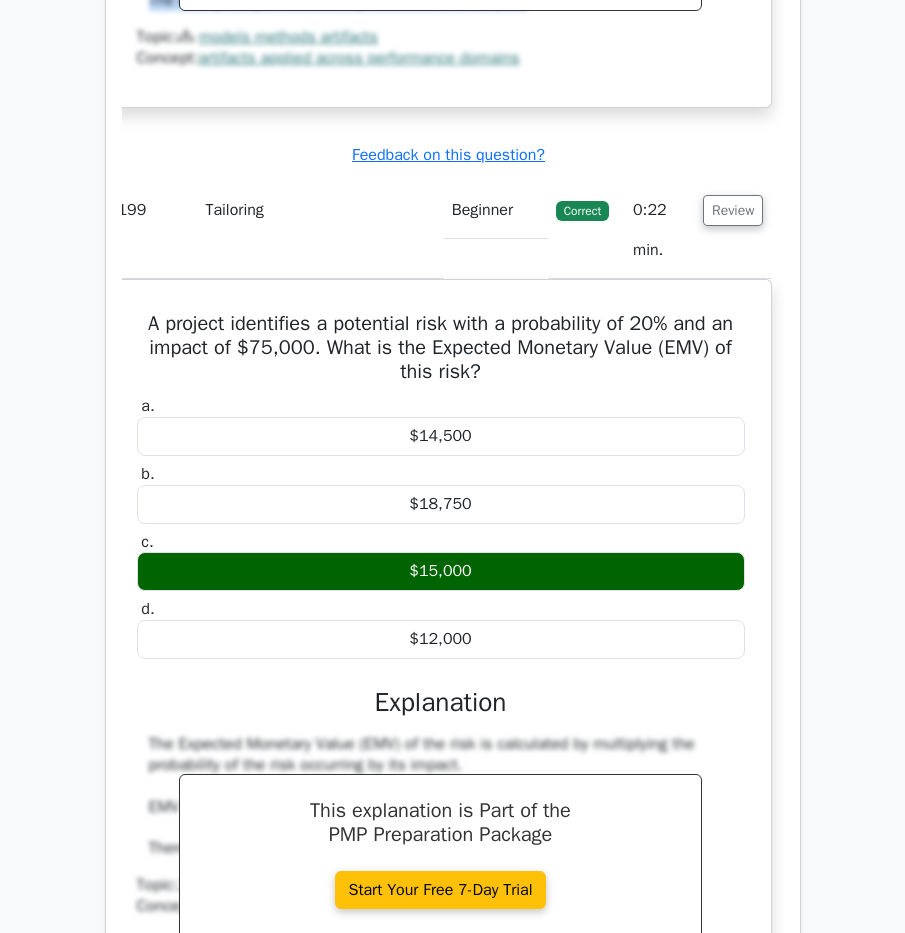 drag, startPoint x: 140, startPoint y: 161, endPoint x: 739, endPoint y: 744, distance: 835.8768 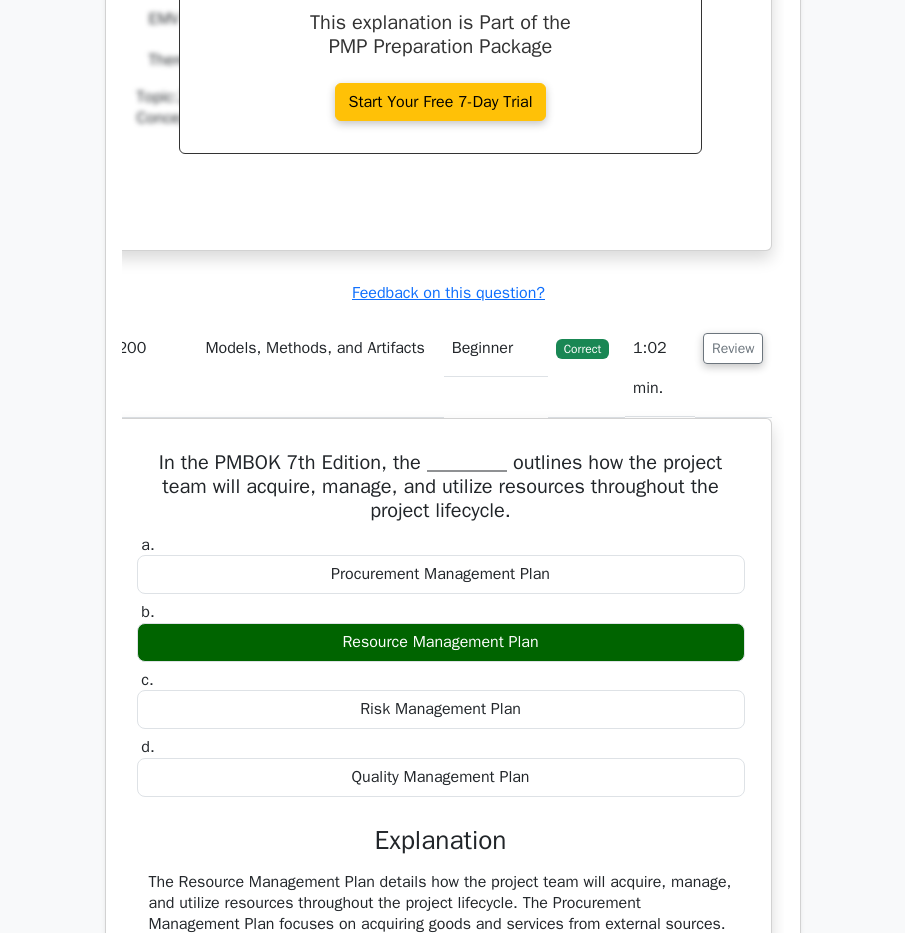 scroll, scrollTop: 180903, scrollLeft: 0, axis: vertical 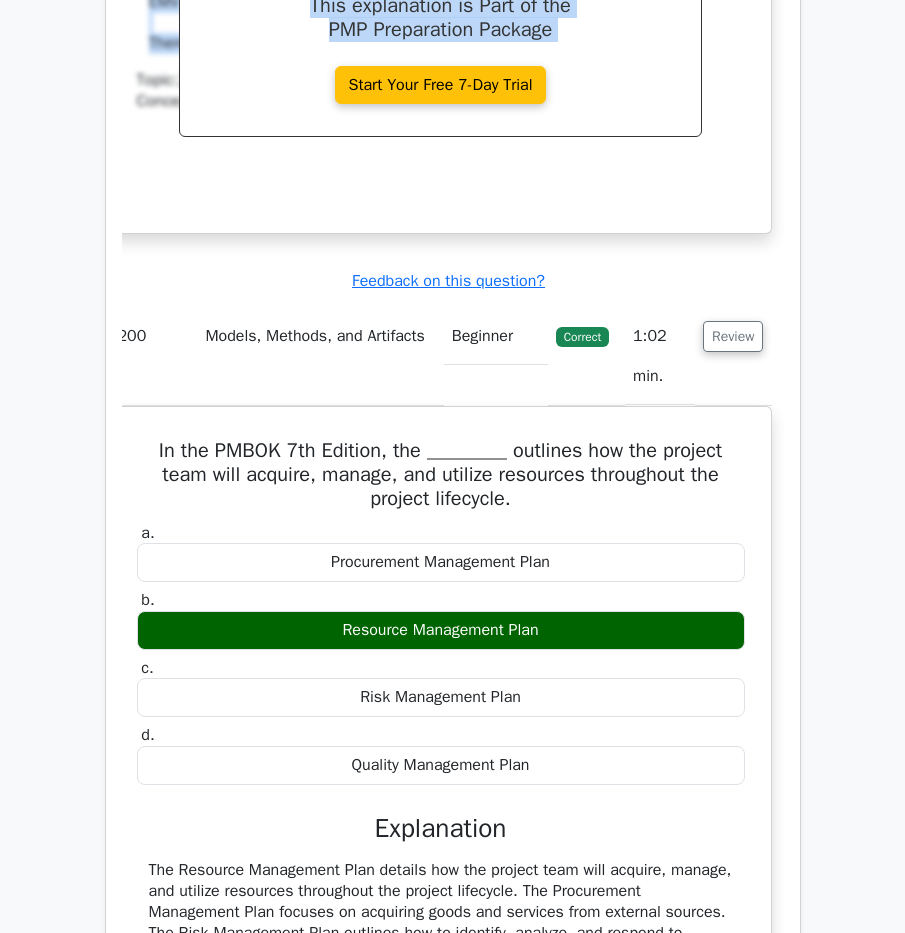 drag, startPoint x: 151, startPoint y: 264, endPoint x: 725, endPoint y: 783, distance: 773.8456 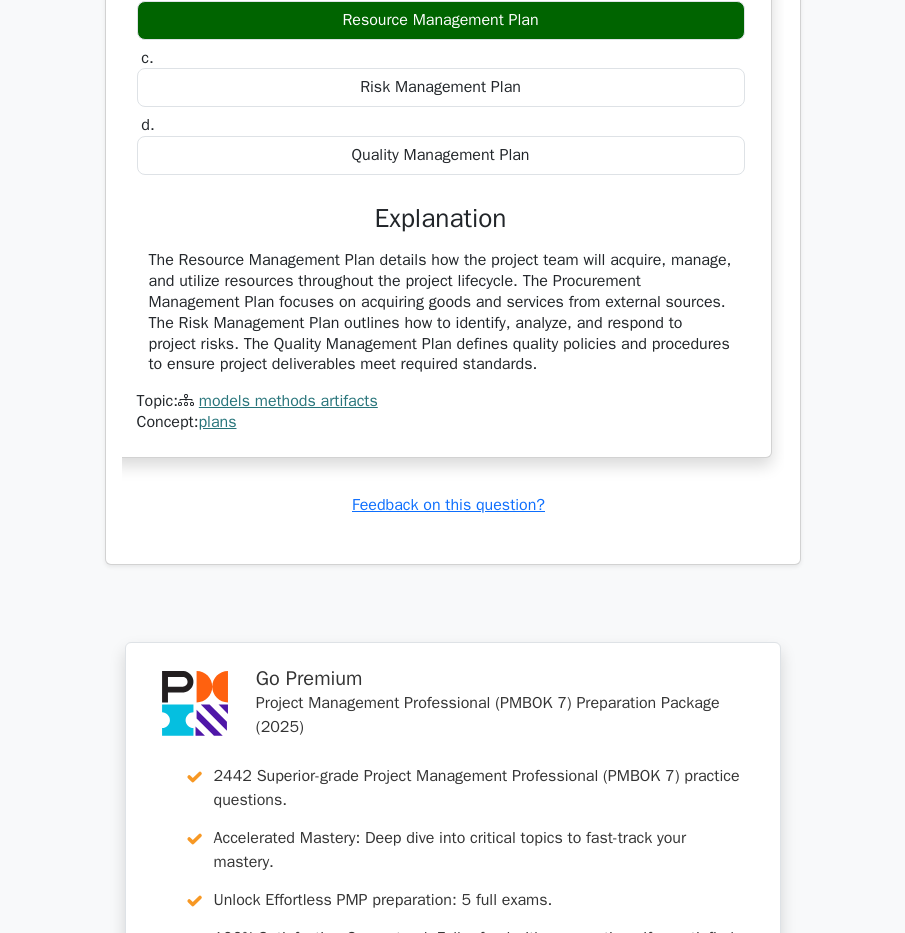 scroll, scrollTop: 181703, scrollLeft: 0, axis: vertical 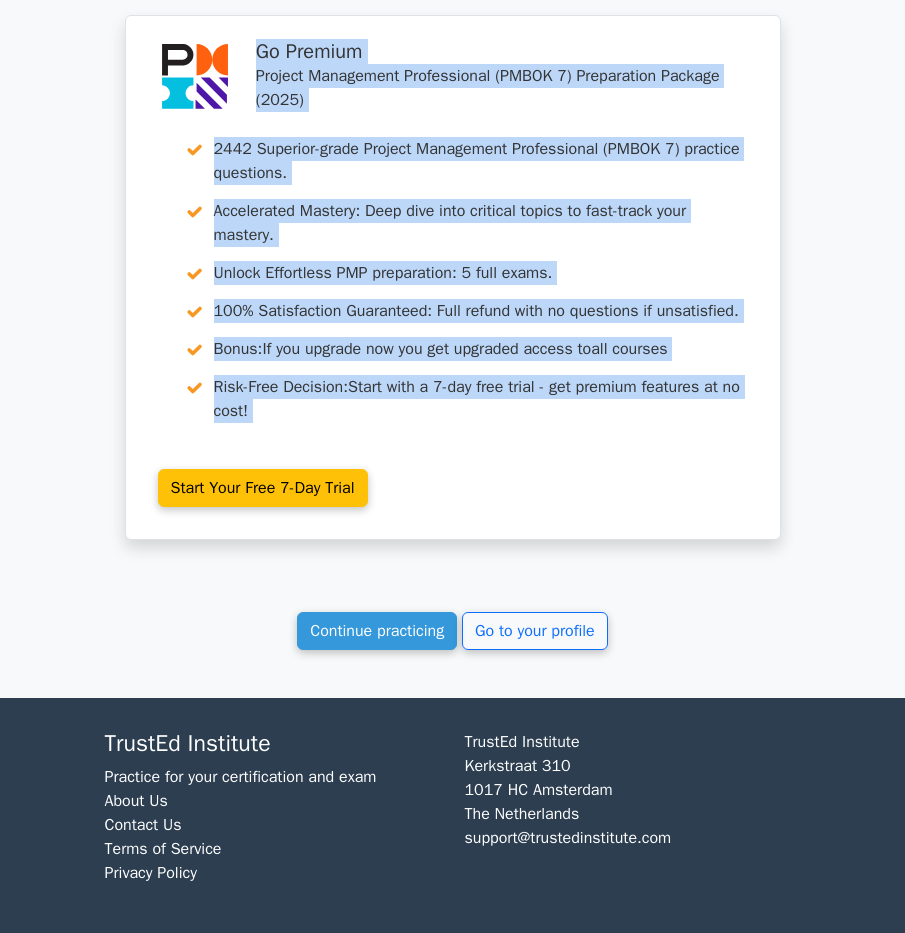 drag, startPoint x: 235, startPoint y: 392, endPoint x: 687, endPoint y: 303, distance: 460.67883 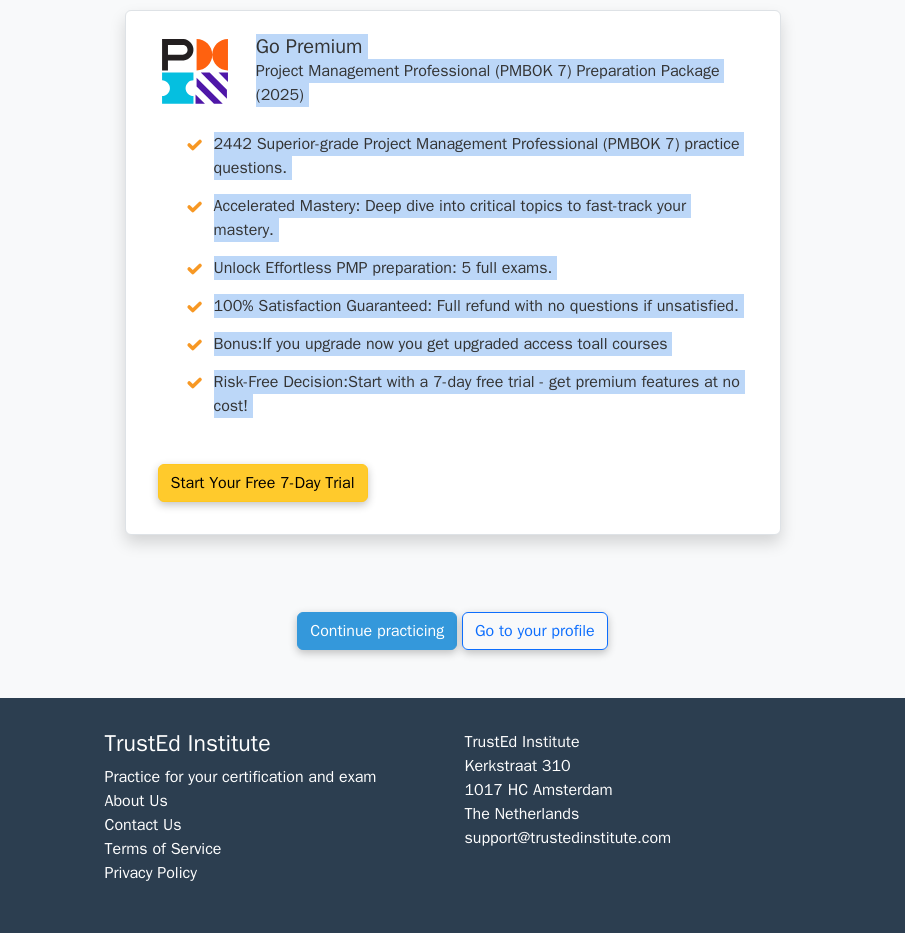 scroll, scrollTop: 182812, scrollLeft: 0, axis: vertical 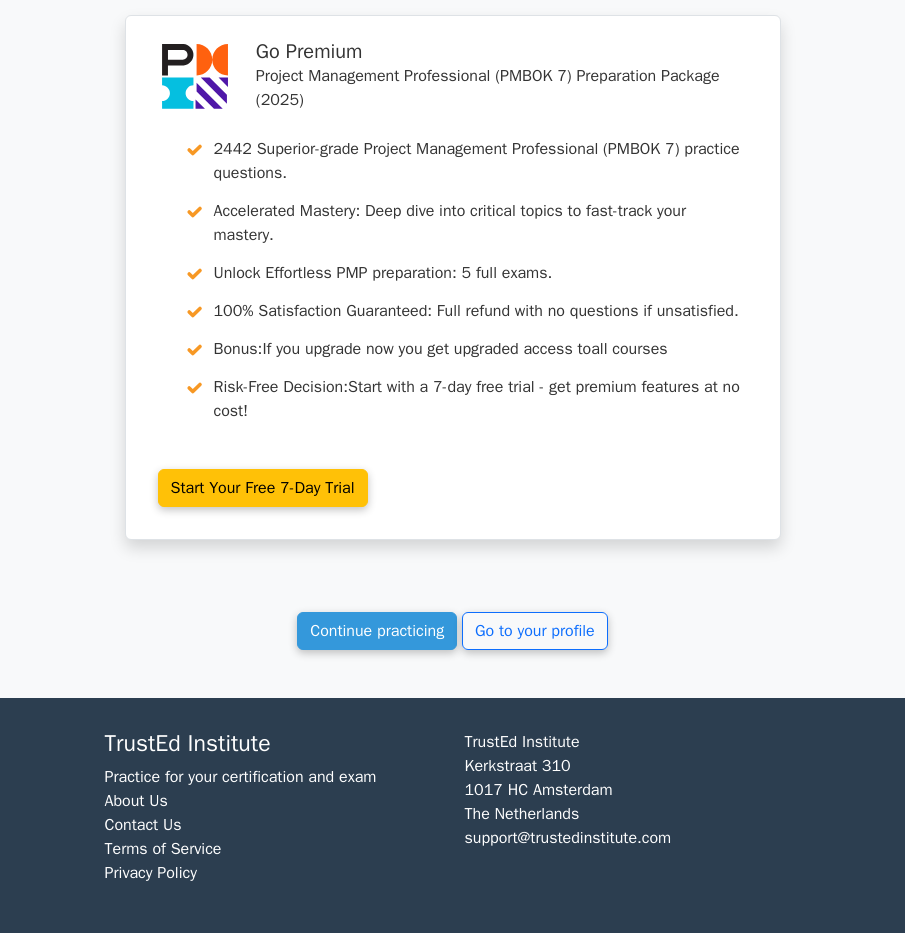 click on "Your Test Results
Project Management Professional (PMBOK 7)
56%
Your Score
You're on track!
Performance by Topic
The Standard for Project Management: Project Management Principles
100%
100% 100% Tailoring 0% 0%" at bounding box center [453, -90432] 